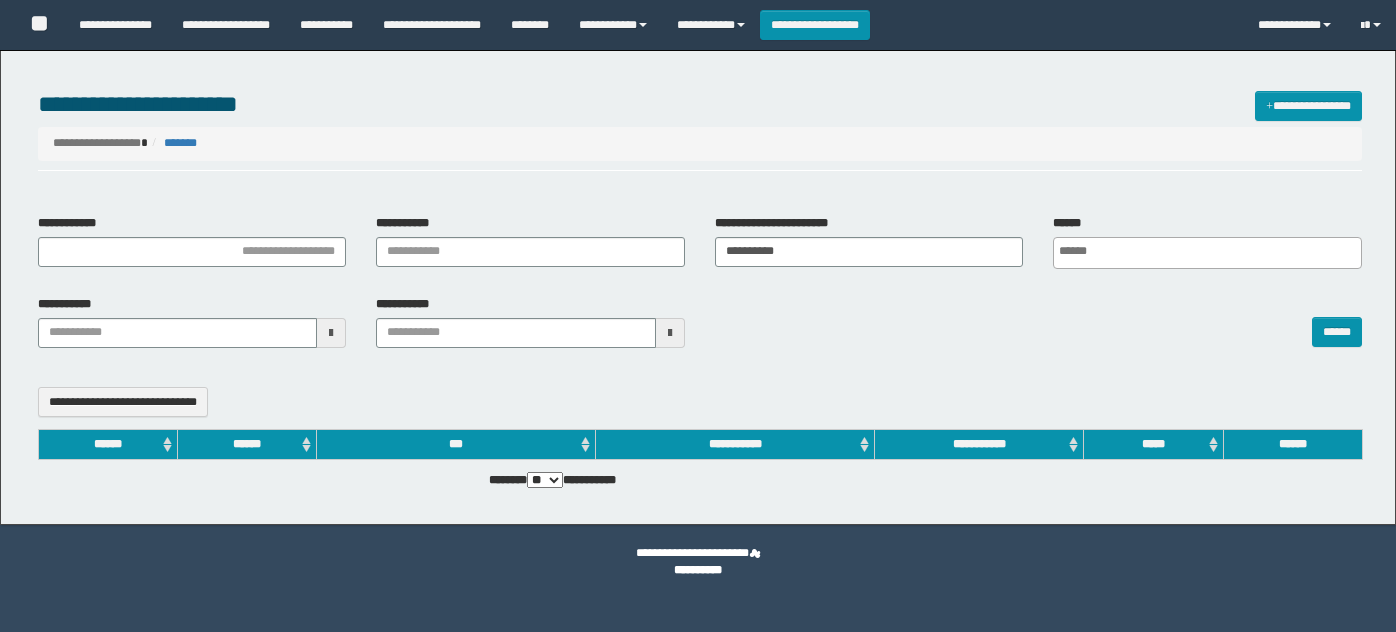 select 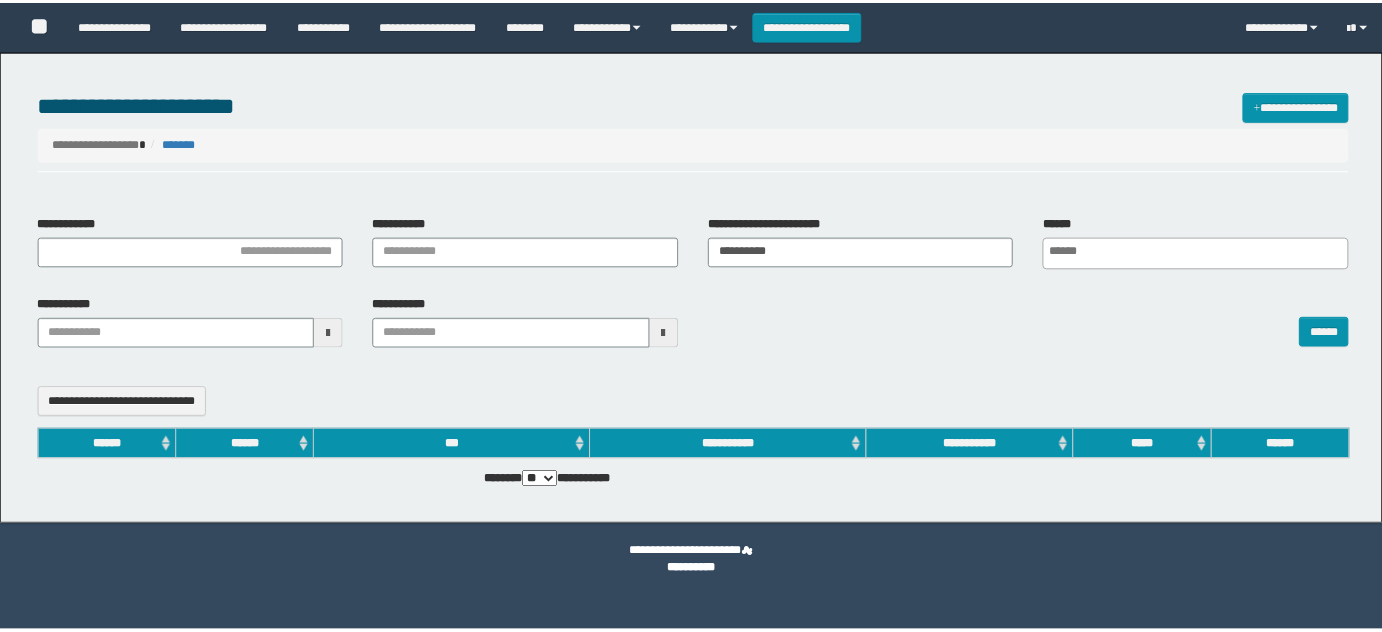 scroll, scrollTop: 0, scrollLeft: 0, axis: both 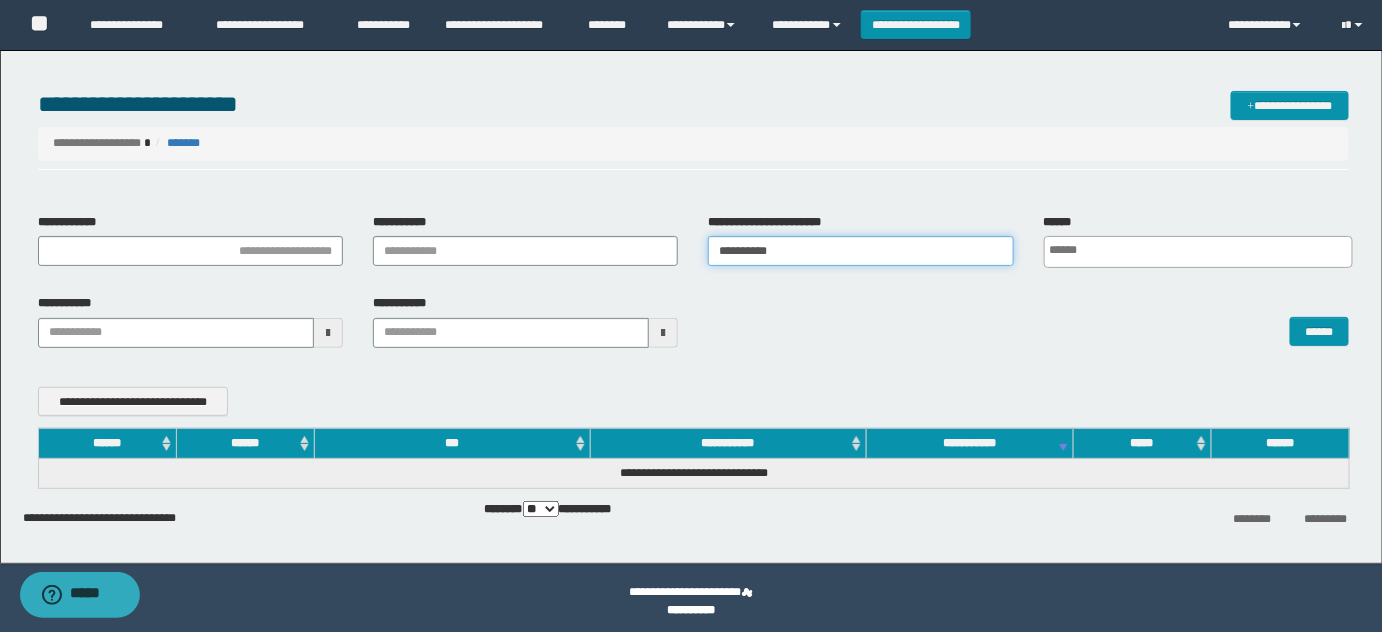 drag, startPoint x: 805, startPoint y: 260, endPoint x: 598, endPoint y: 274, distance: 207.47289 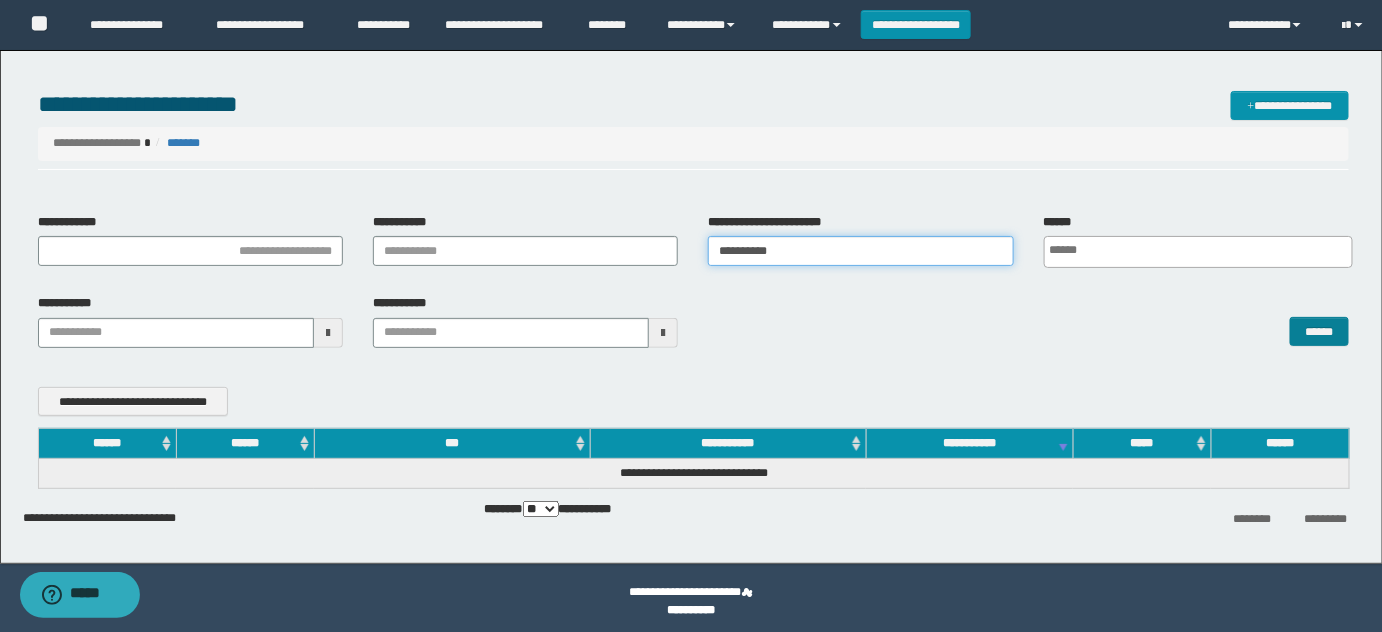 paste 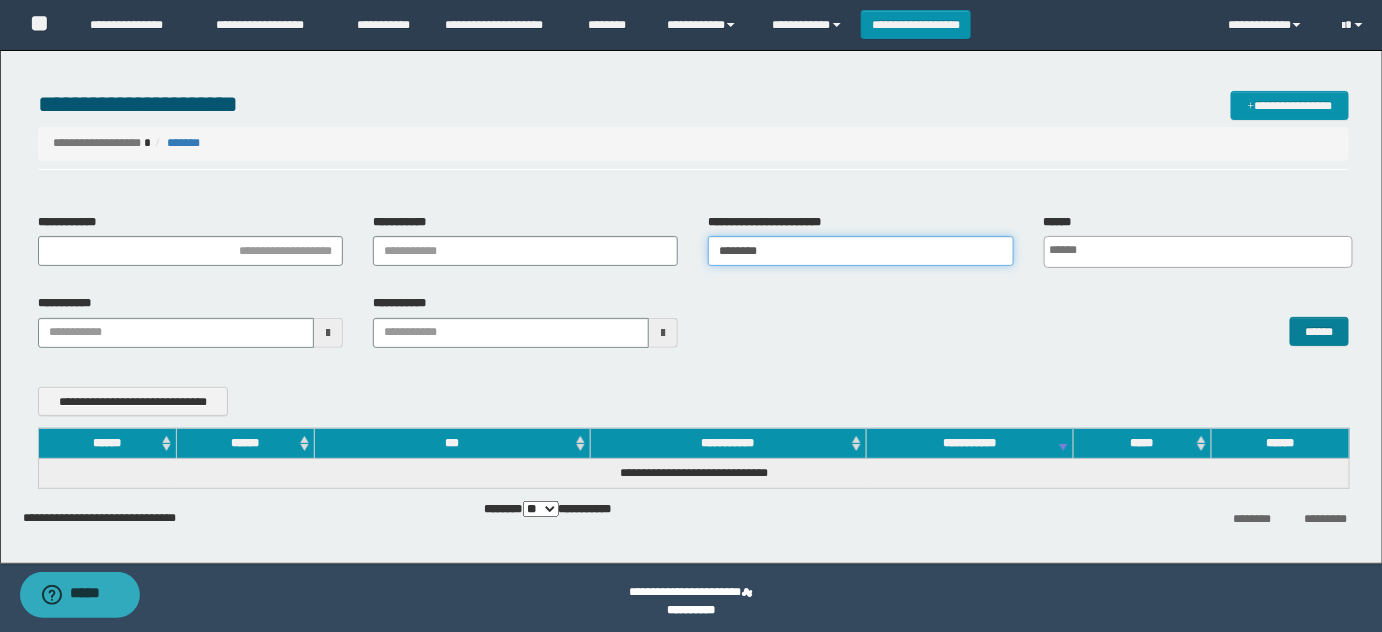 type on "********" 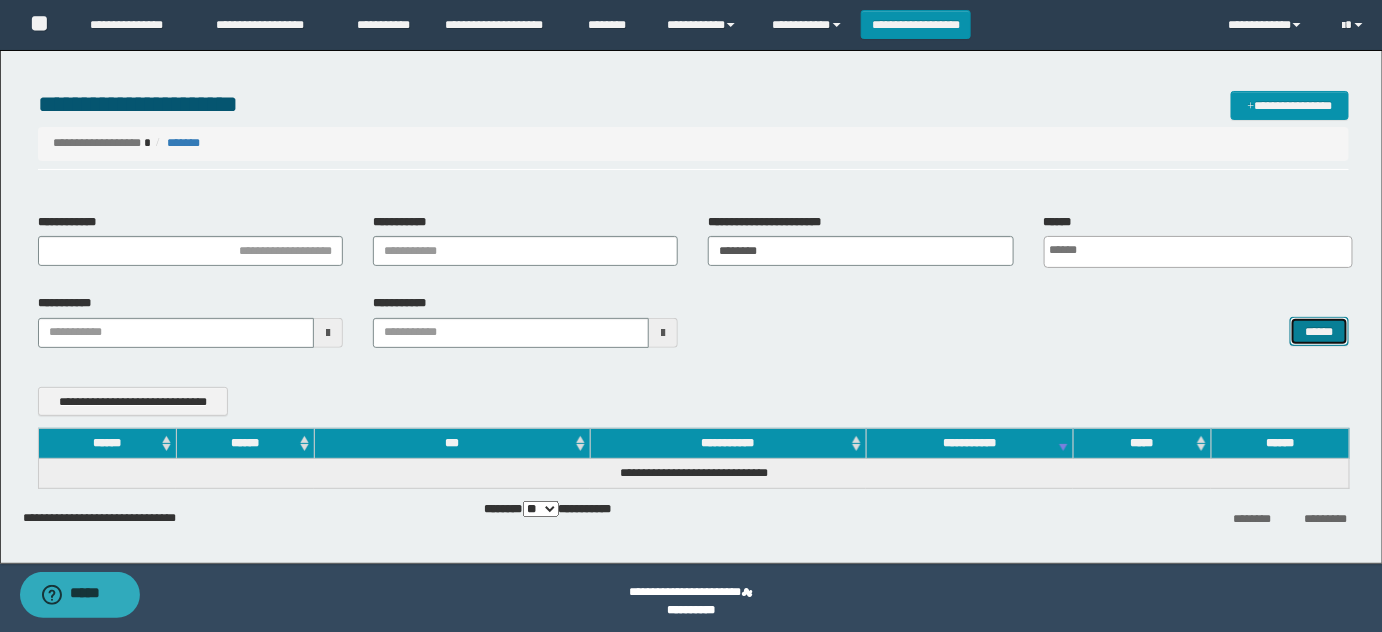 click on "******" at bounding box center (1319, 331) 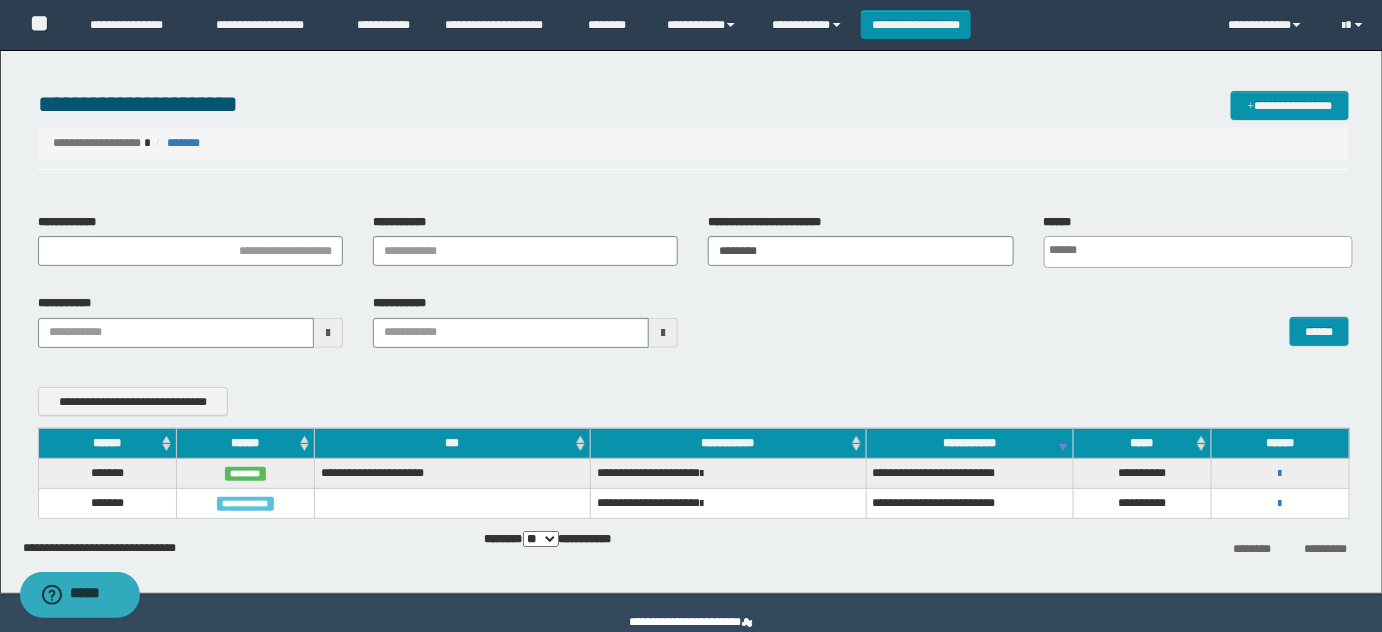 click on "**********" at bounding box center (1280, 503) 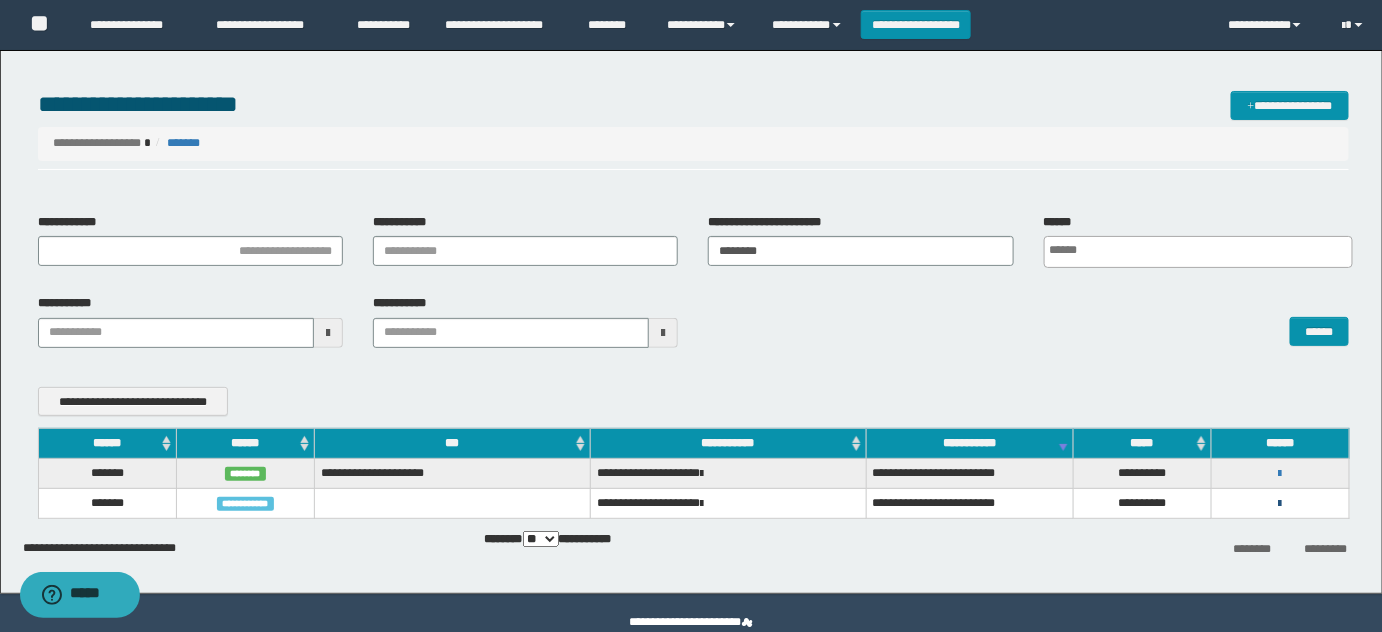 click at bounding box center [1280, 504] 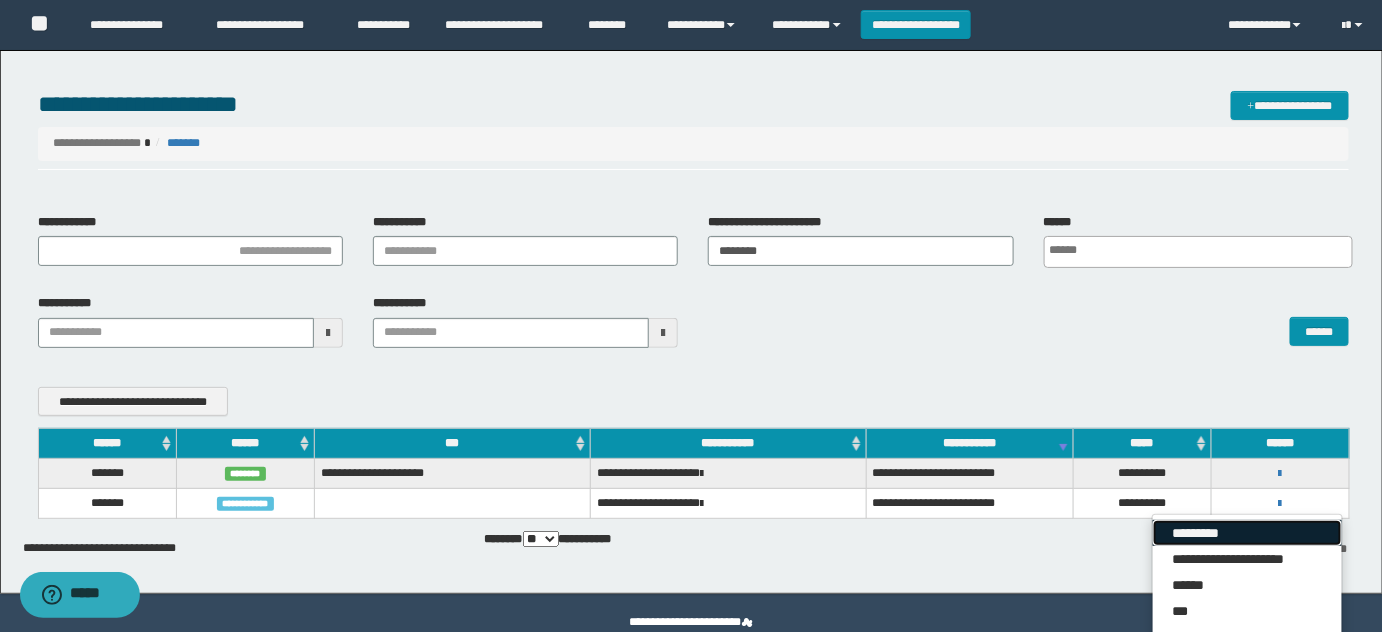 click on "*********" at bounding box center (1247, 533) 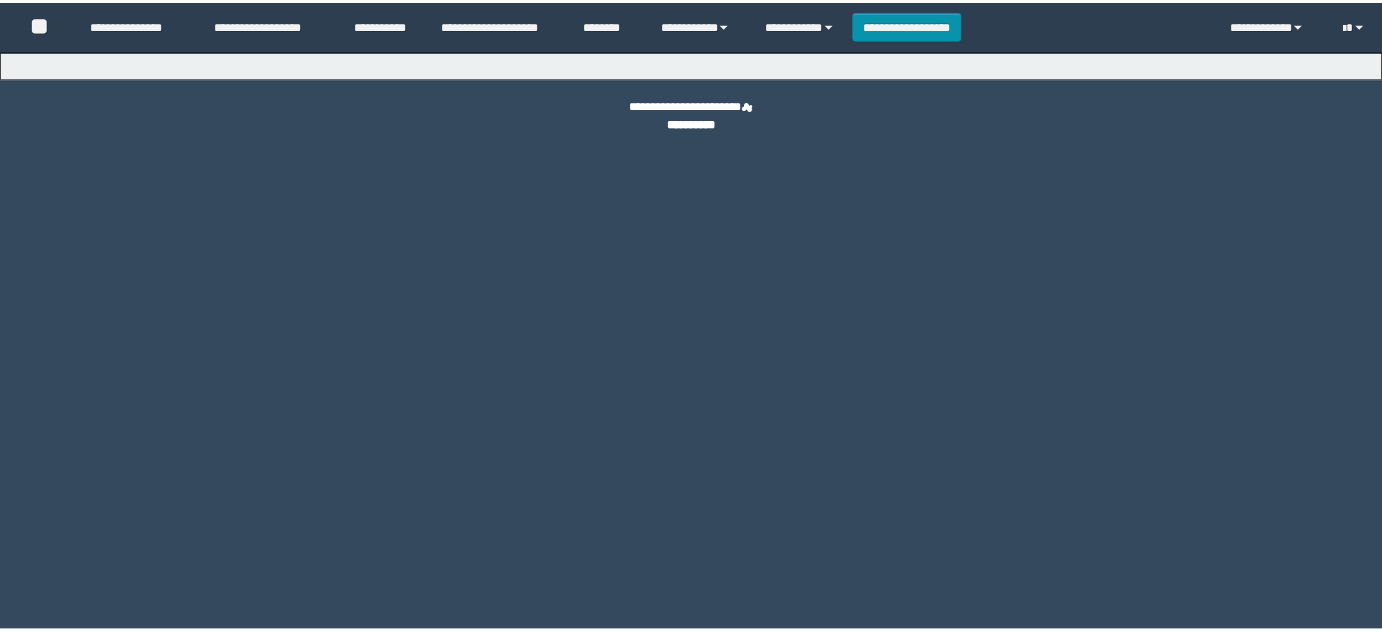 scroll, scrollTop: 0, scrollLeft: 0, axis: both 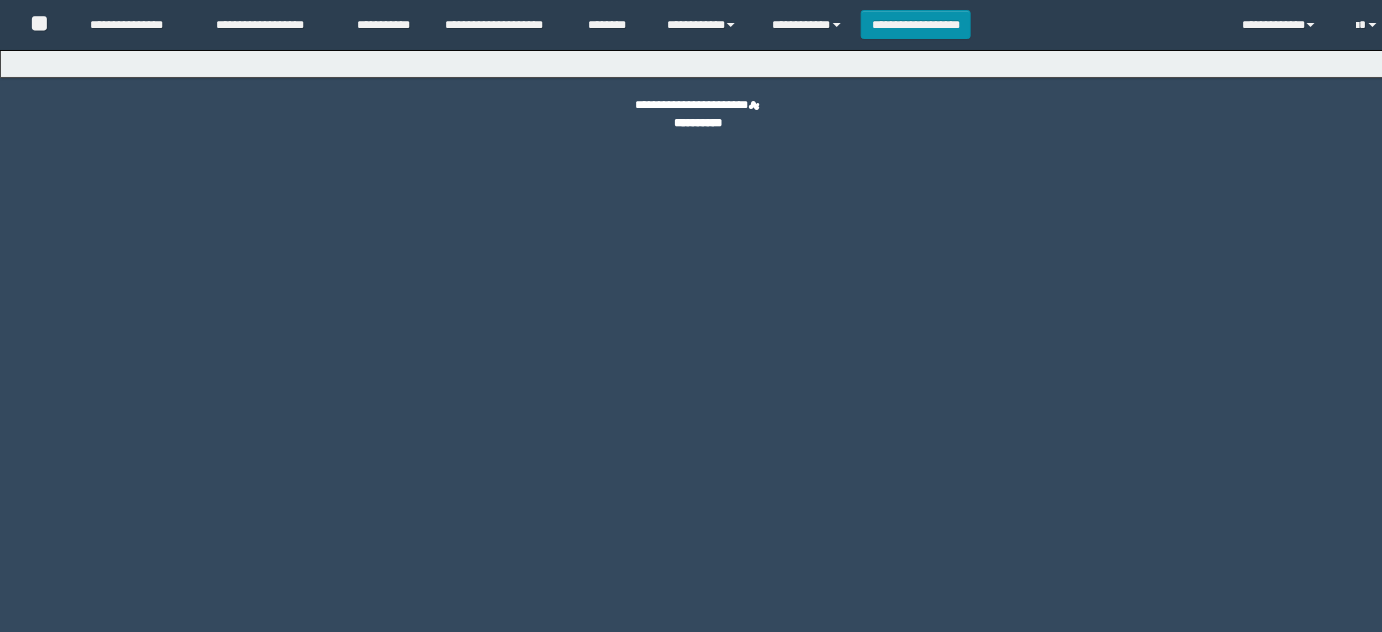 select on "**" 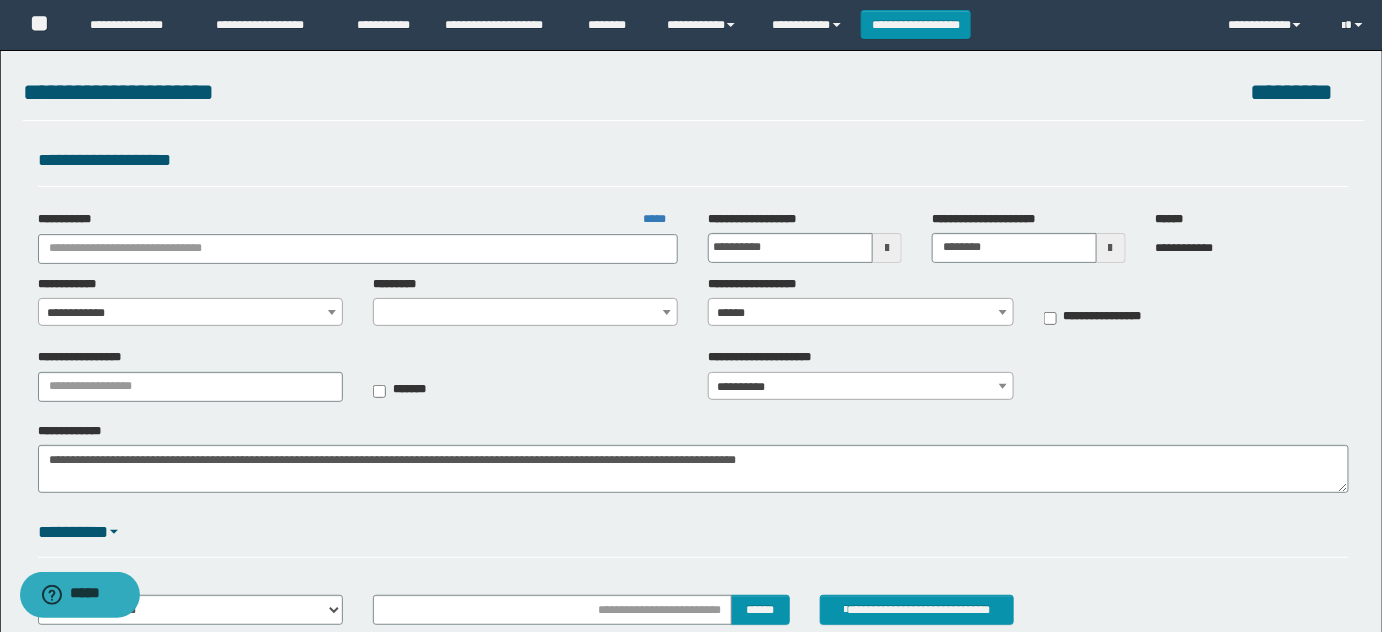 type on "**********" 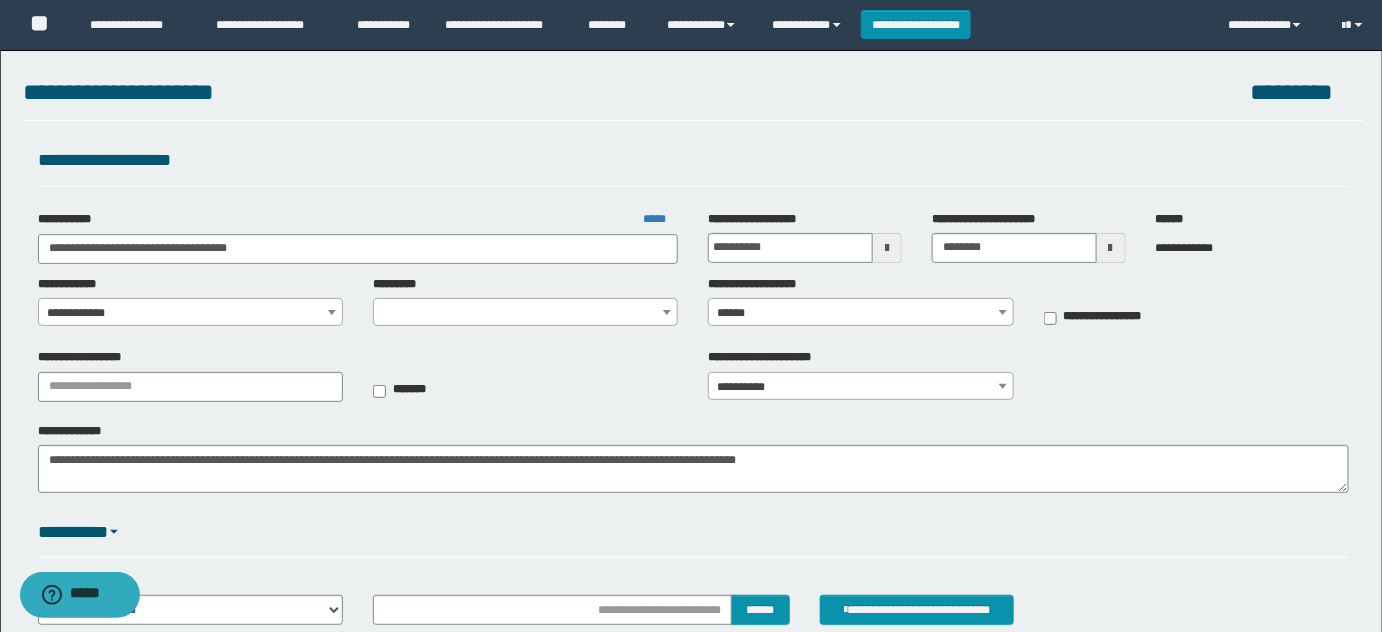 select on "****" 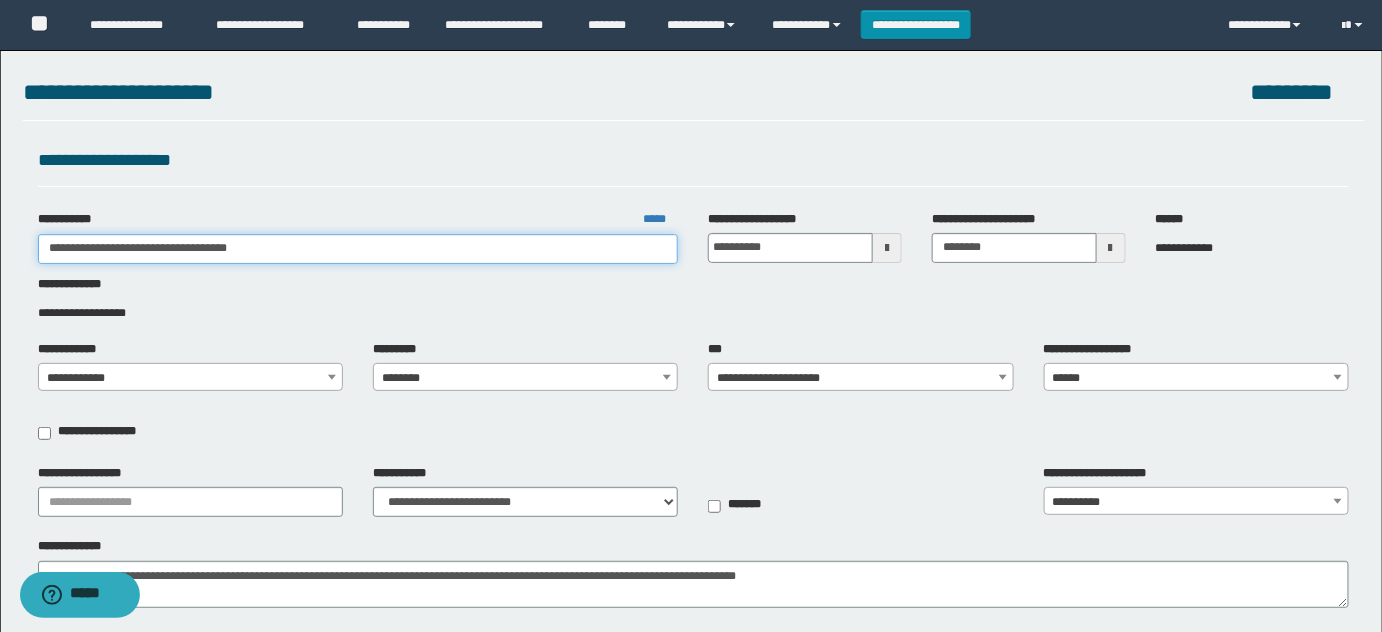 drag, startPoint x: 144, startPoint y: 245, endPoint x: 458, endPoint y: 247, distance: 314.00638 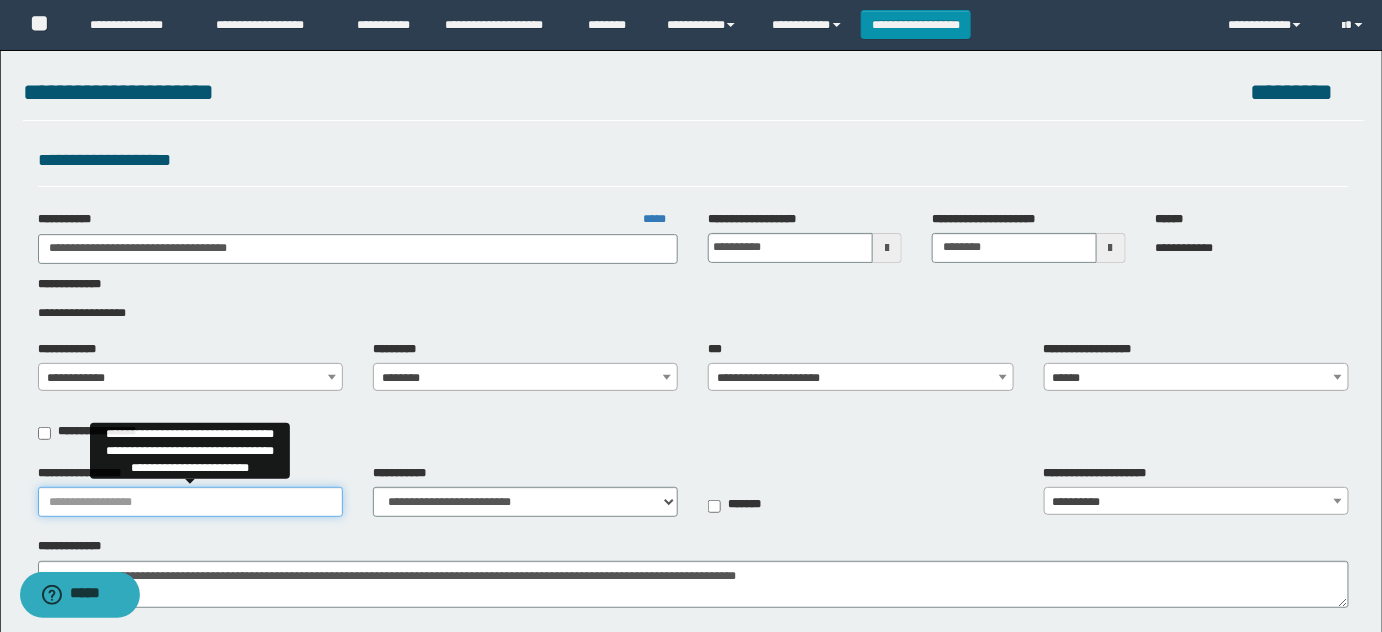 click on "**********" at bounding box center (190, 502) 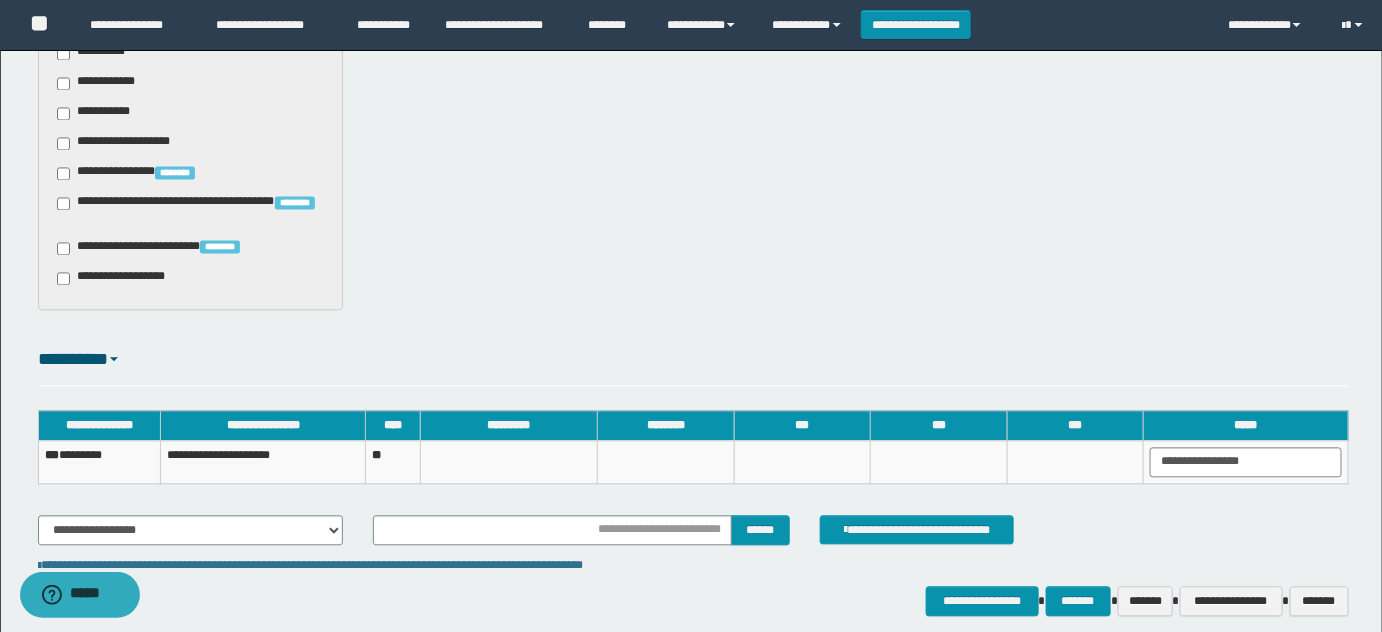 scroll, scrollTop: 1360, scrollLeft: 0, axis: vertical 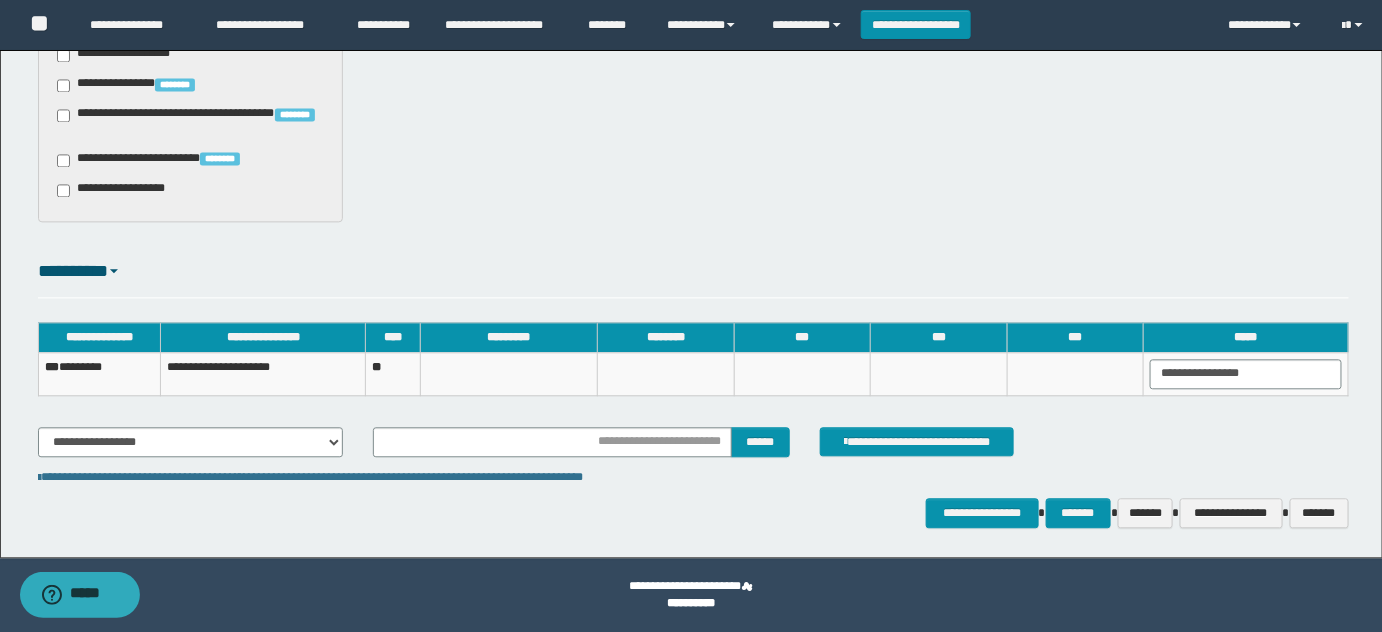 type on "**********" 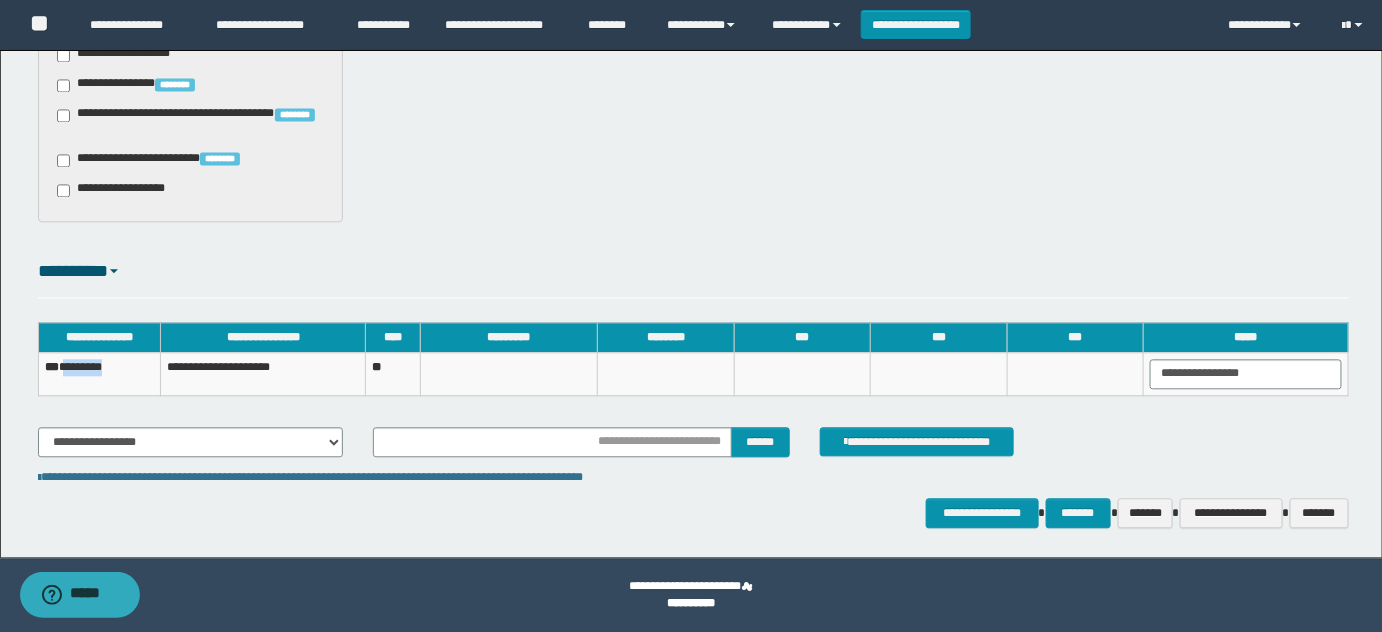 click on "*** ********" at bounding box center [99, 373] 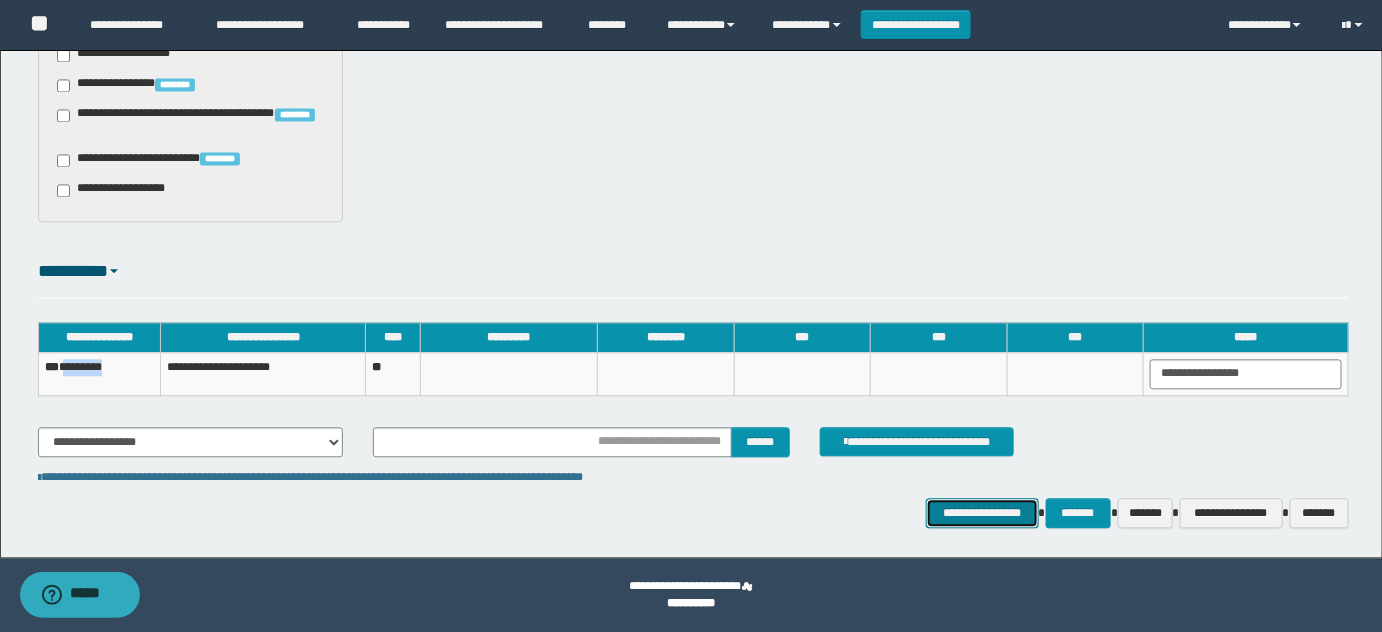 click on "**********" at bounding box center (982, 512) 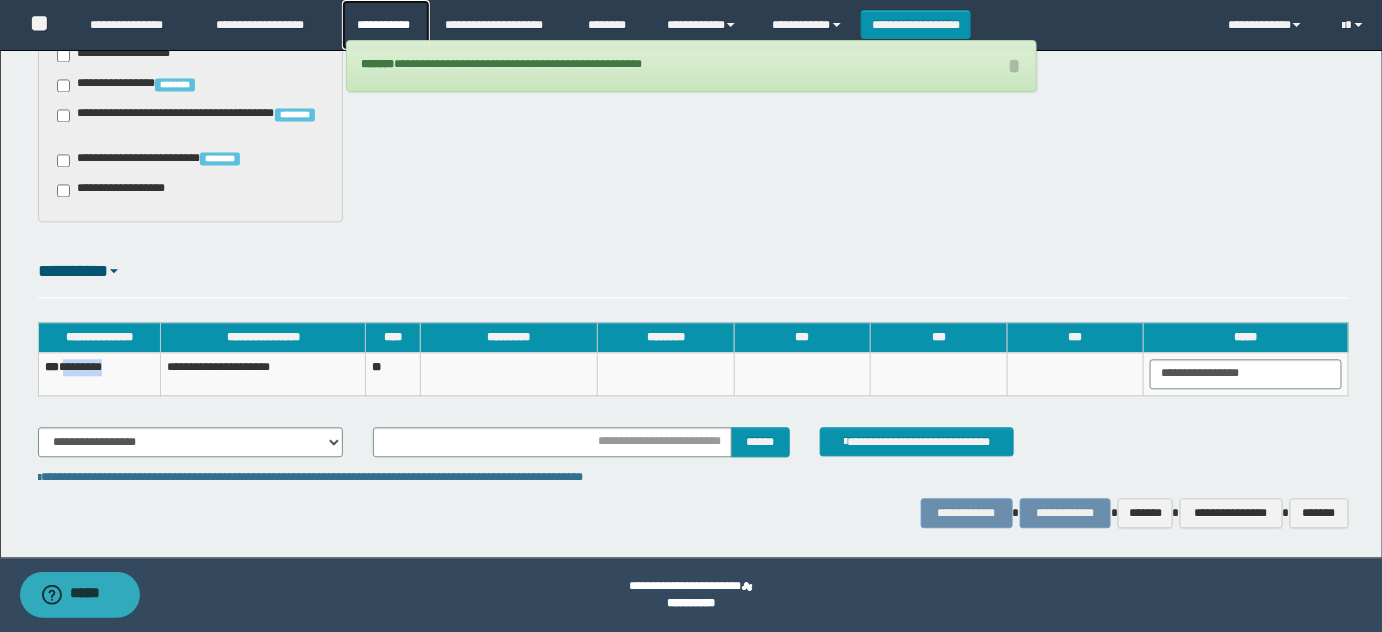 click on "**********" at bounding box center [386, 25] 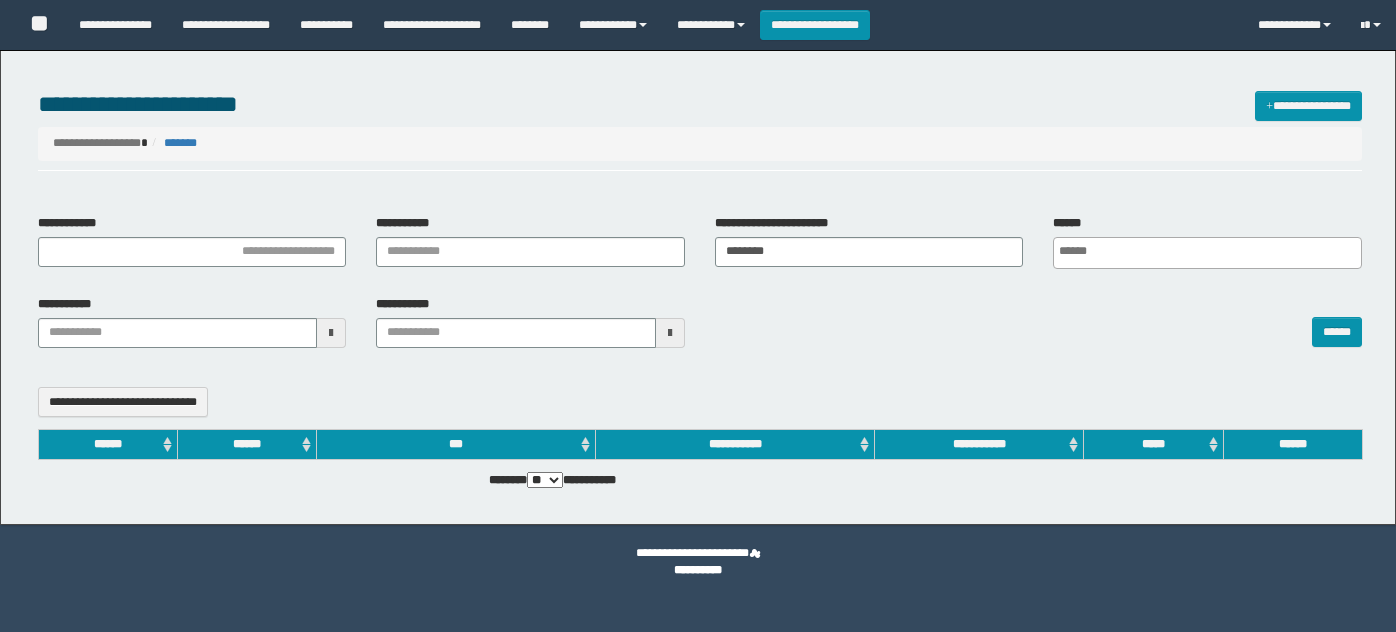 select 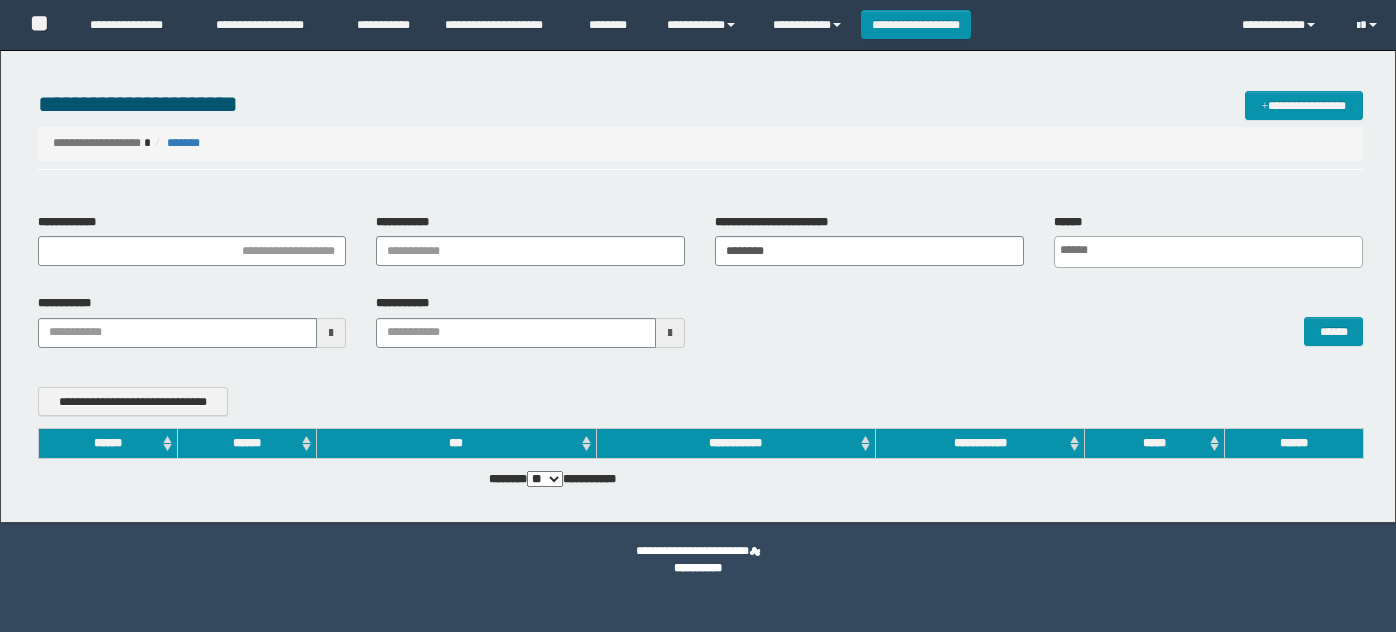 scroll, scrollTop: 0, scrollLeft: 0, axis: both 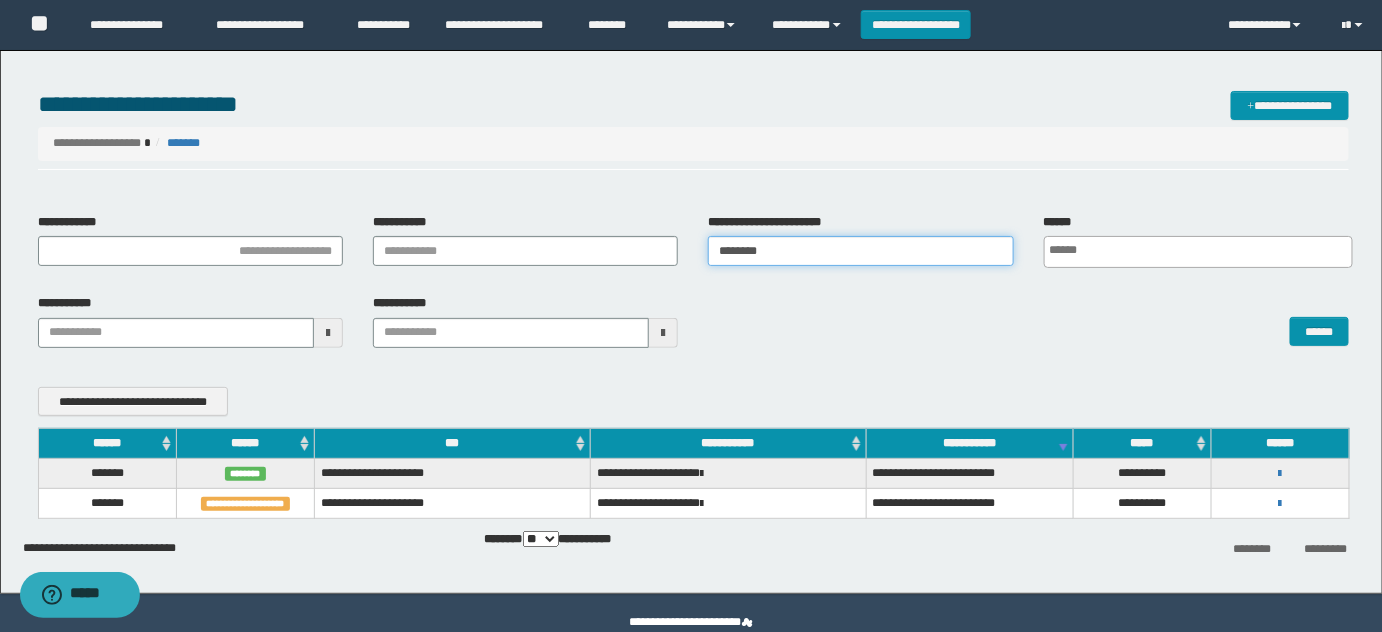 drag, startPoint x: 833, startPoint y: 257, endPoint x: 533, endPoint y: 227, distance: 301.49628 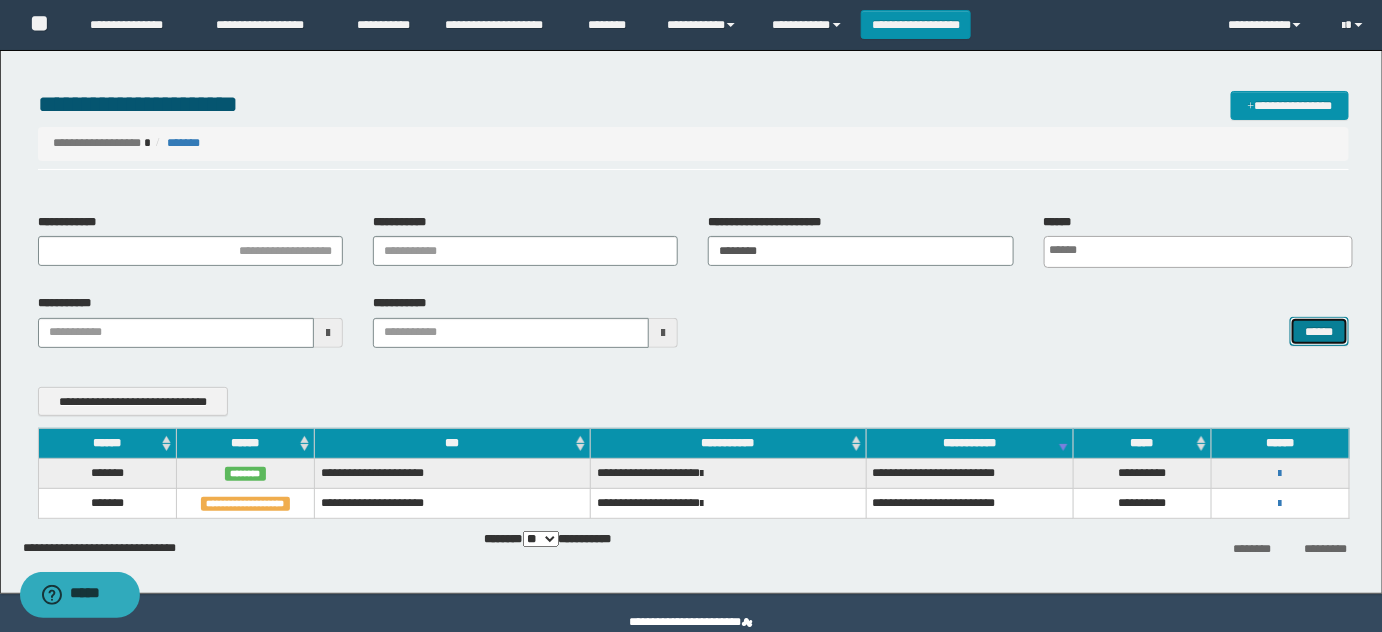 click on "******" at bounding box center [1319, 331] 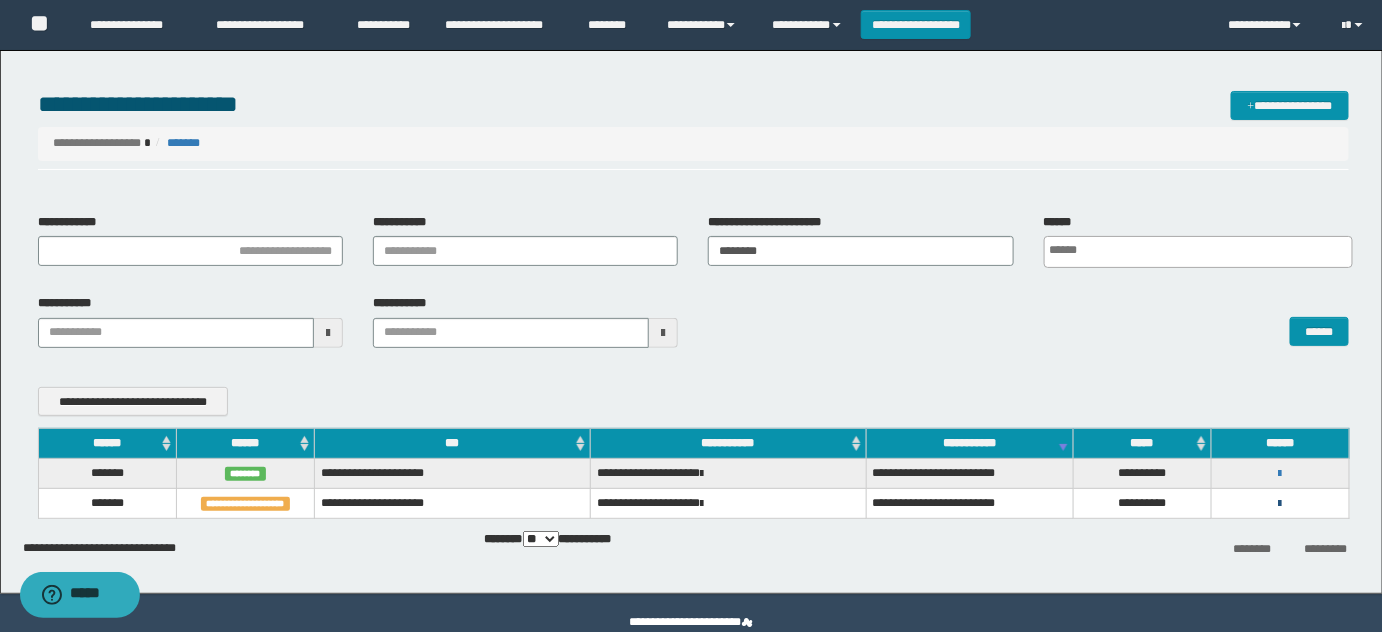 drag, startPoint x: 1292, startPoint y: 503, endPoint x: 1277, endPoint y: 503, distance: 15 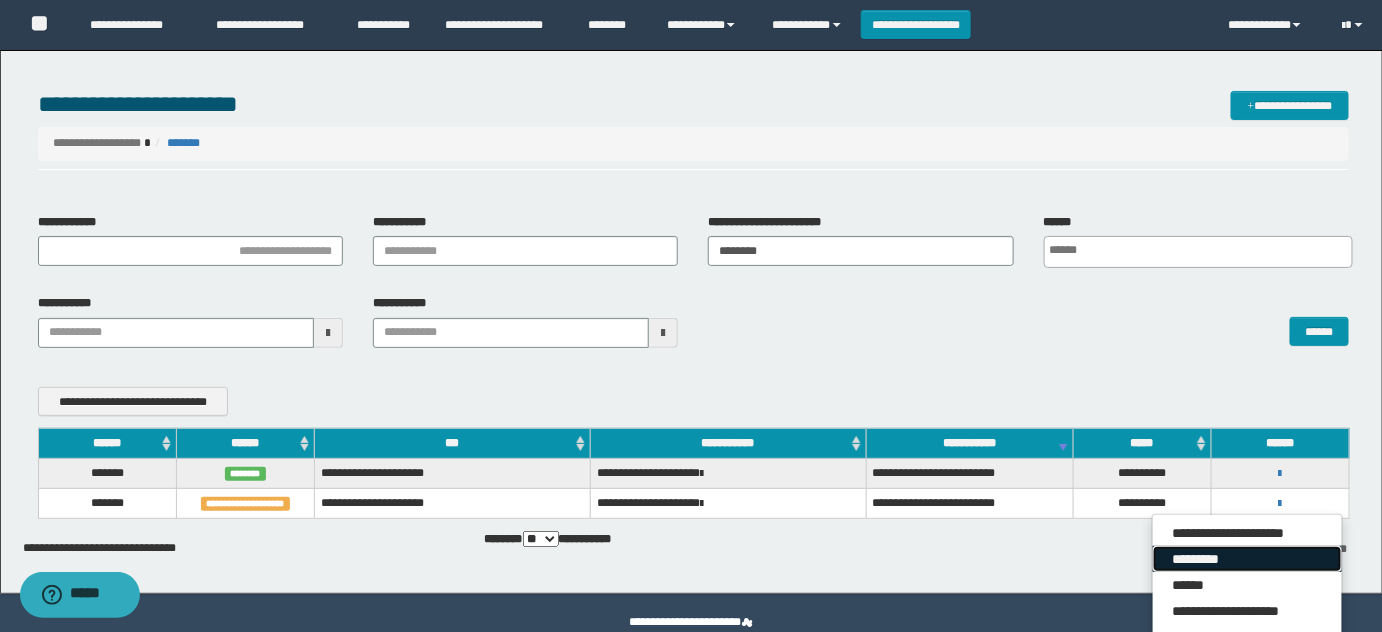 click on "*********" at bounding box center [1247, 559] 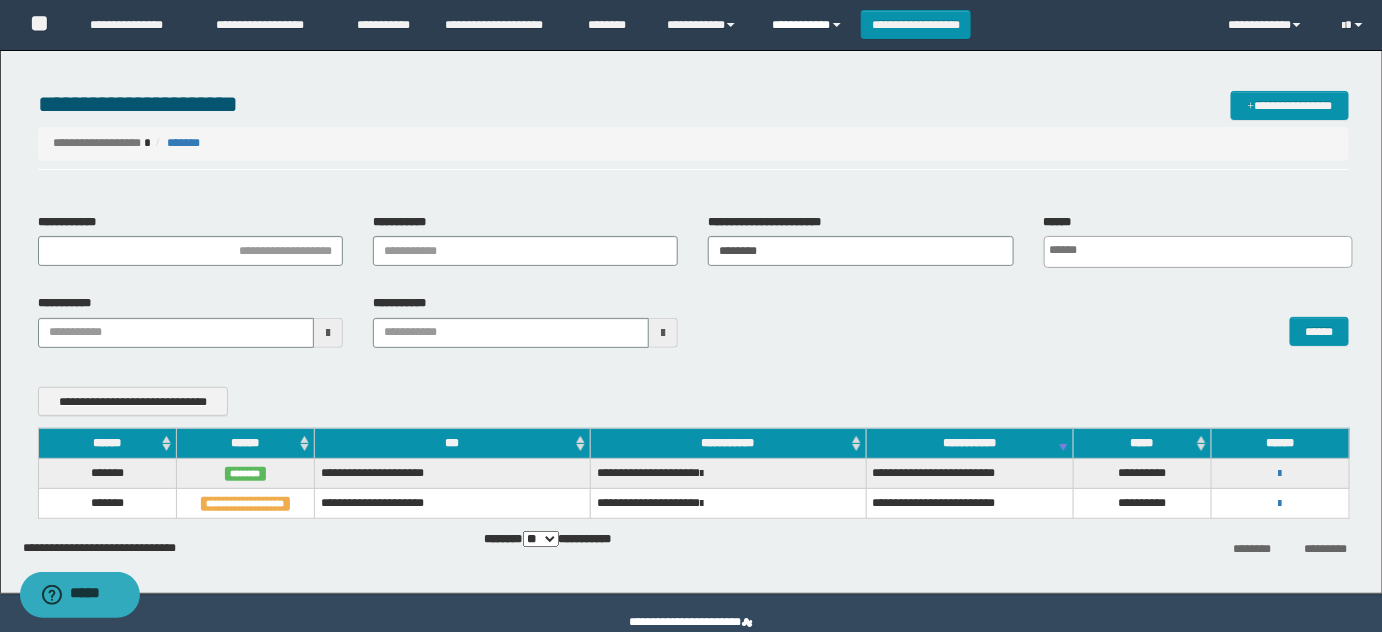 click on "**********" at bounding box center (809, 25) 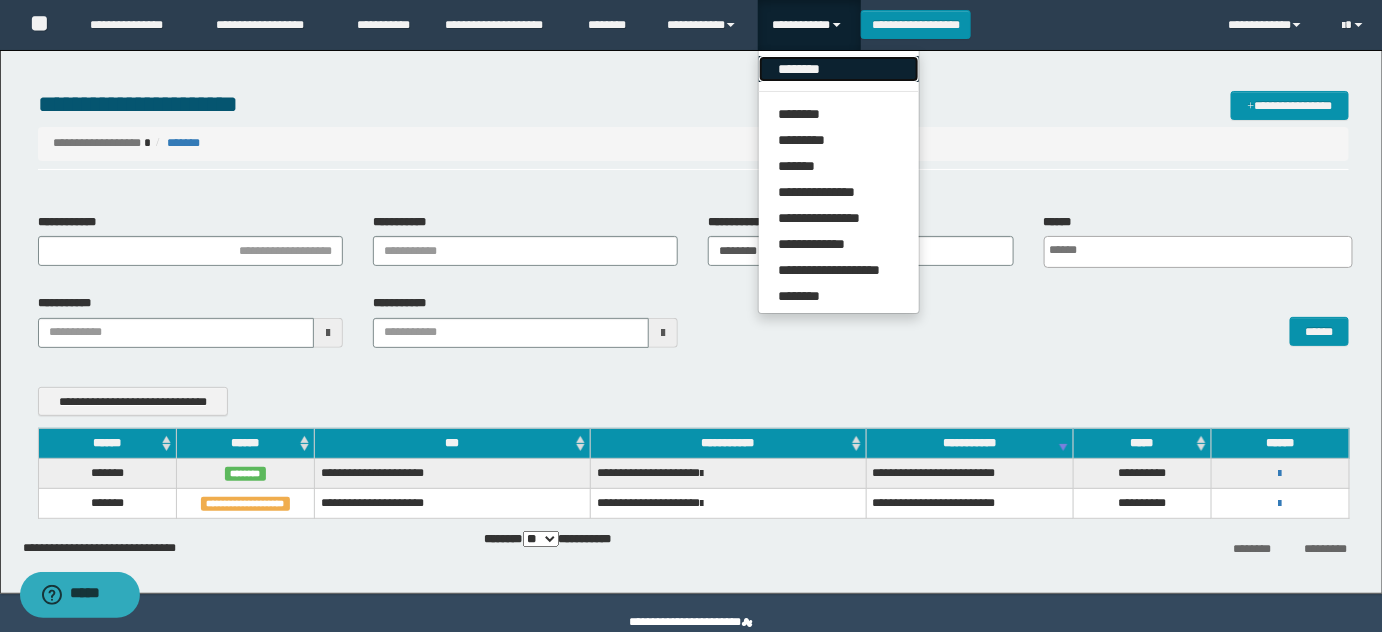 click on "********" at bounding box center (839, 69) 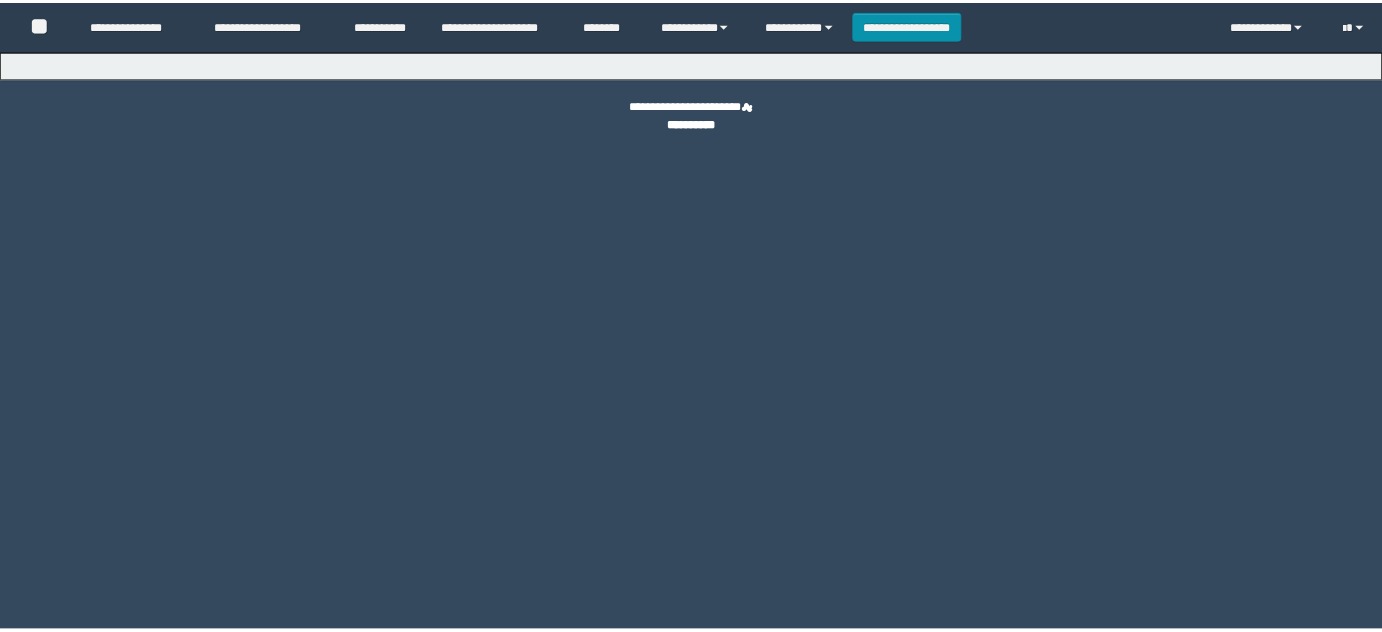 scroll, scrollTop: 0, scrollLeft: 0, axis: both 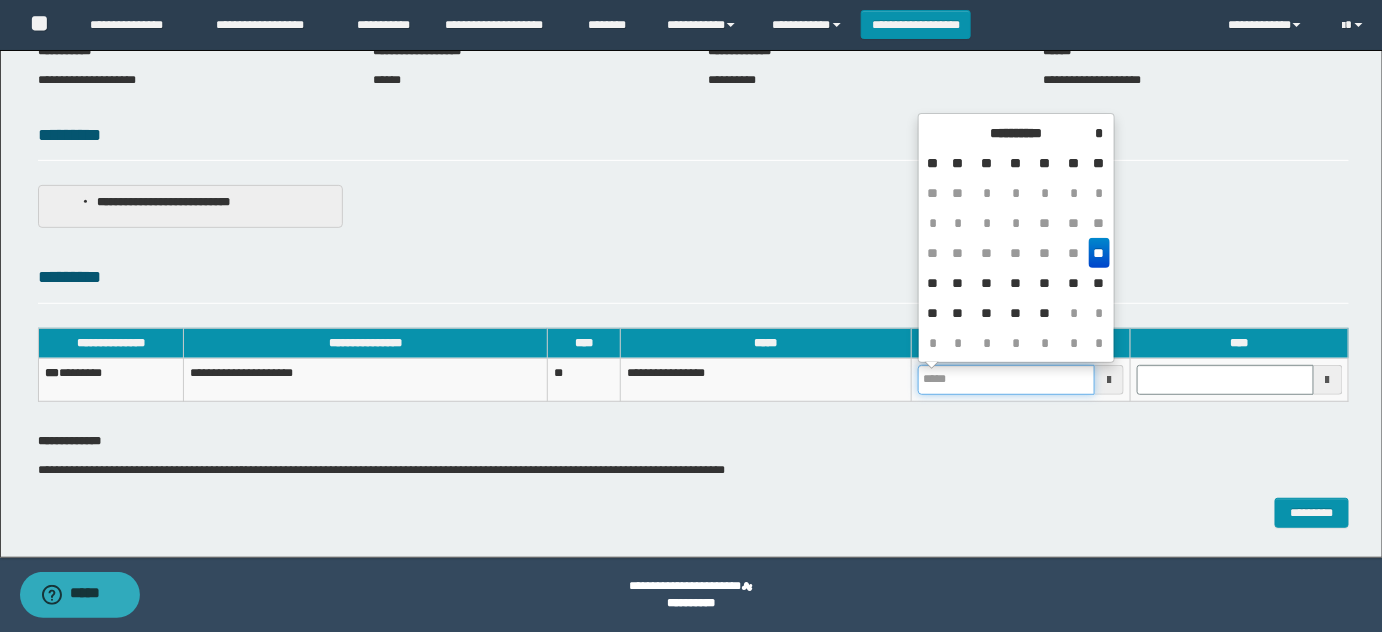 click at bounding box center (1006, 380) 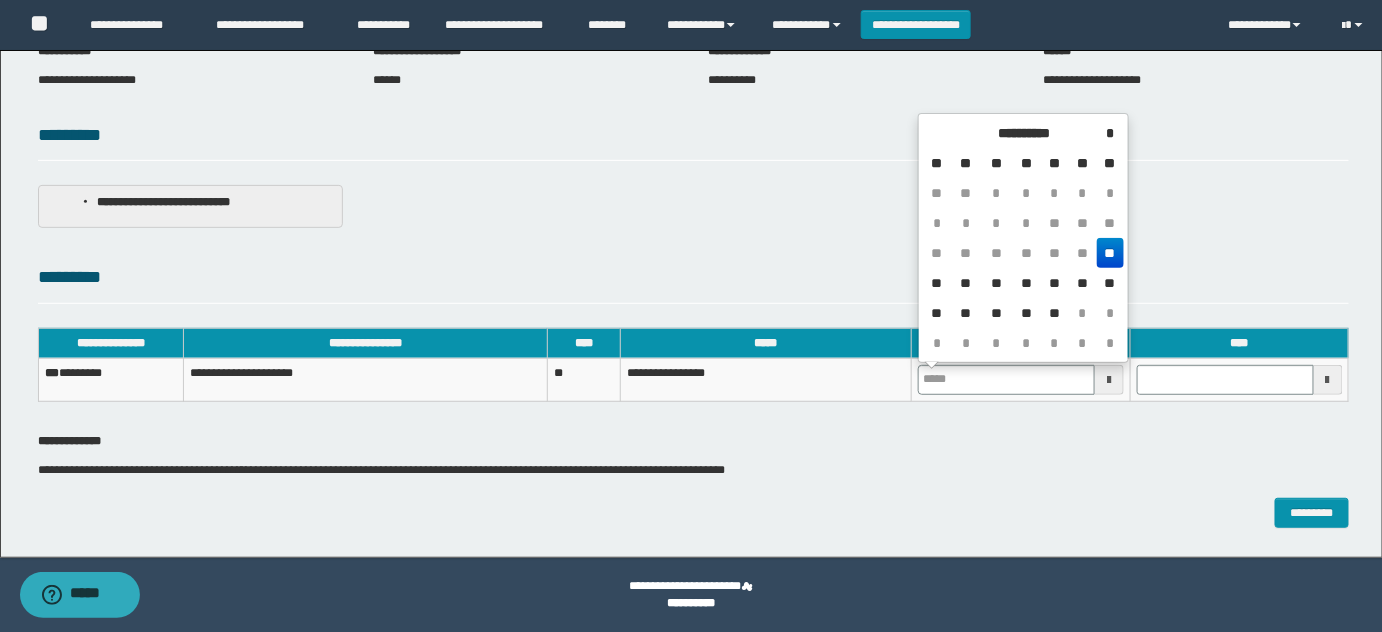 click on "**" at bounding box center (1110, 253) 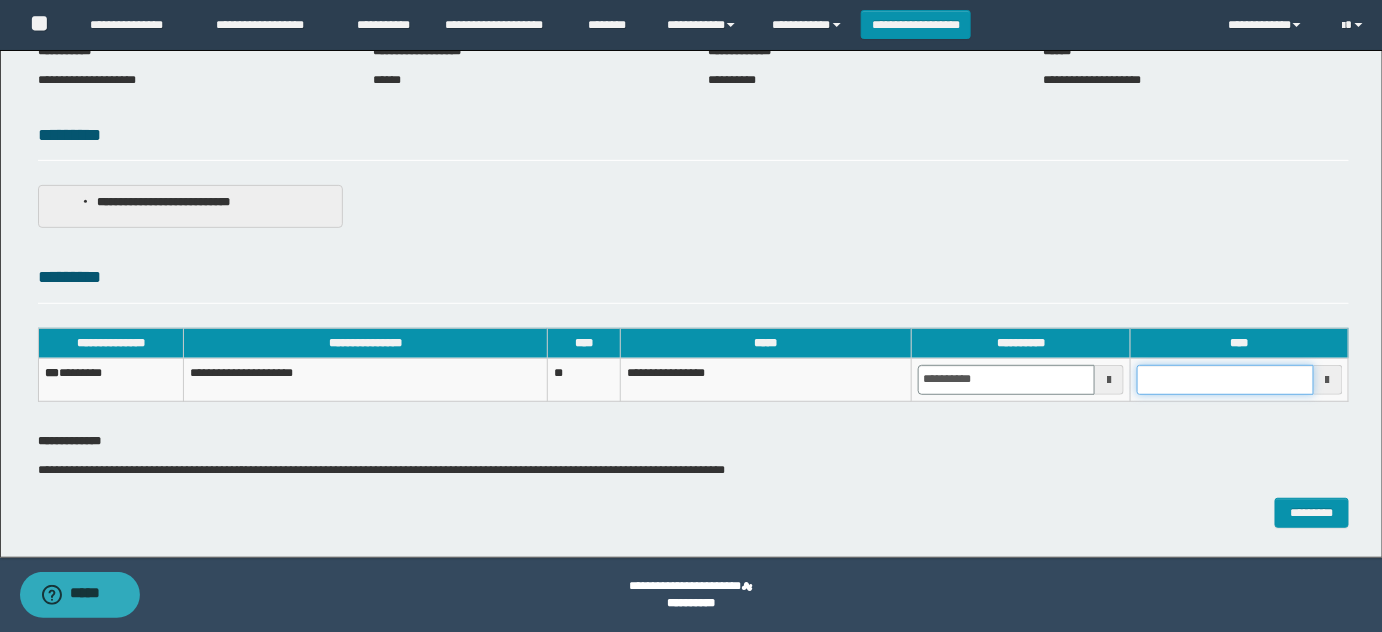 click at bounding box center (1225, 380) 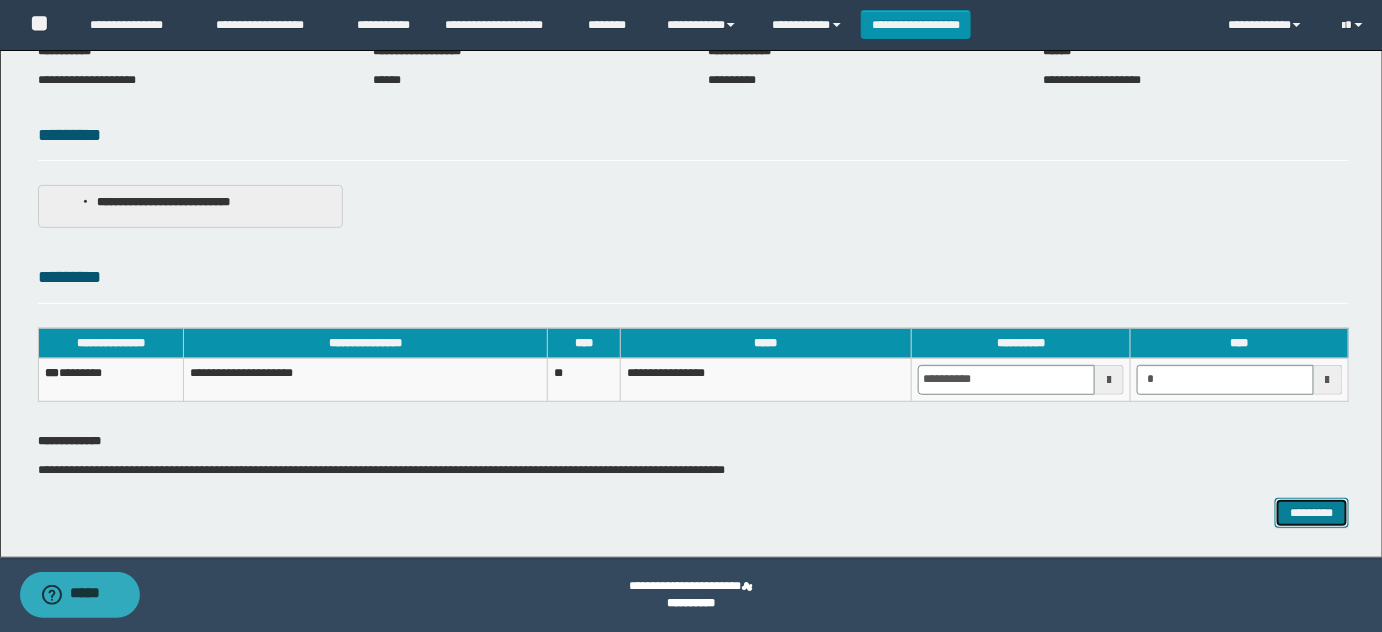 type on "*******" 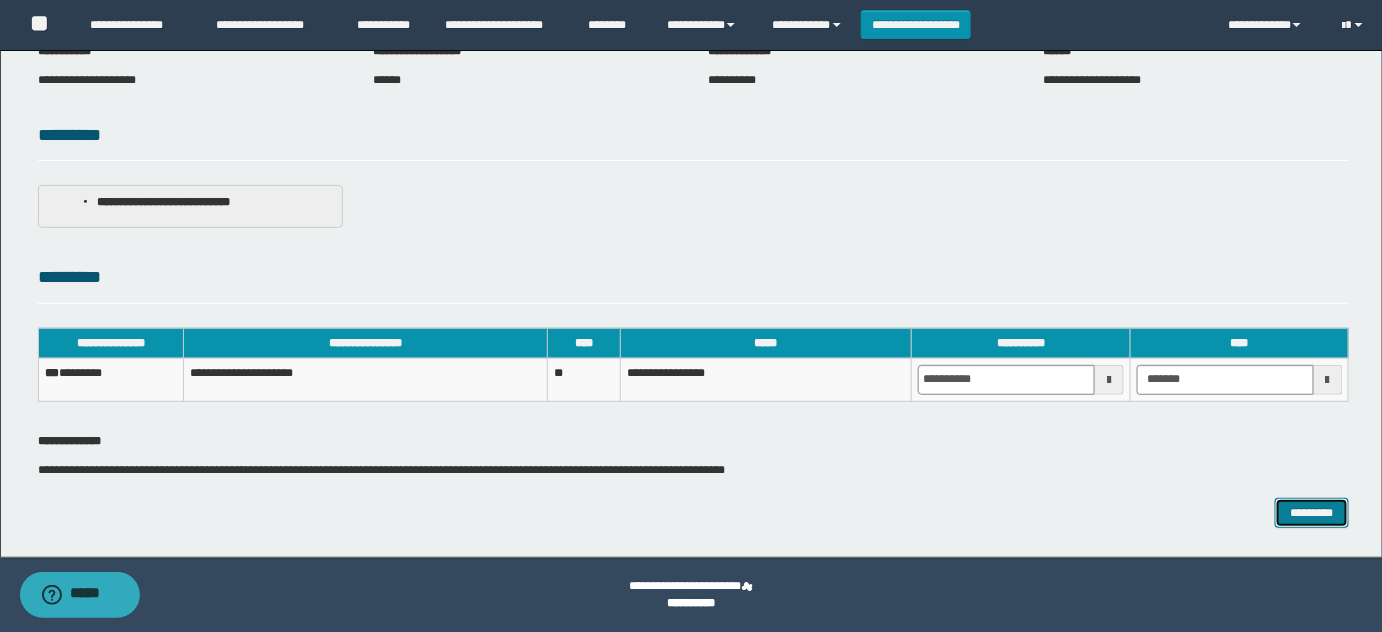 click on "*********" at bounding box center [1312, 512] 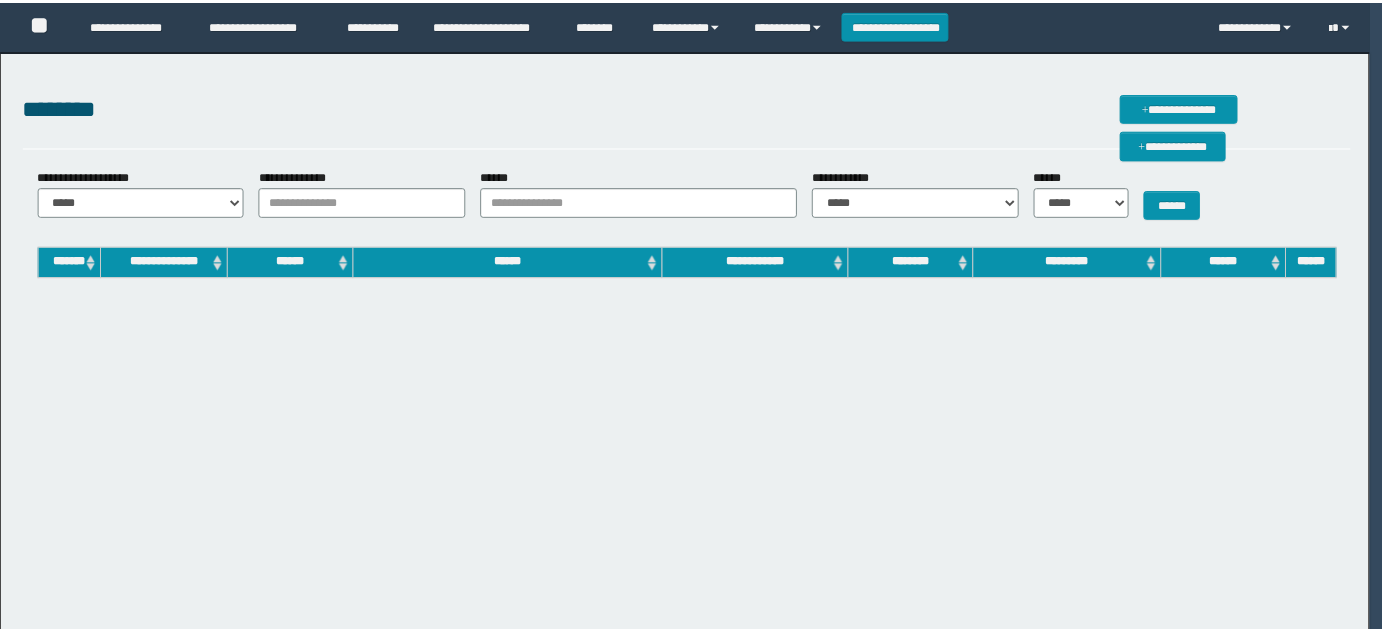 scroll, scrollTop: 0, scrollLeft: 0, axis: both 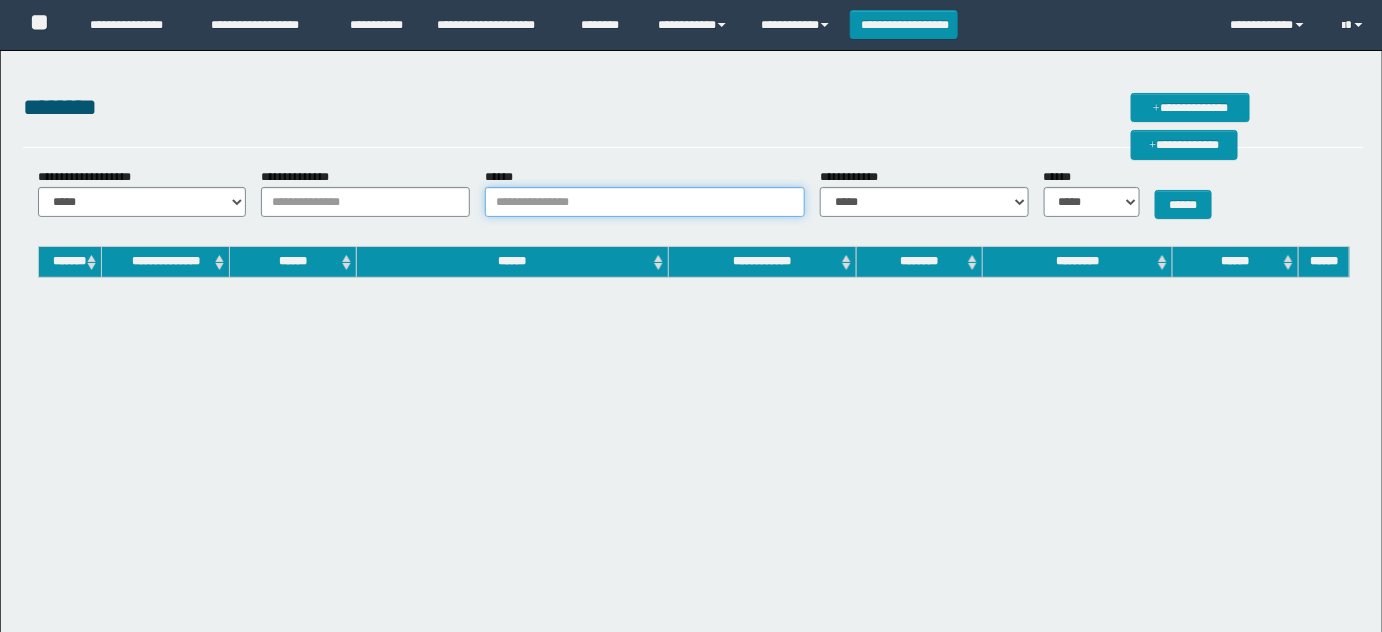 click on "******" at bounding box center [645, 202] 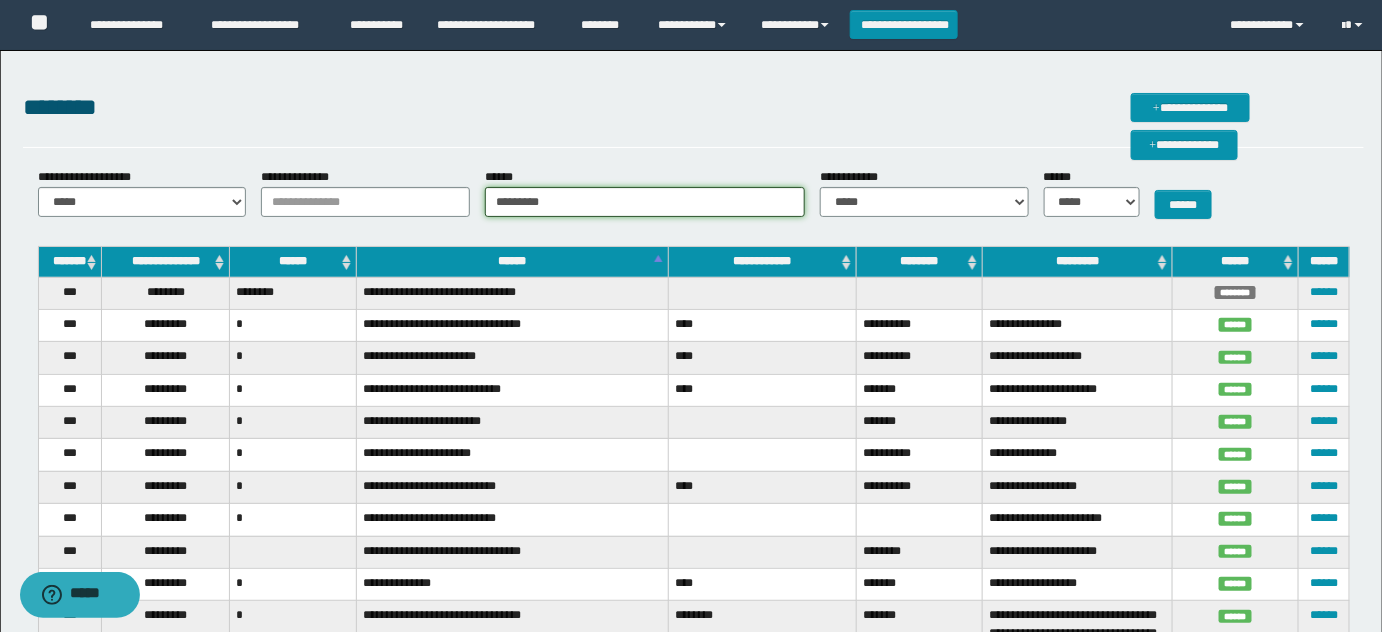 type on "*********" 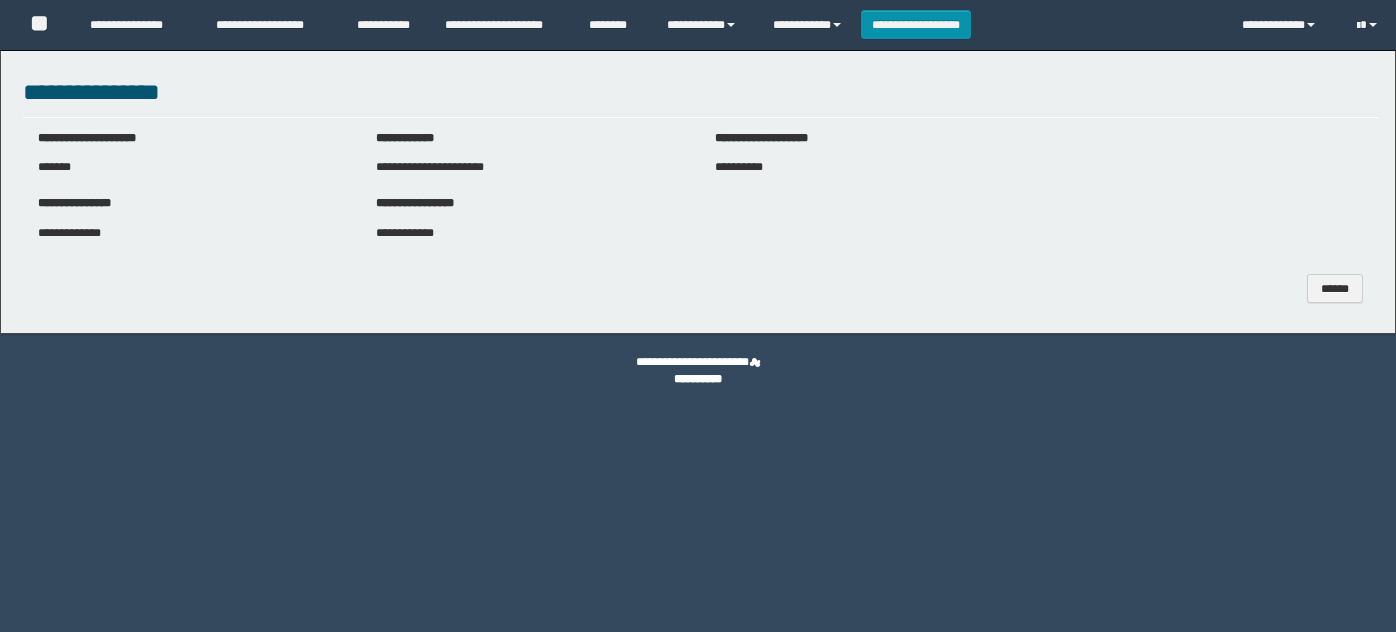 scroll, scrollTop: 0, scrollLeft: 0, axis: both 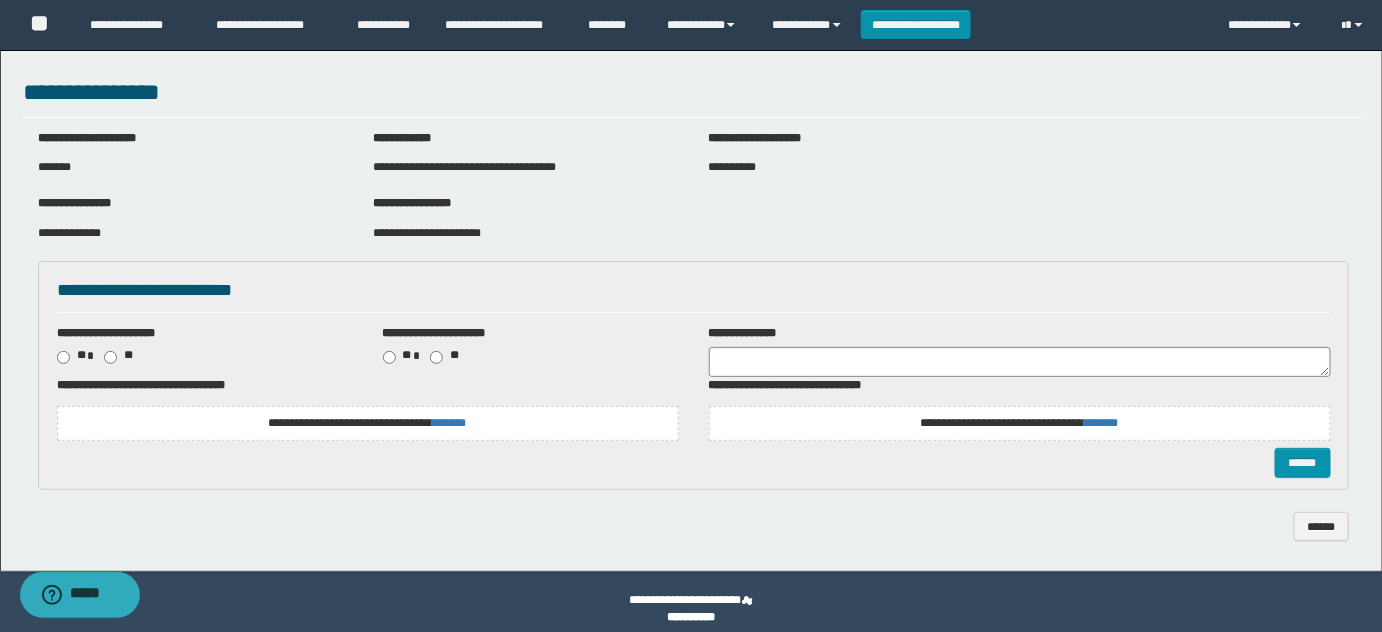 click on "**********" at bounding box center [367, 423] 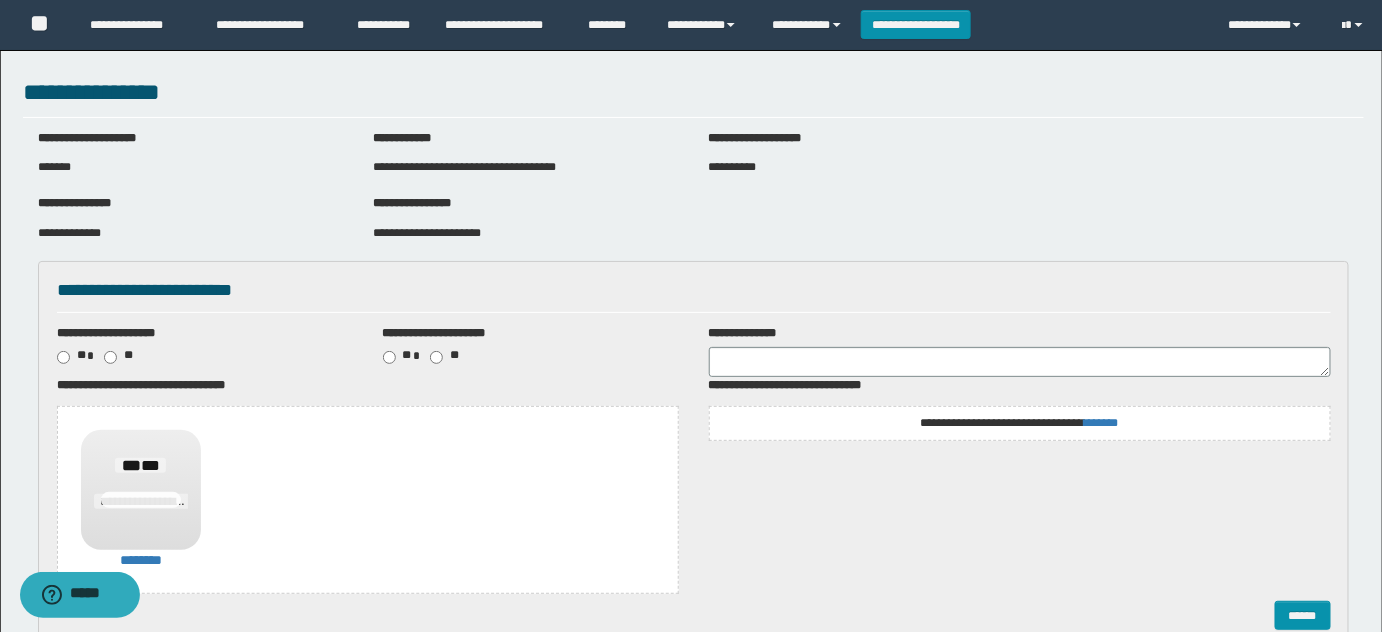 click on "**********" at bounding box center [1020, 423] 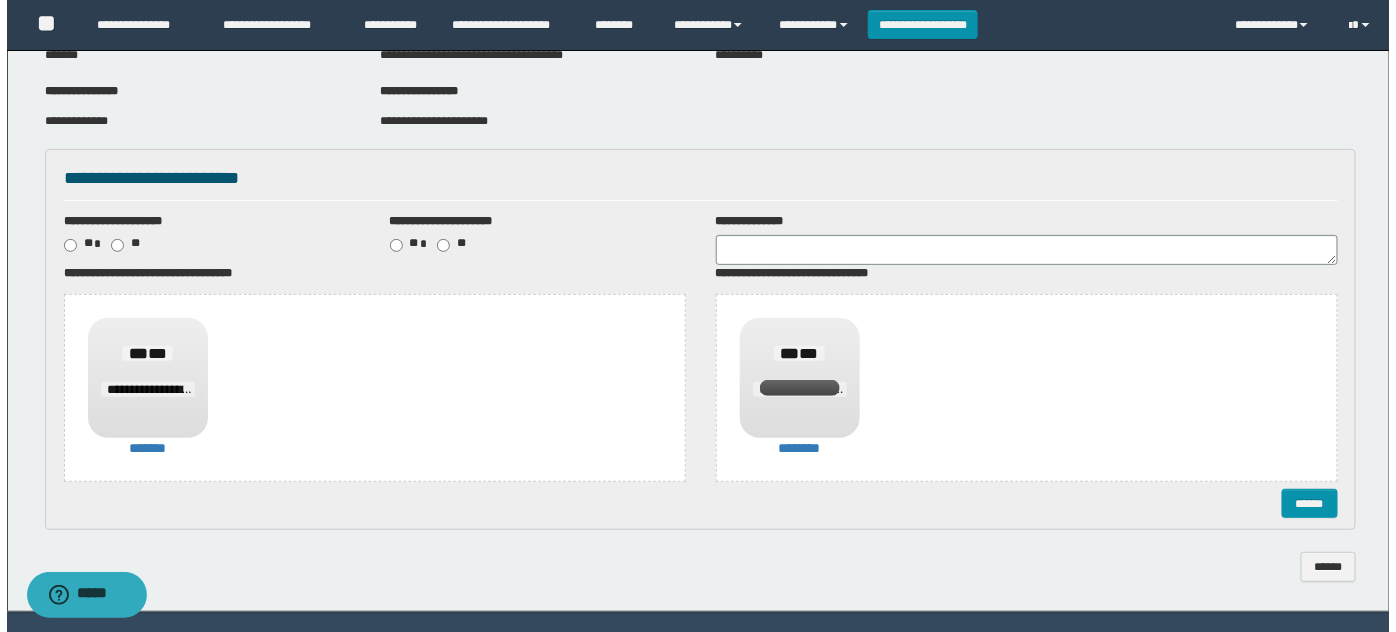 scroll, scrollTop: 166, scrollLeft: 0, axis: vertical 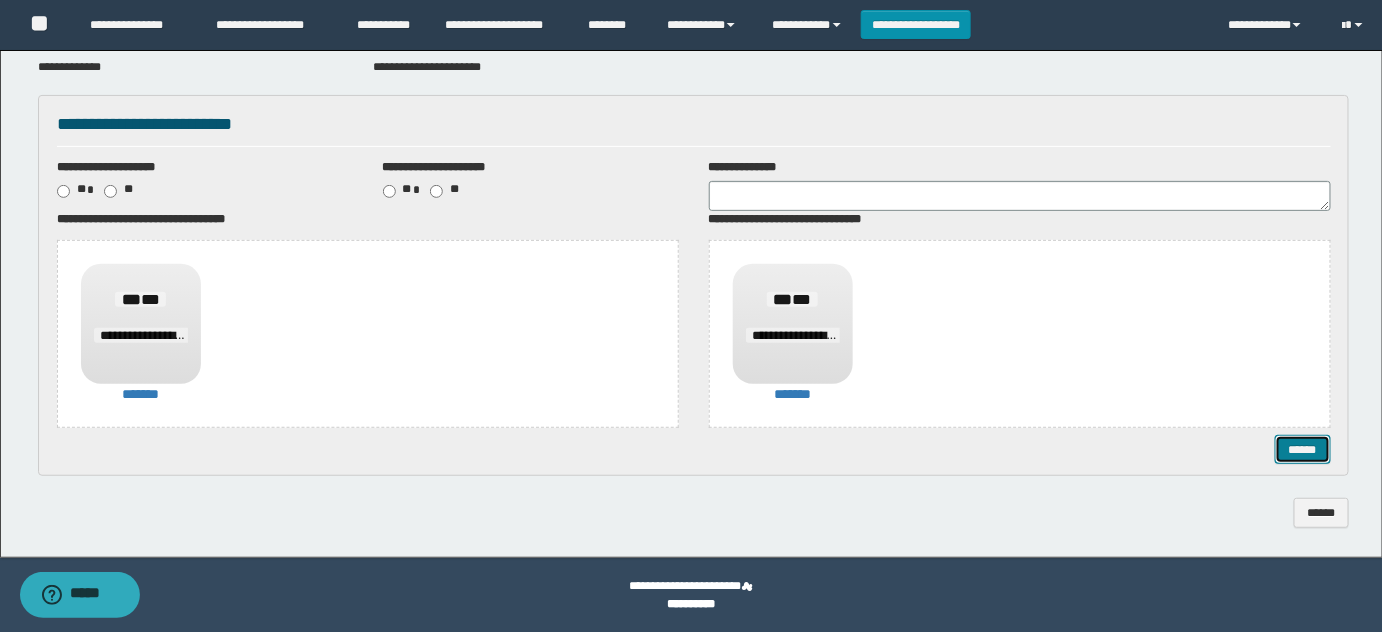click on "******" at bounding box center [1302, 449] 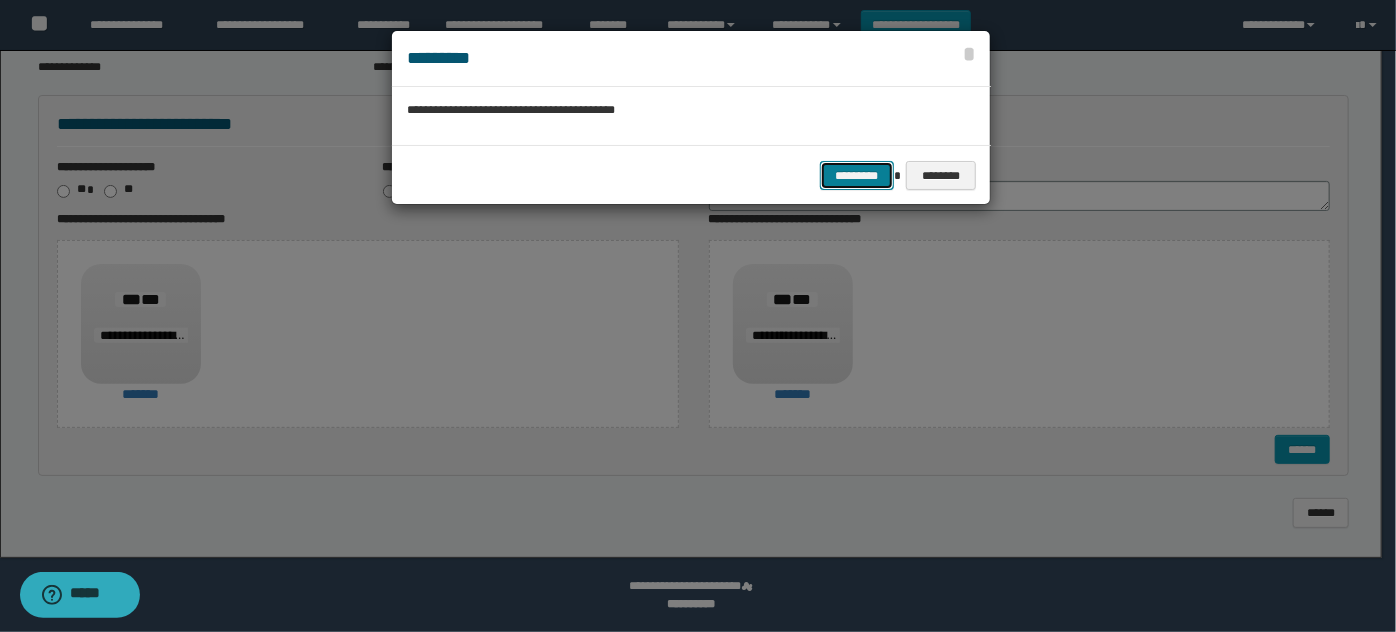 click on "*********" at bounding box center [857, 175] 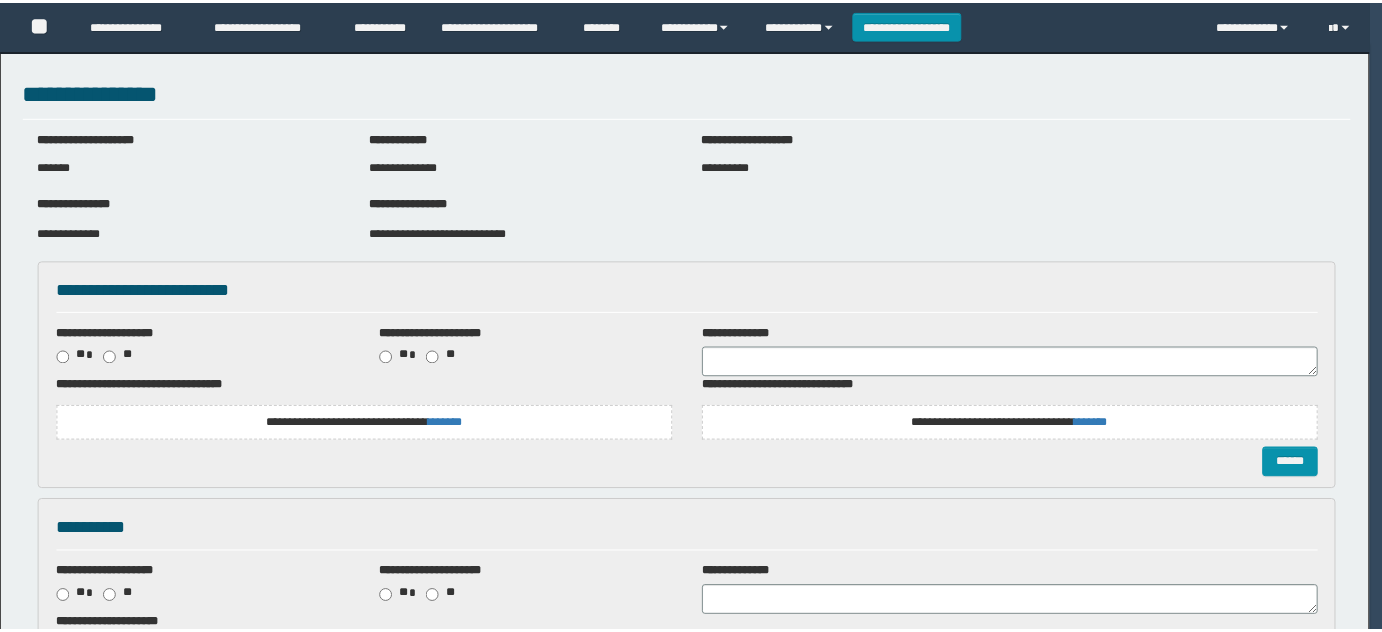 scroll, scrollTop: 0, scrollLeft: 0, axis: both 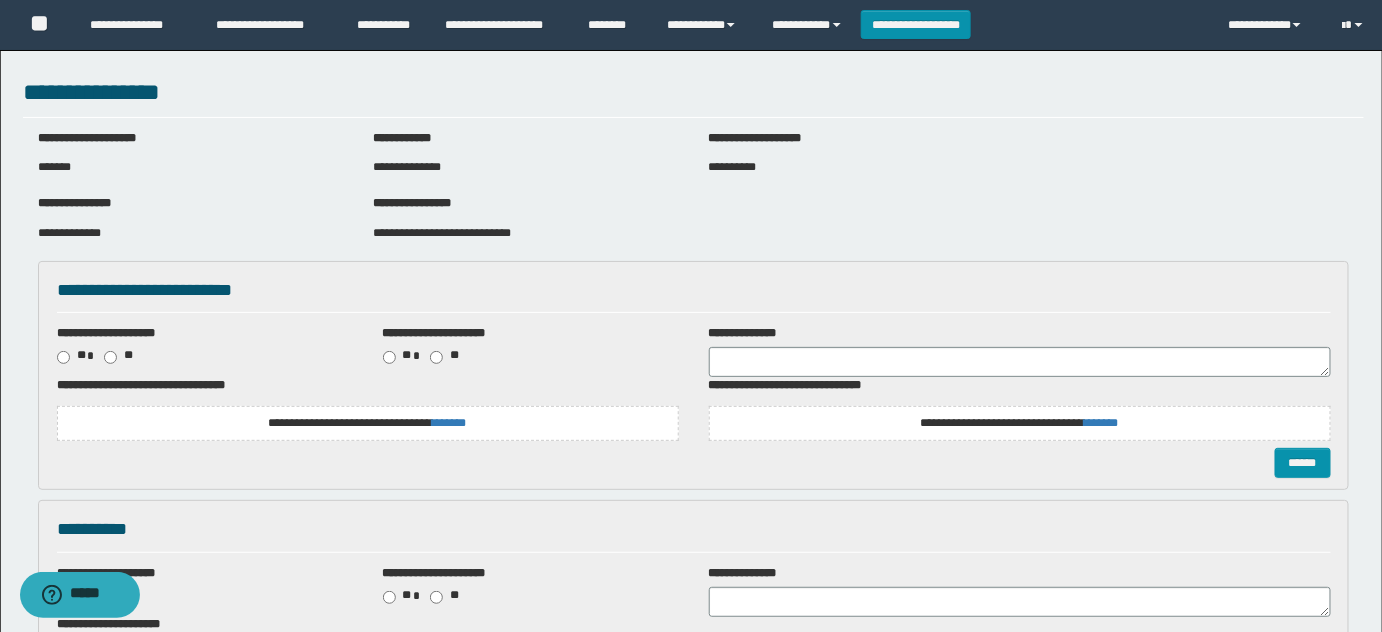 click on "**********" at bounding box center [525, 233] 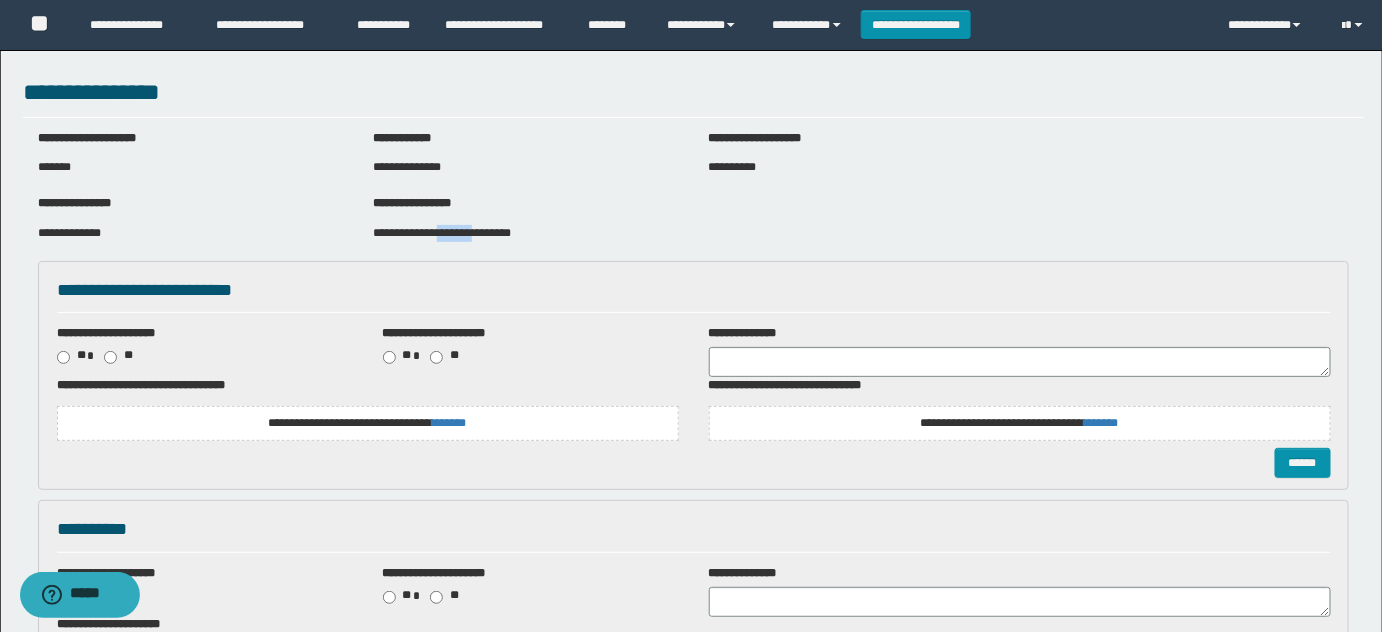 click on "**********" at bounding box center [525, 233] 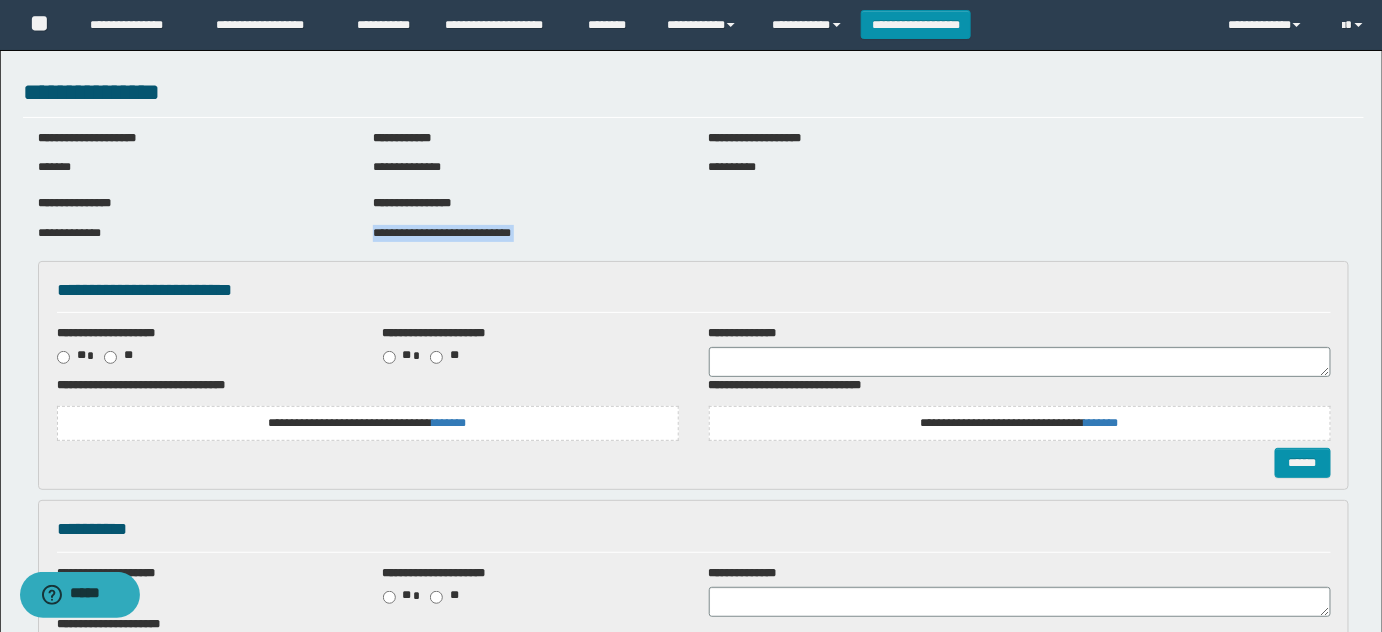 click on "**********" at bounding box center [525, 233] 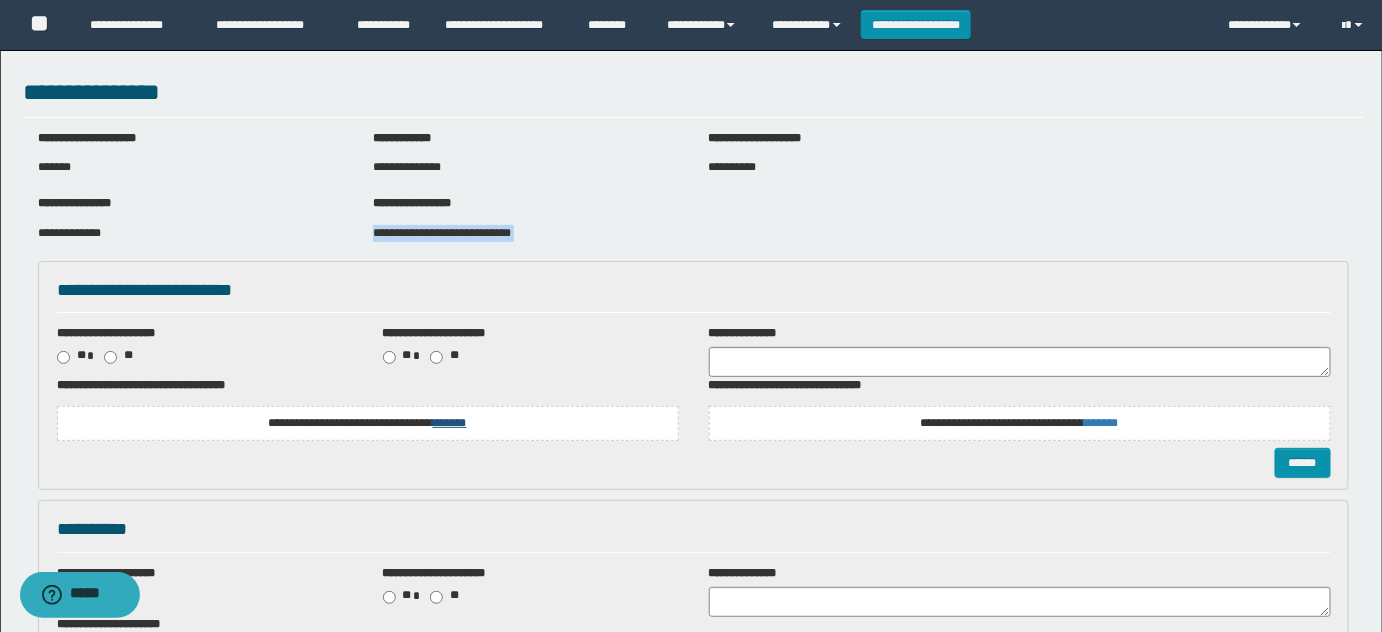 copy on "**********" 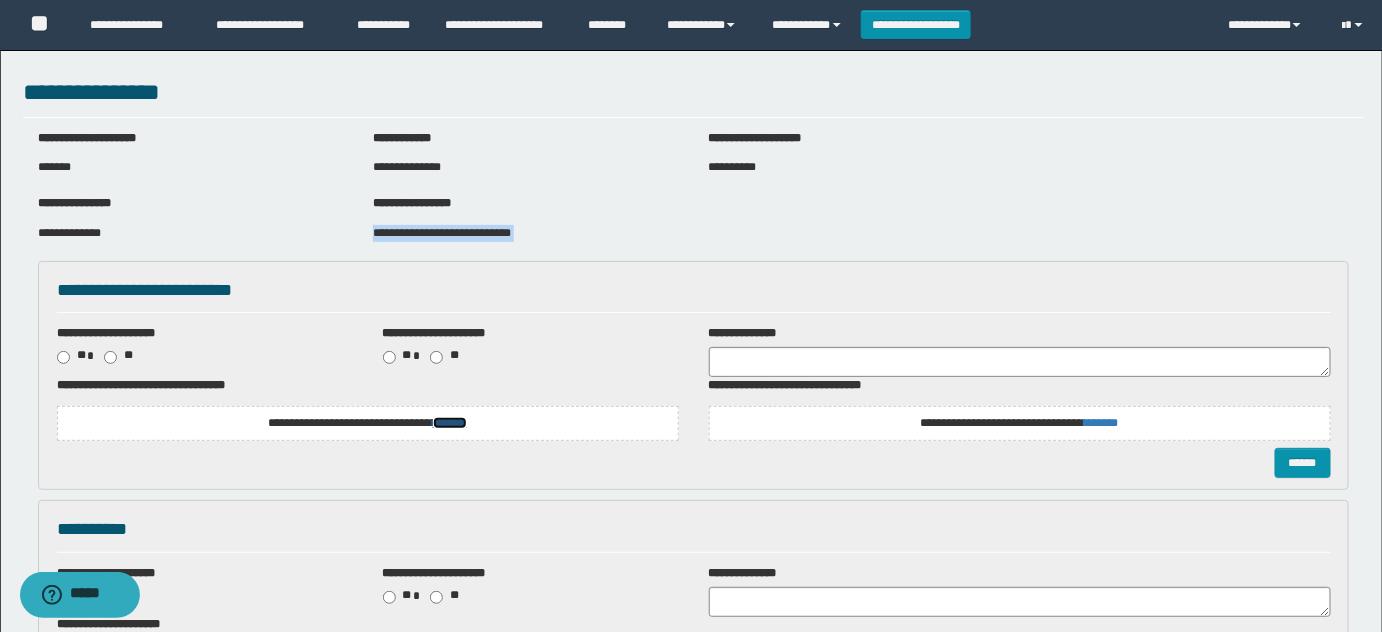 click on "*******" at bounding box center (450, 423) 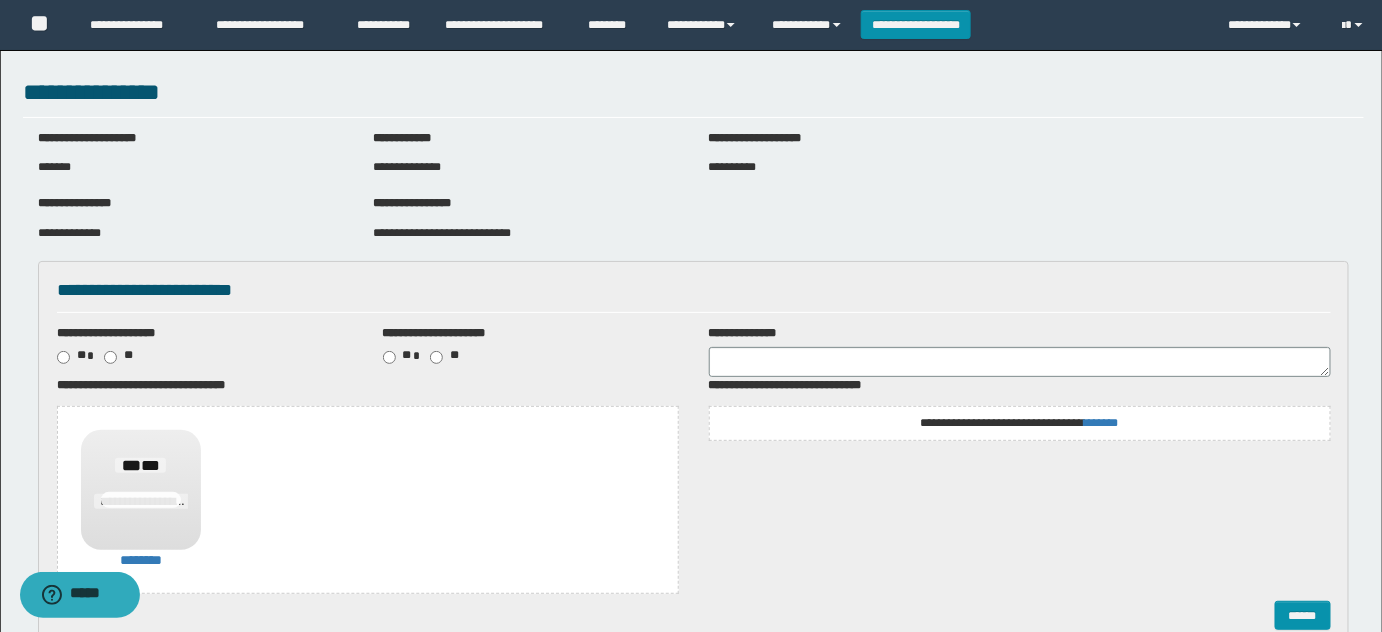 click on "**********" at bounding box center (694, 489) 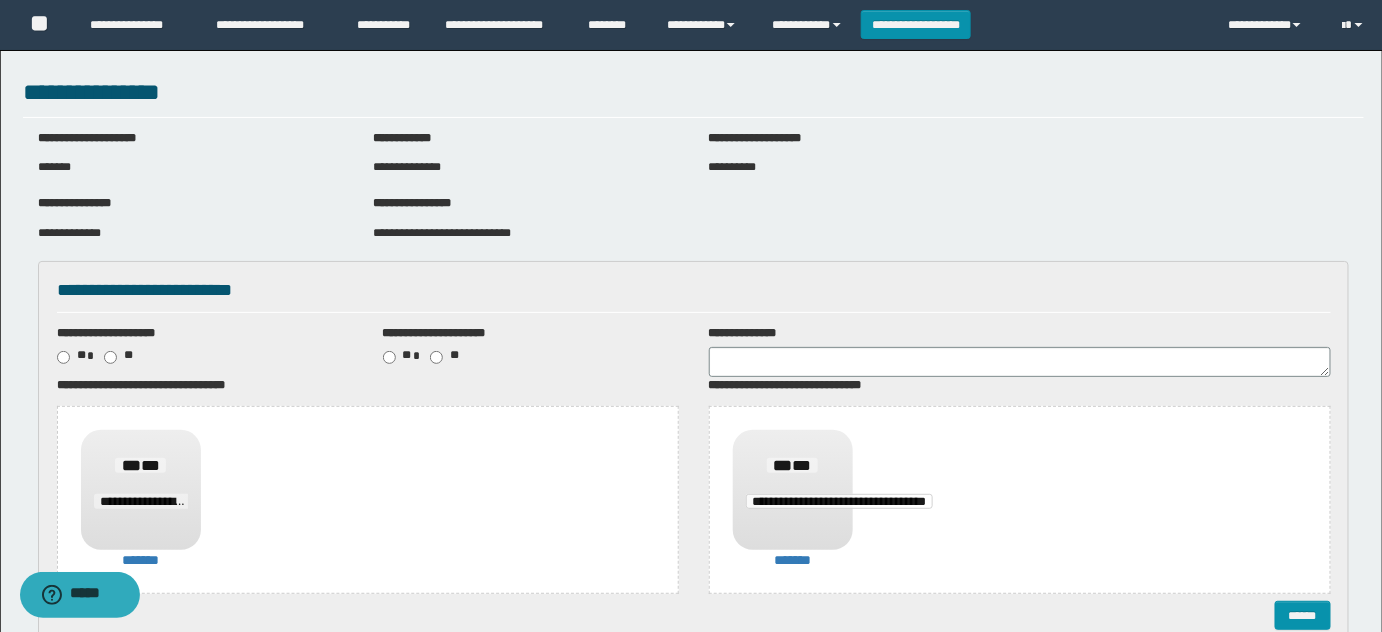 click on "**********" at bounding box center (839, 501) 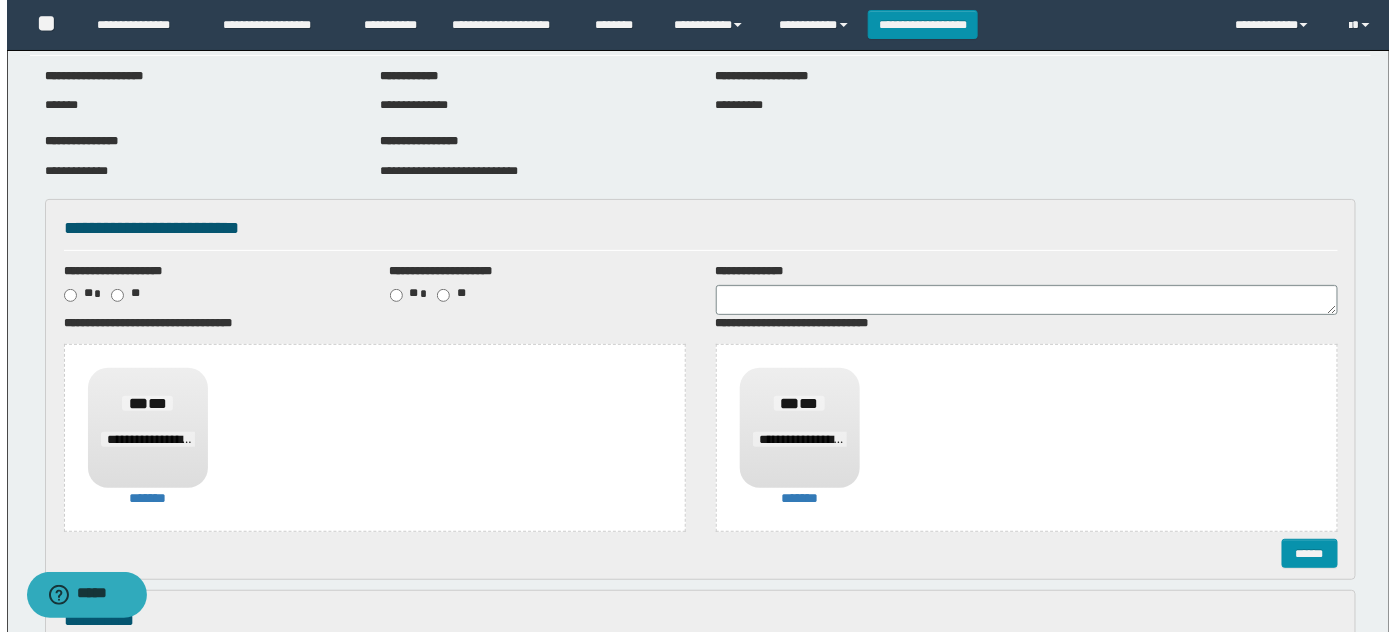 scroll, scrollTop: 363, scrollLeft: 0, axis: vertical 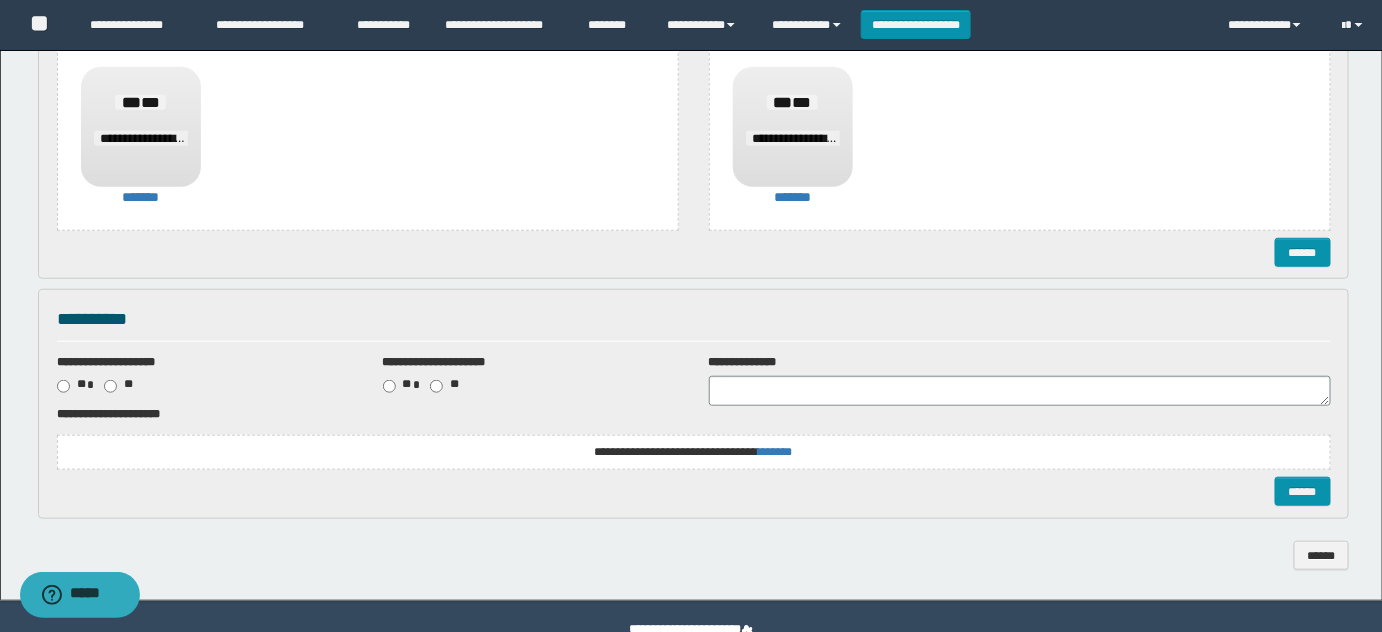 click on "**********" at bounding box center [694, 452] 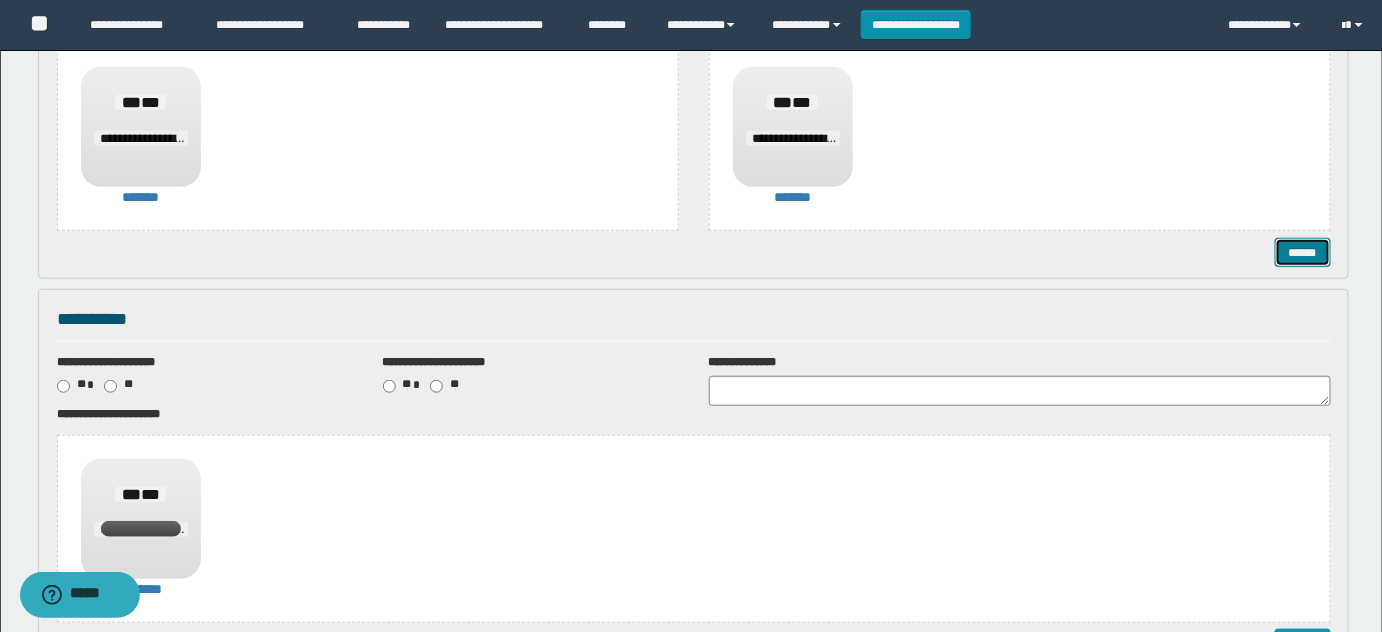 click on "******" at bounding box center [1302, 252] 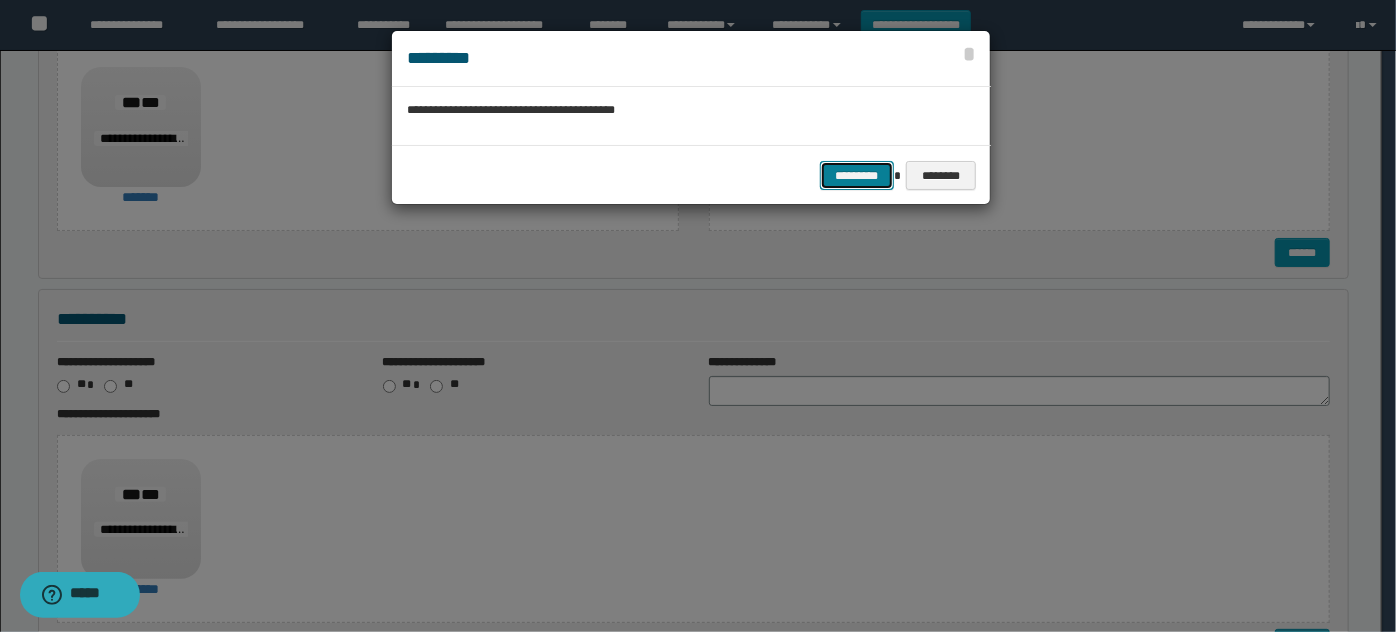 click on "*********" at bounding box center [857, 175] 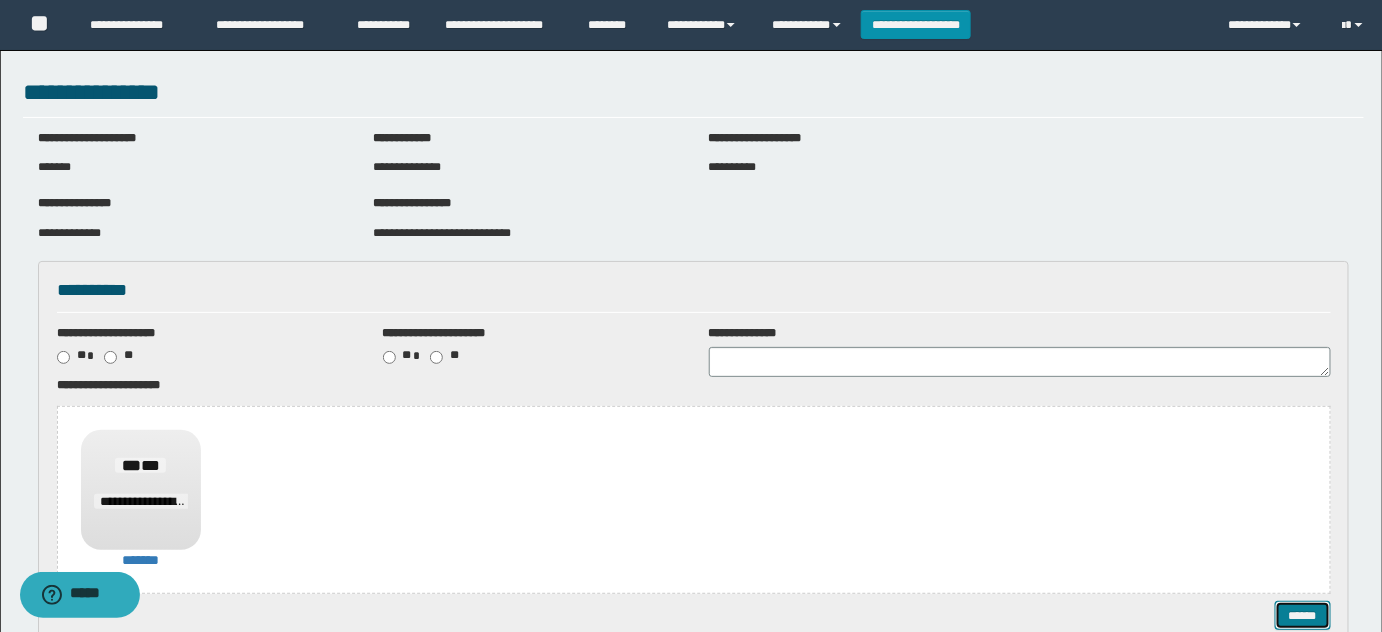 click on "******" at bounding box center [1302, 615] 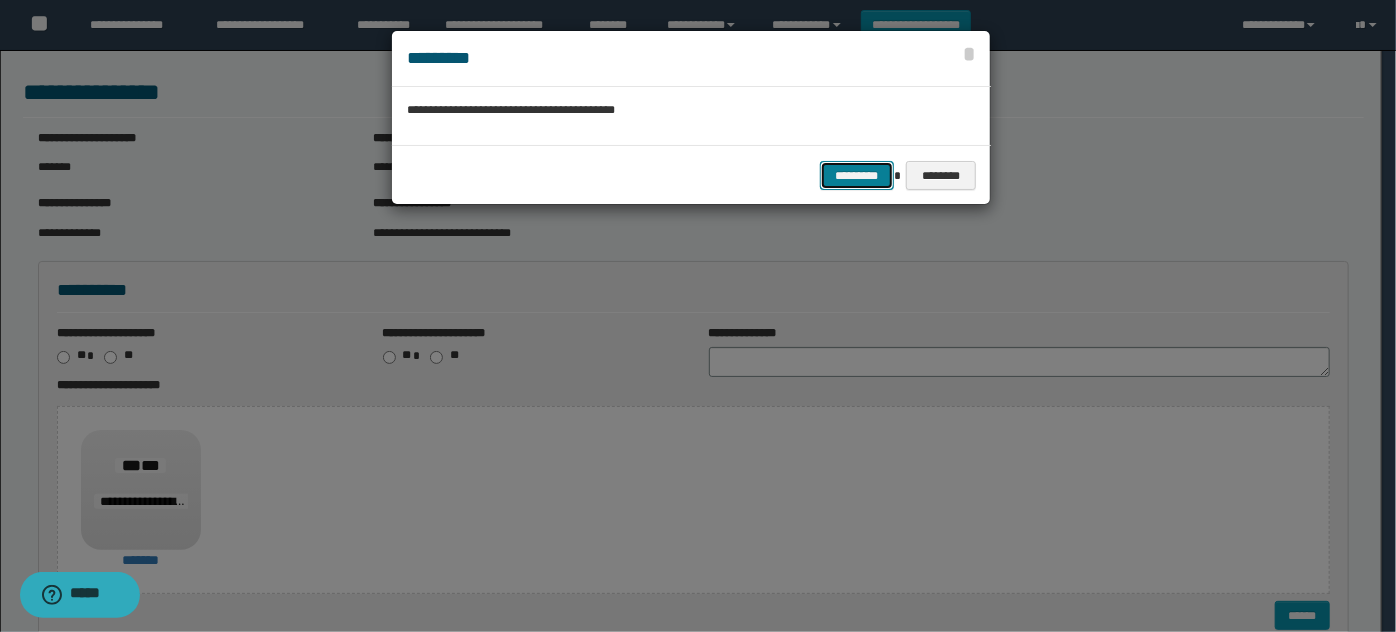click on "*********" at bounding box center [857, 175] 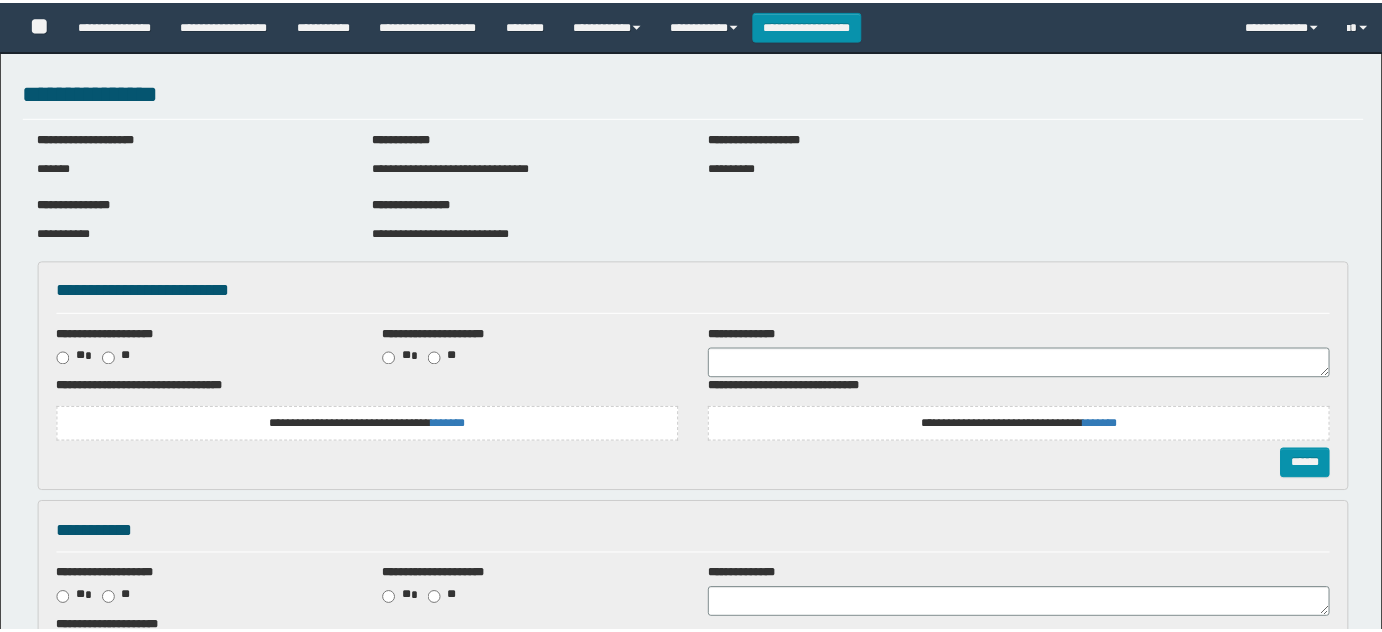 scroll, scrollTop: 0, scrollLeft: 0, axis: both 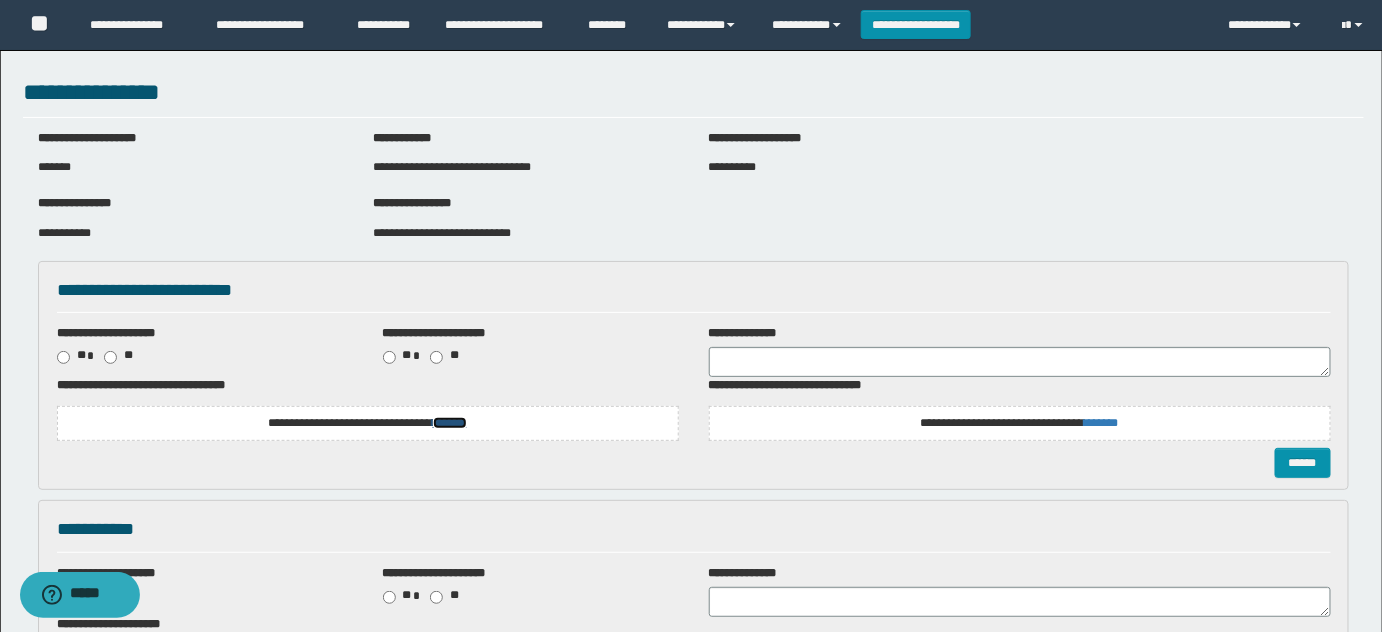 click on "*******" at bounding box center (450, 423) 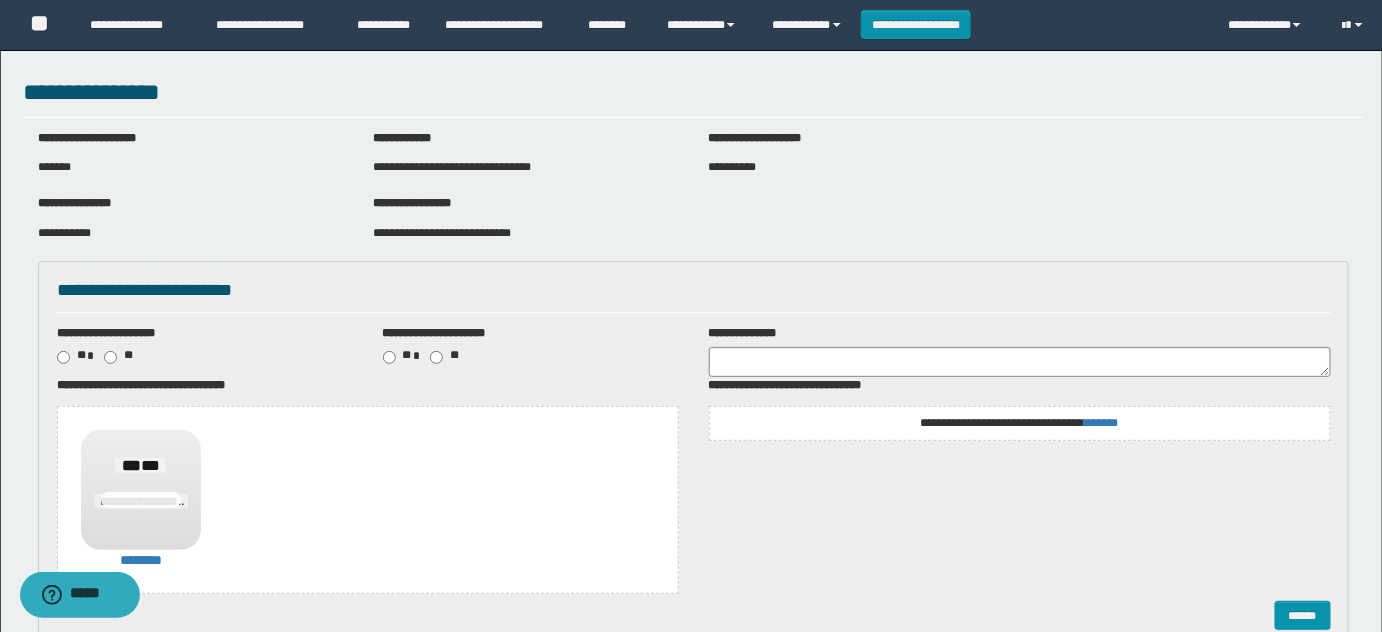 click on "**********" at bounding box center [1020, 423] 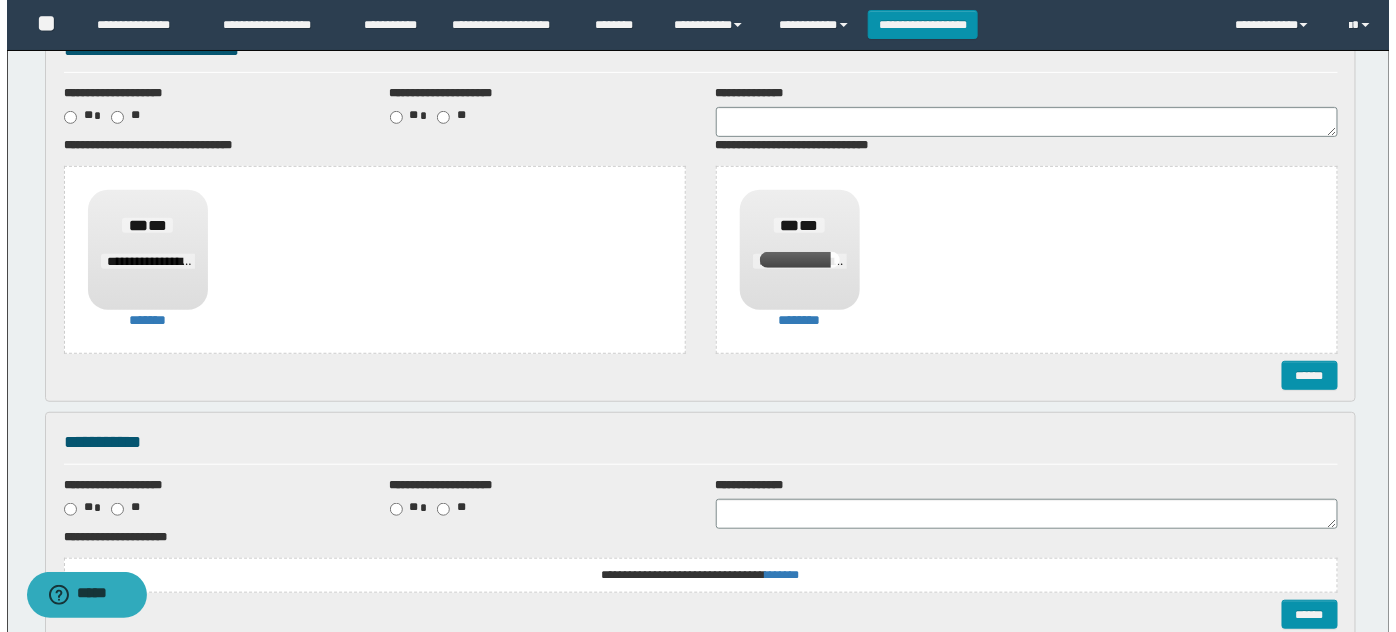 scroll, scrollTop: 363, scrollLeft: 0, axis: vertical 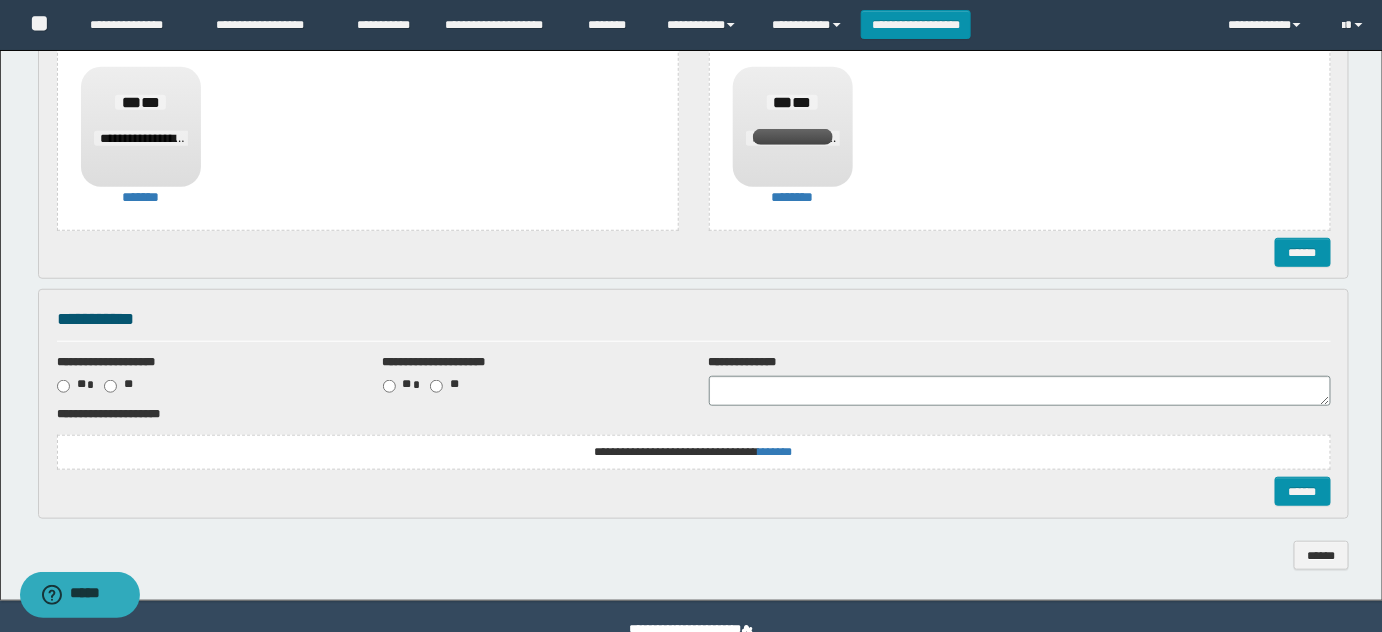 click on "**********" at bounding box center [693, 452] 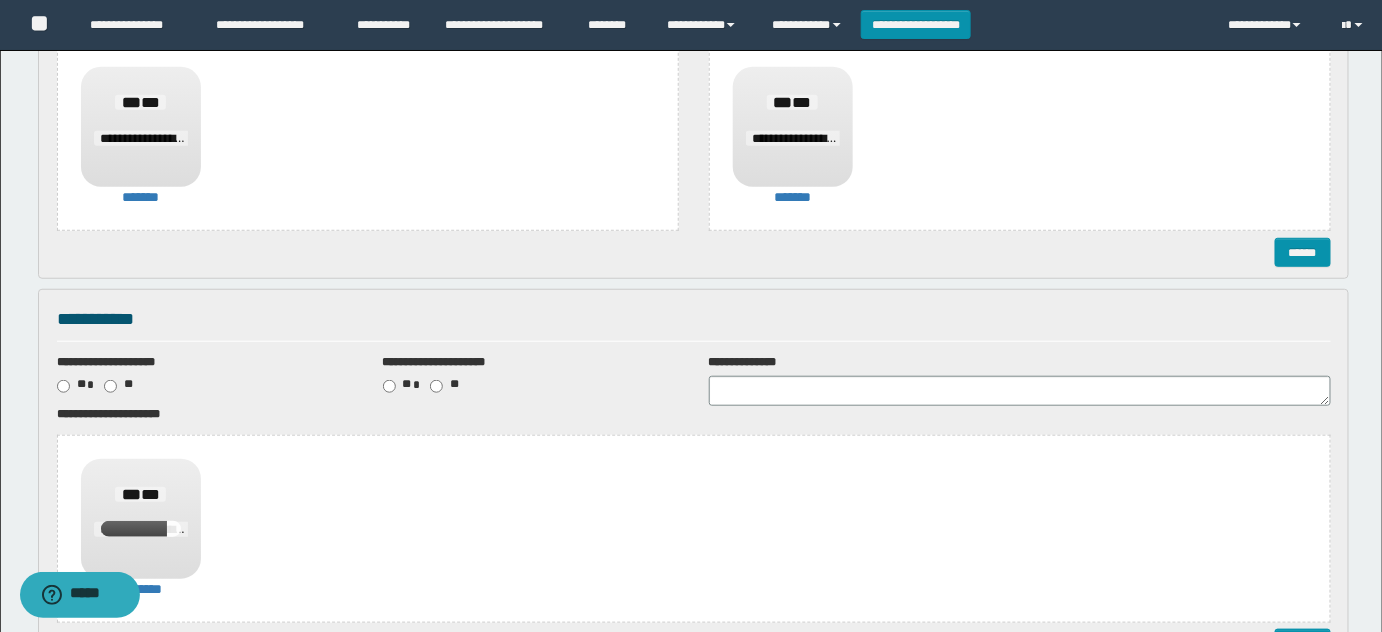 click on "**********" at bounding box center (1020, 126) 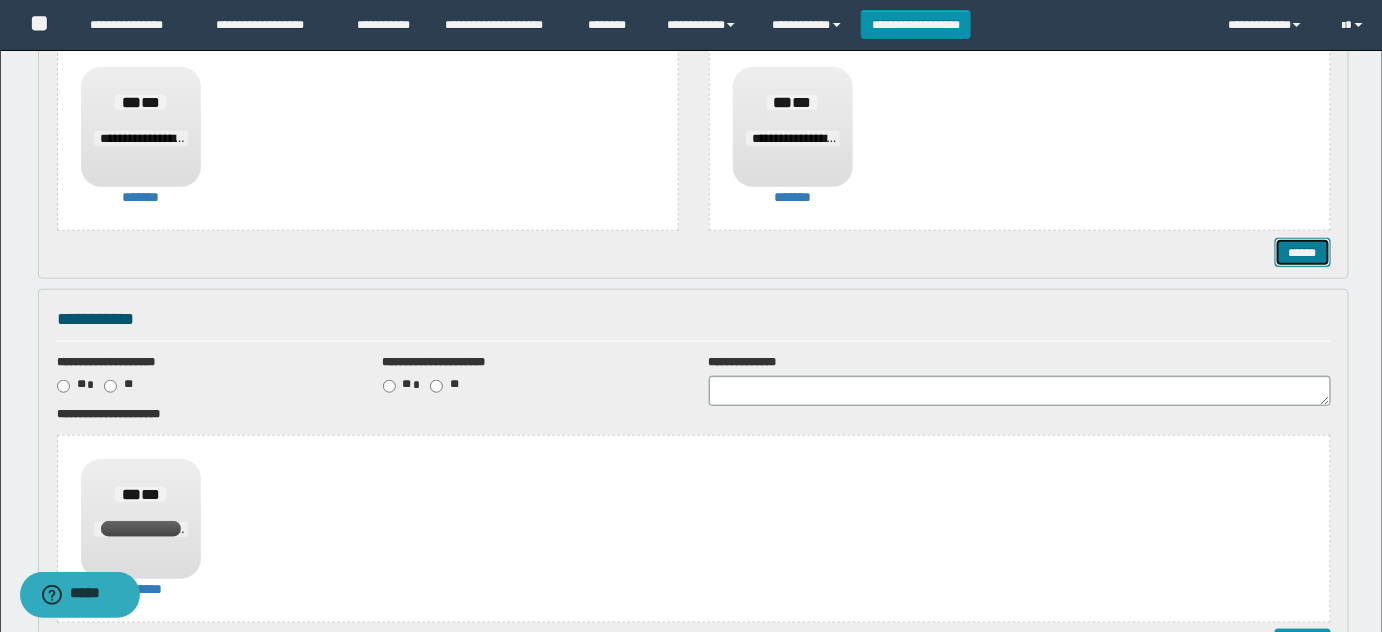 click on "******" at bounding box center (1302, 252) 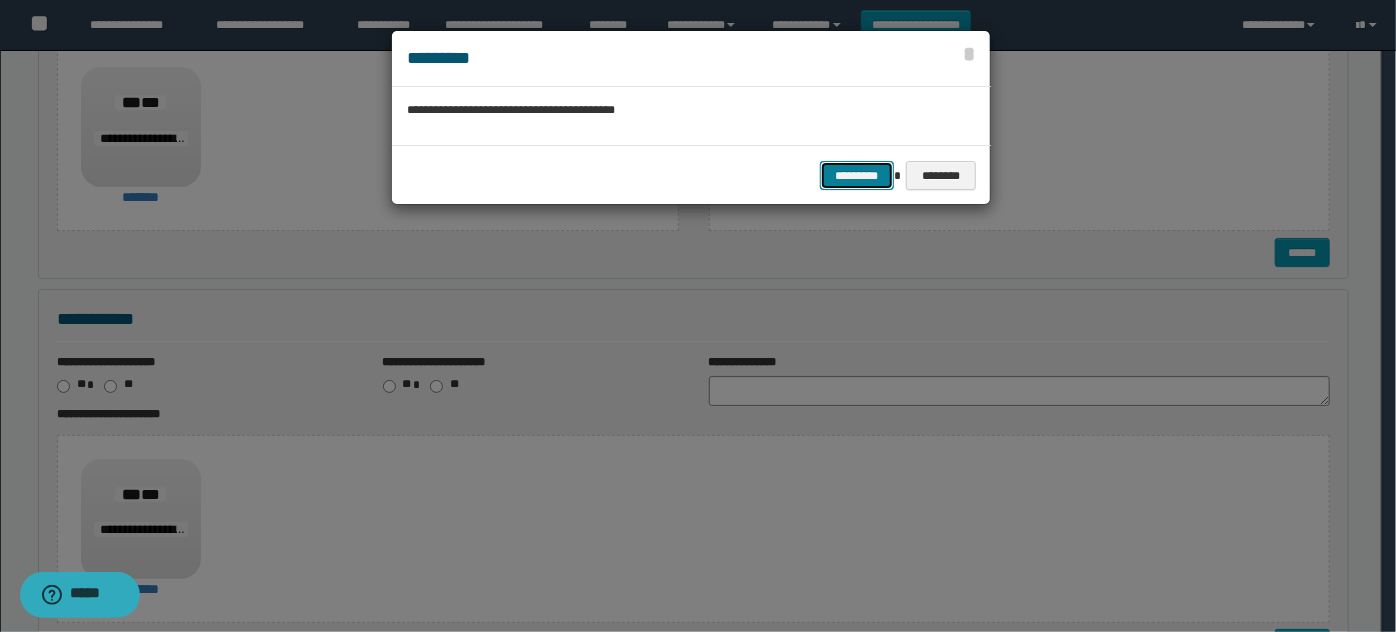 click on "*********" at bounding box center (857, 175) 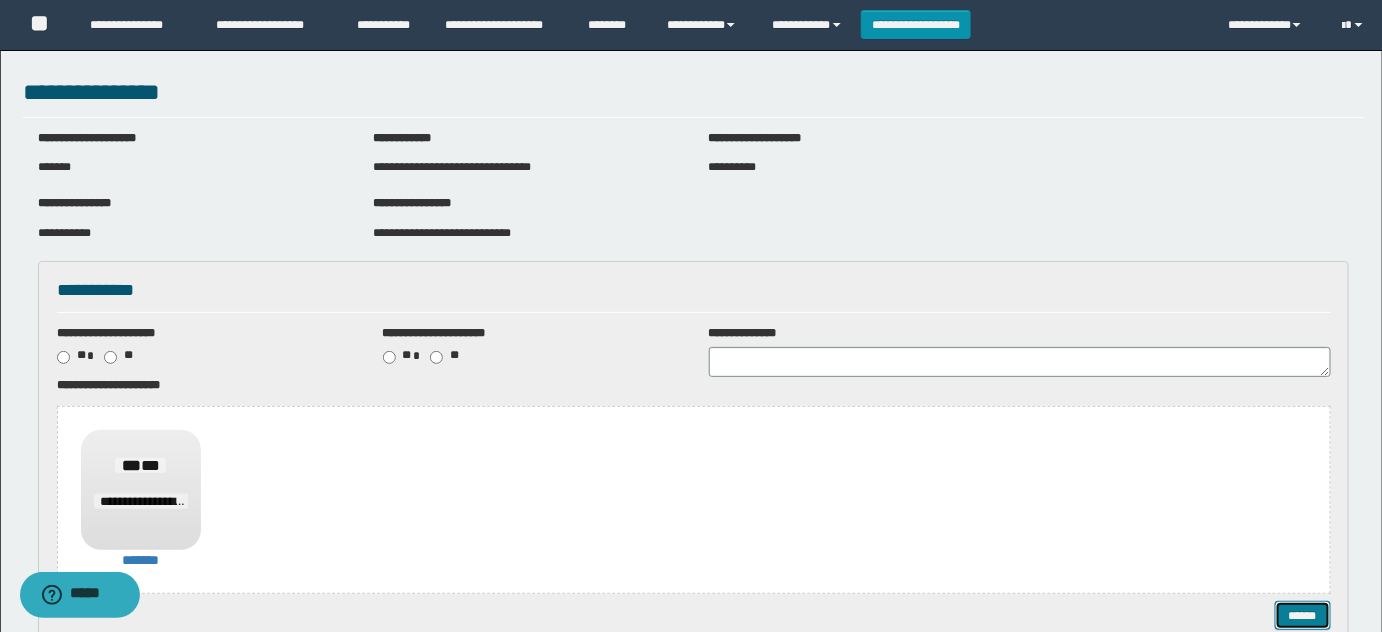 click on "******" at bounding box center (1302, 615) 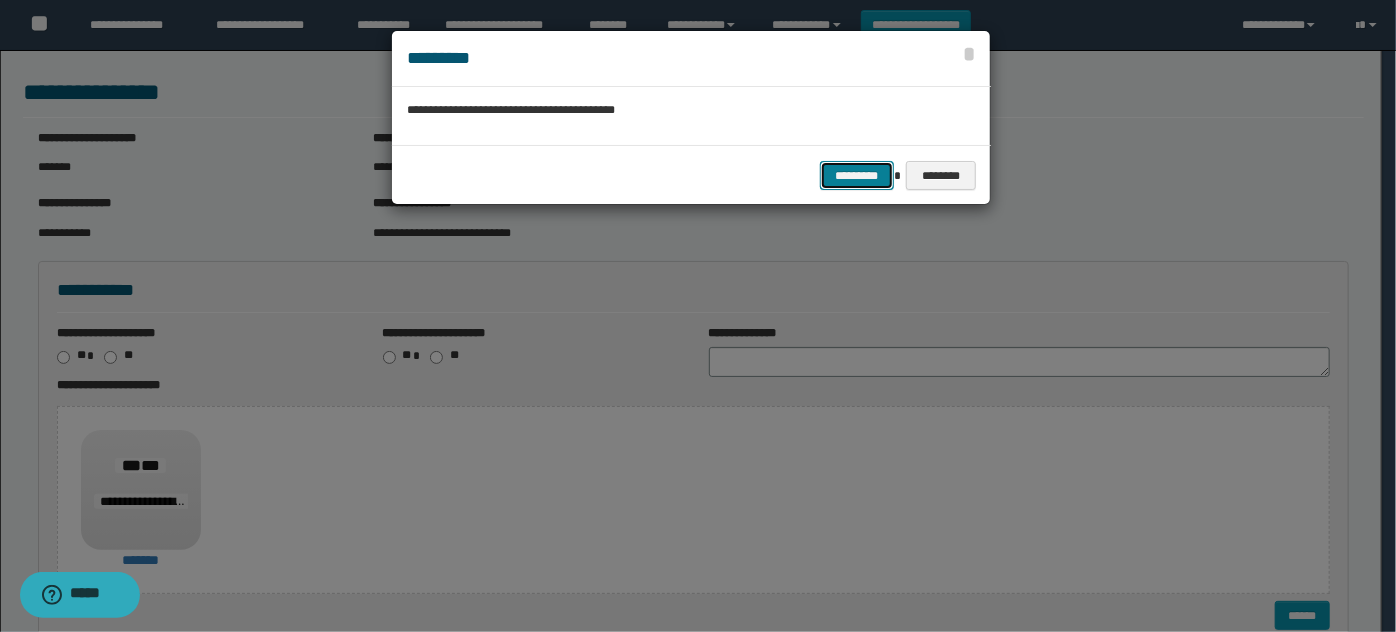click on "*********" at bounding box center [857, 175] 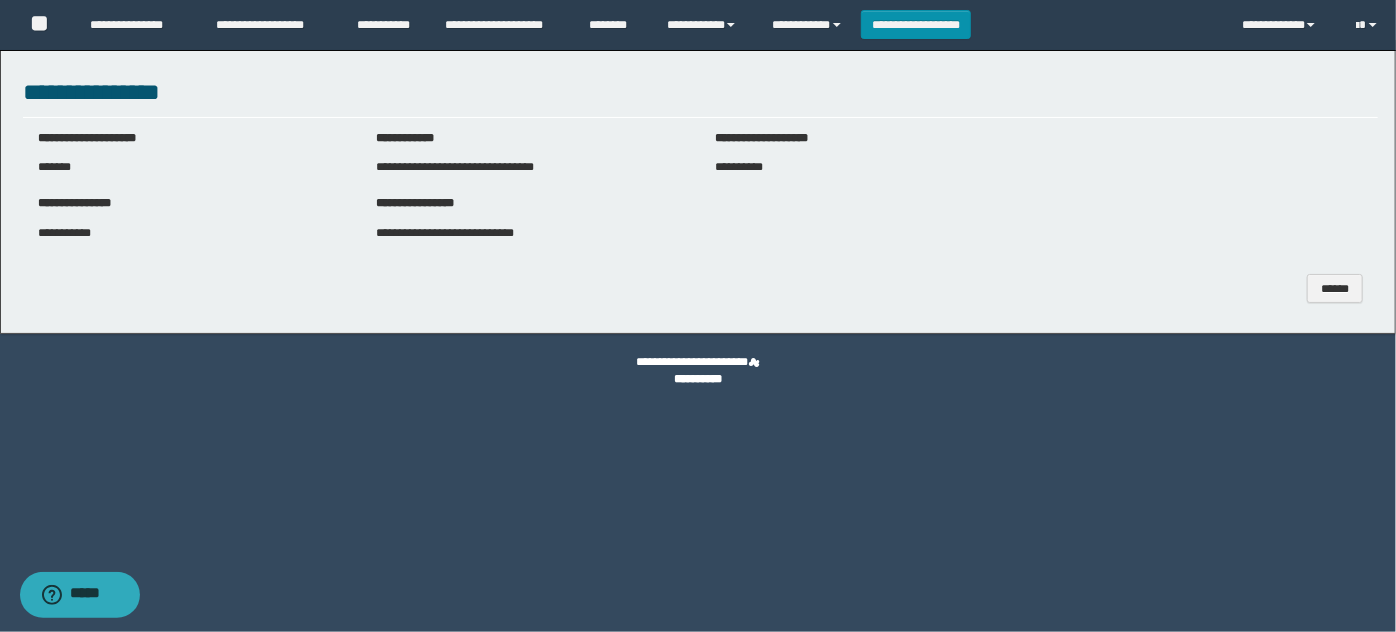 click on "**********" at bounding box center (64, 233) 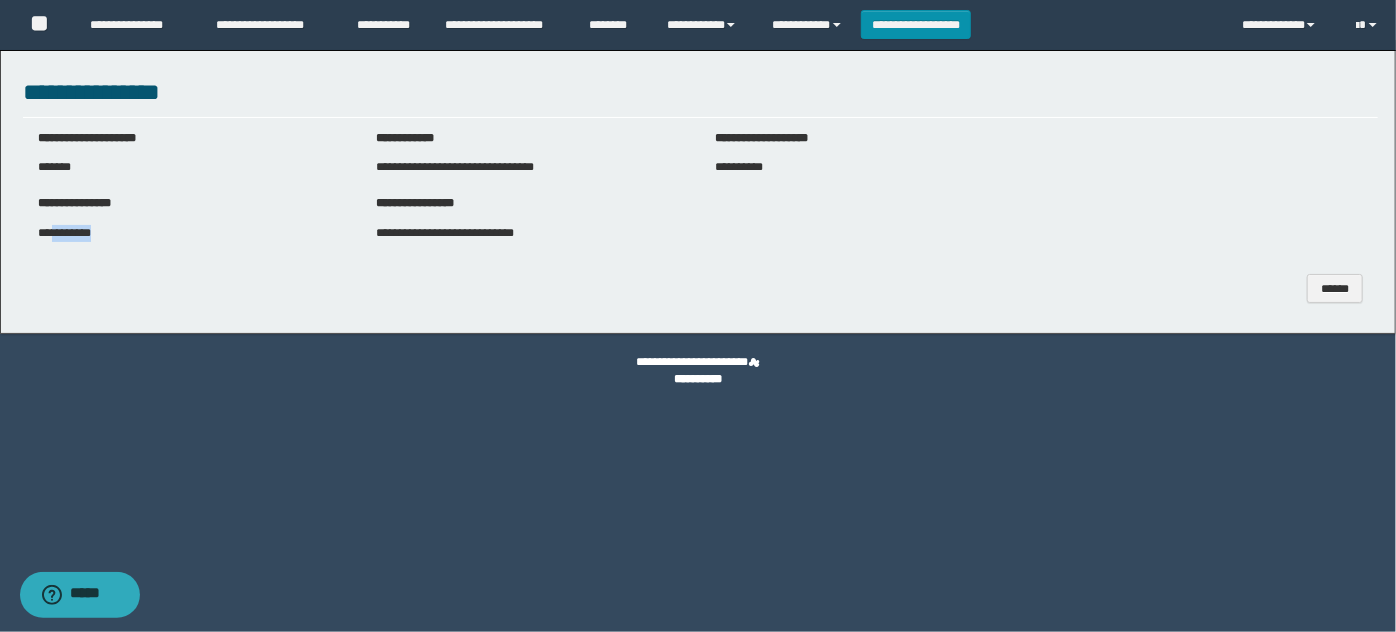 click on "**********" at bounding box center (64, 233) 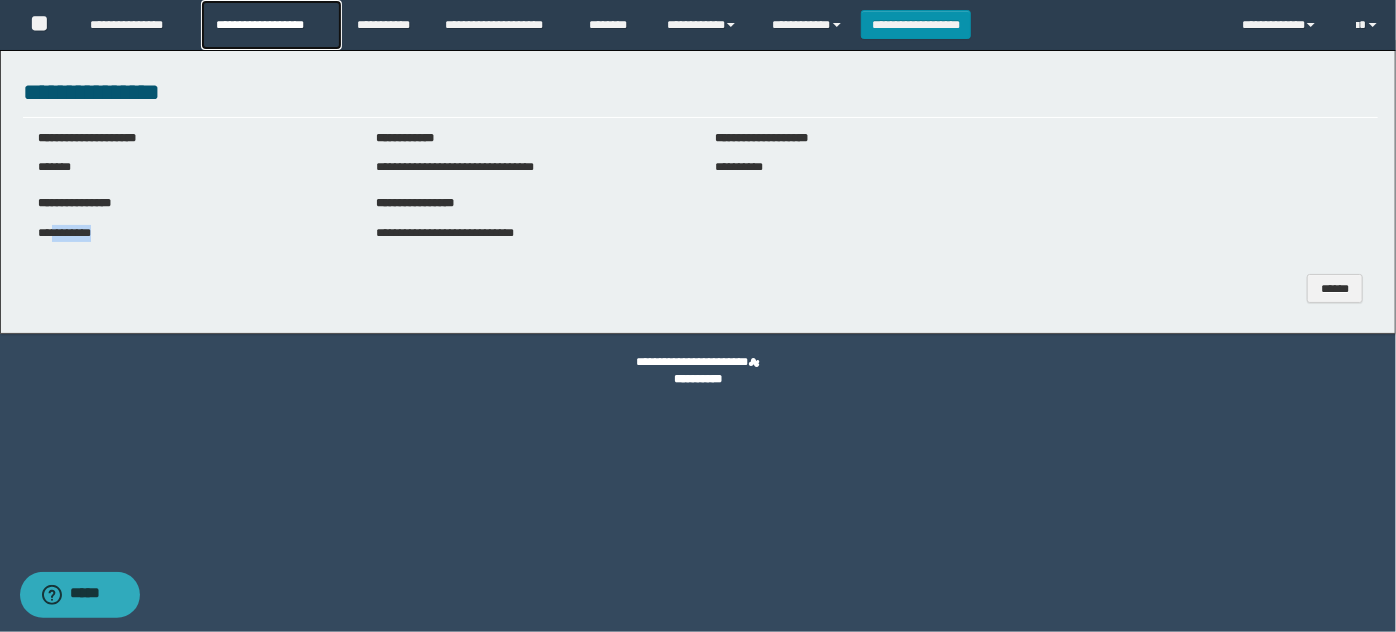 click on "**********" at bounding box center [271, 25] 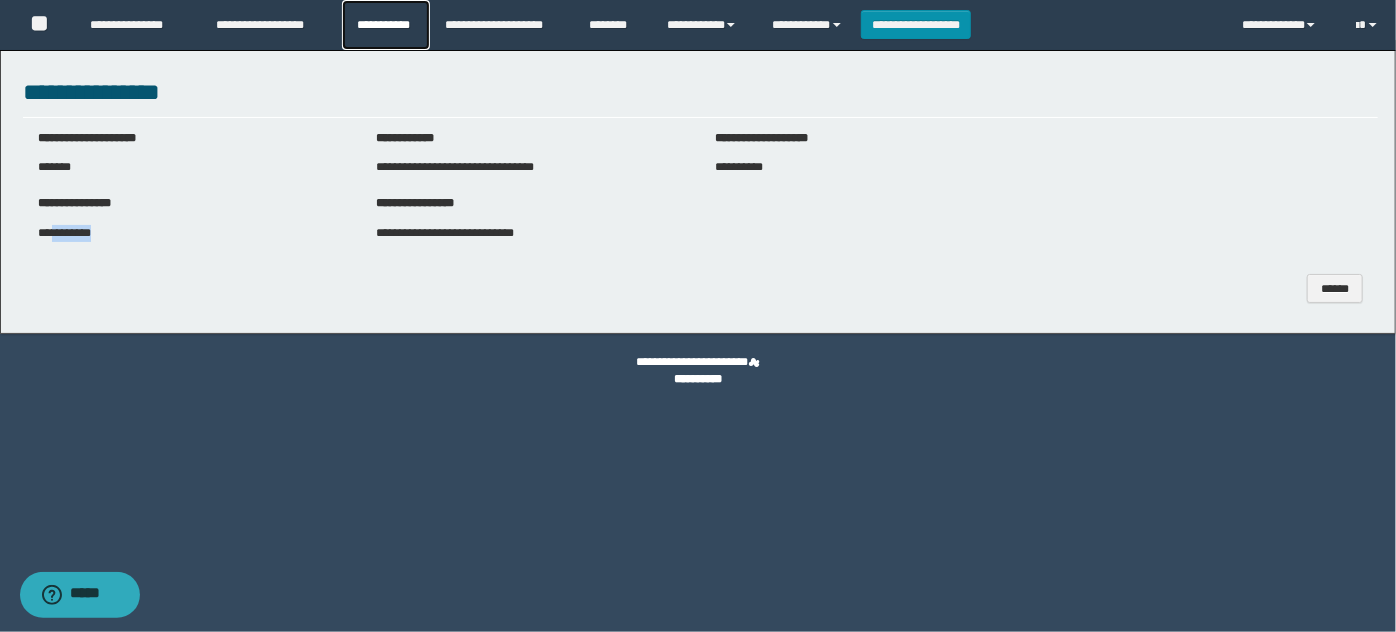 click on "**********" at bounding box center [386, 25] 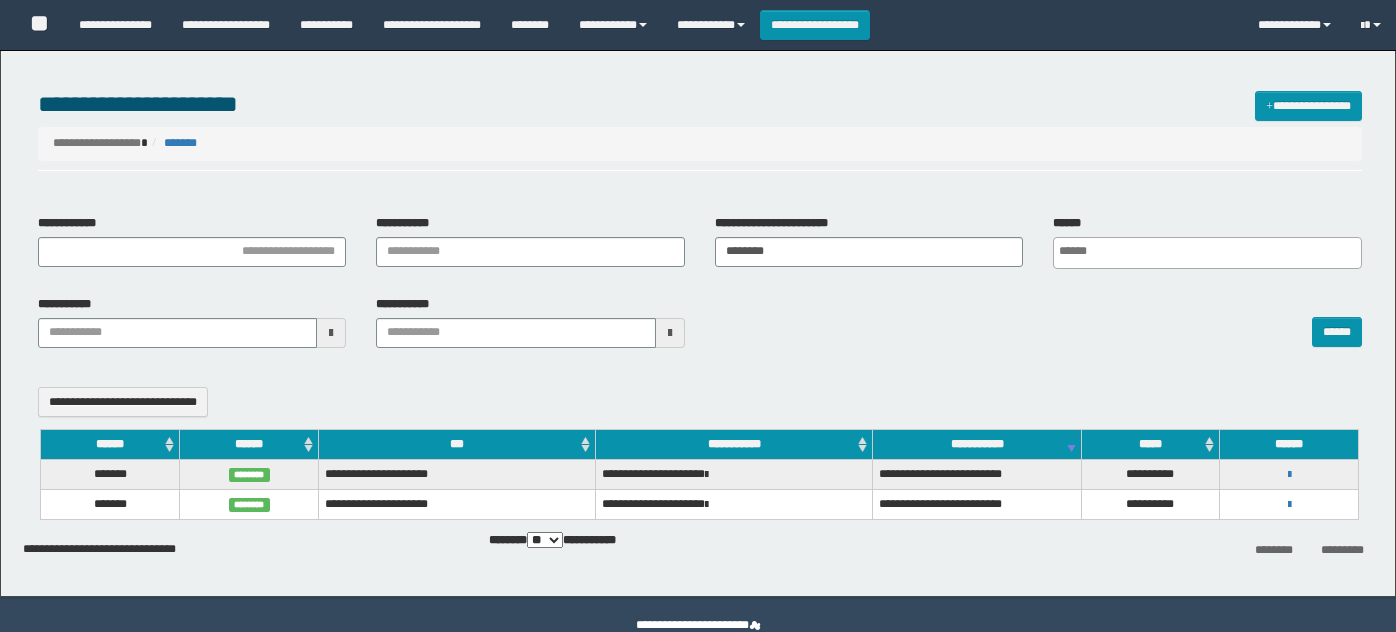 select 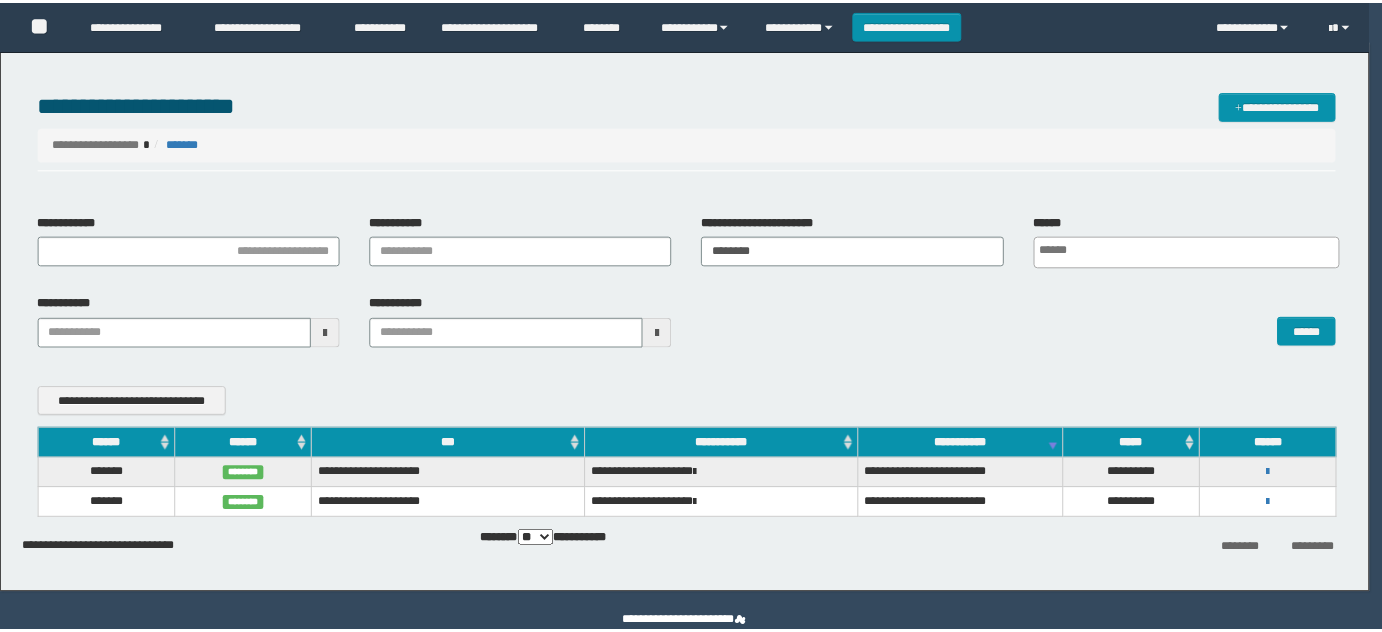 scroll, scrollTop: 0, scrollLeft: 0, axis: both 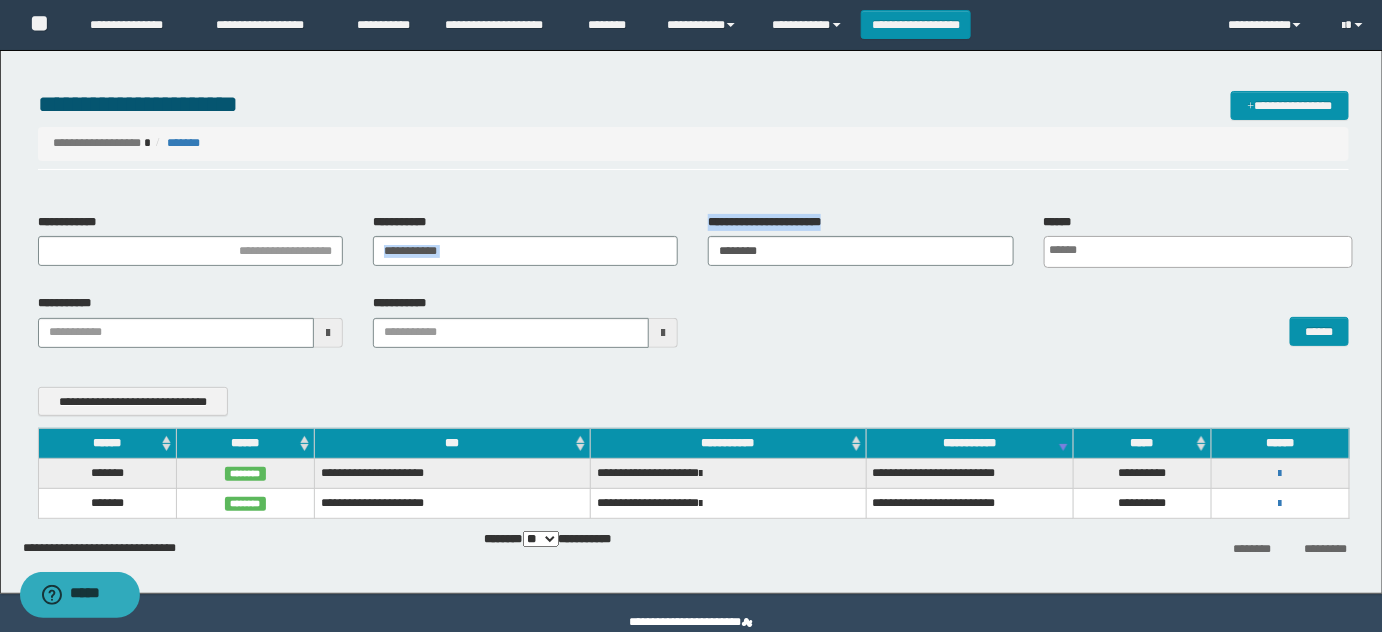 drag, startPoint x: 802, startPoint y: 268, endPoint x: 588, endPoint y: 249, distance: 214.8418 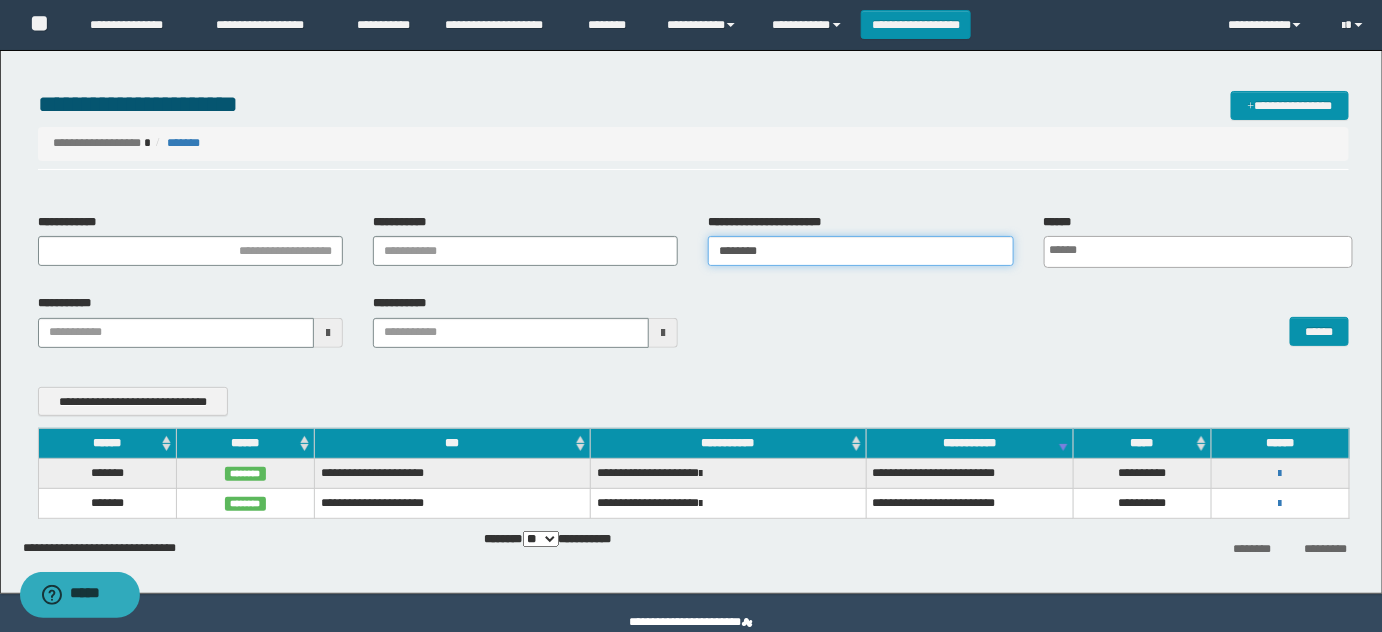 drag, startPoint x: 825, startPoint y: 251, endPoint x: 485, endPoint y: 217, distance: 341.69577 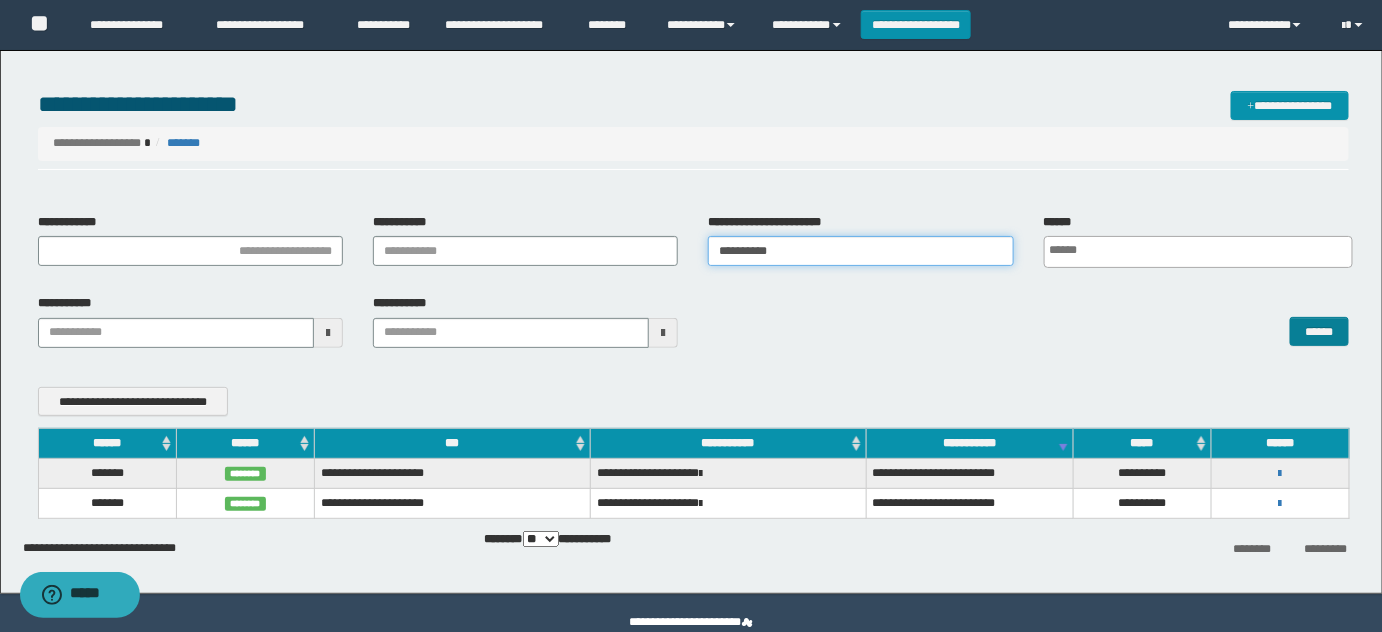 type on "**********" 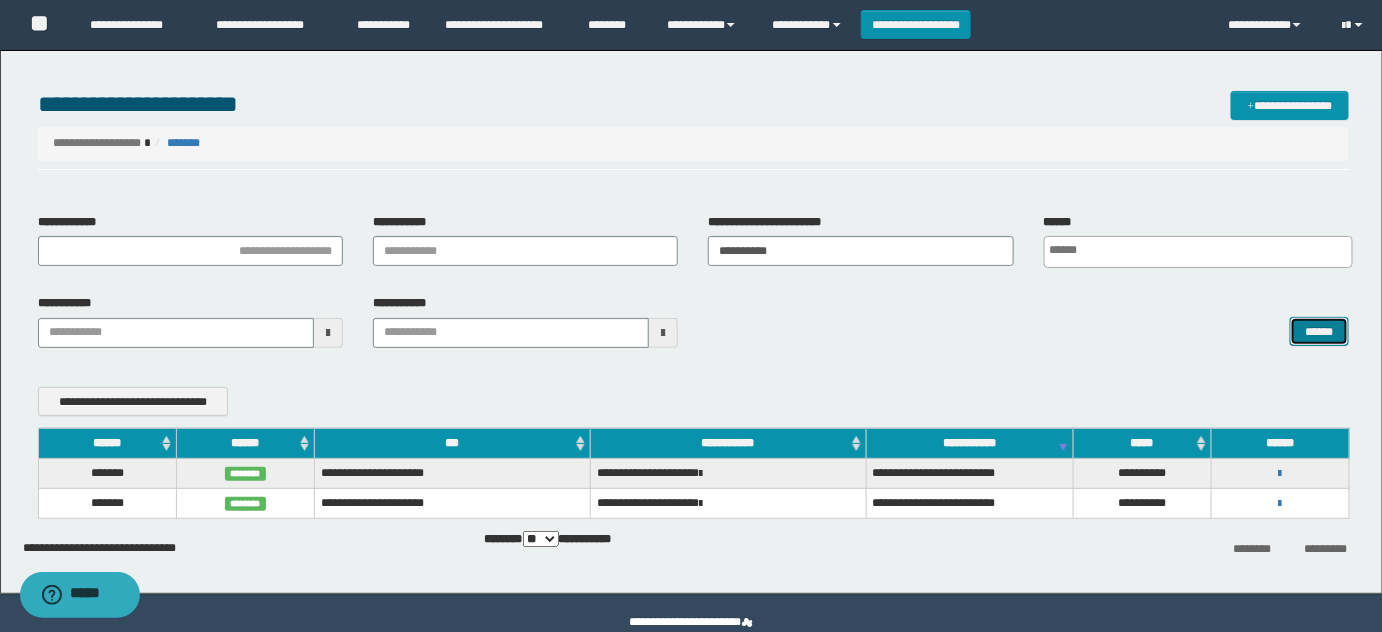 click on "******" at bounding box center (1319, 331) 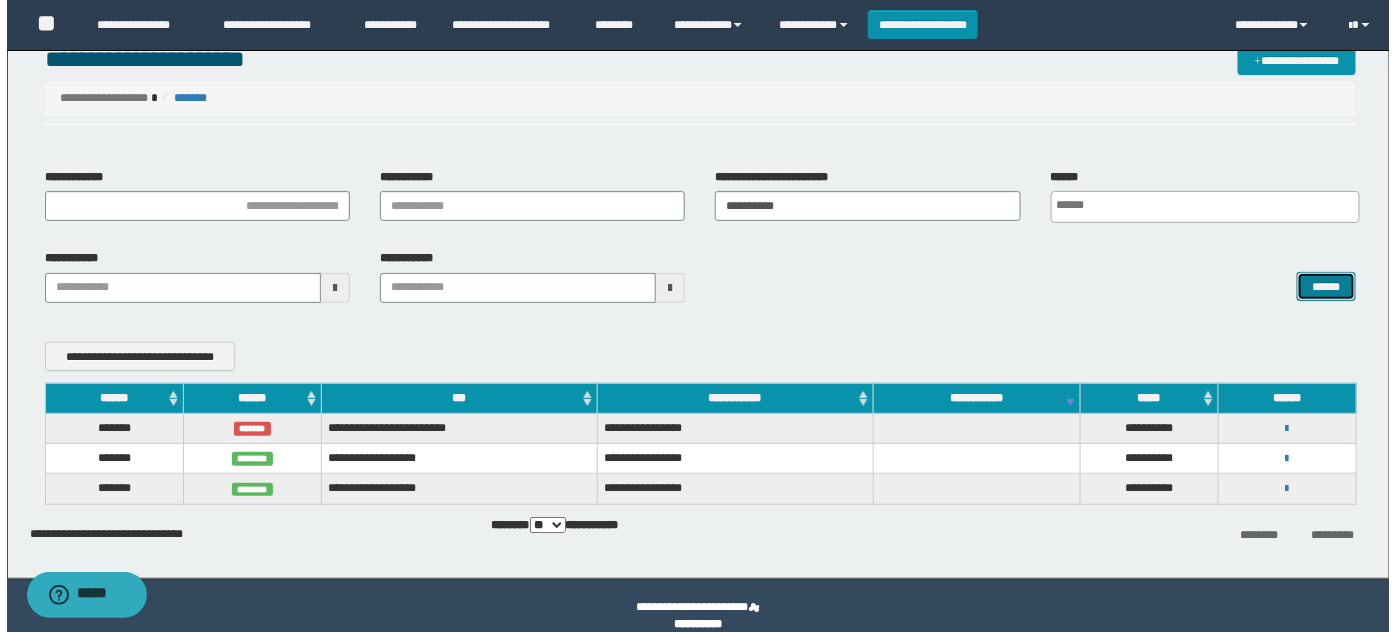scroll, scrollTop: 66, scrollLeft: 0, axis: vertical 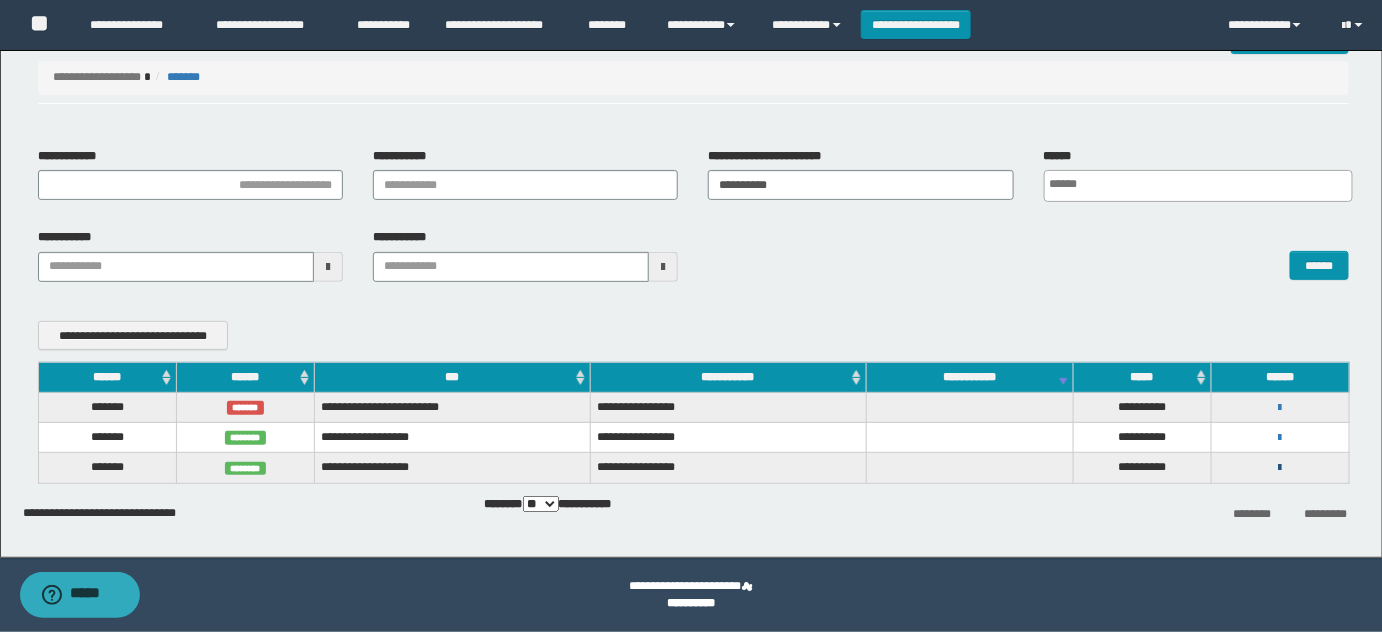 click at bounding box center [1280, 468] 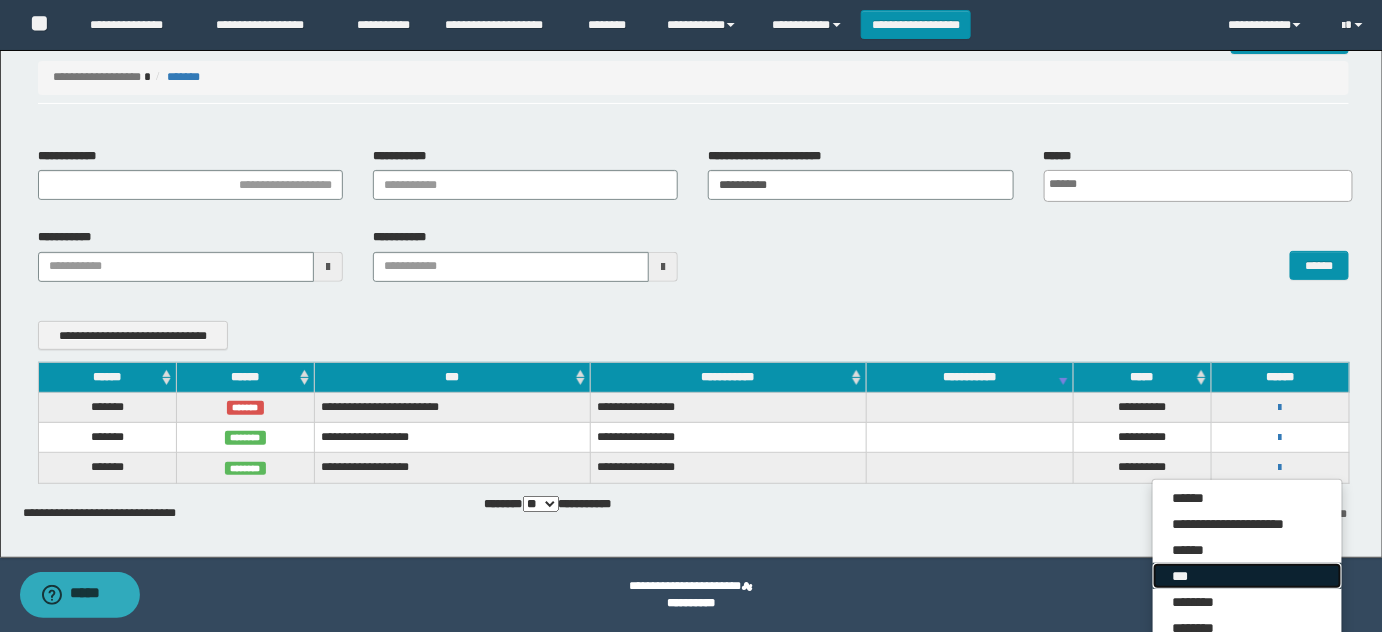 click on "***" at bounding box center (1247, 576) 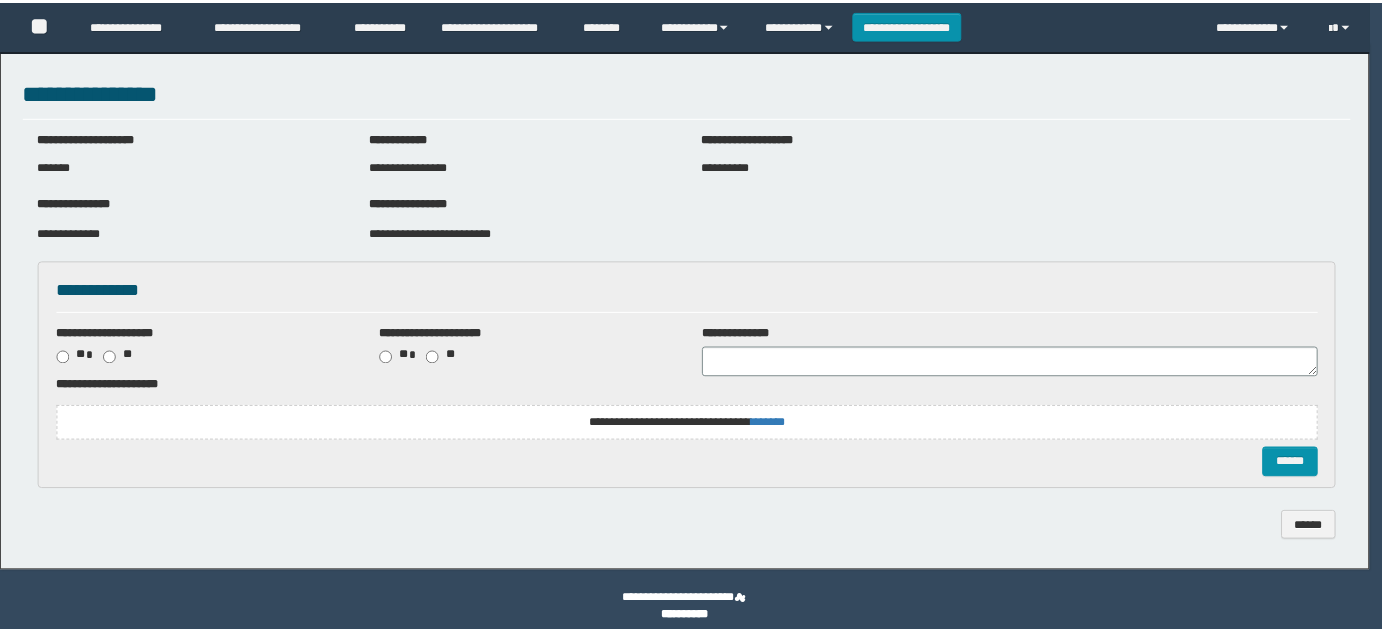 scroll, scrollTop: 0, scrollLeft: 0, axis: both 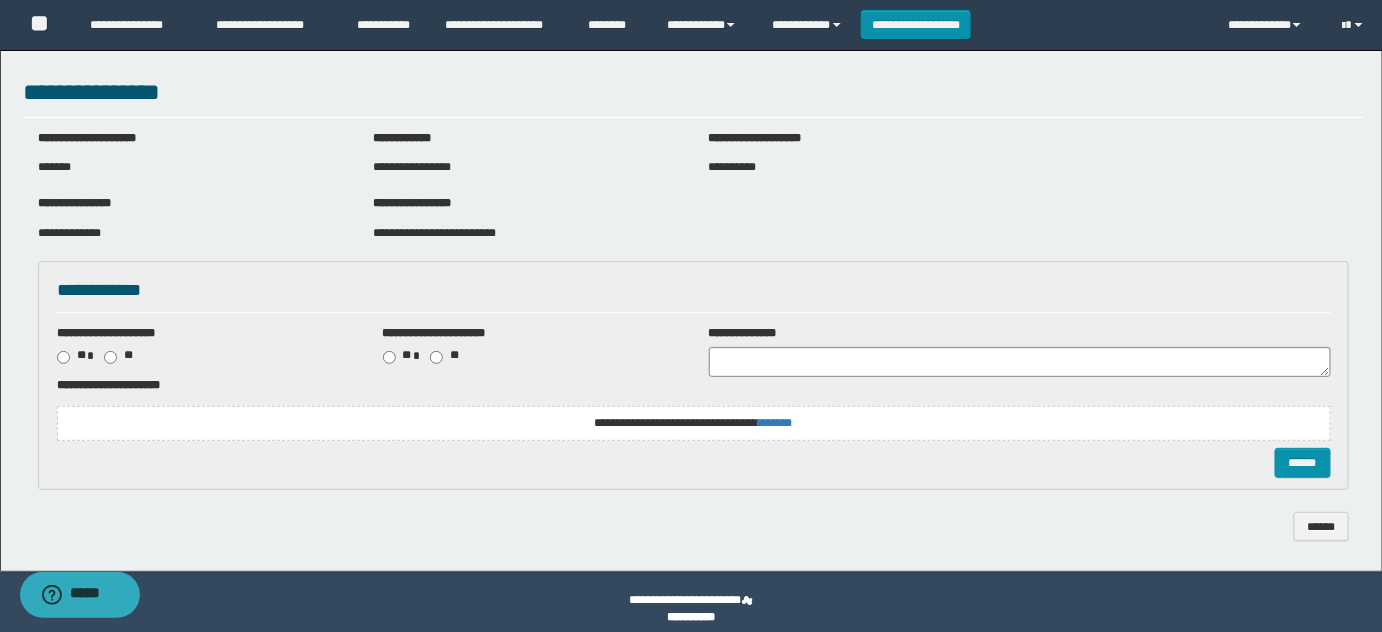 click on "**********" at bounding box center [434, 233] 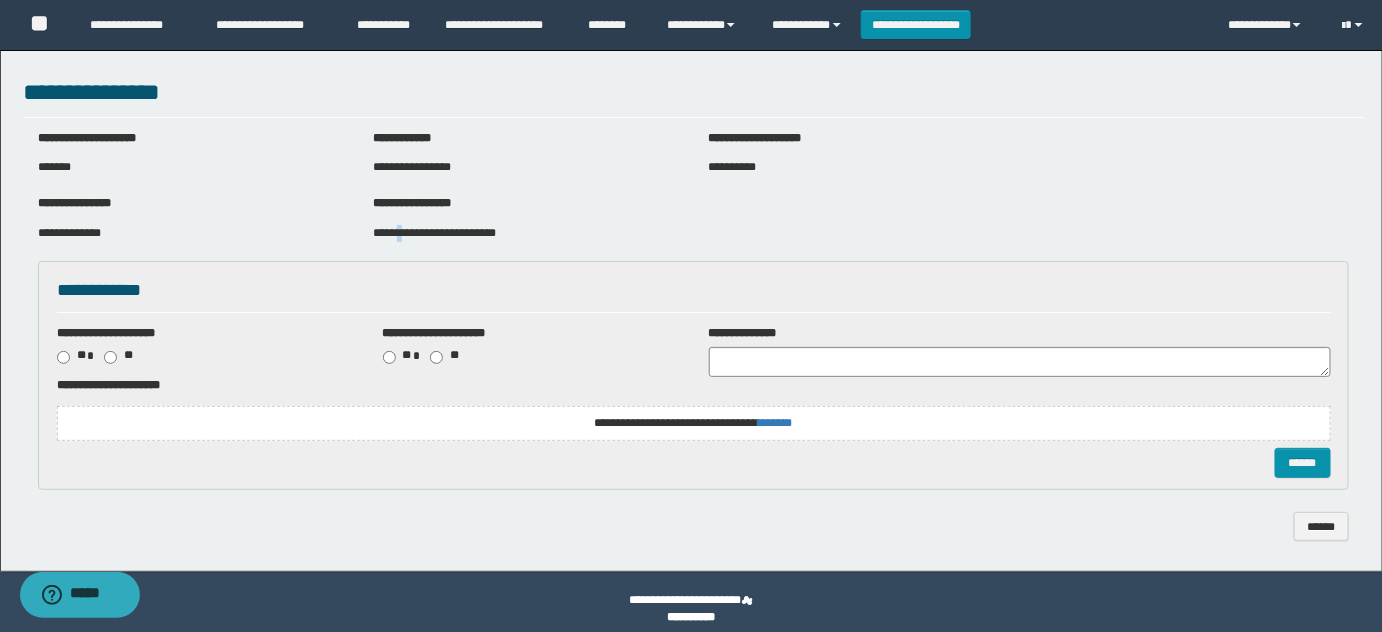click on "**********" at bounding box center [434, 233] 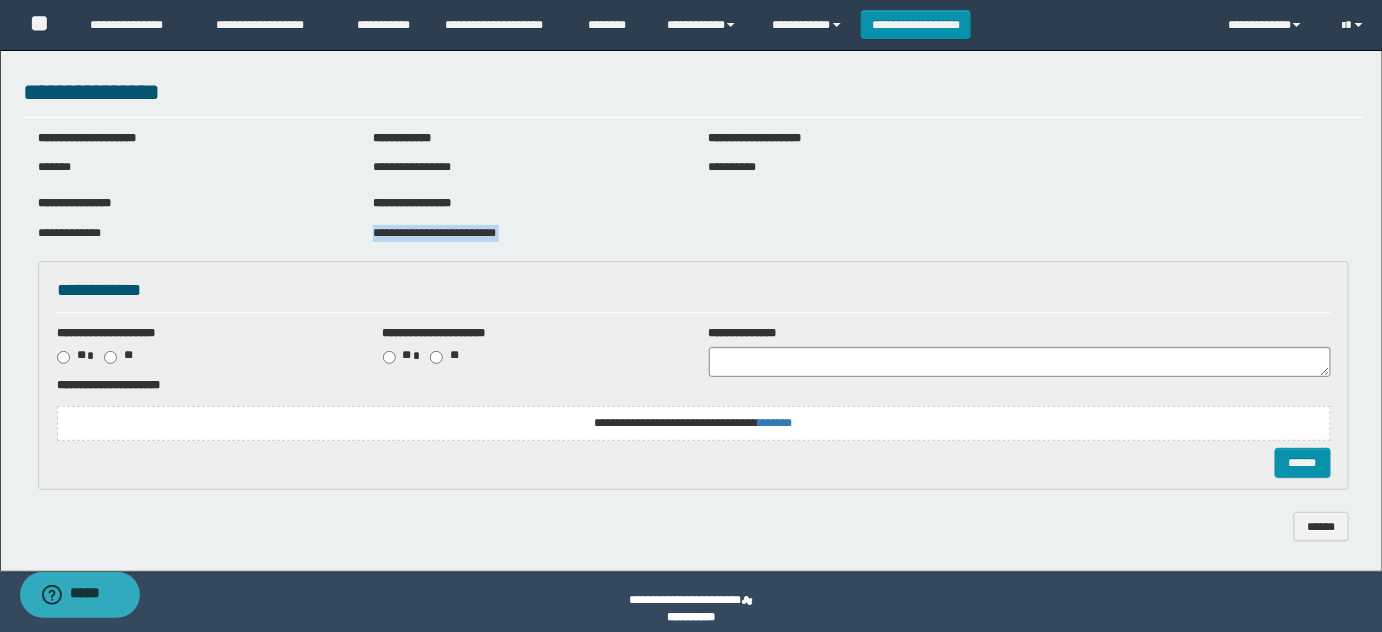 click on "**********" at bounding box center [434, 233] 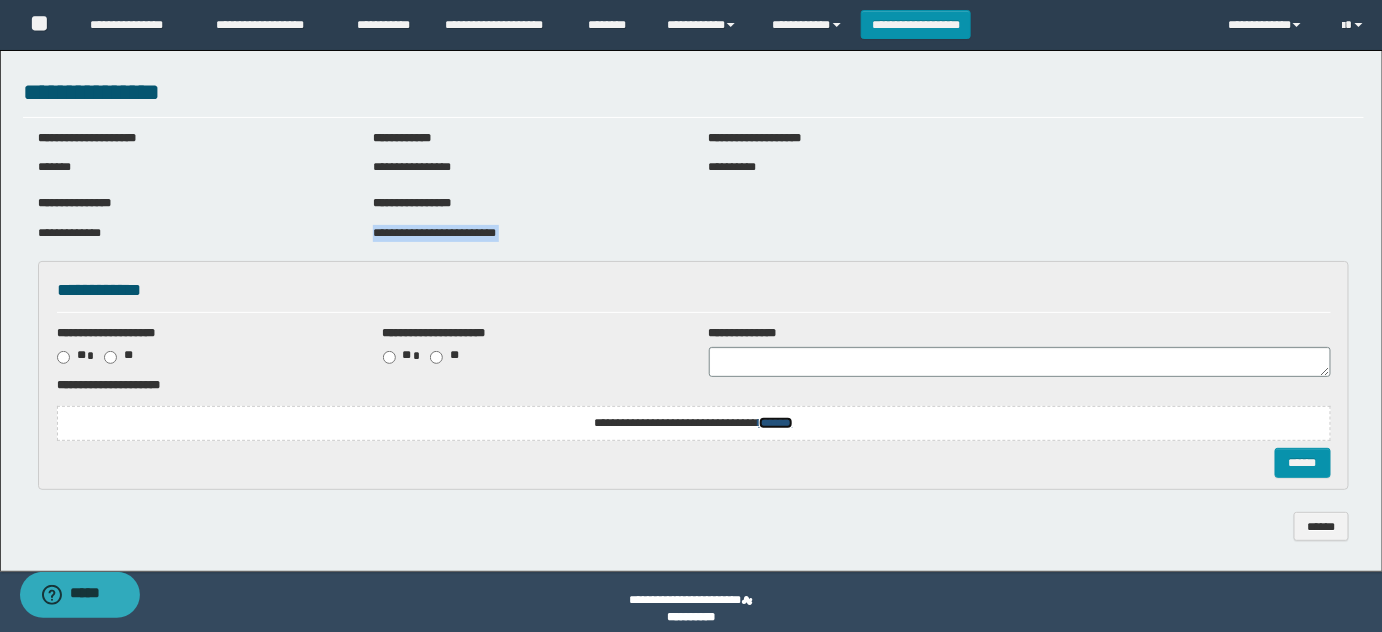 click on "*******" at bounding box center (776, 423) 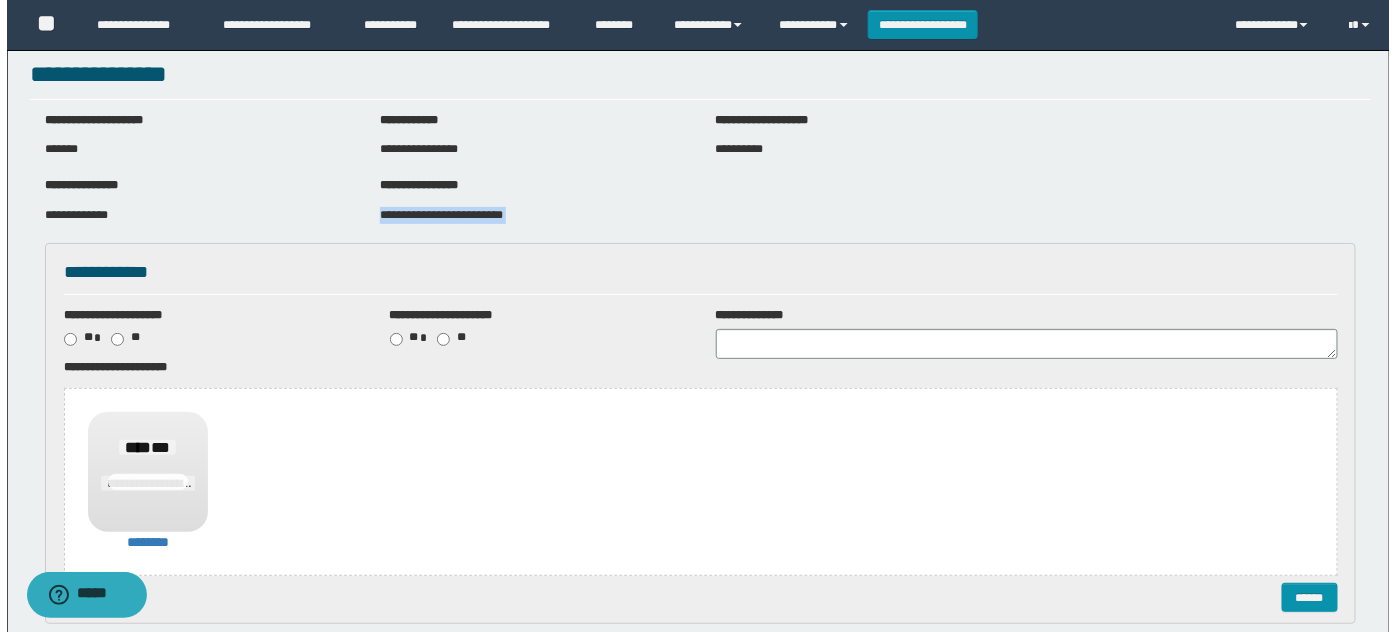 scroll, scrollTop: 166, scrollLeft: 0, axis: vertical 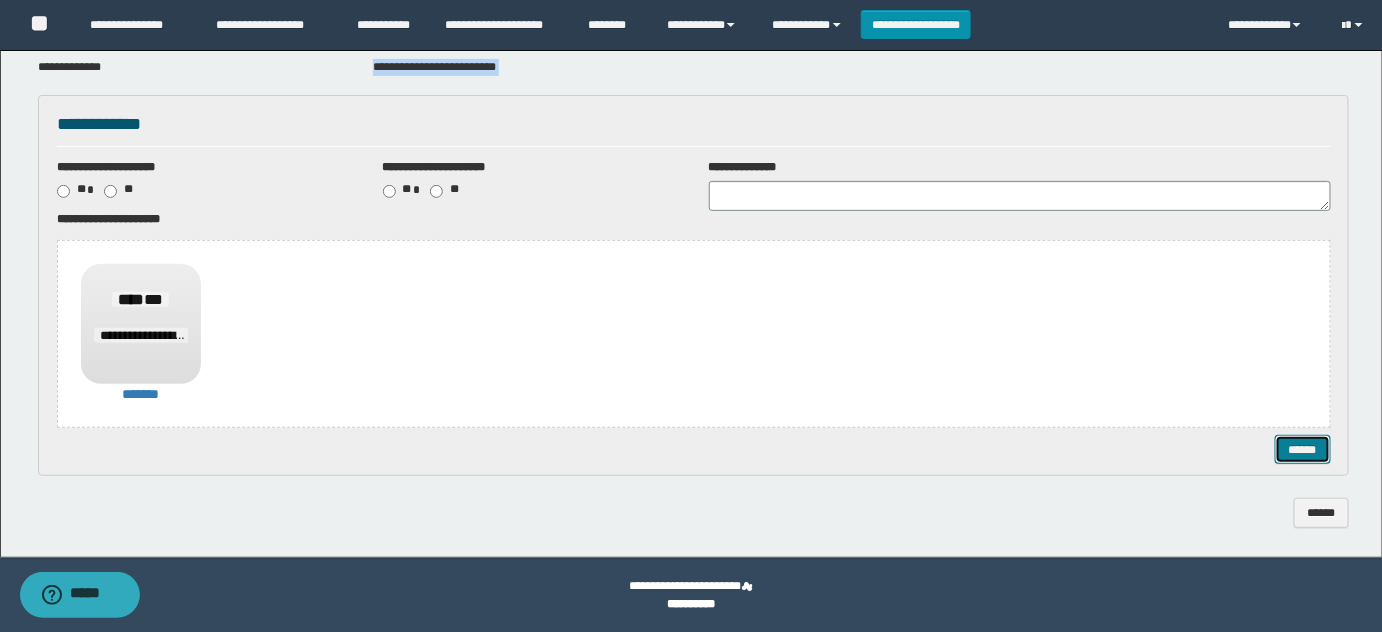 click on "******" at bounding box center (1302, 449) 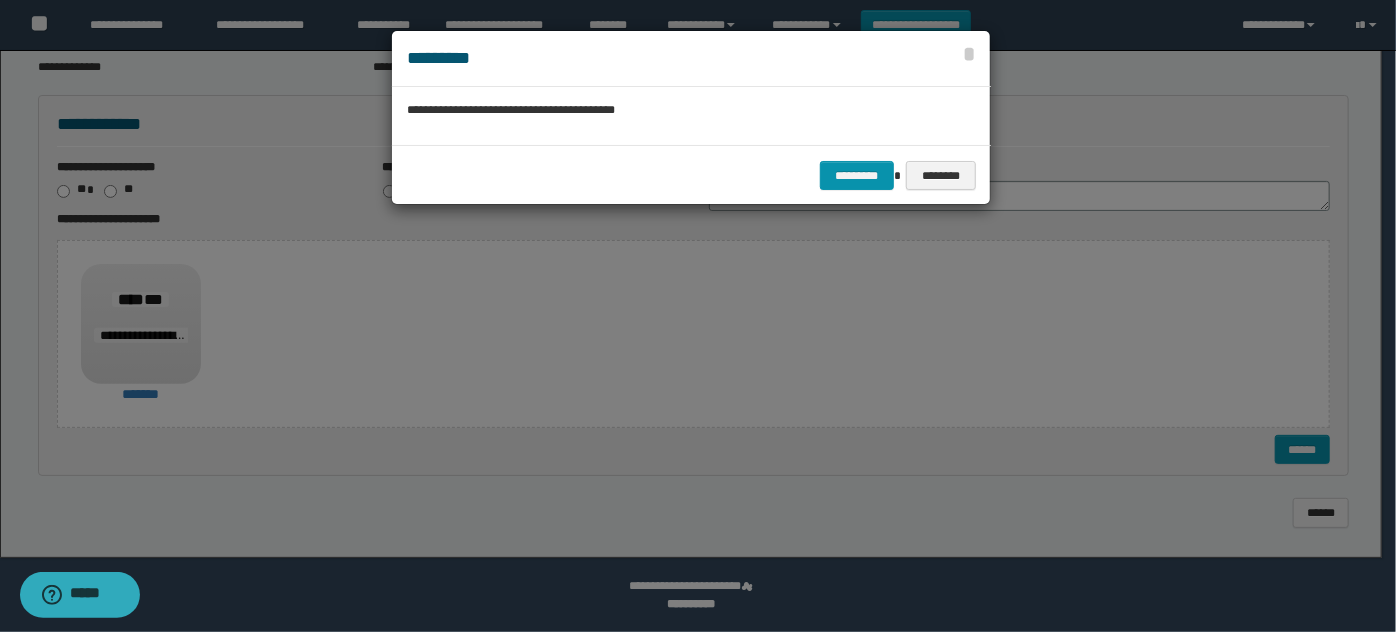 click on "*********
********" at bounding box center (691, 175) 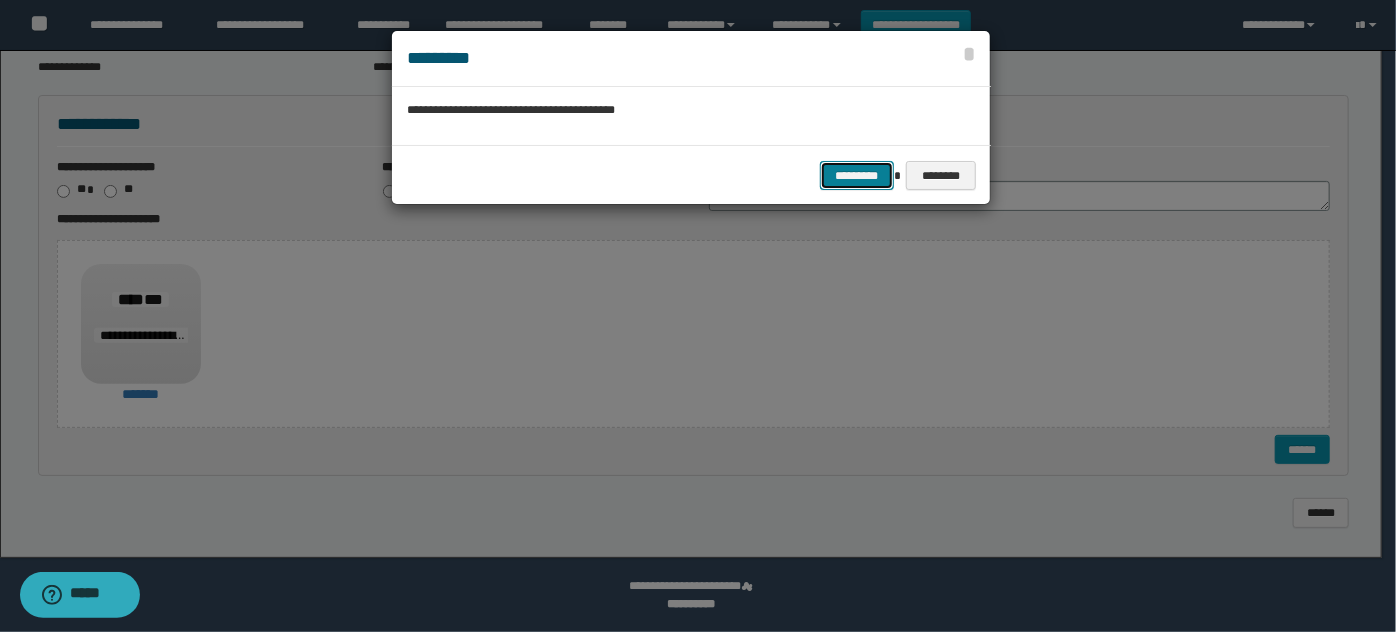 click on "*********" at bounding box center (857, 175) 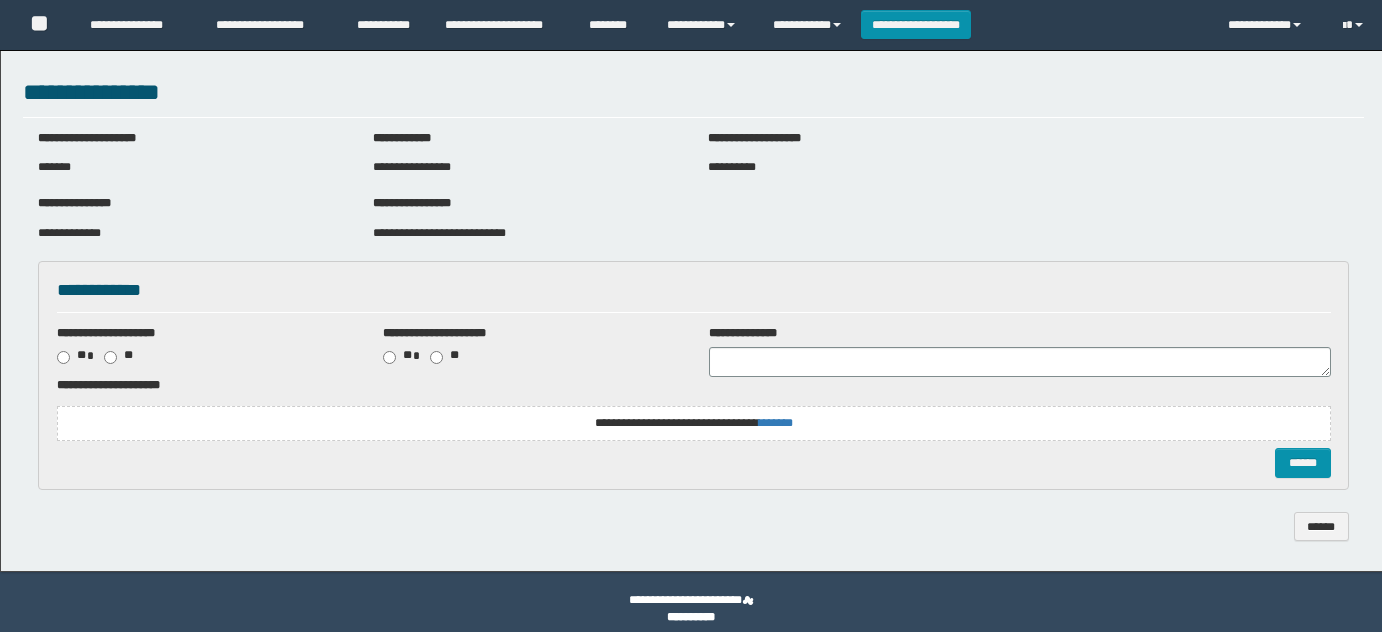 scroll, scrollTop: 0, scrollLeft: 0, axis: both 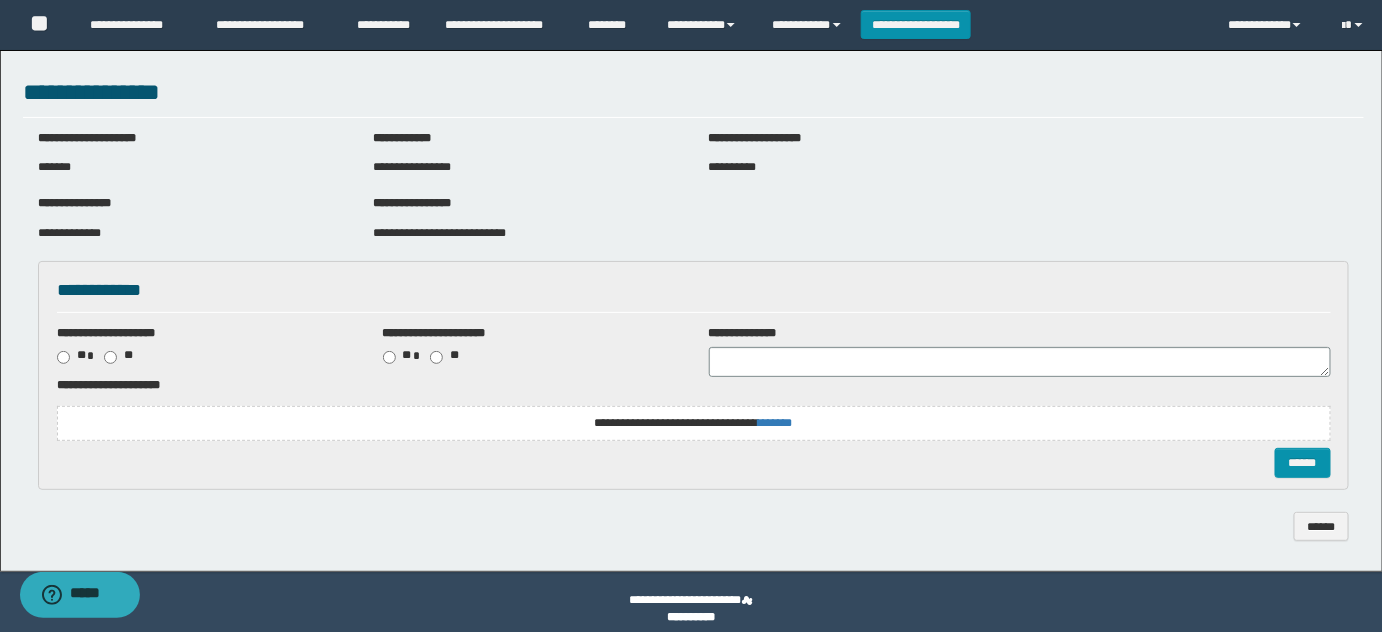 click on "**********" at bounding box center [439, 233] 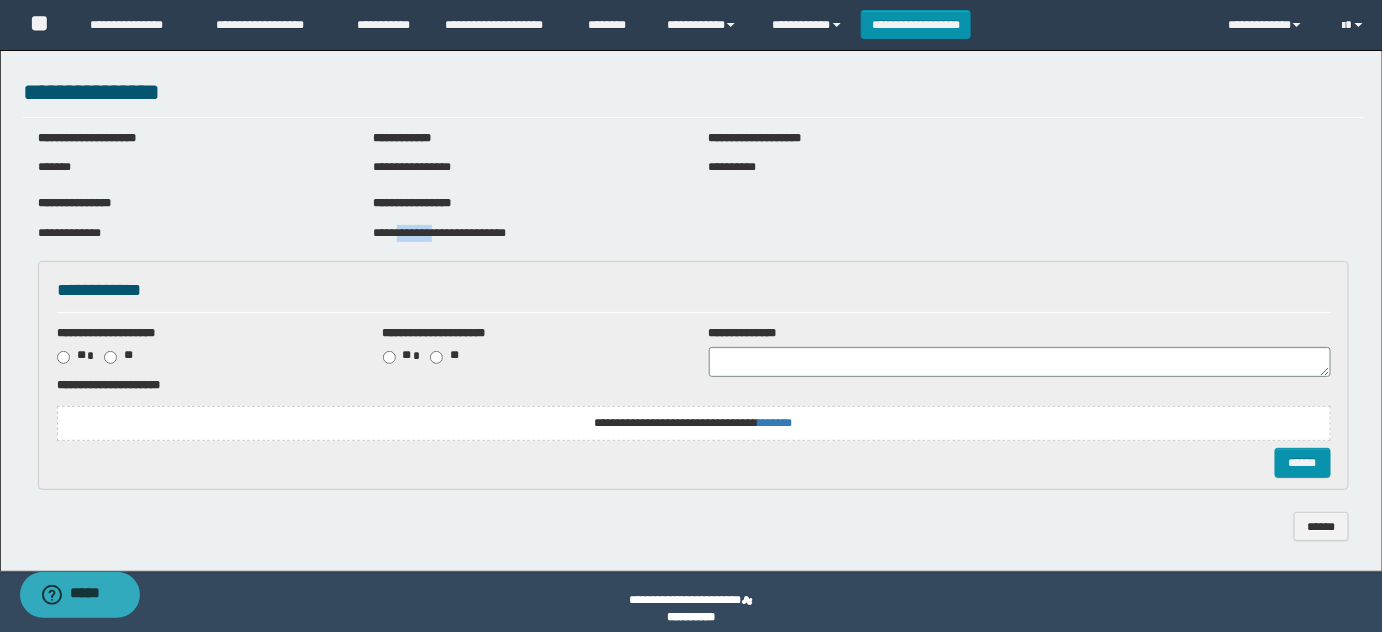 click on "**********" at bounding box center (439, 233) 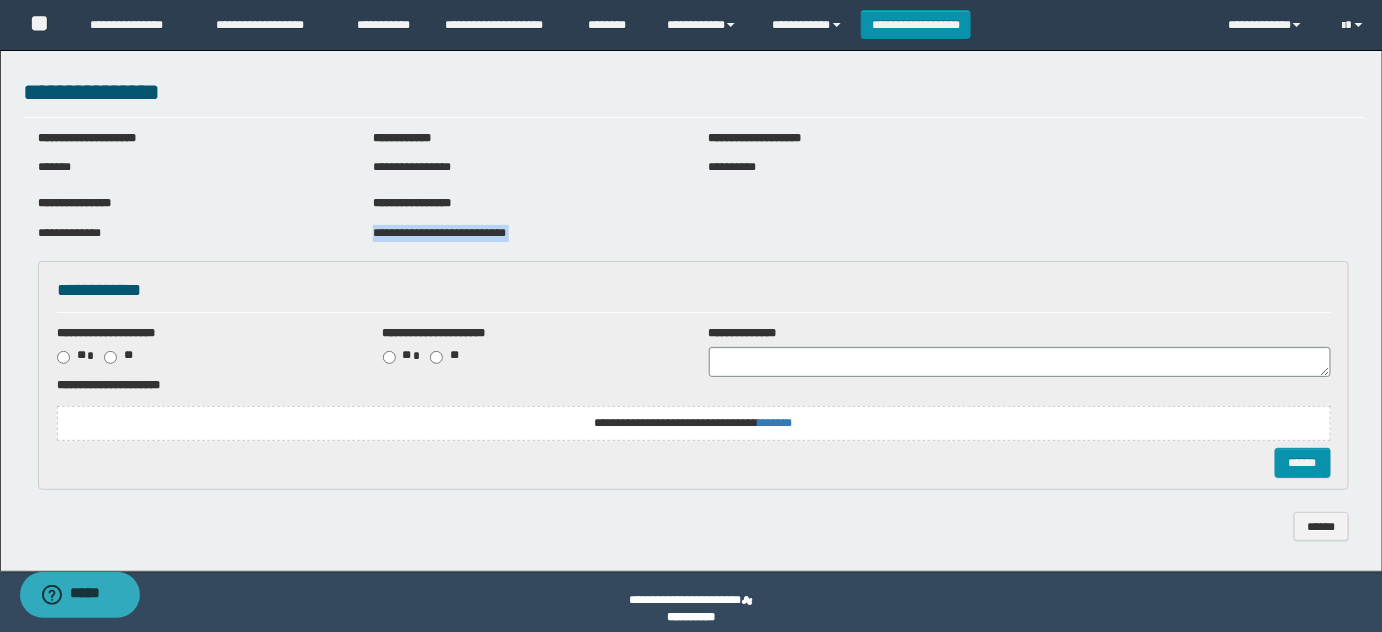 click on "**********" at bounding box center (439, 233) 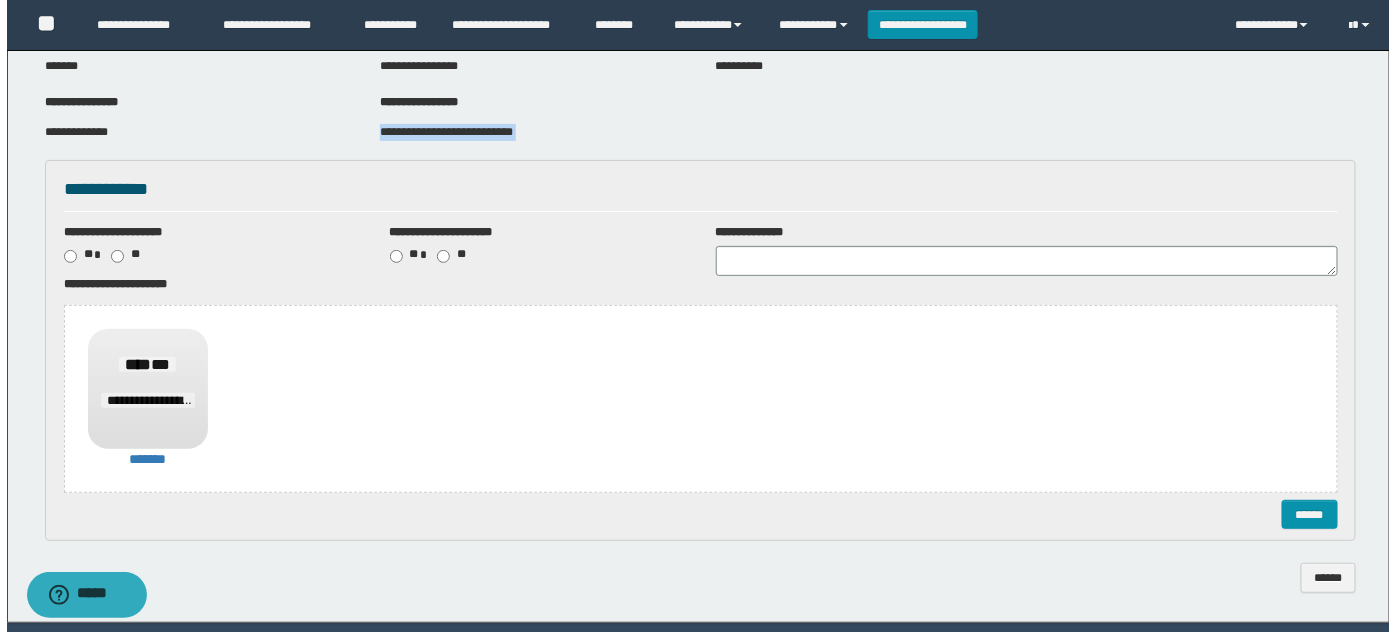 scroll, scrollTop: 166, scrollLeft: 0, axis: vertical 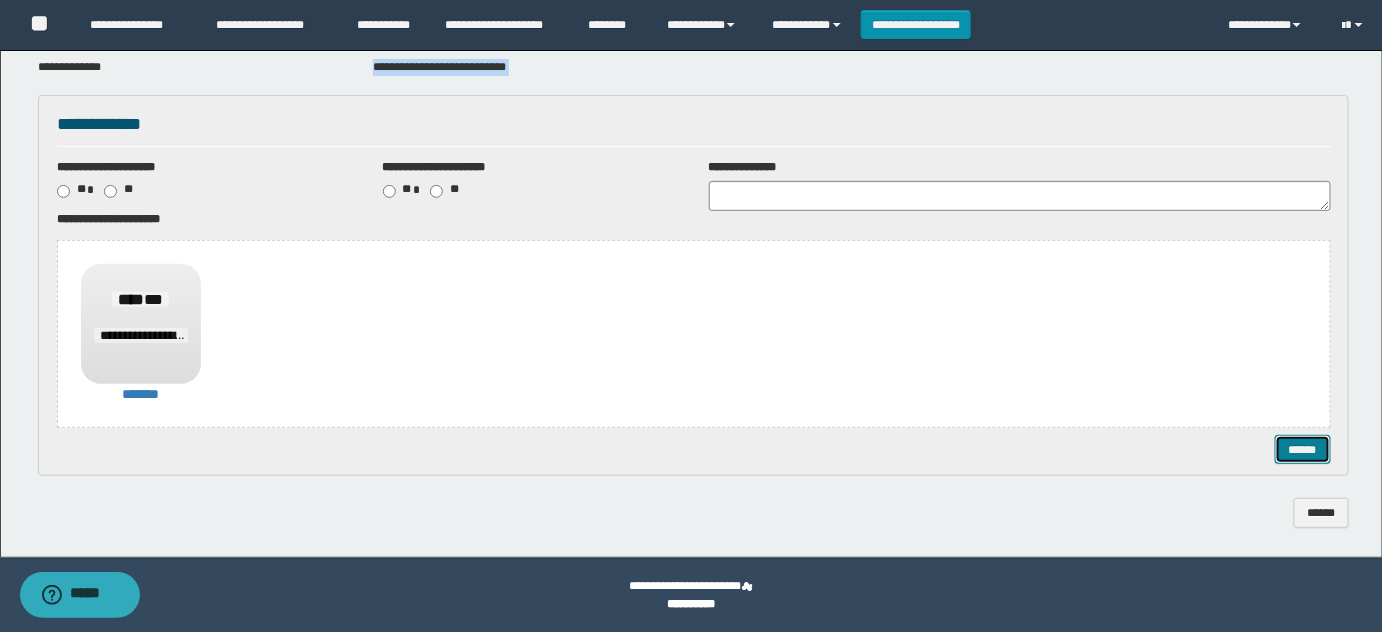 click on "******" at bounding box center (1302, 449) 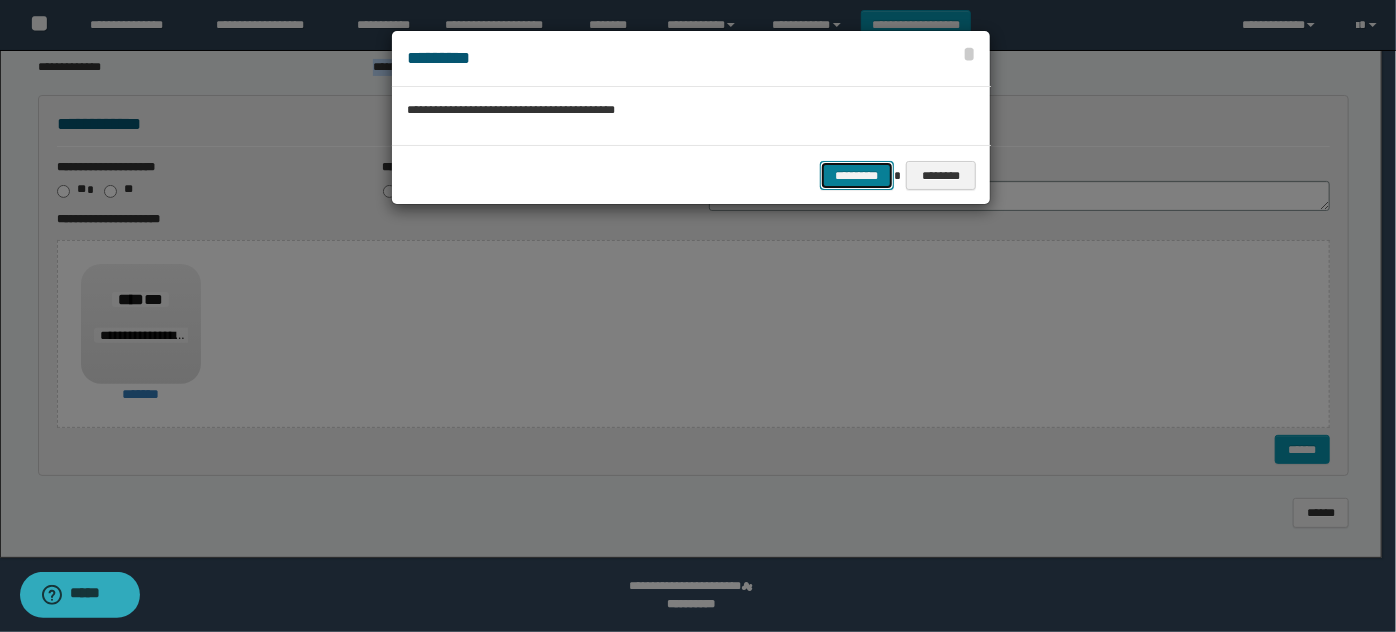 click on "*********" at bounding box center [857, 175] 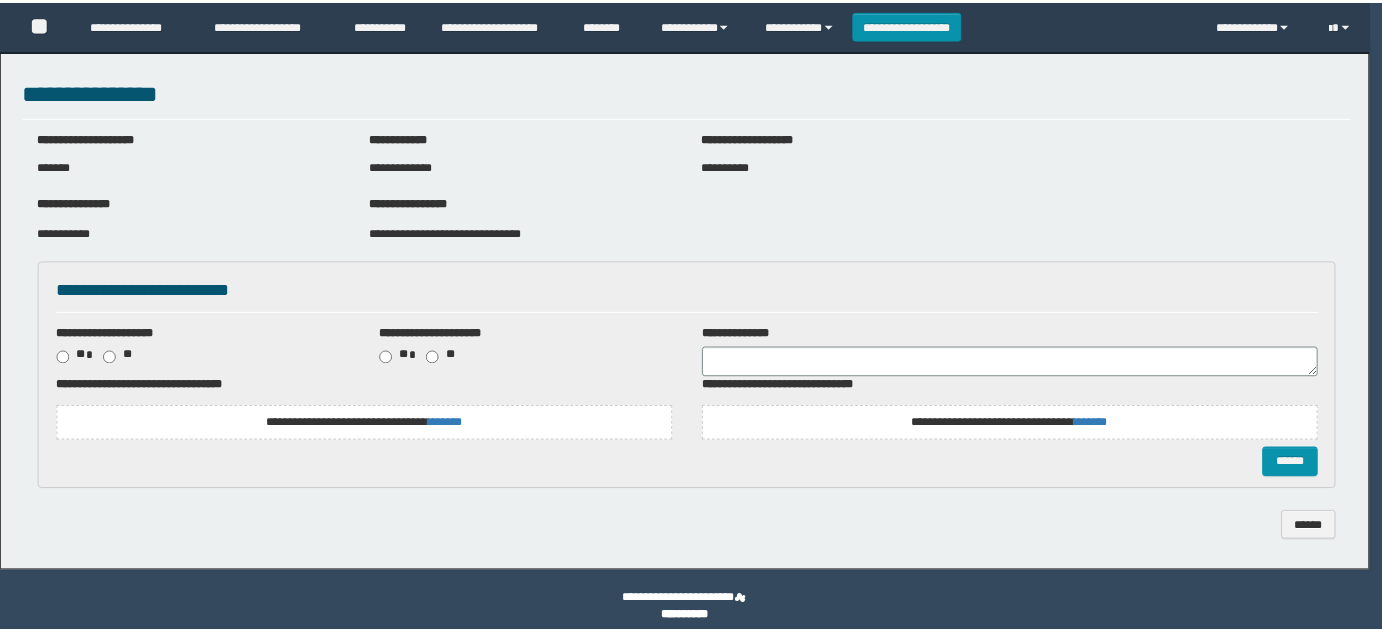 scroll, scrollTop: 0, scrollLeft: 0, axis: both 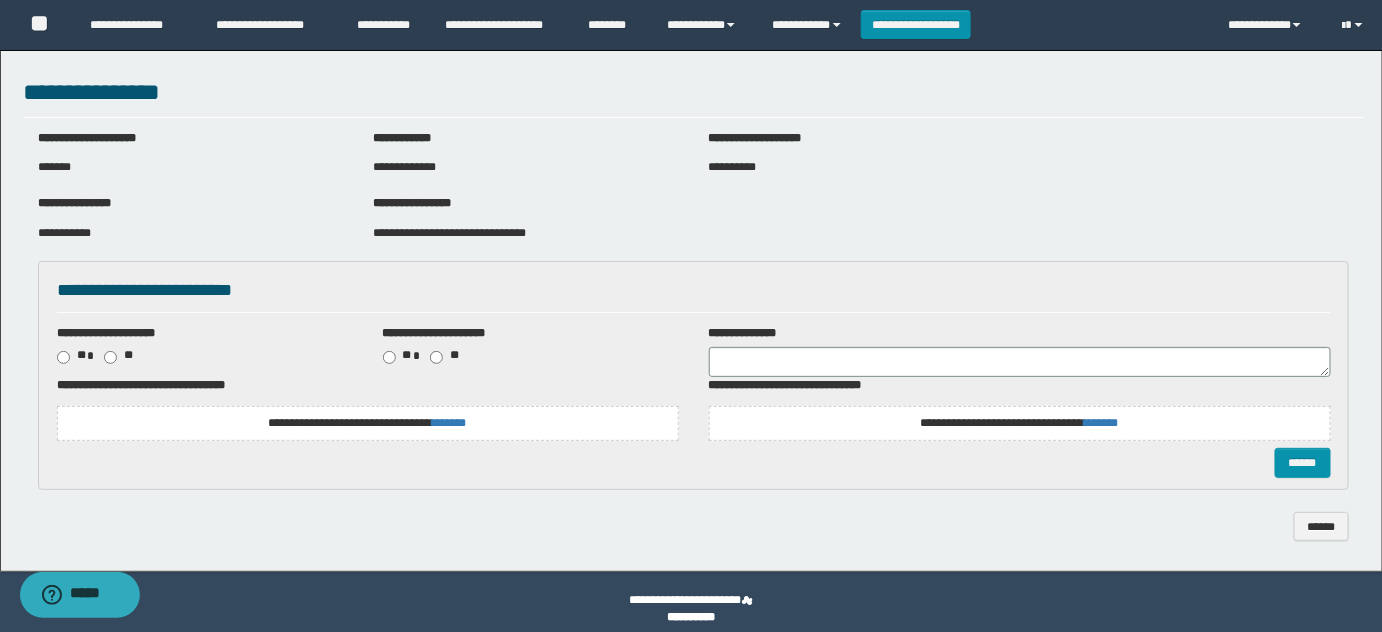 click on "**********" at bounding box center (449, 233) 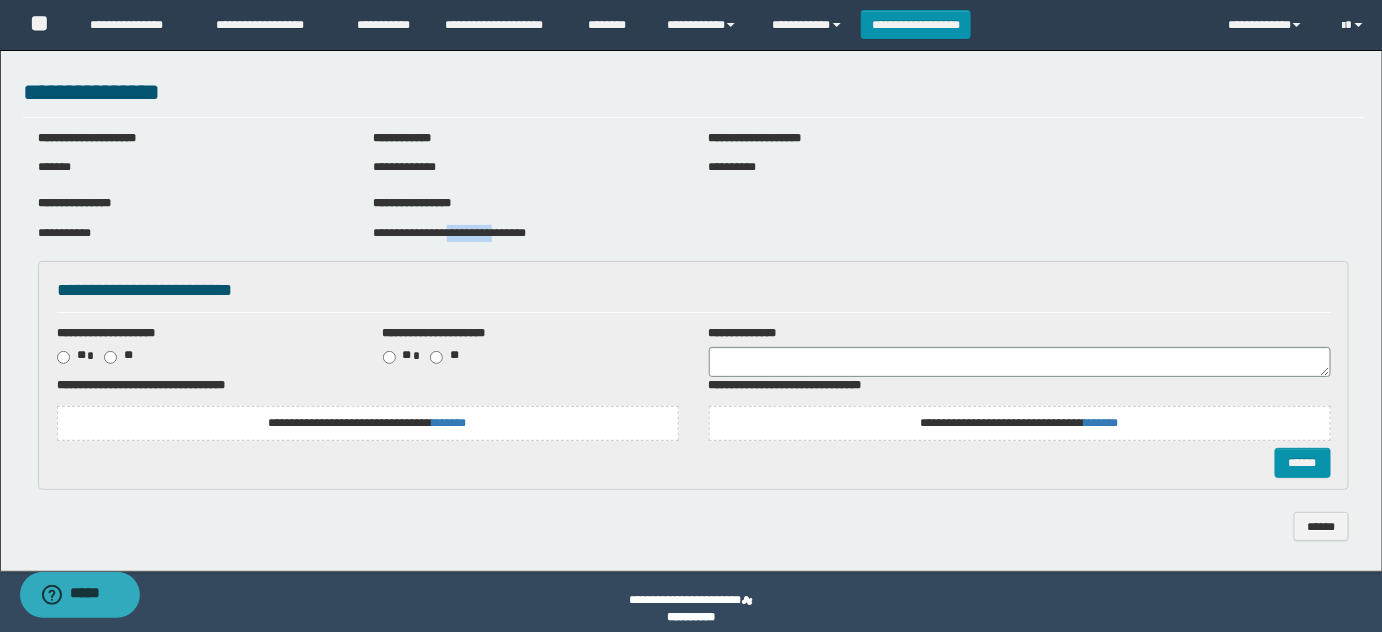 click on "**********" at bounding box center [449, 233] 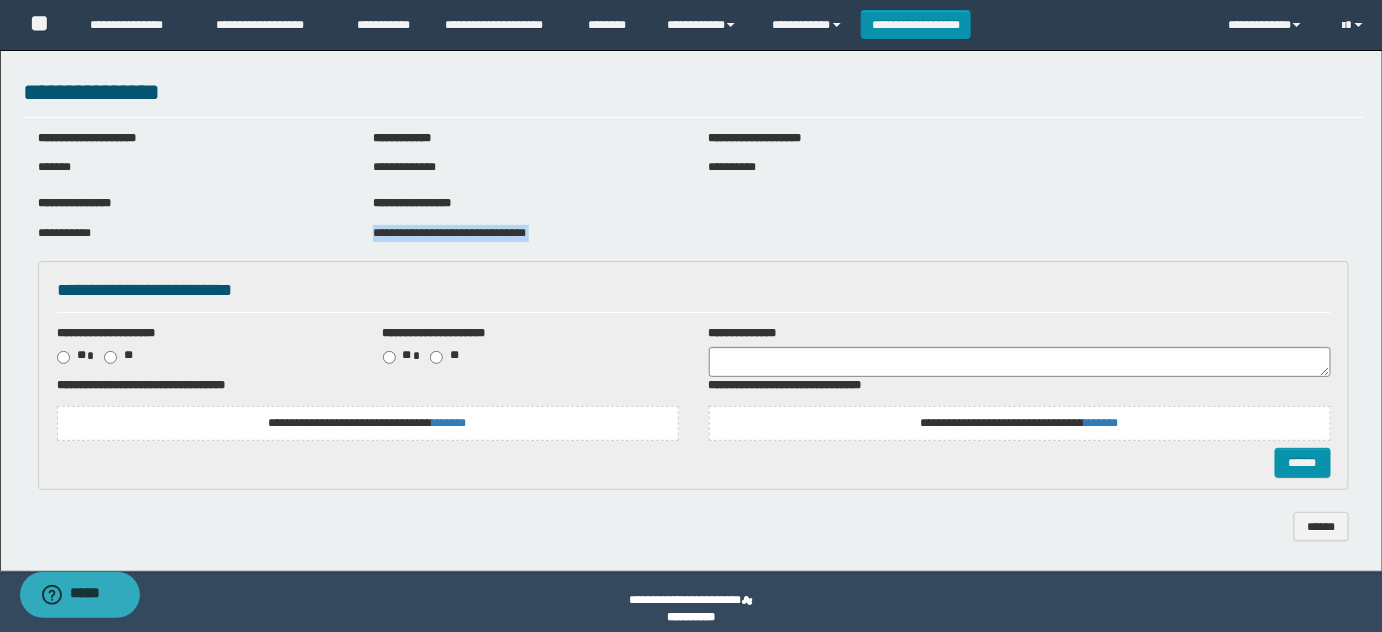 click on "**********" at bounding box center [449, 233] 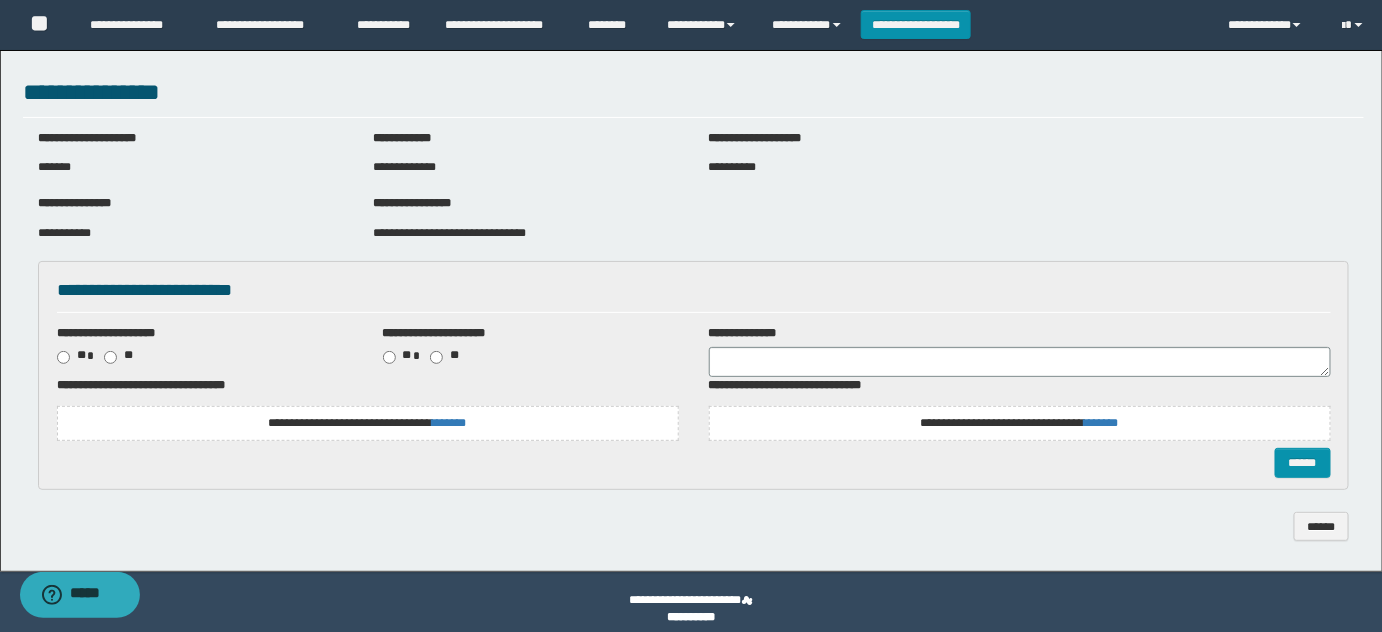 click on "**********" at bounding box center (368, 423) 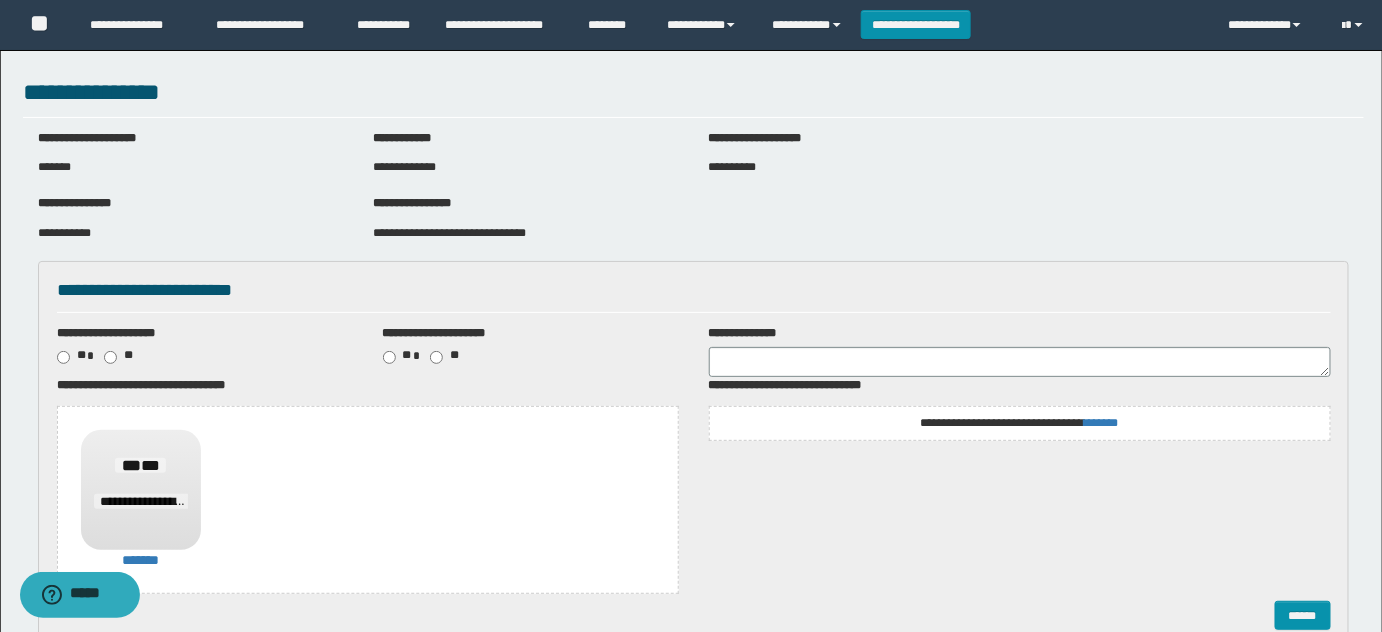 click on "**********" at bounding box center (64, 233) 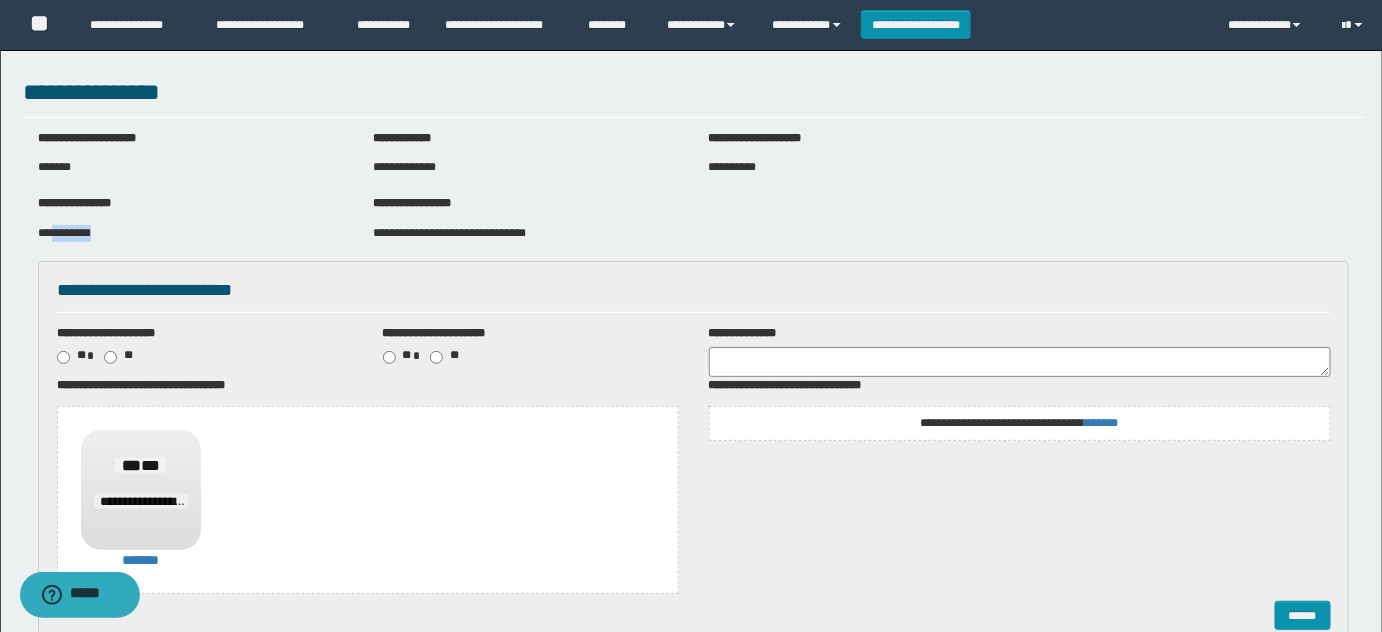 click on "**********" at bounding box center [64, 233] 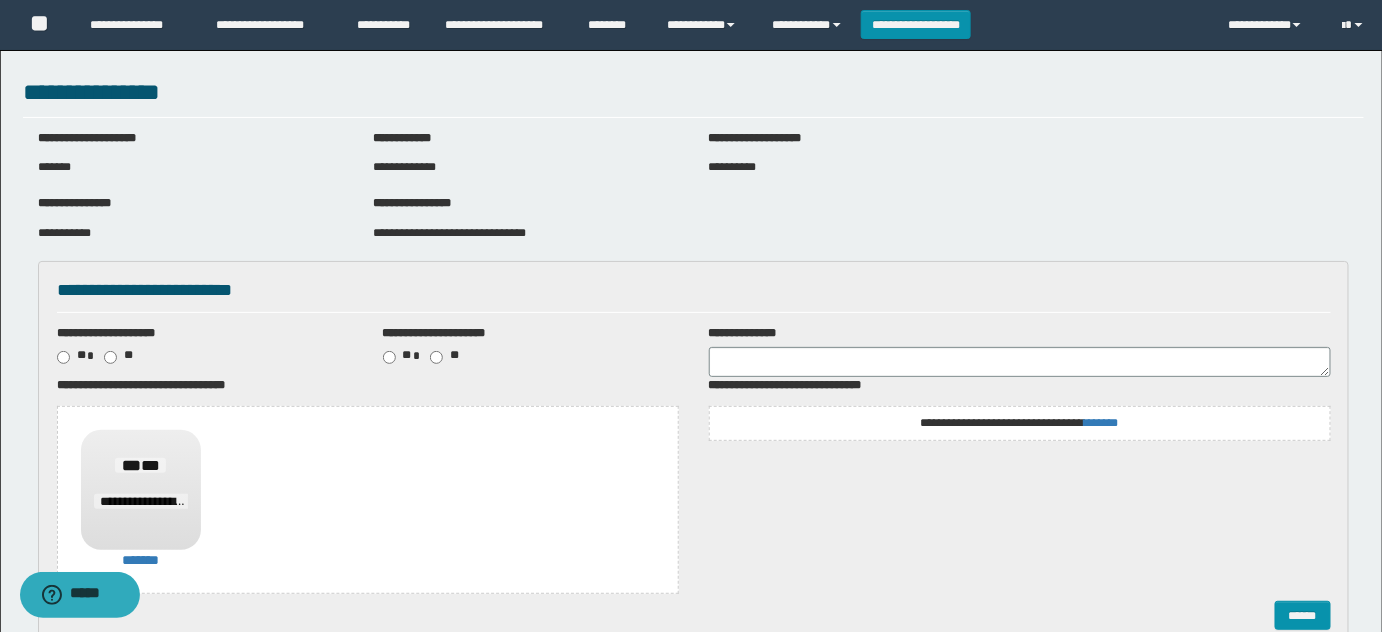 click on "**********" at bounding box center (449, 233) 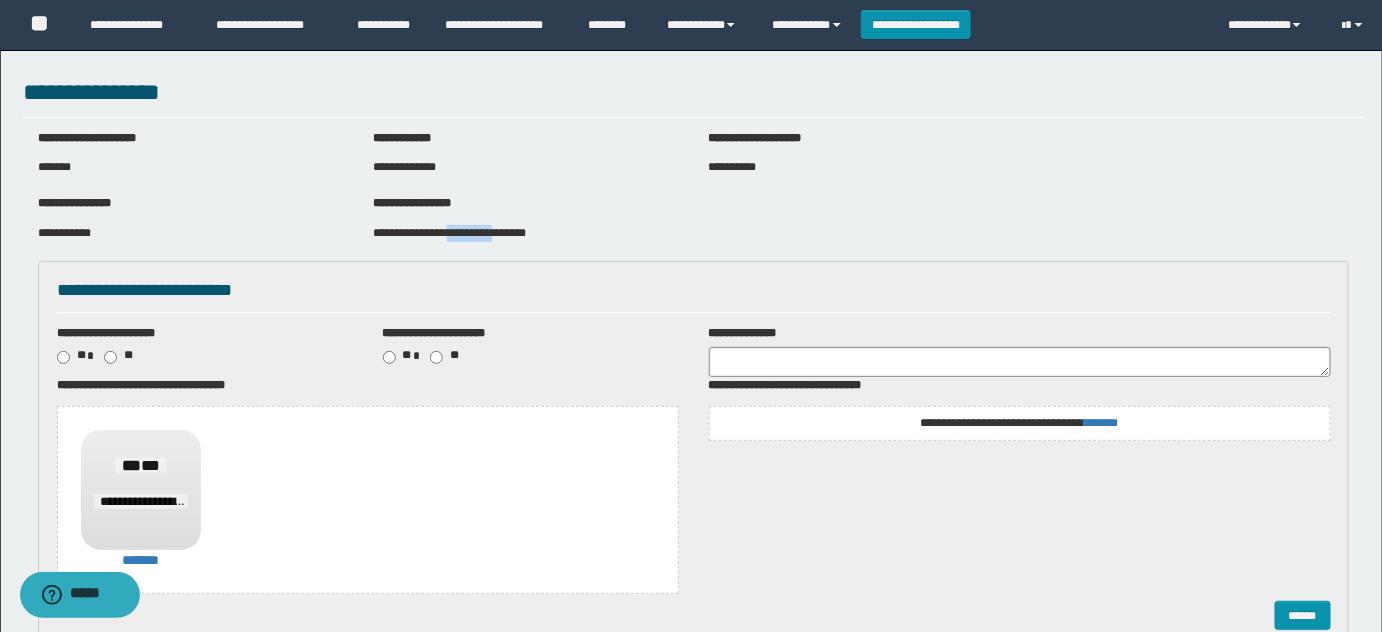 click on "**********" at bounding box center (449, 233) 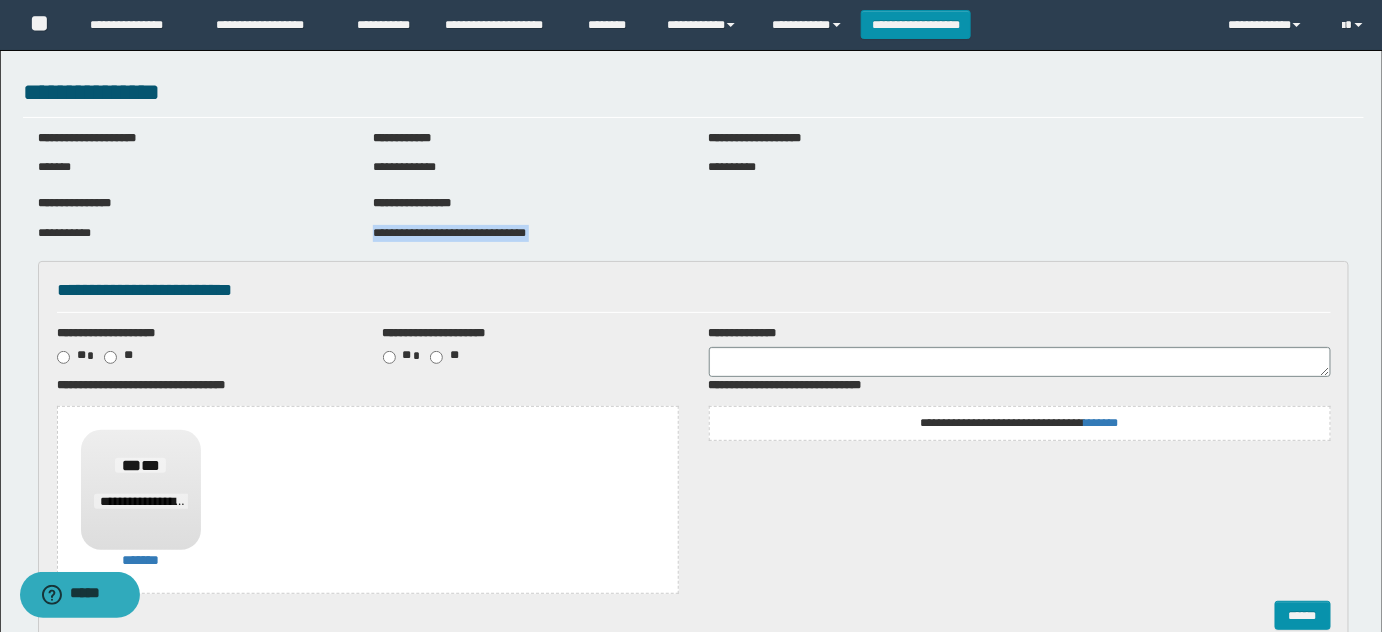 click on "**********" at bounding box center [449, 233] 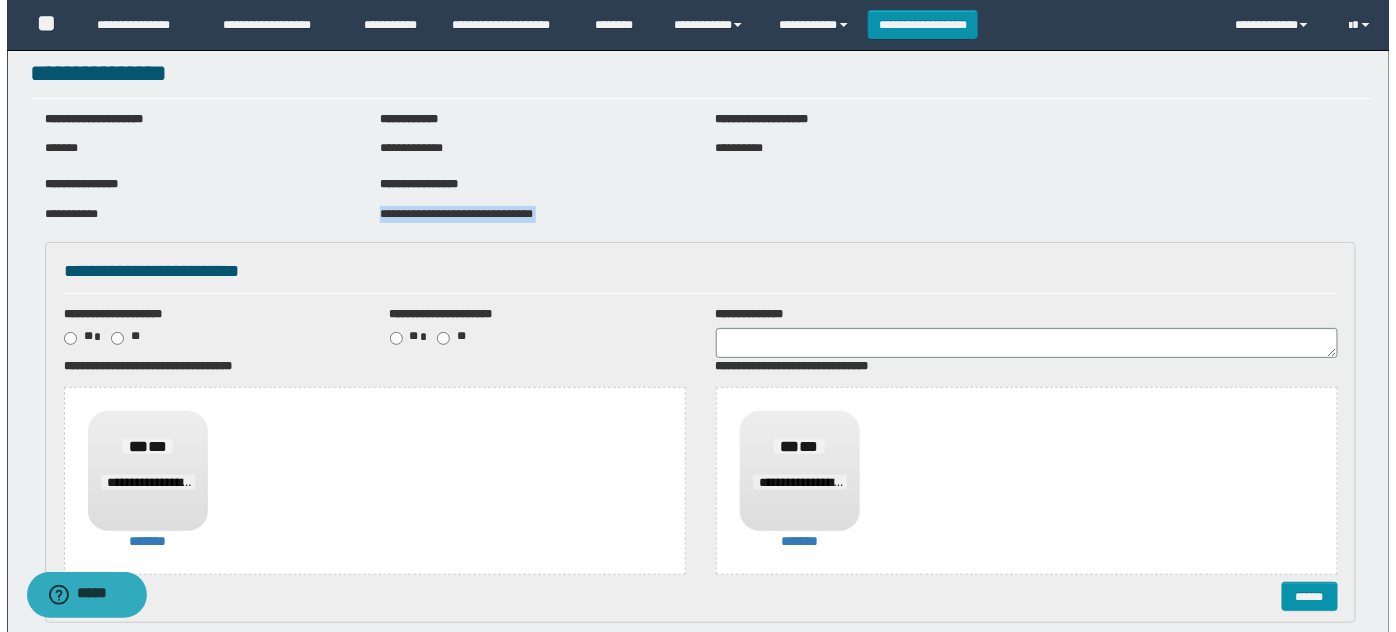 scroll, scrollTop: 166, scrollLeft: 0, axis: vertical 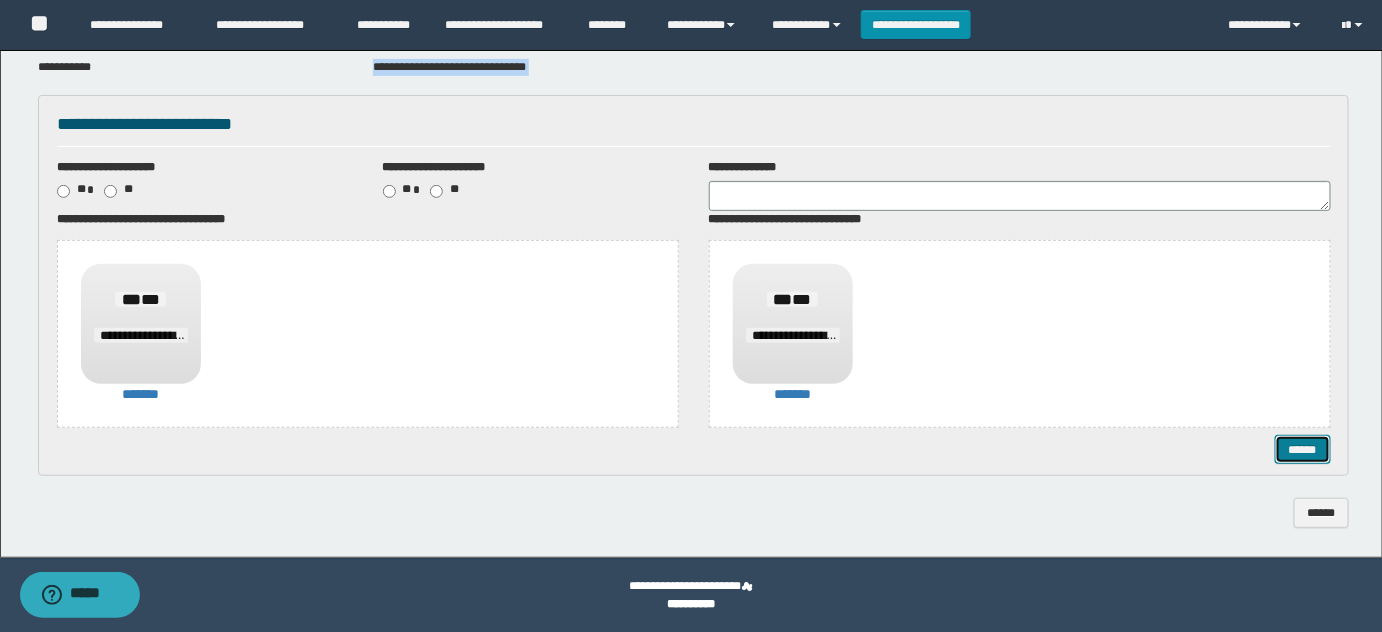 click on "******" at bounding box center [1302, 449] 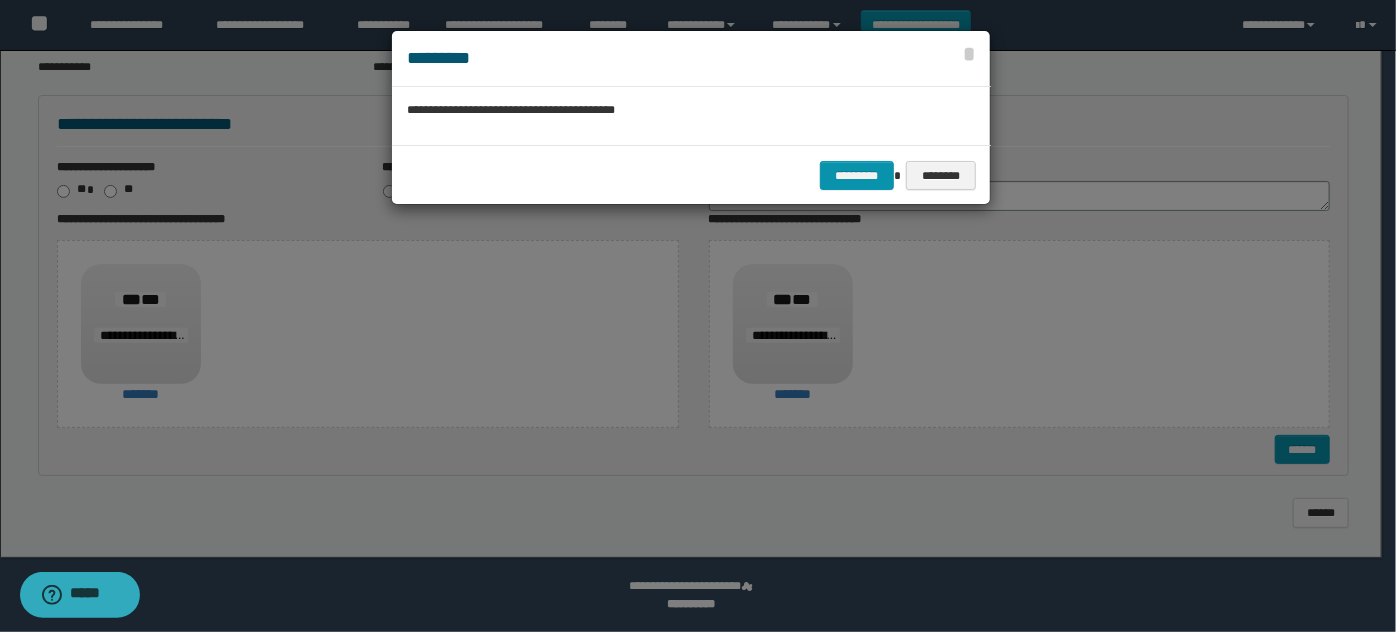 click on "*********
********" at bounding box center (691, 175) 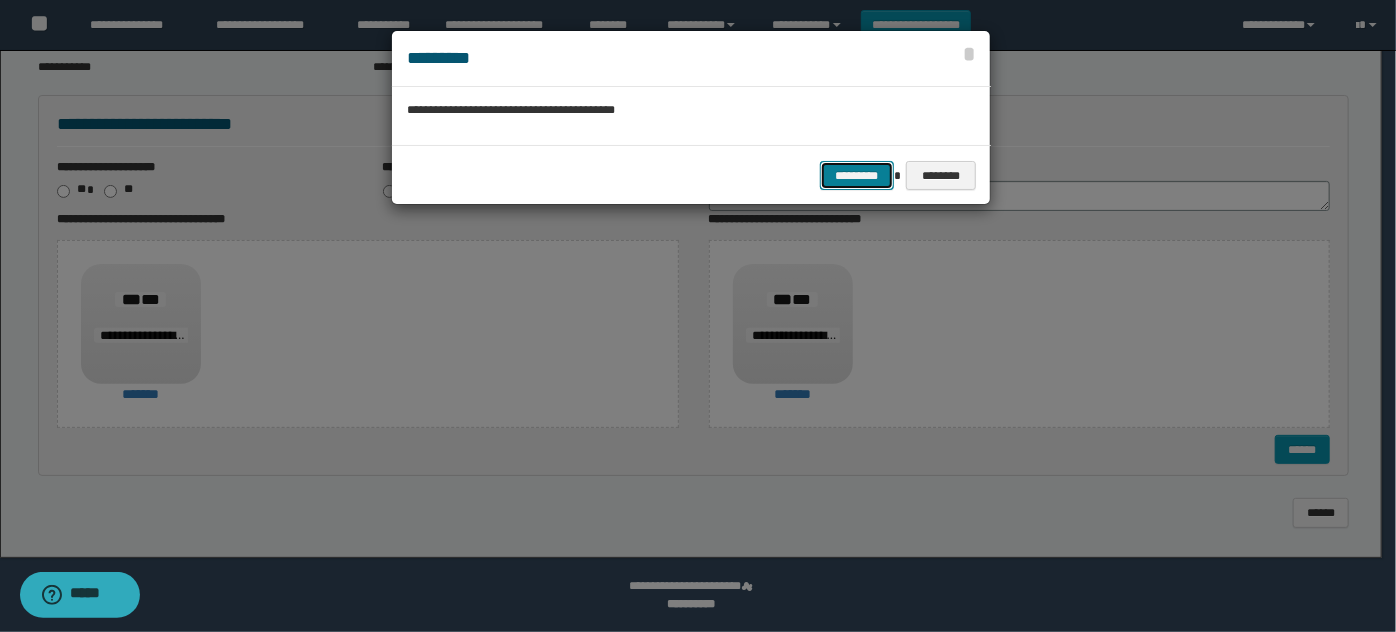 click on "*********" at bounding box center [857, 175] 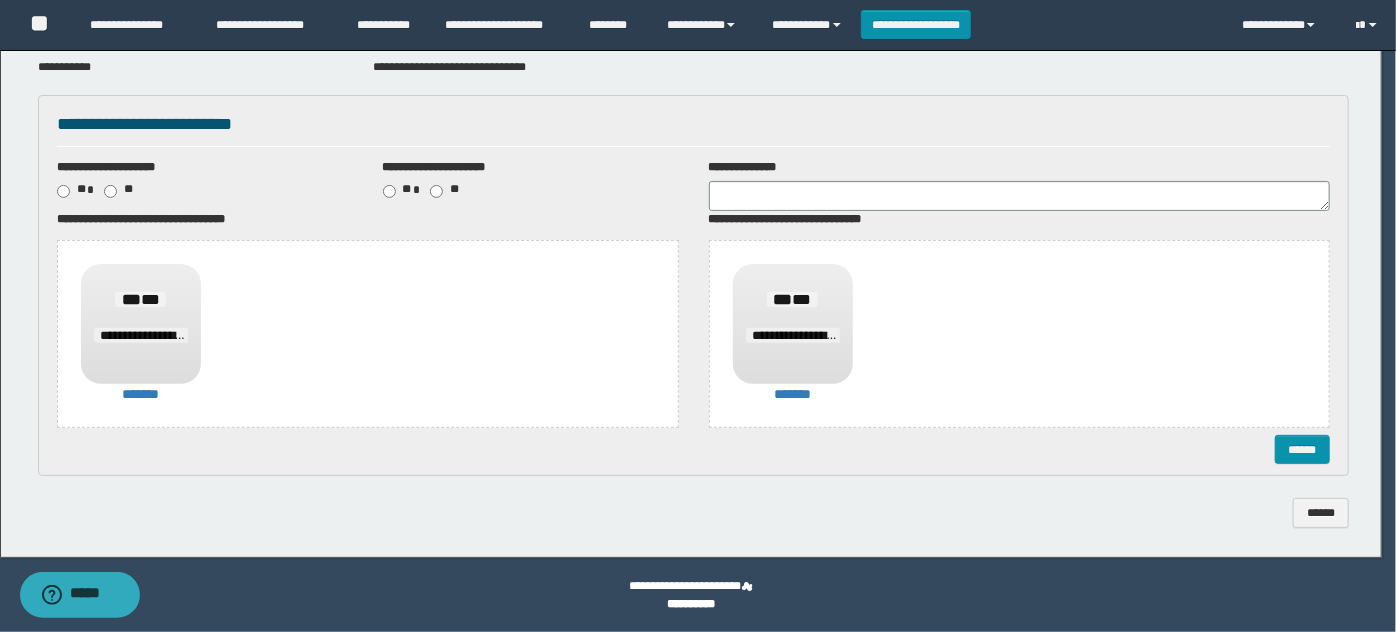 scroll, scrollTop: 0, scrollLeft: 0, axis: both 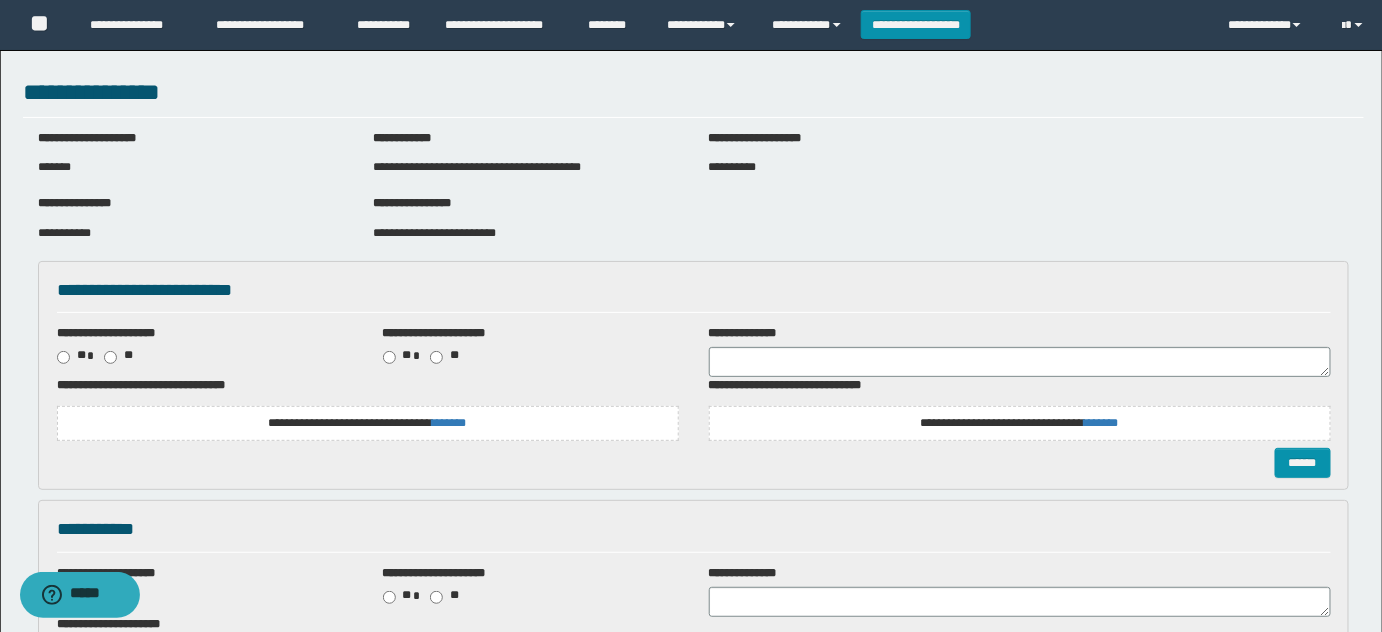 click on "**********" at bounding box center (368, 423) 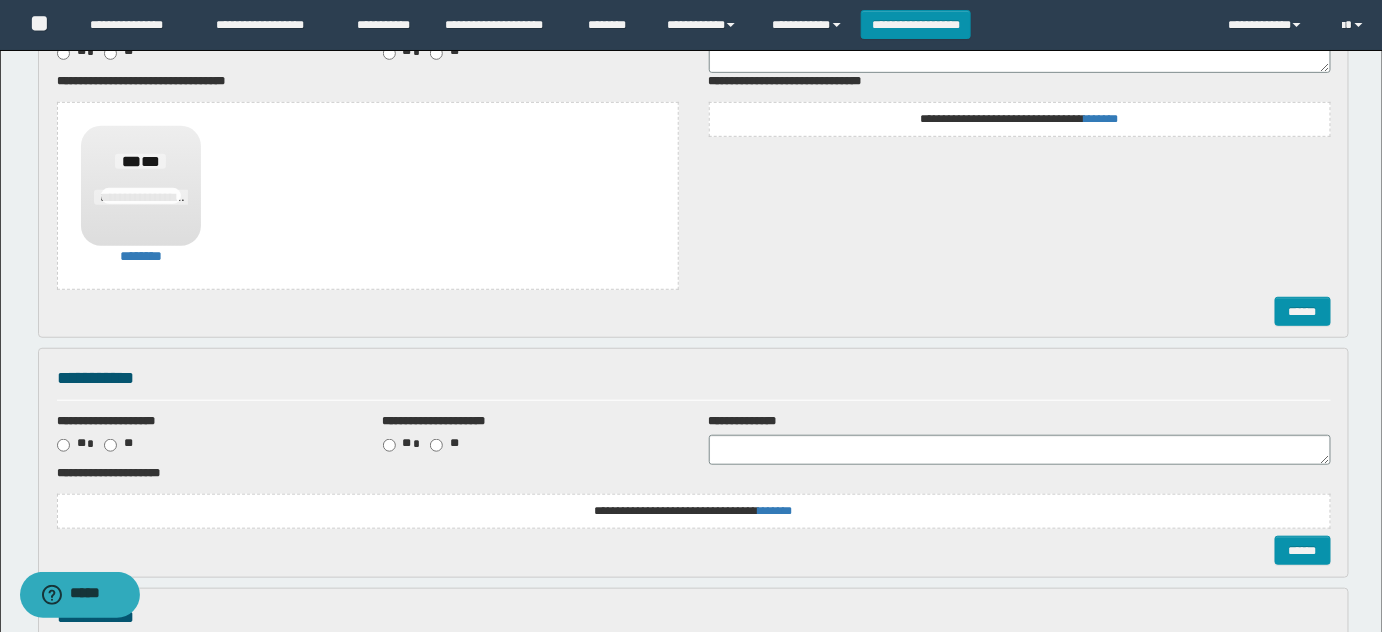 scroll, scrollTop: 454, scrollLeft: 0, axis: vertical 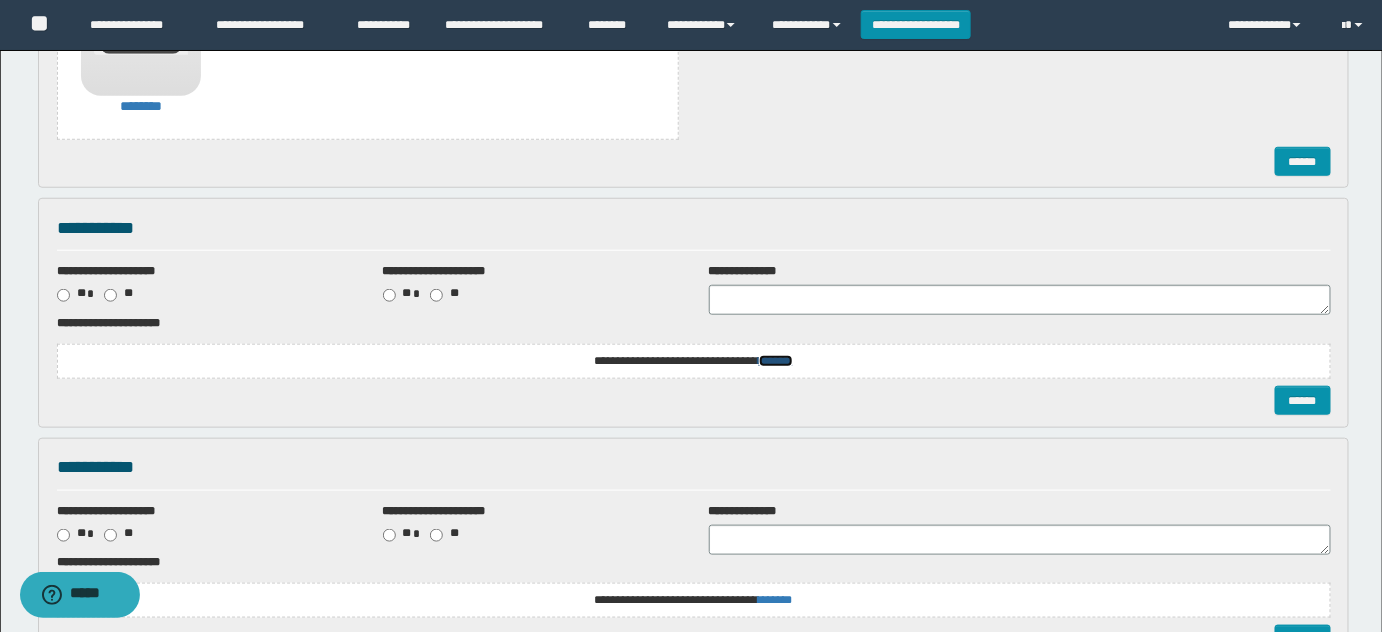 click on "*******" at bounding box center (776, 361) 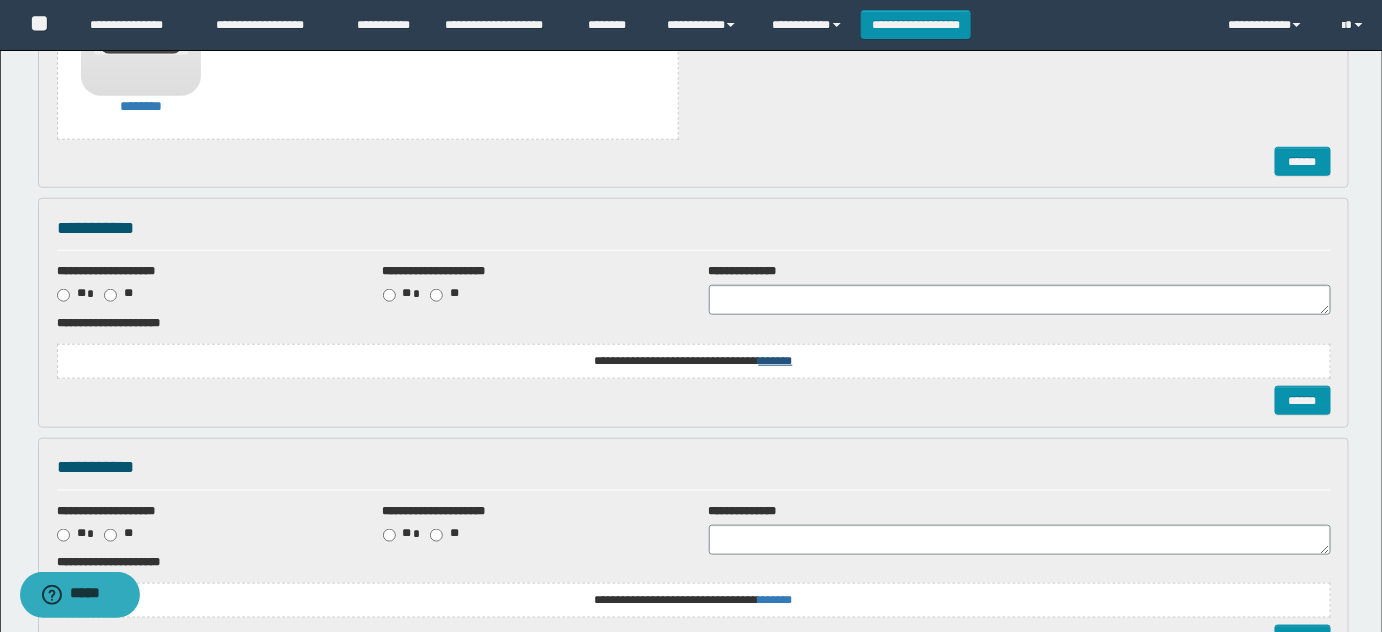 scroll, scrollTop: 0, scrollLeft: 0, axis: both 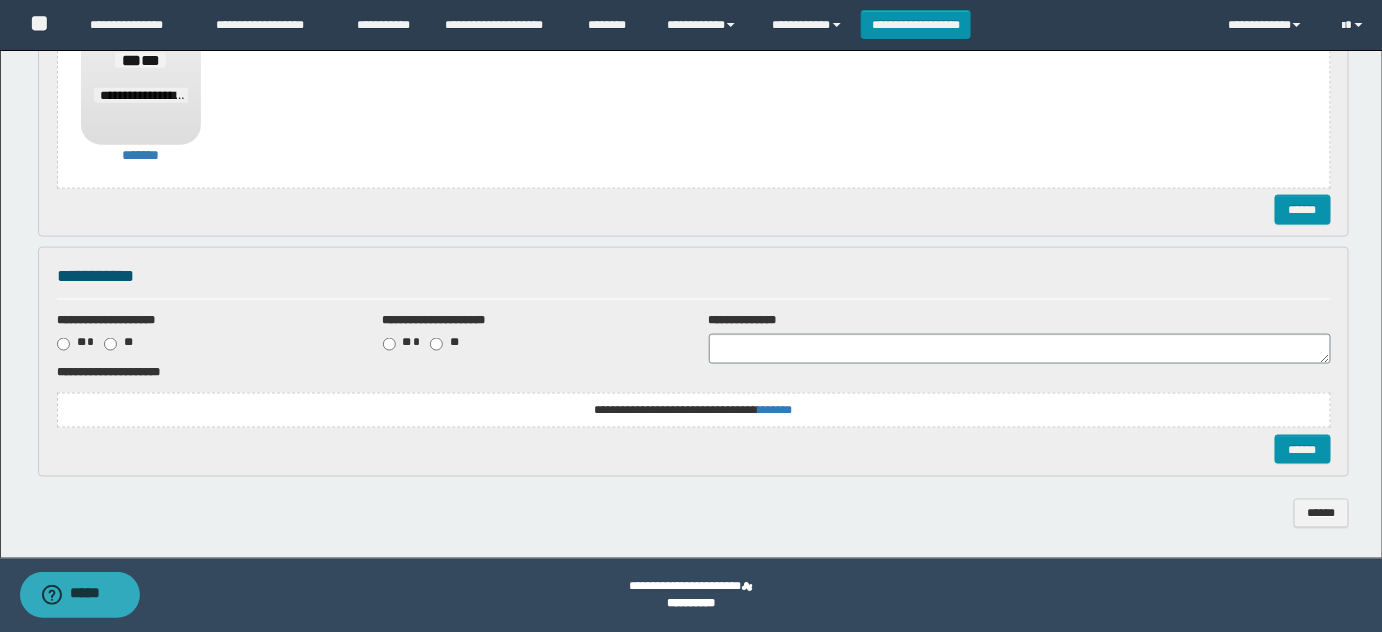 click on "**********" at bounding box center [694, 399] 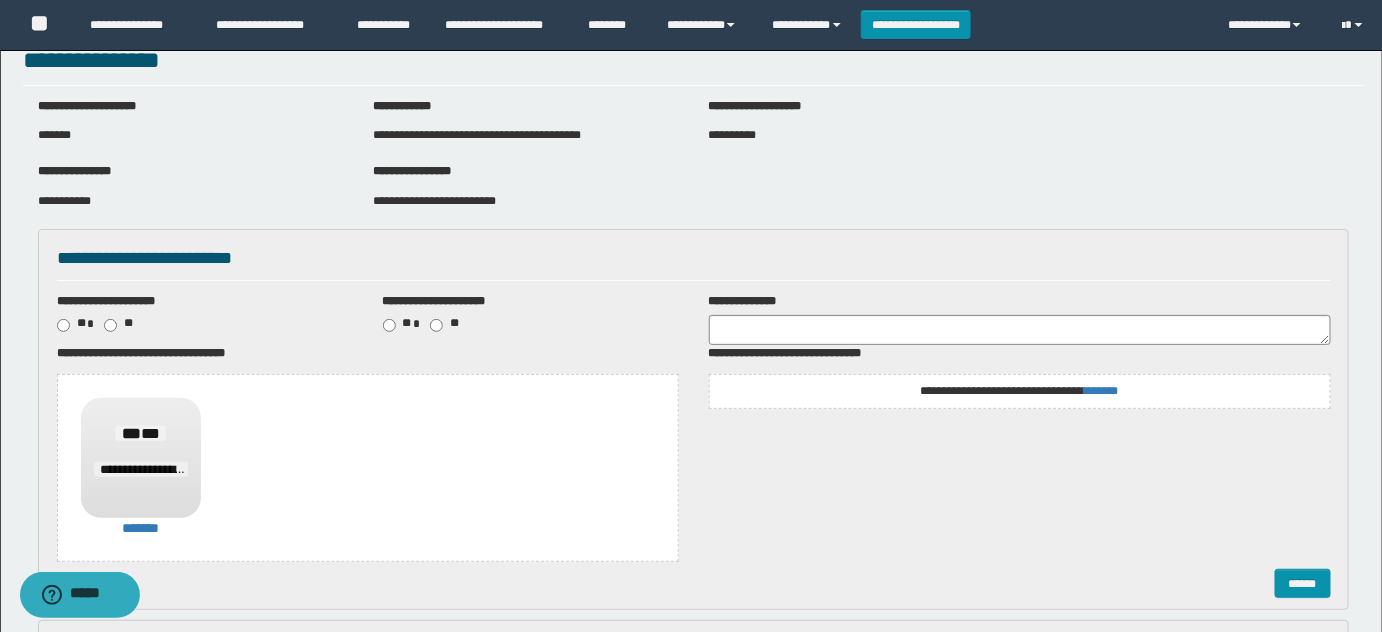 scroll, scrollTop: 0, scrollLeft: 0, axis: both 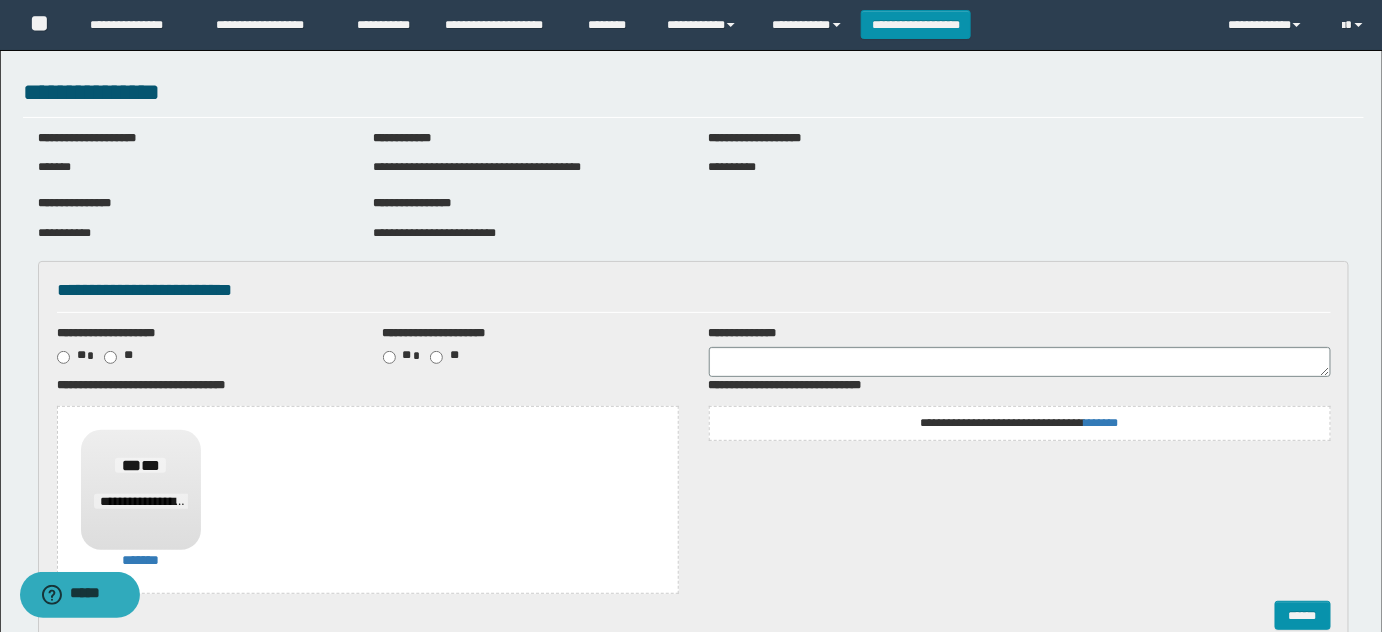click on "**********" at bounding box center [1019, 423] 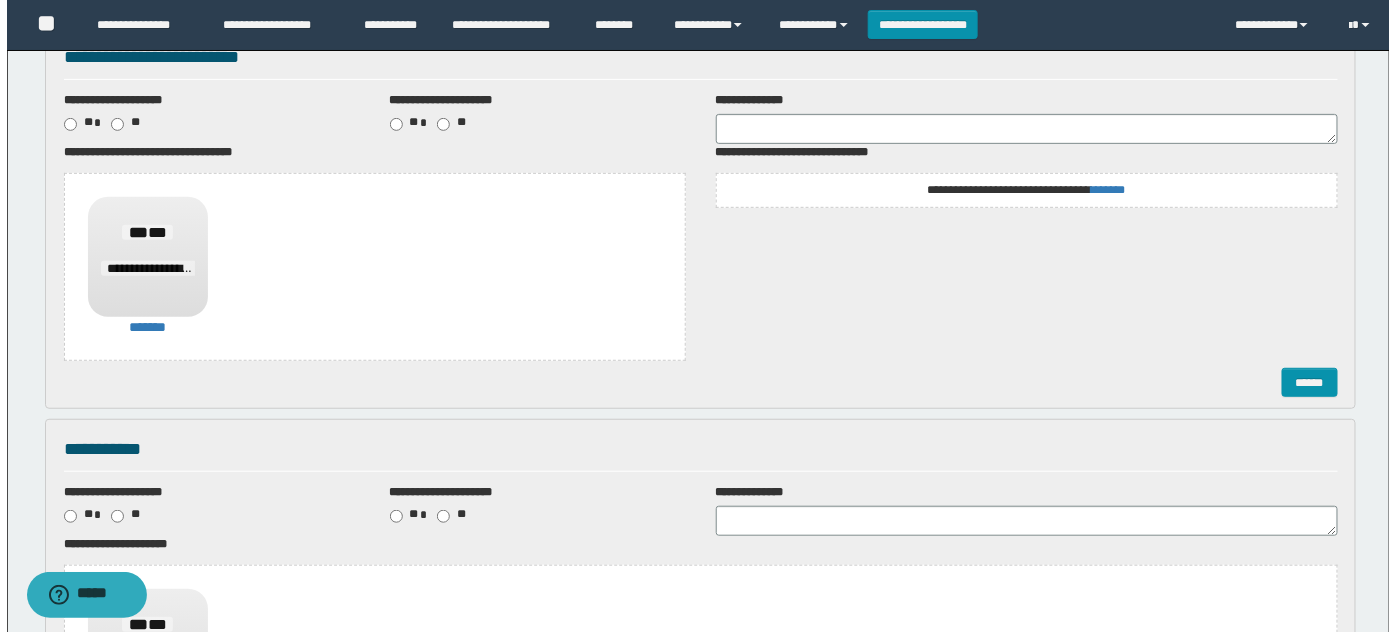 scroll, scrollTop: 454, scrollLeft: 0, axis: vertical 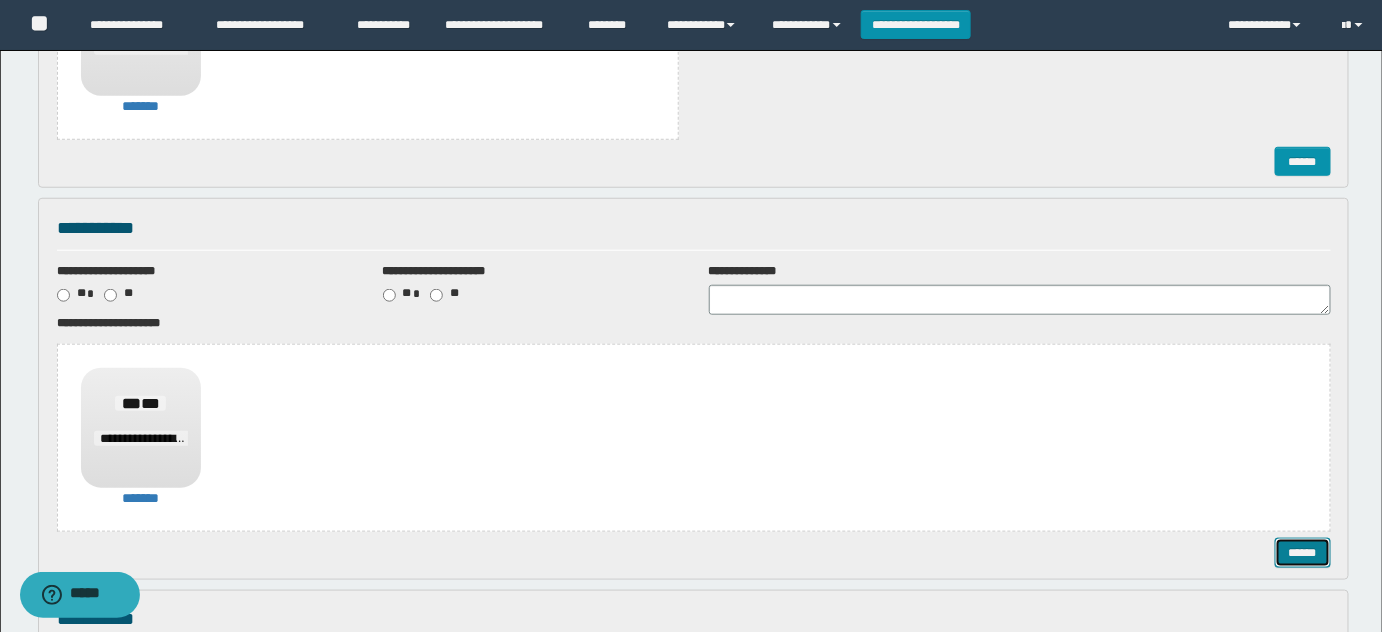 click on "******" at bounding box center (1302, 552) 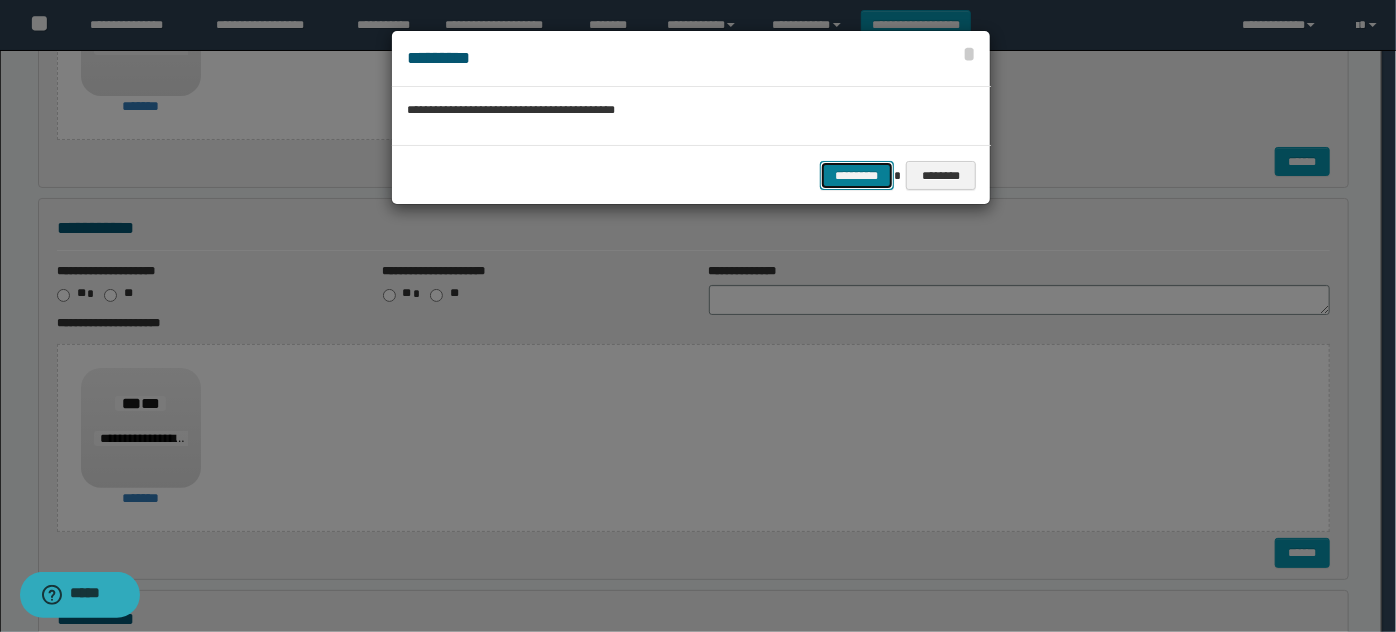 click on "*********" at bounding box center (857, 175) 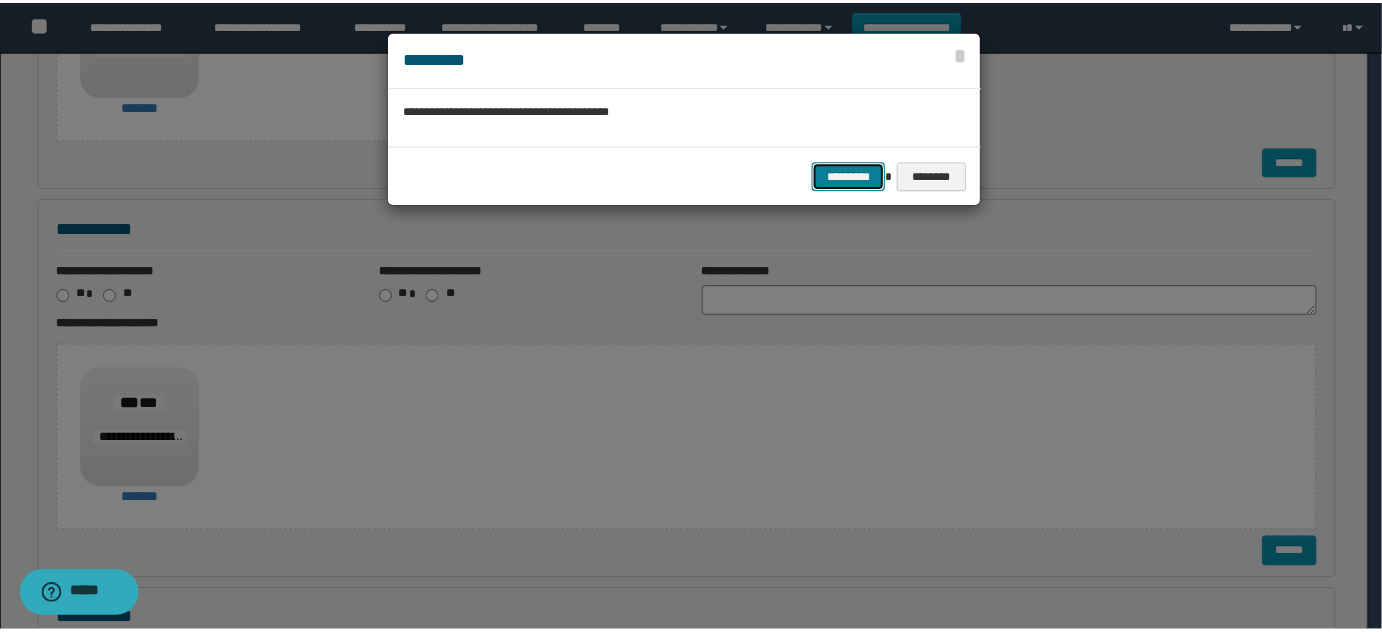 scroll, scrollTop: 0, scrollLeft: 0, axis: both 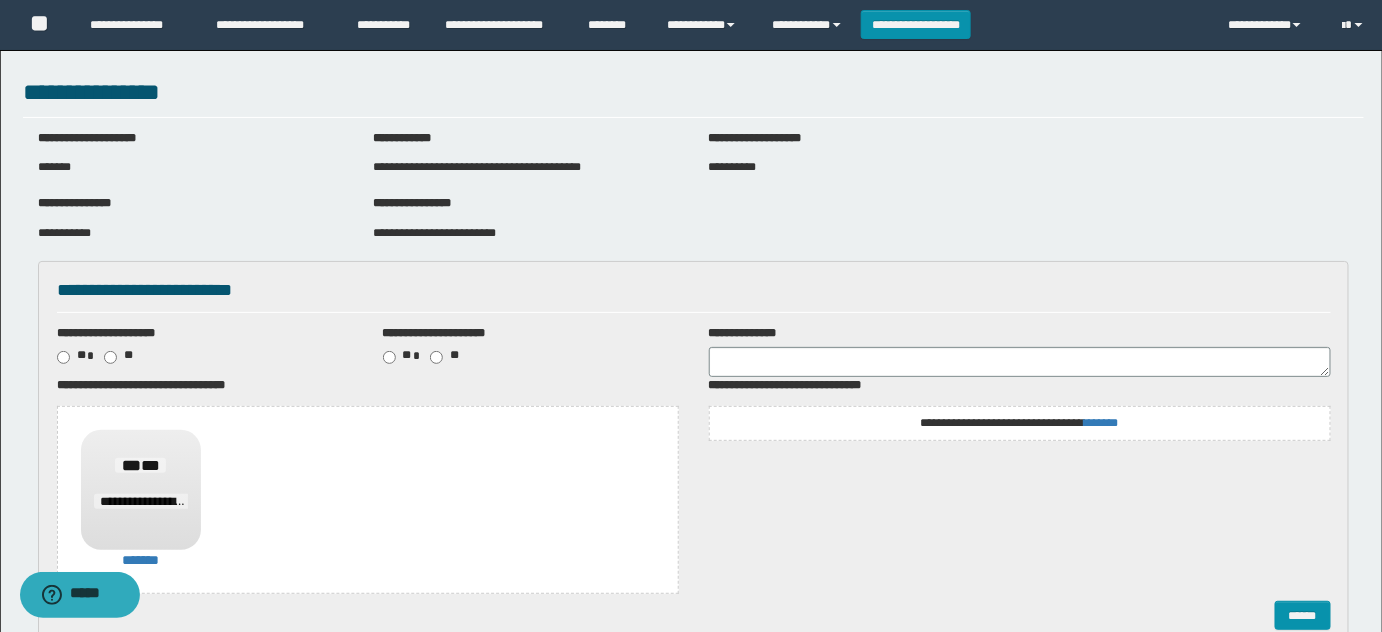 click on "**********" at bounding box center [1020, 423] 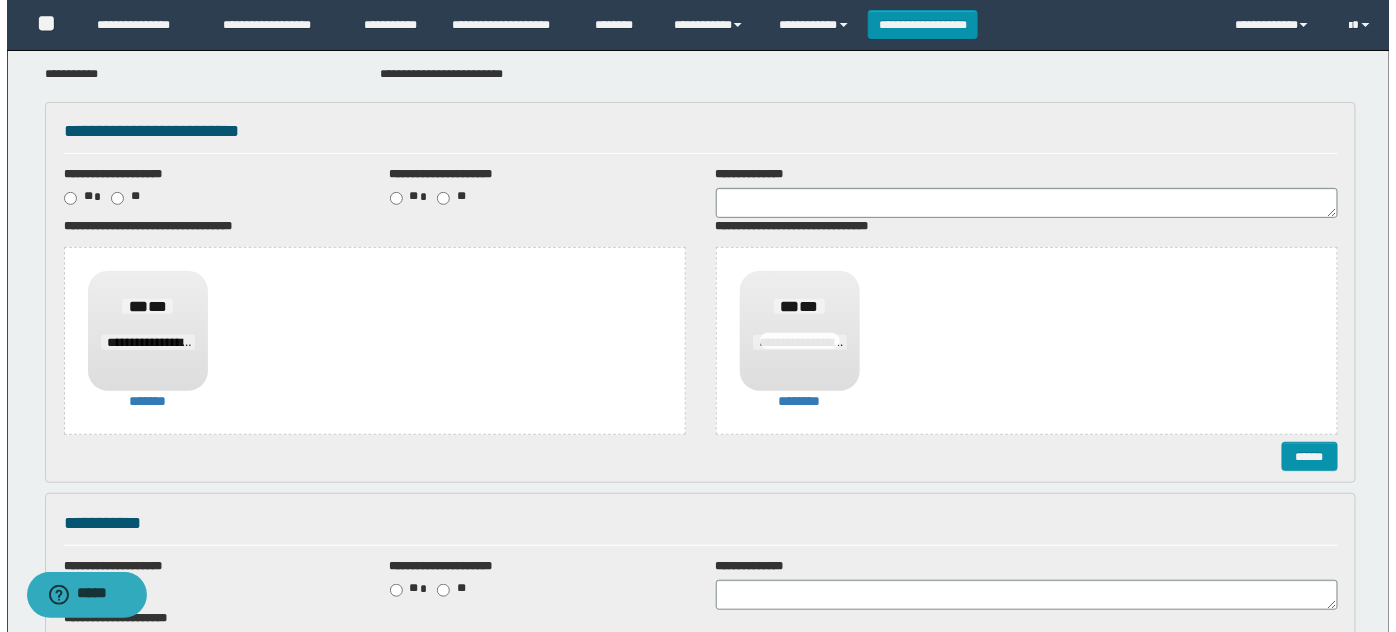 scroll, scrollTop: 272, scrollLeft: 0, axis: vertical 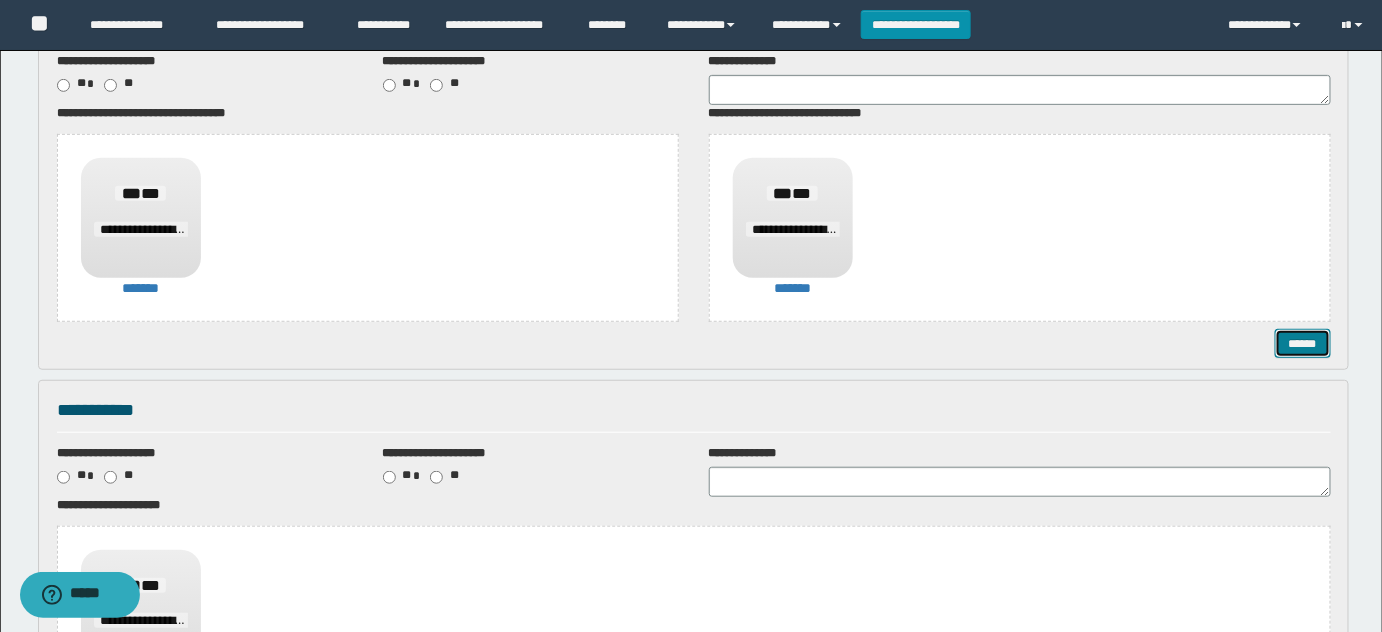 click on "******" at bounding box center (1302, 343) 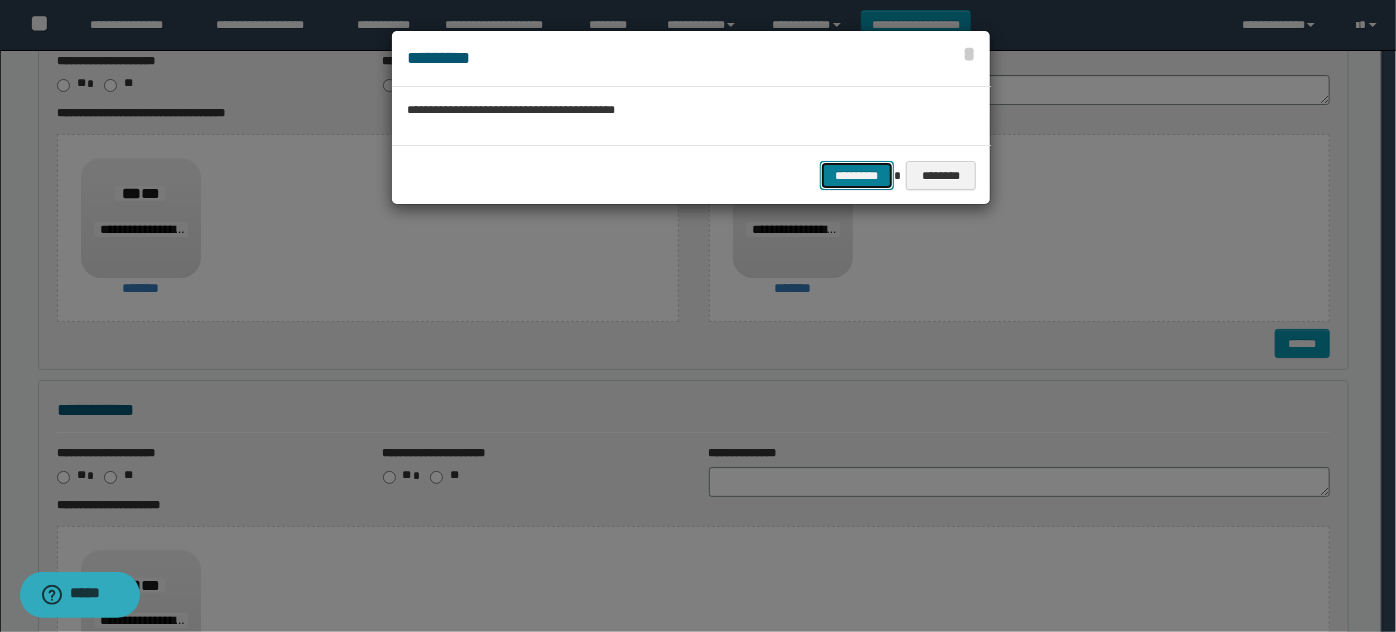 click on "*********" at bounding box center (857, 175) 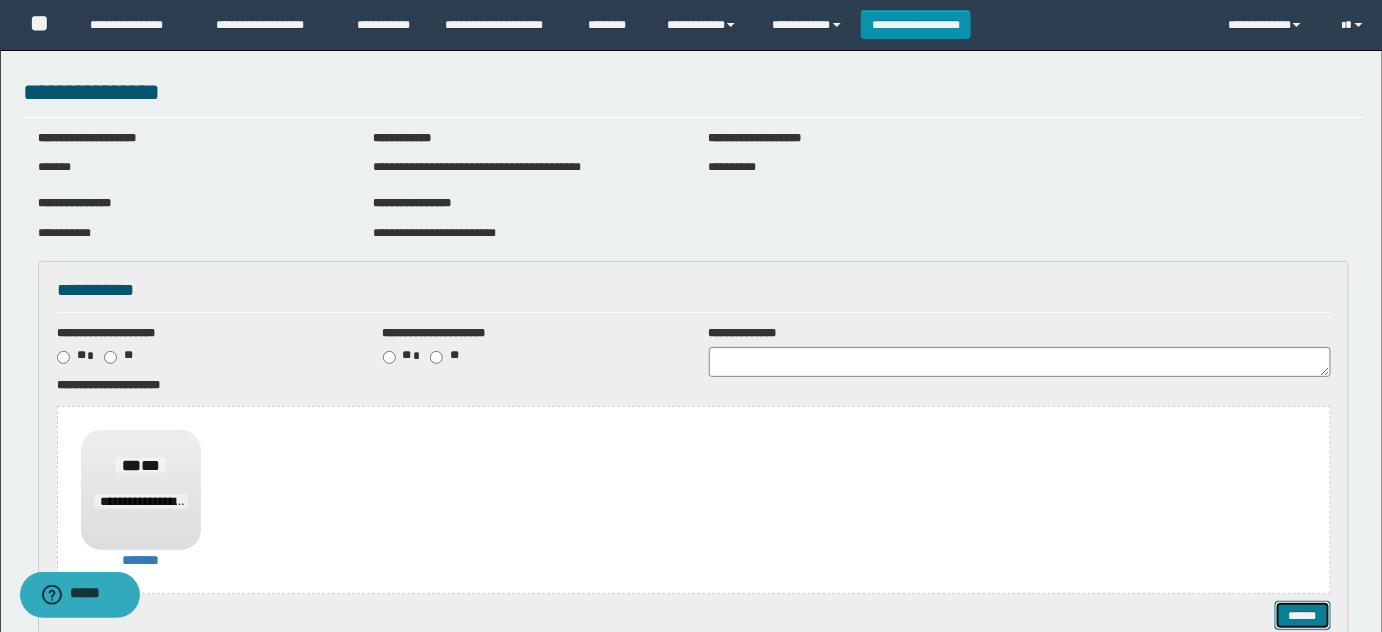 click on "******" at bounding box center [1302, 615] 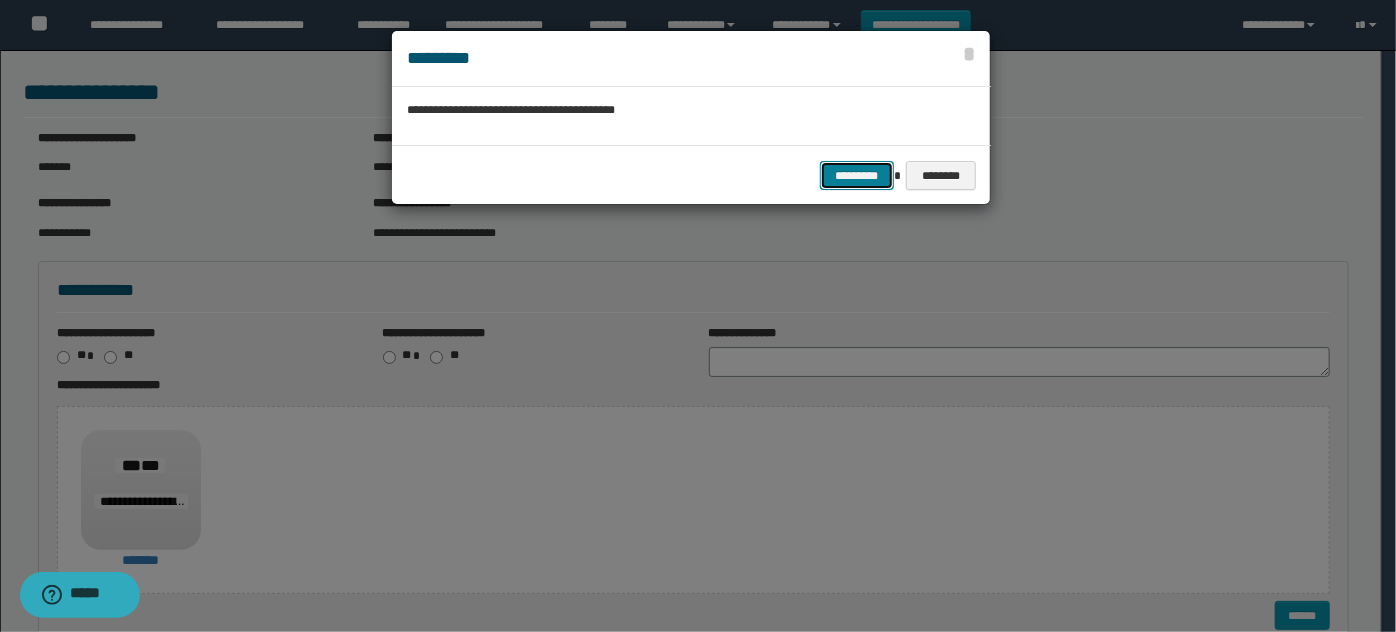 click on "*********" at bounding box center [857, 175] 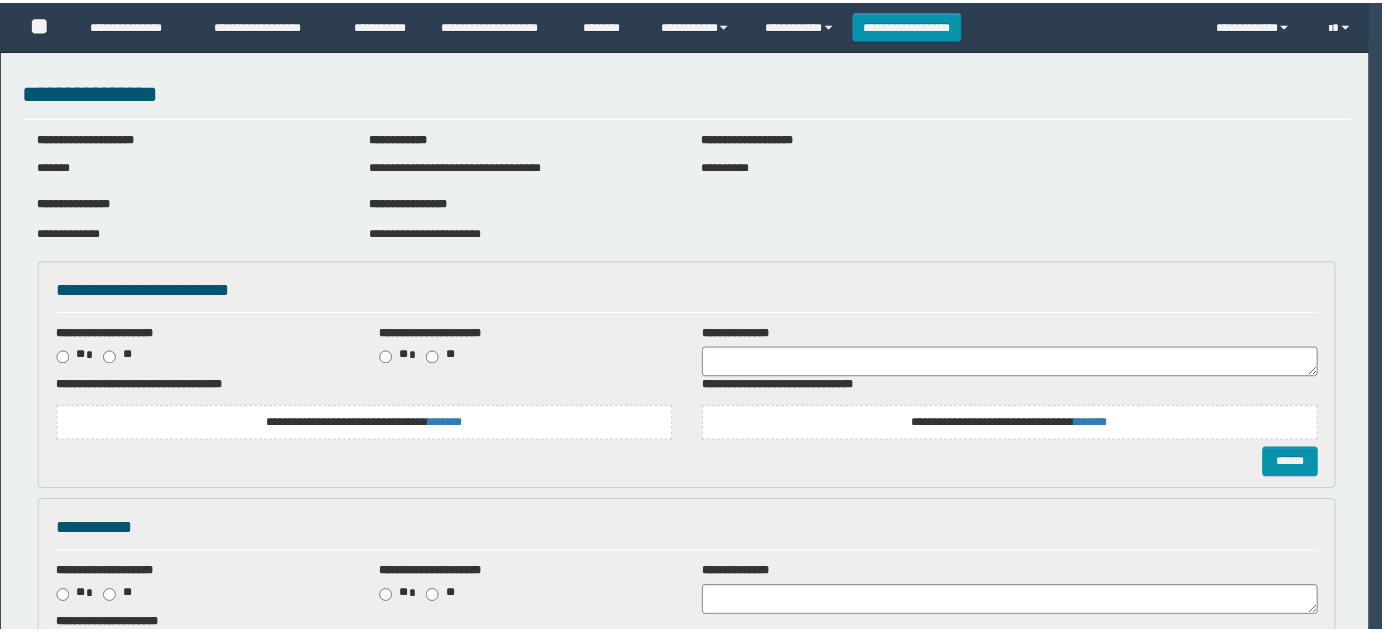 scroll, scrollTop: 0, scrollLeft: 0, axis: both 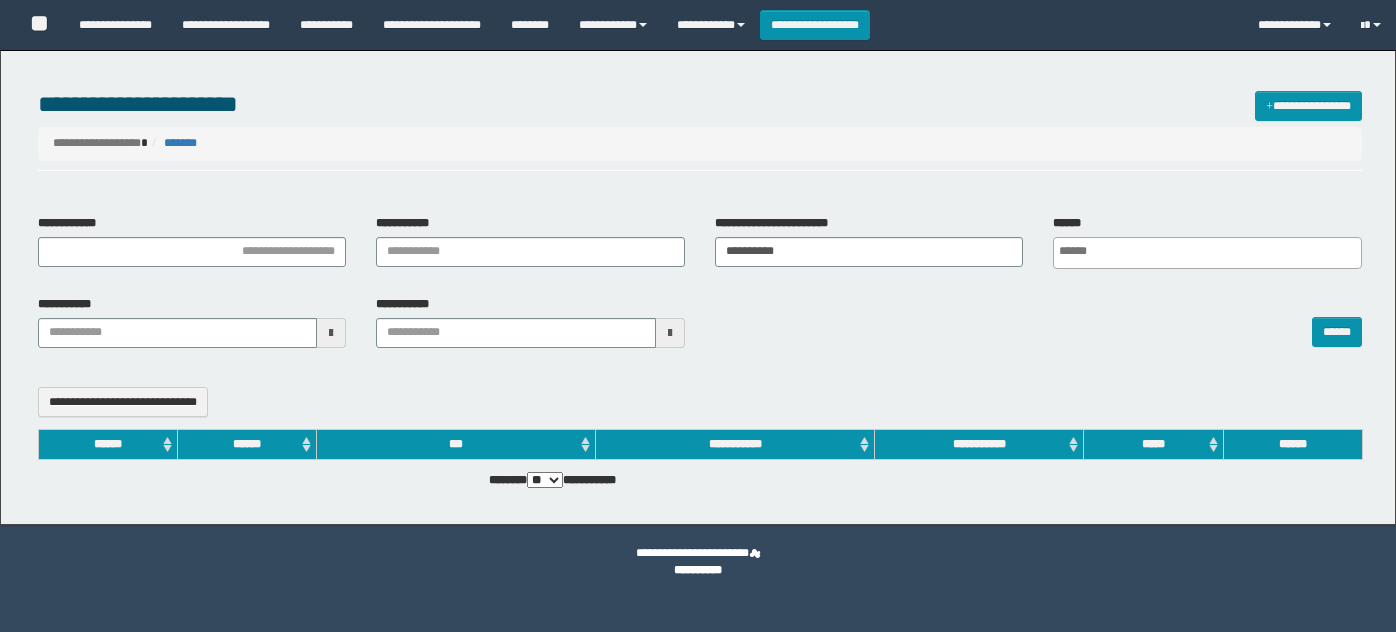 select 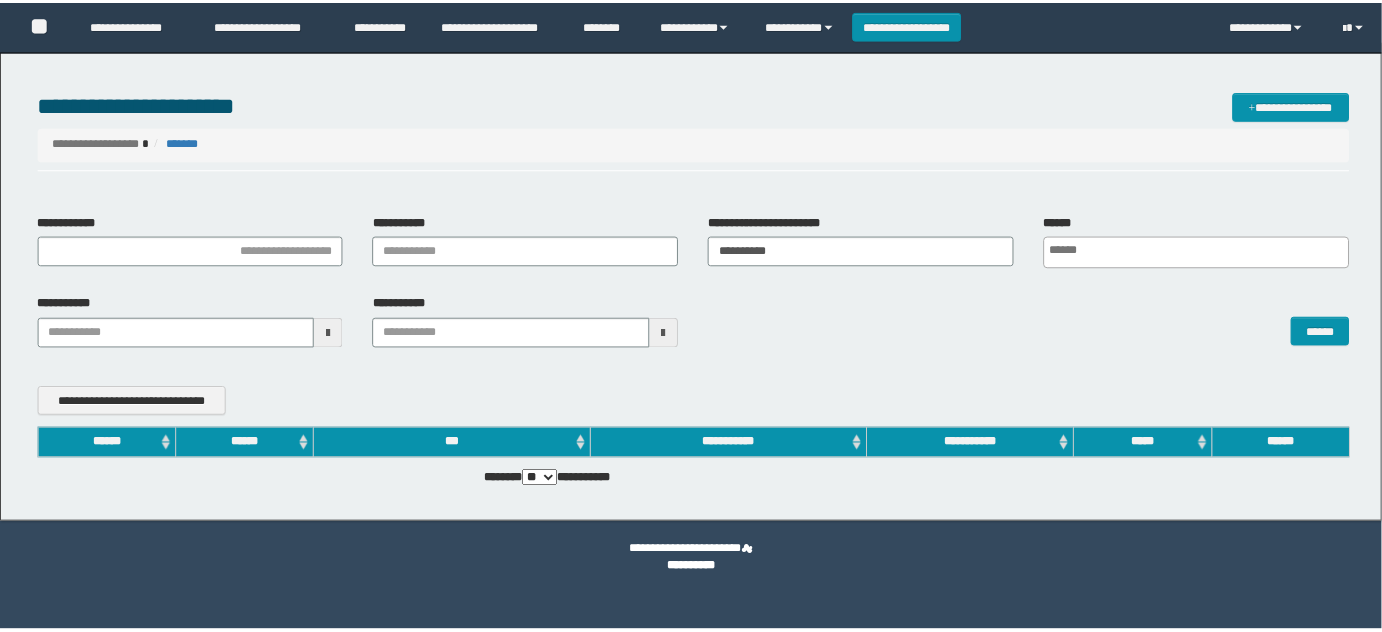 scroll, scrollTop: 0, scrollLeft: 0, axis: both 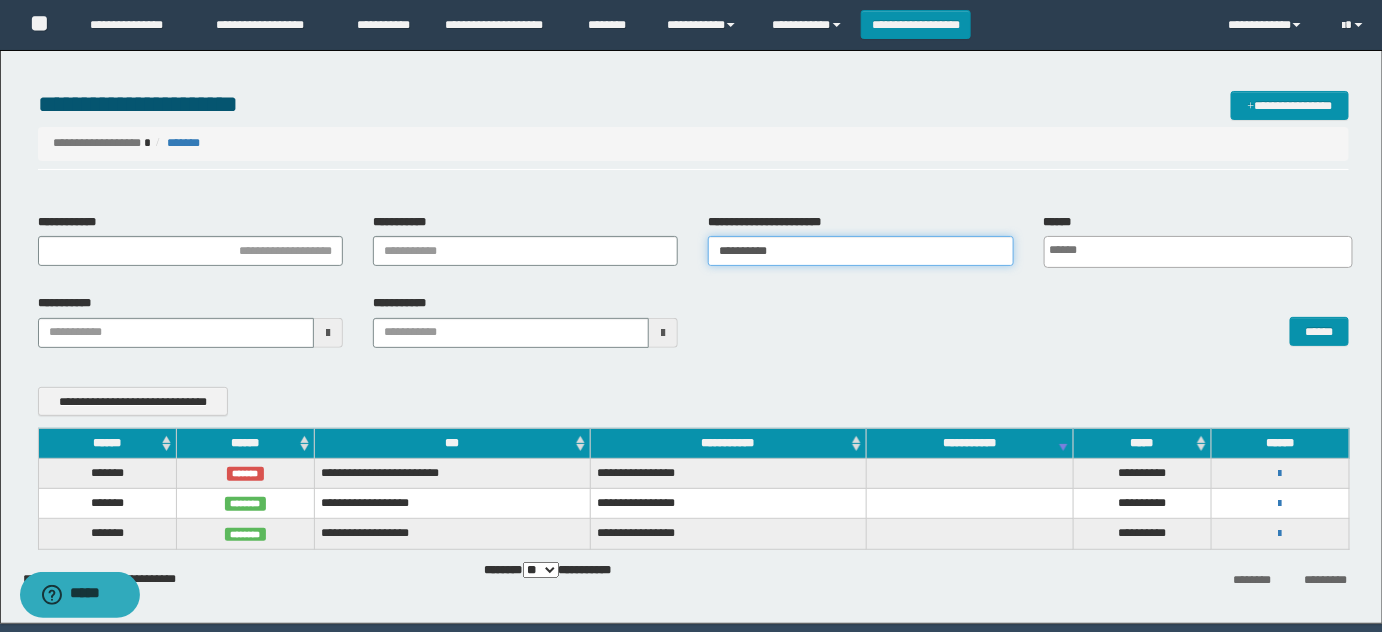 click on "**********" at bounding box center (860, 251) 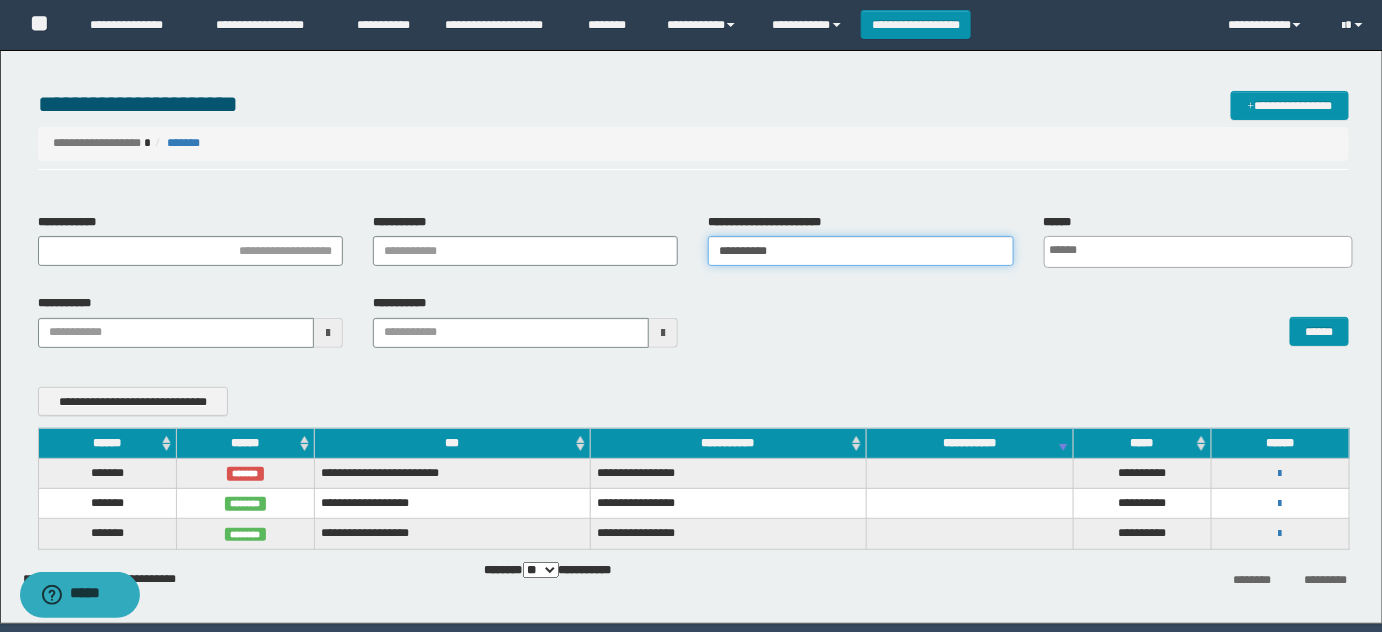 drag, startPoint x: 800, startPoint y: 257, endPoint x: 557, endPoint y: 257, distance: 243 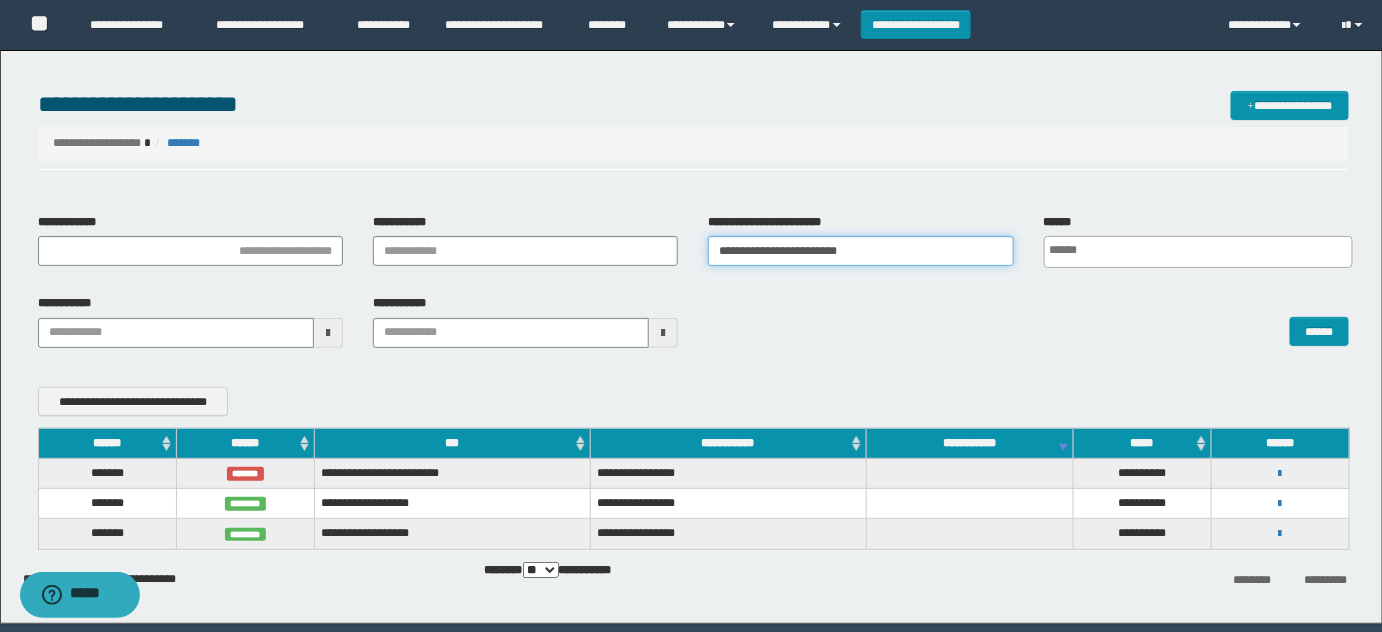drag, startPoint x: 887, startPoint y: 249, endPoint x: 529, endPoint y: 260, distance: 358.16895 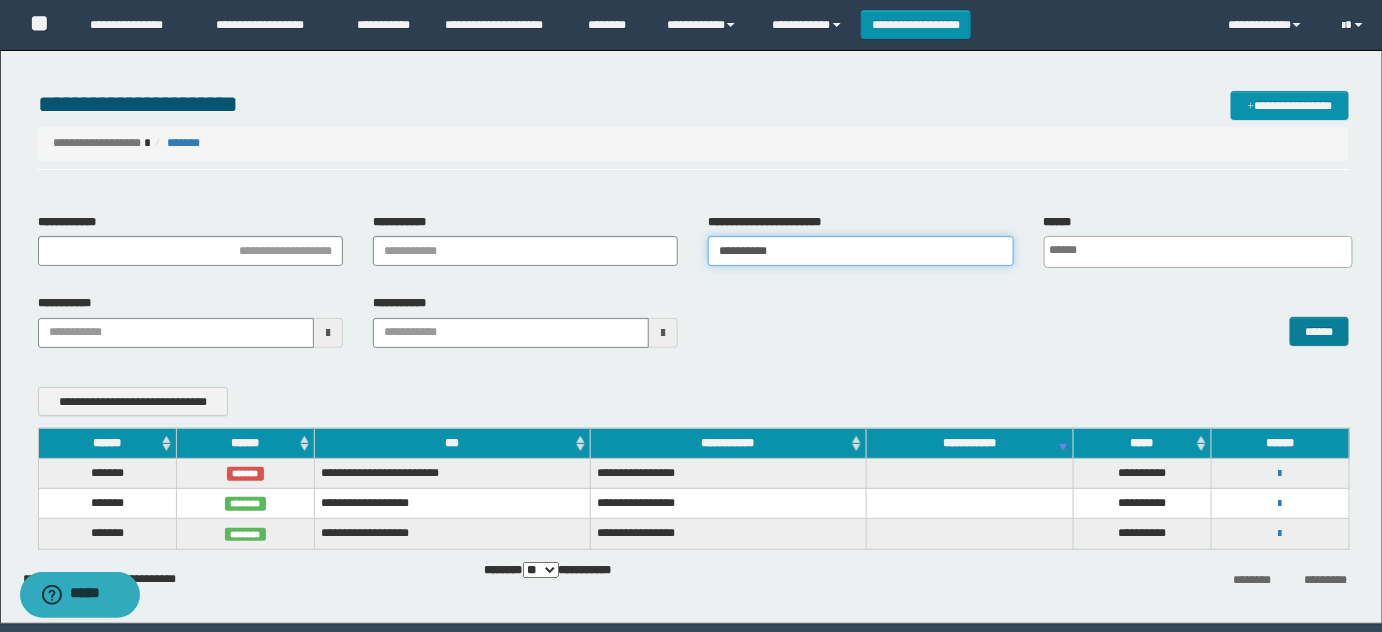 type on "**********" 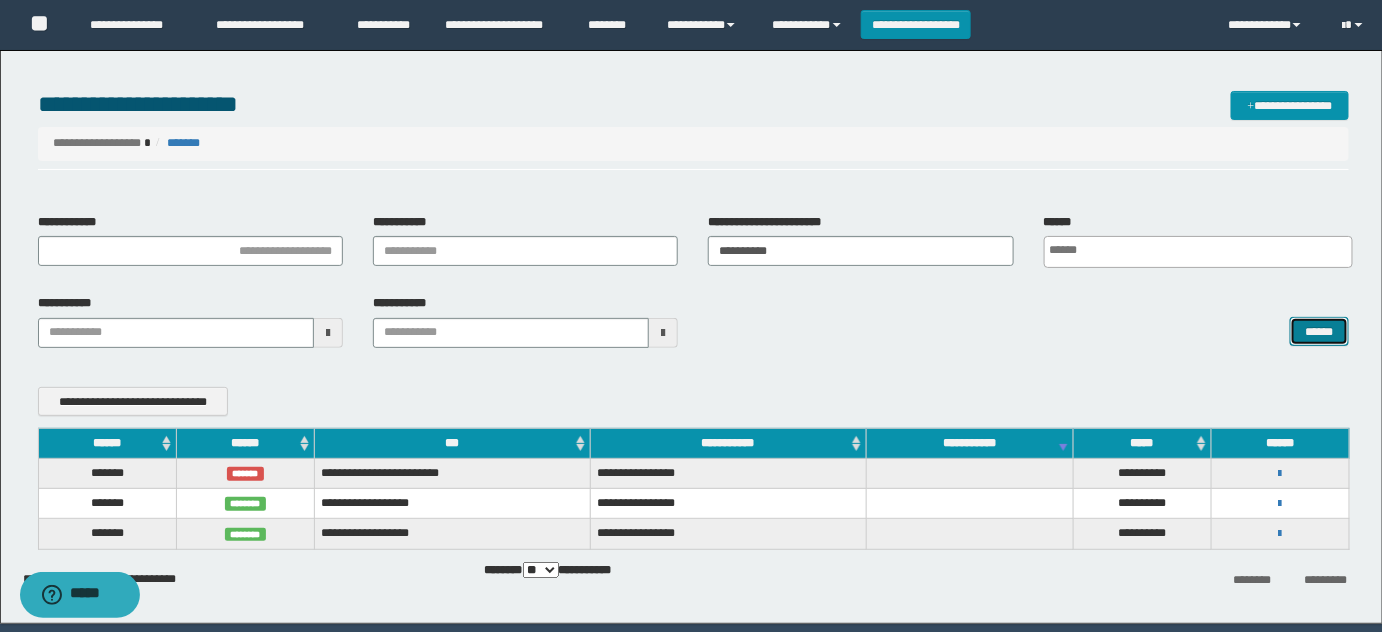 click on "******" at bounding box center (1319, 331) 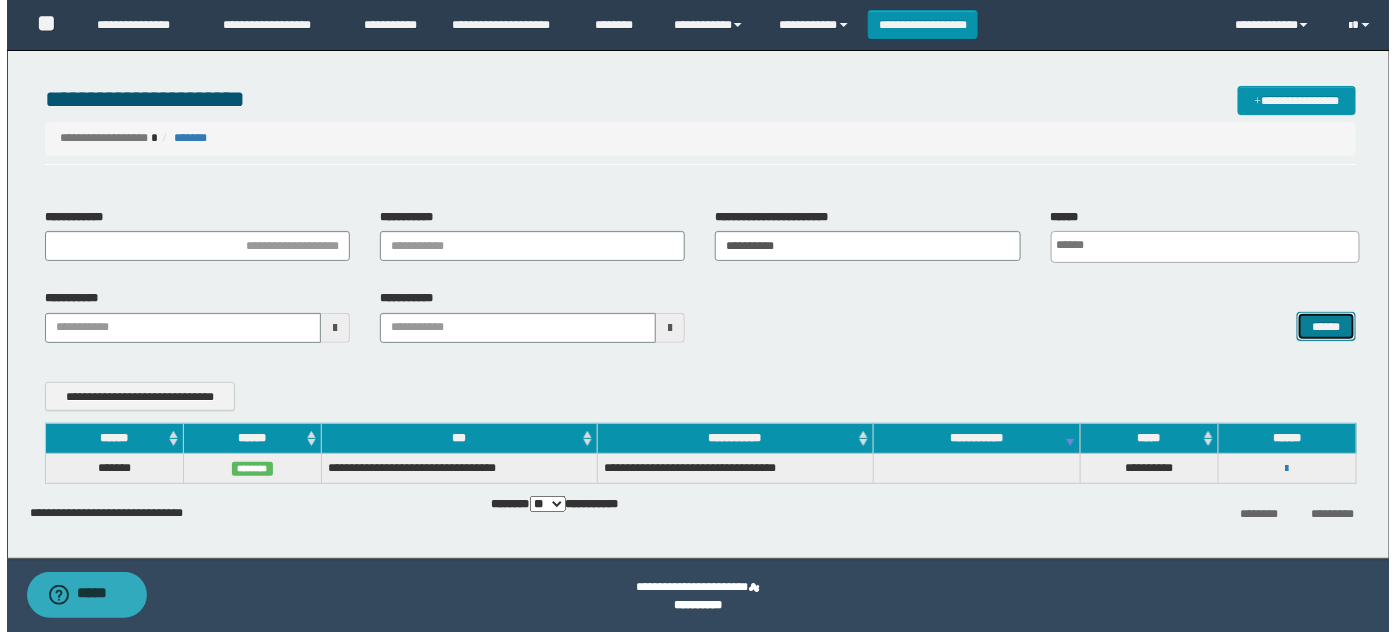 scroll, scrollTop: 6, scrollLeft: 0, axis: vertical 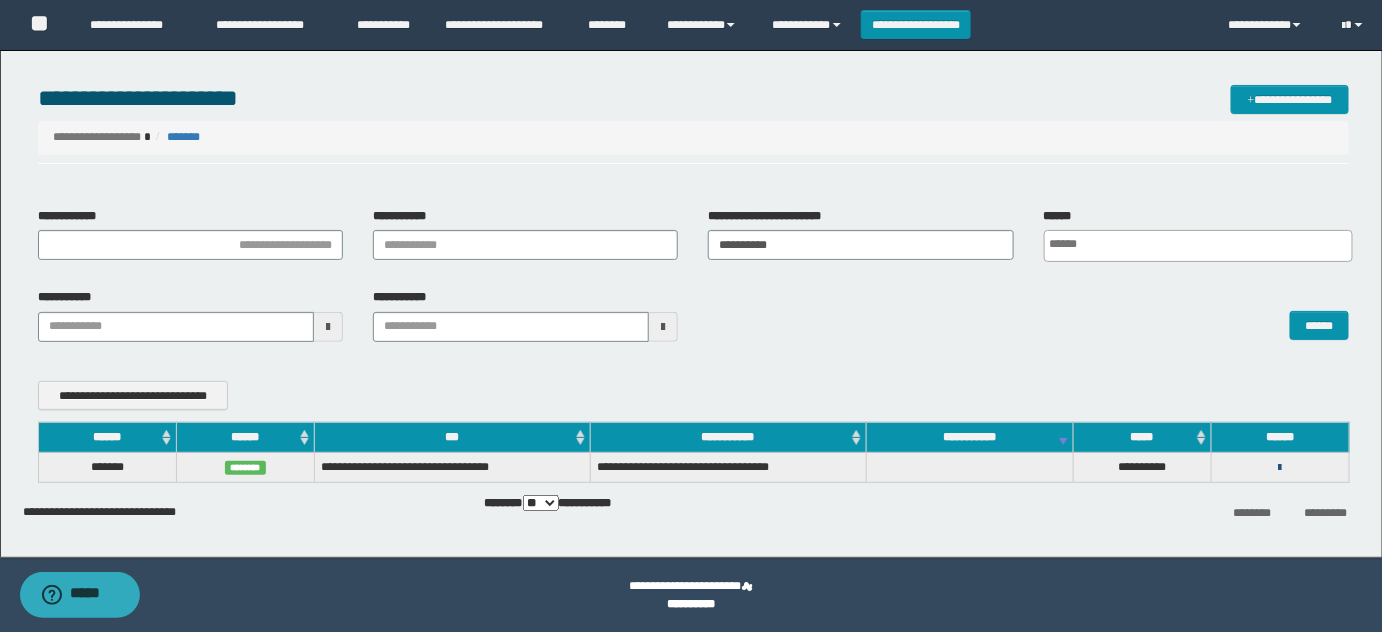 click at bounding box center (1280, 468) 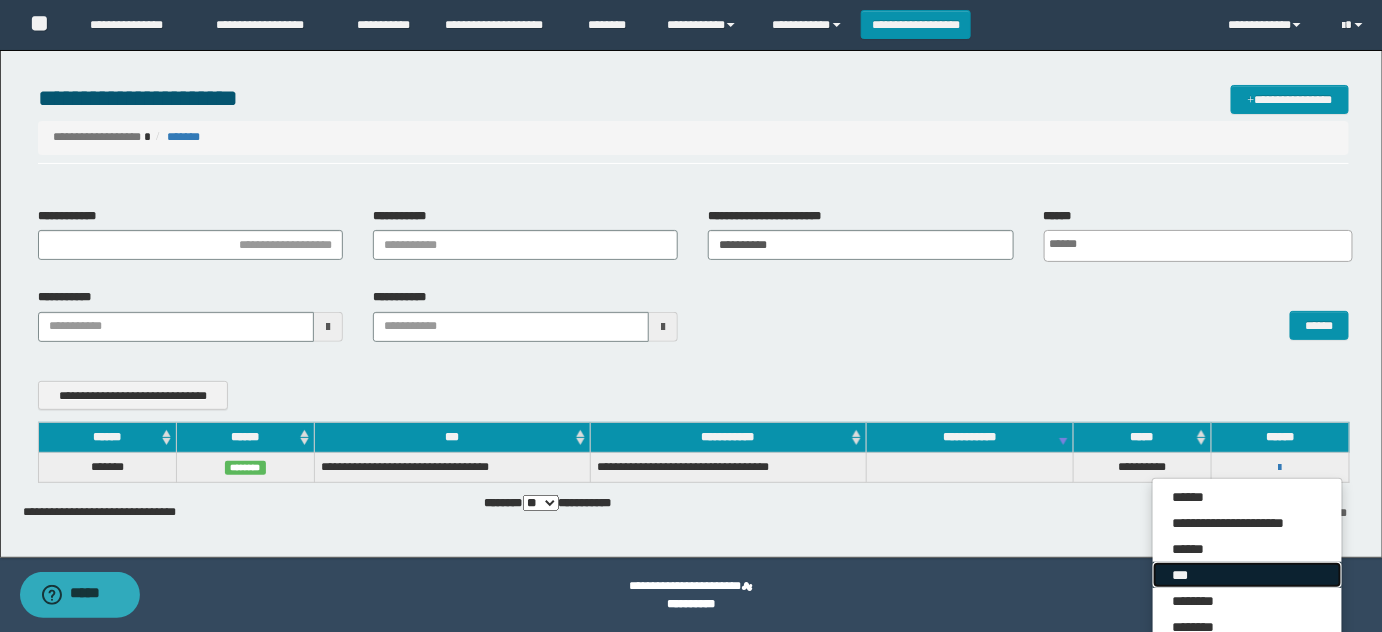click on "***" at bounding box center [1247, 575] 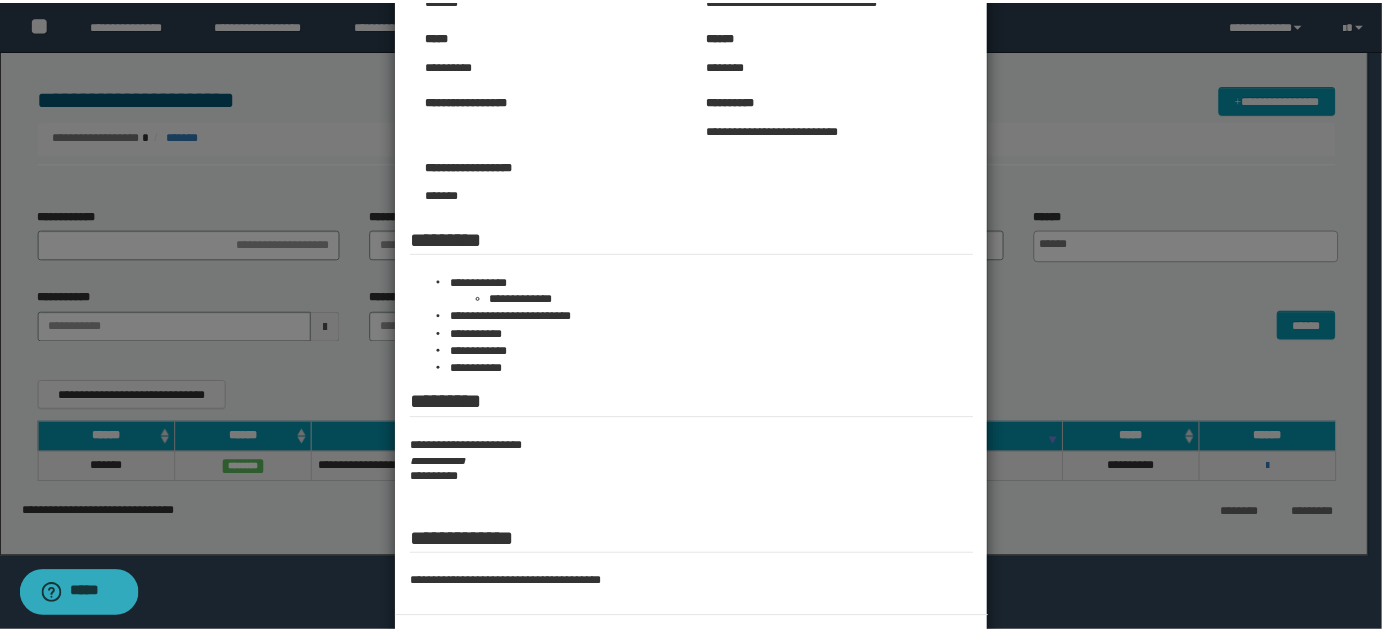 scroll, scrollTop: 228, scrollLeft: 0, axis: vertical 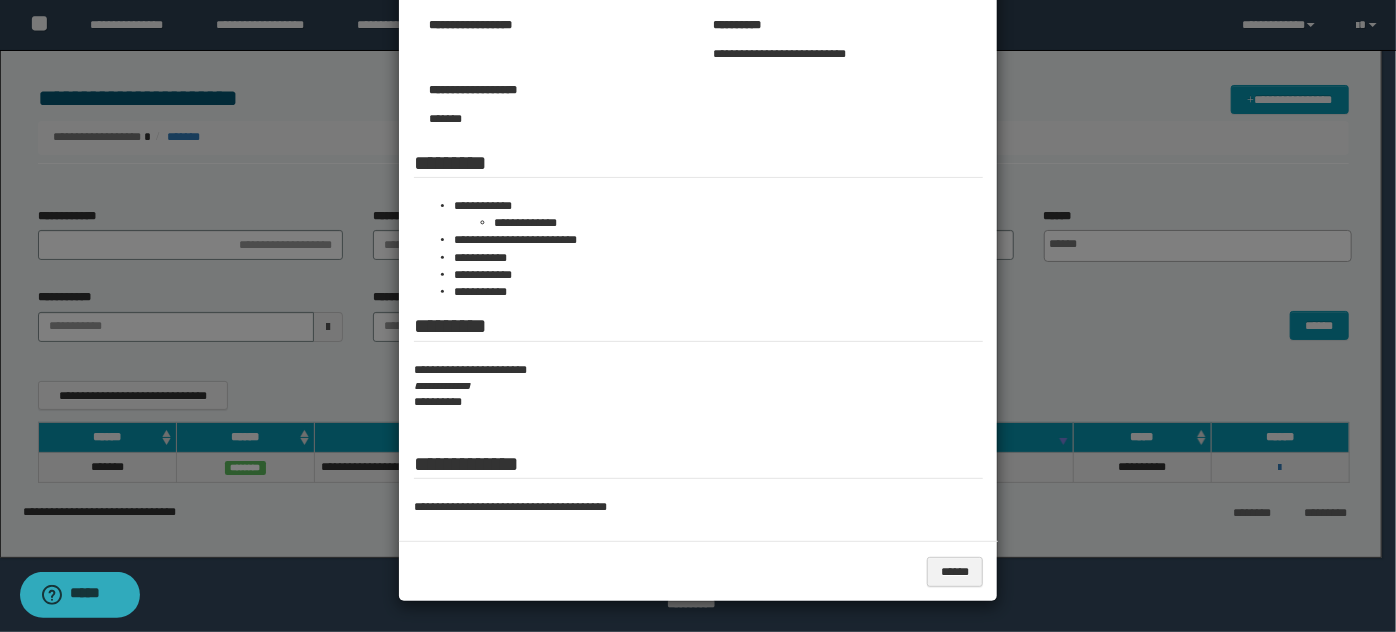 click at bounding box center (698, 202) 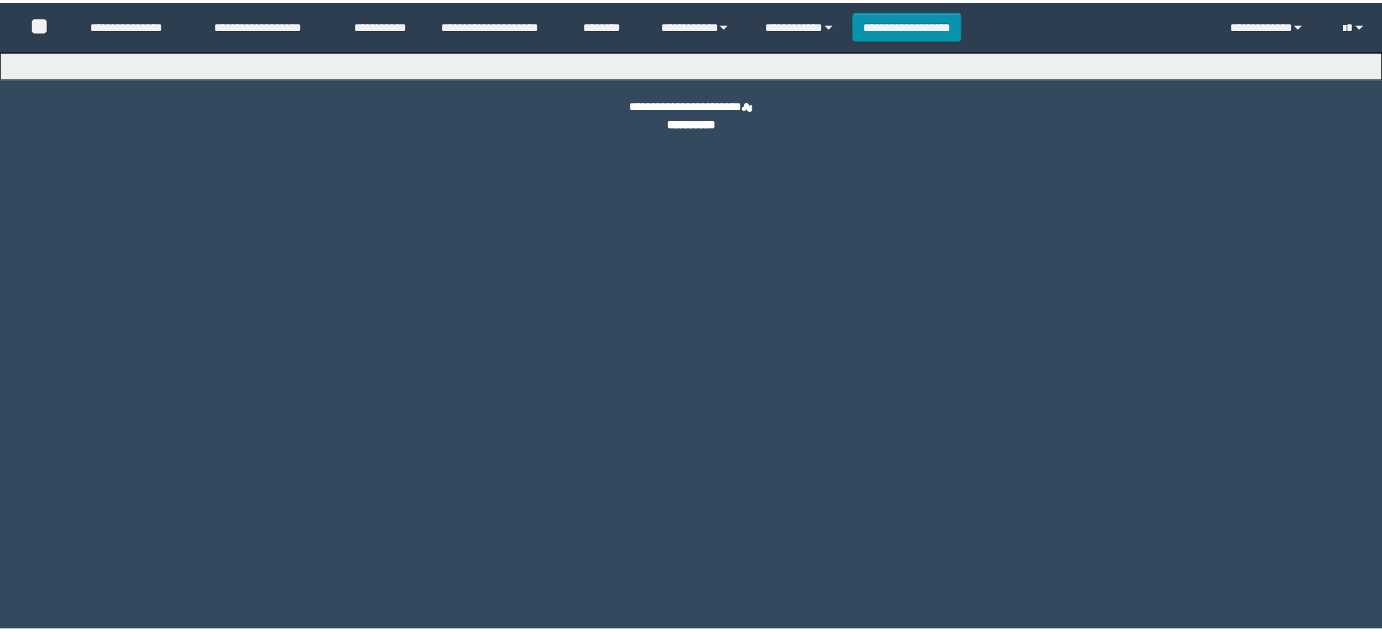 scroll, scrollTop: 0, scrollLeft: 0, axis: both 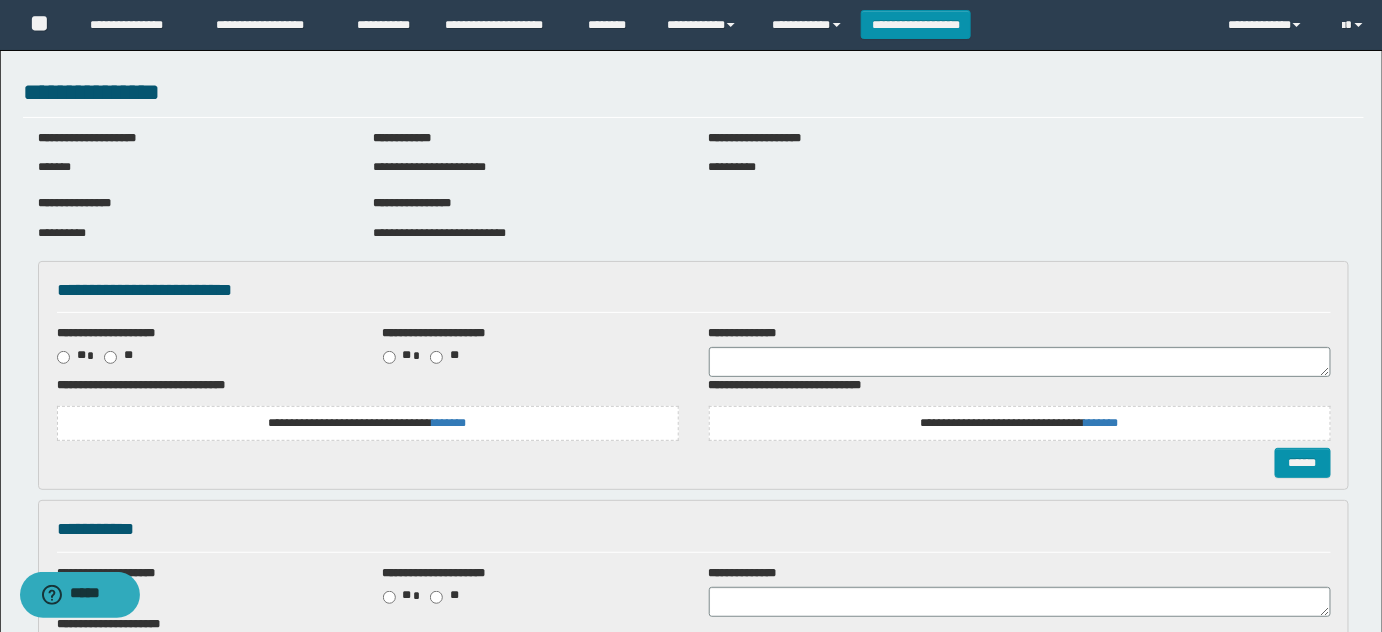 click on "**********" at bounding box center (368, 423) 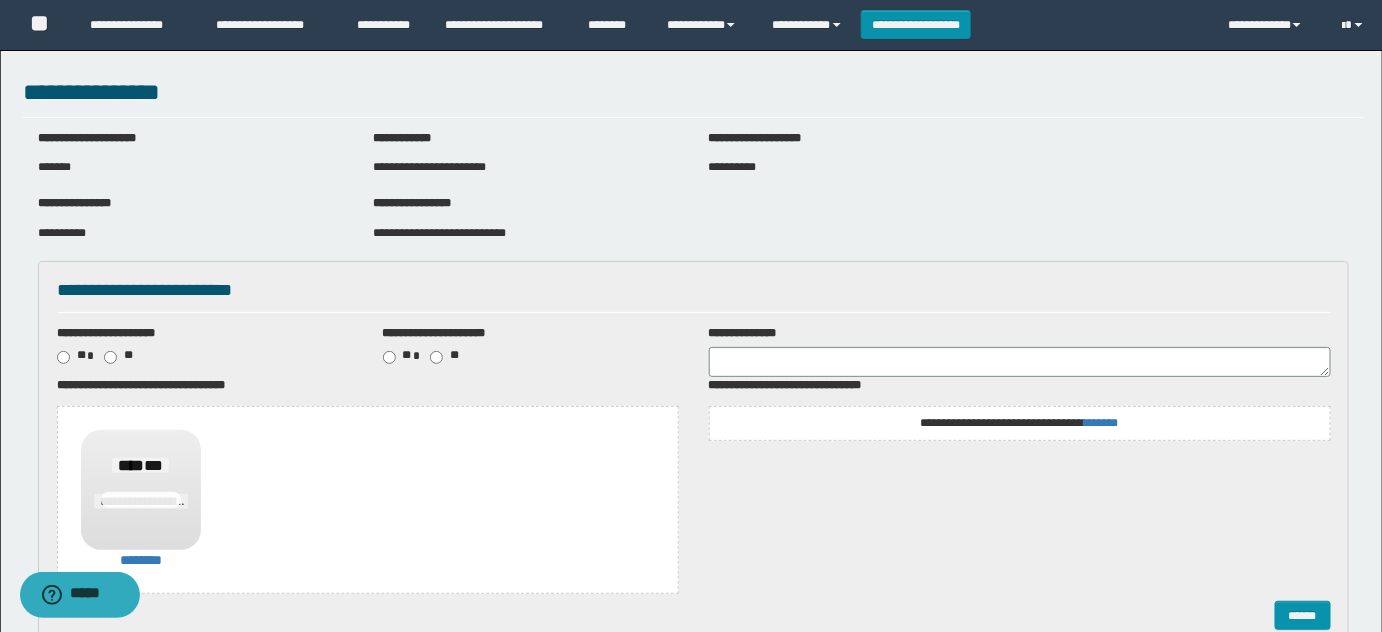 click on "**********" at bounding box center [1020, 423] 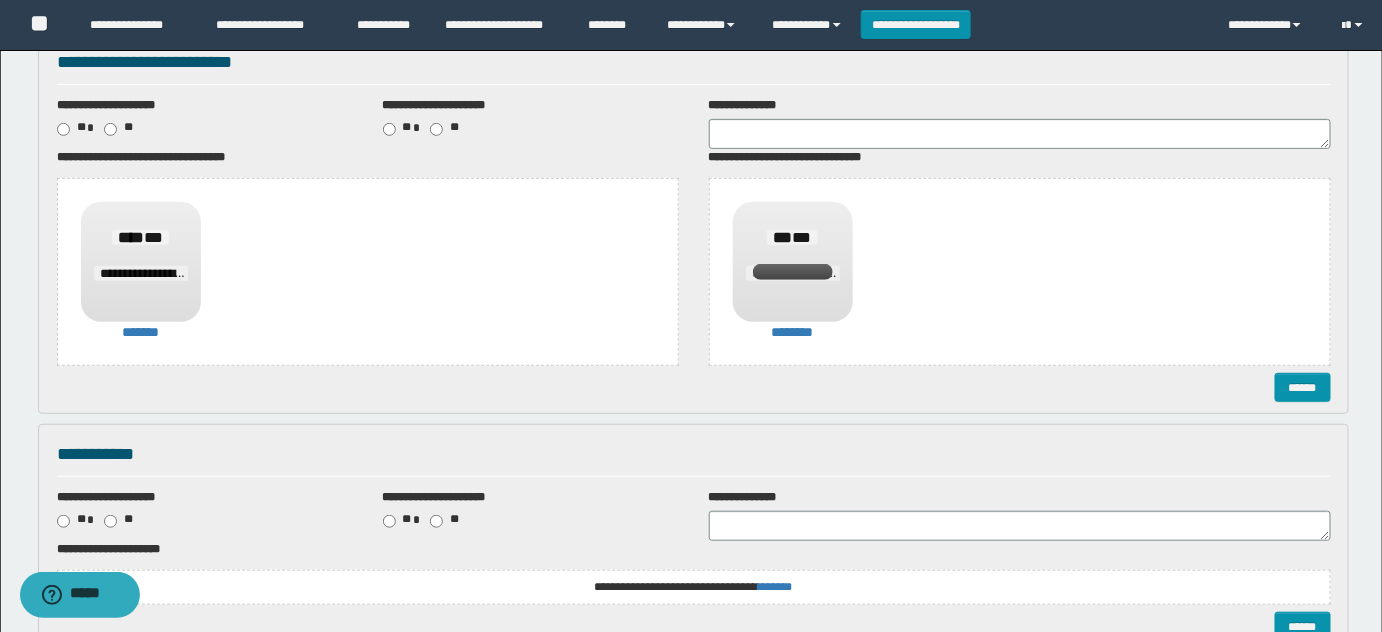 scroll, scrollTop: 363, scrollLeft: 0, axis: vertical 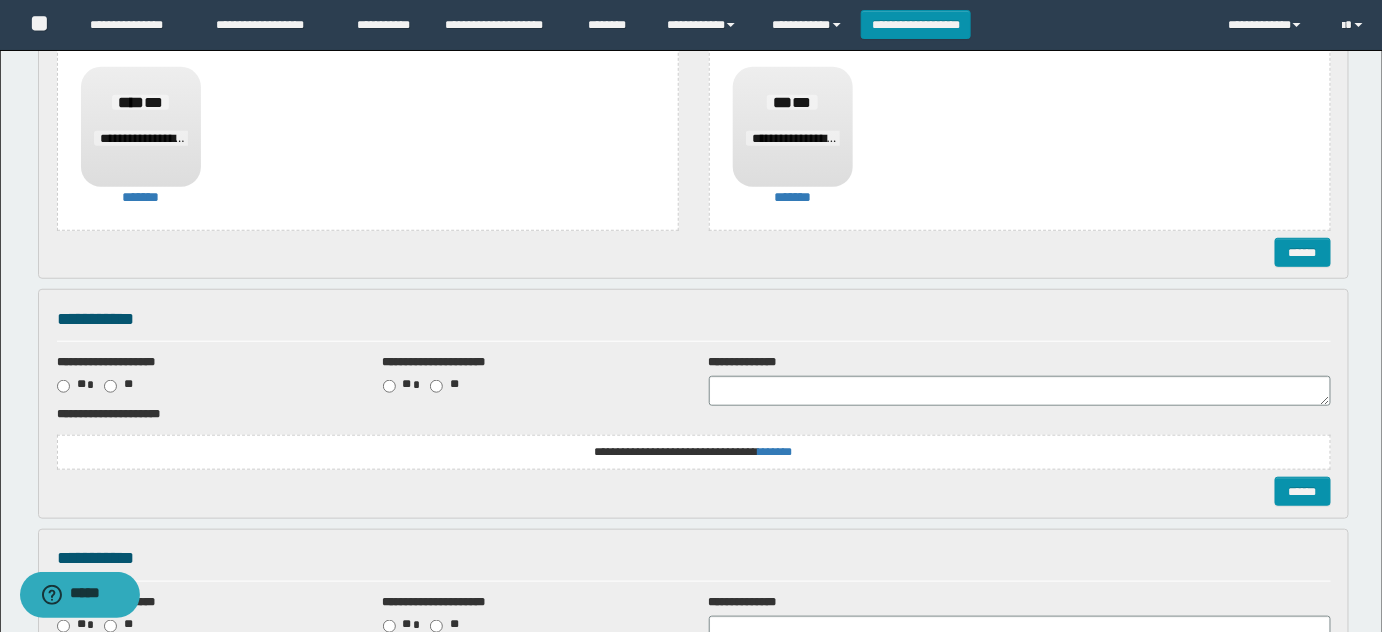 click on "**********" at bounding box center [694, 452] 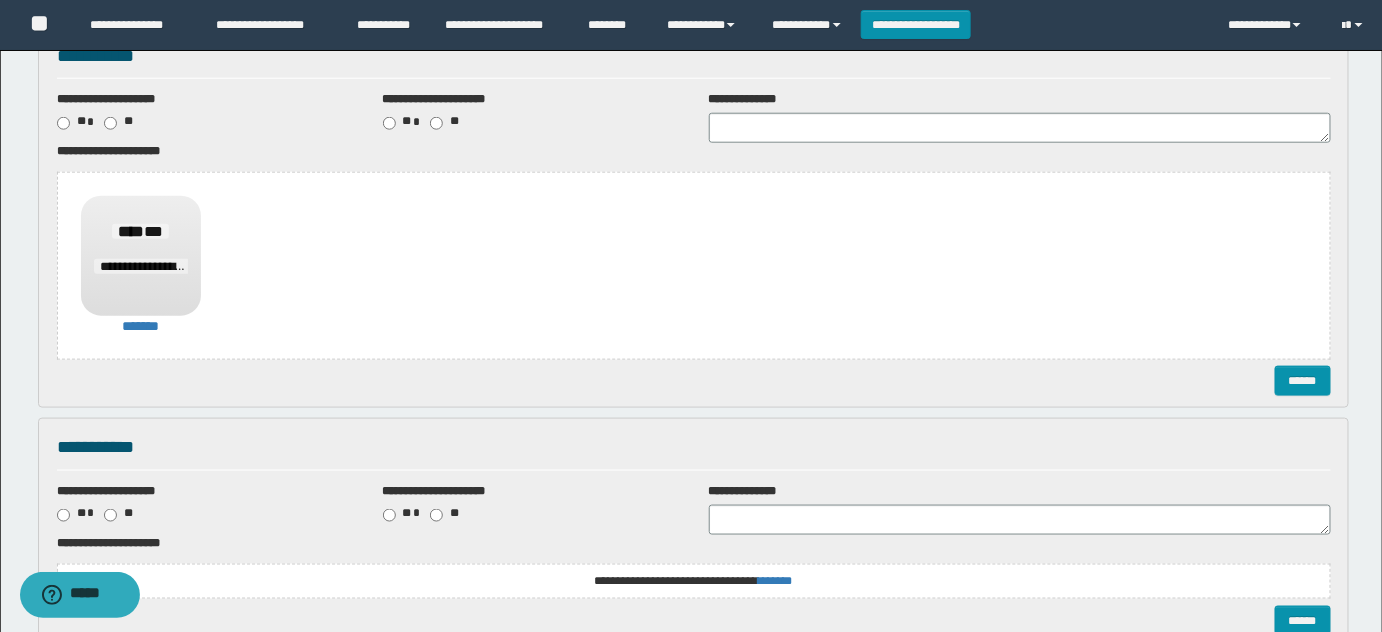 scroll, scrollTop: 818, scrollLeft: 0, axis: vertical 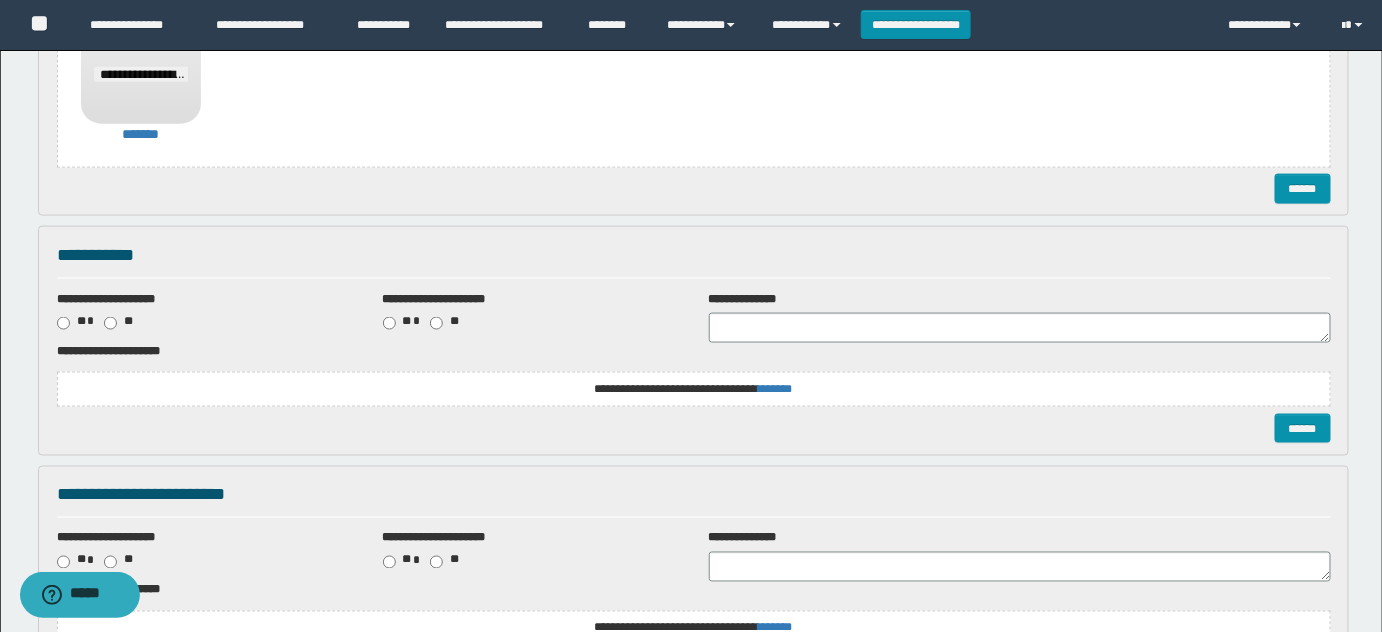 click on "**********" at bounding box center [0, 0] 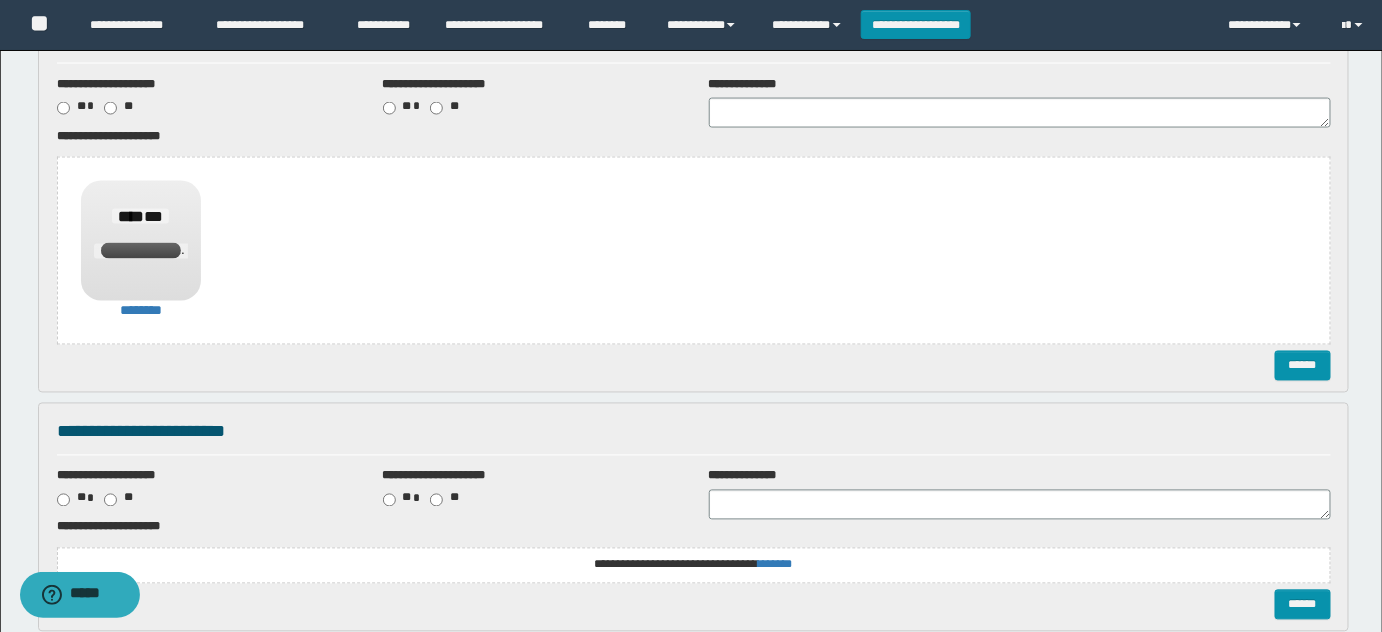 scroll, scrollTop: 1272, scrollLeft: 0, axis: vertical 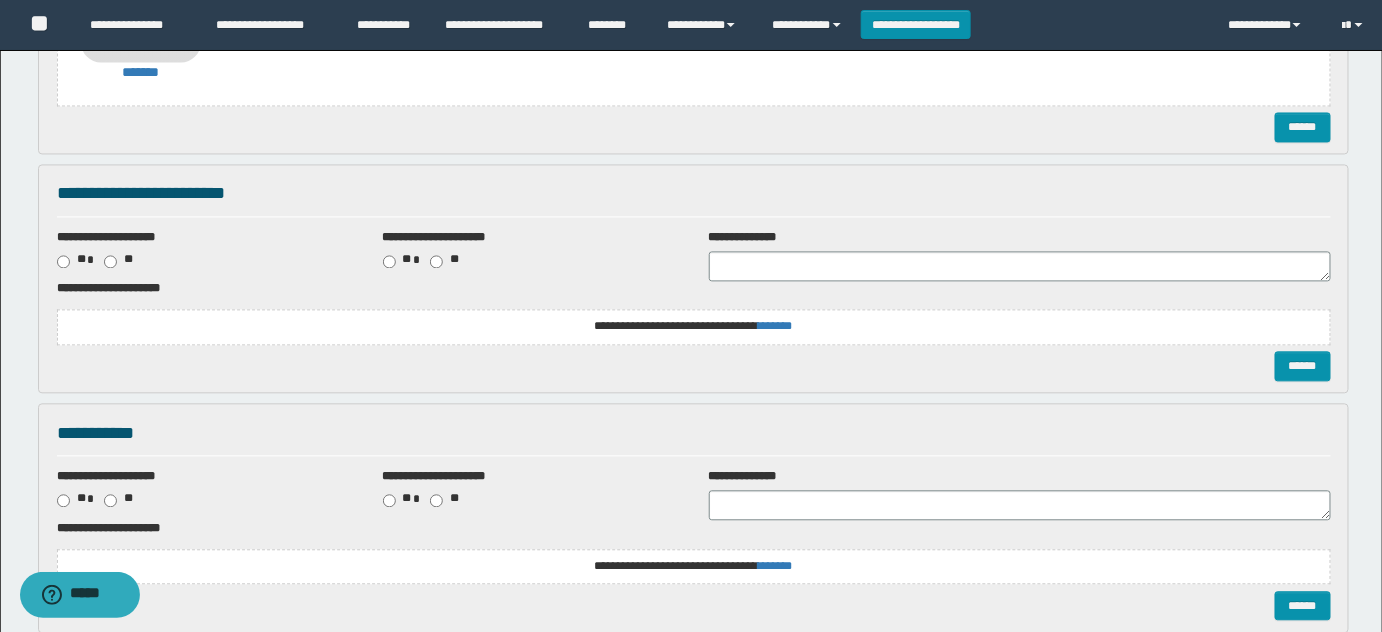 drag, startPoint x: 697, startPoint y: 359, endPoint x: 710, endPoint y: 343, distance: 20.615528 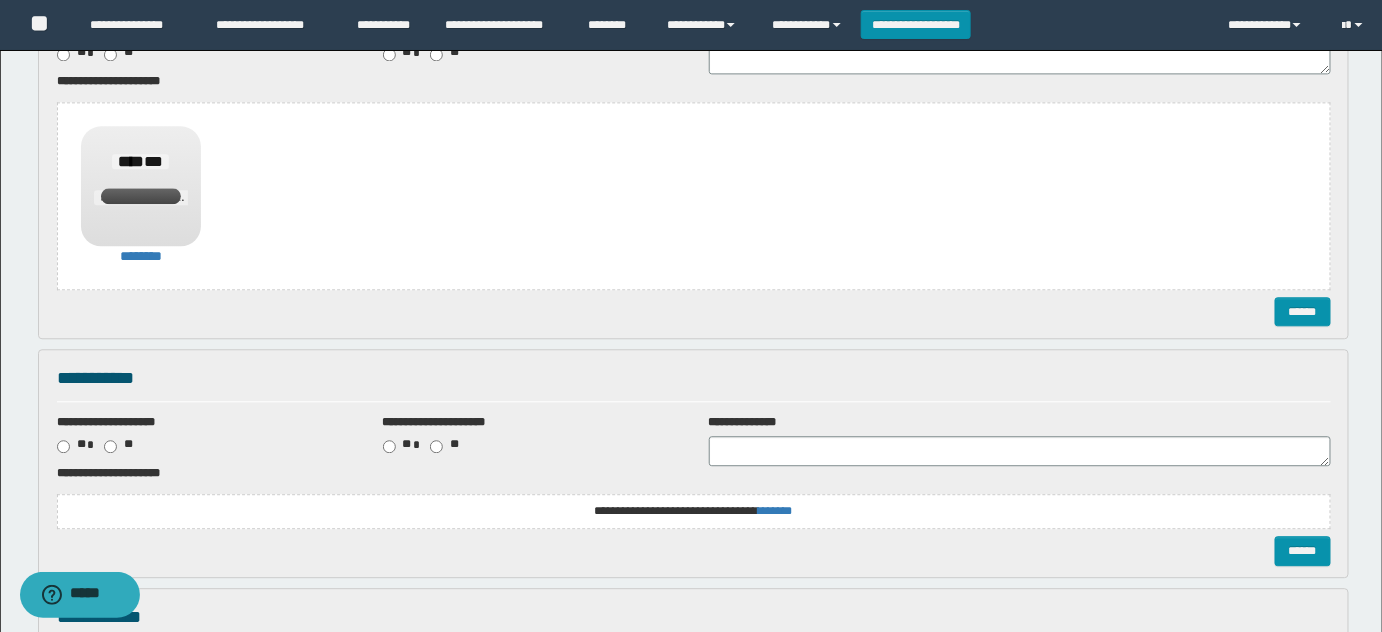 scroll, scrollTop: 1636, scrollLeft: 0, axis: vertical 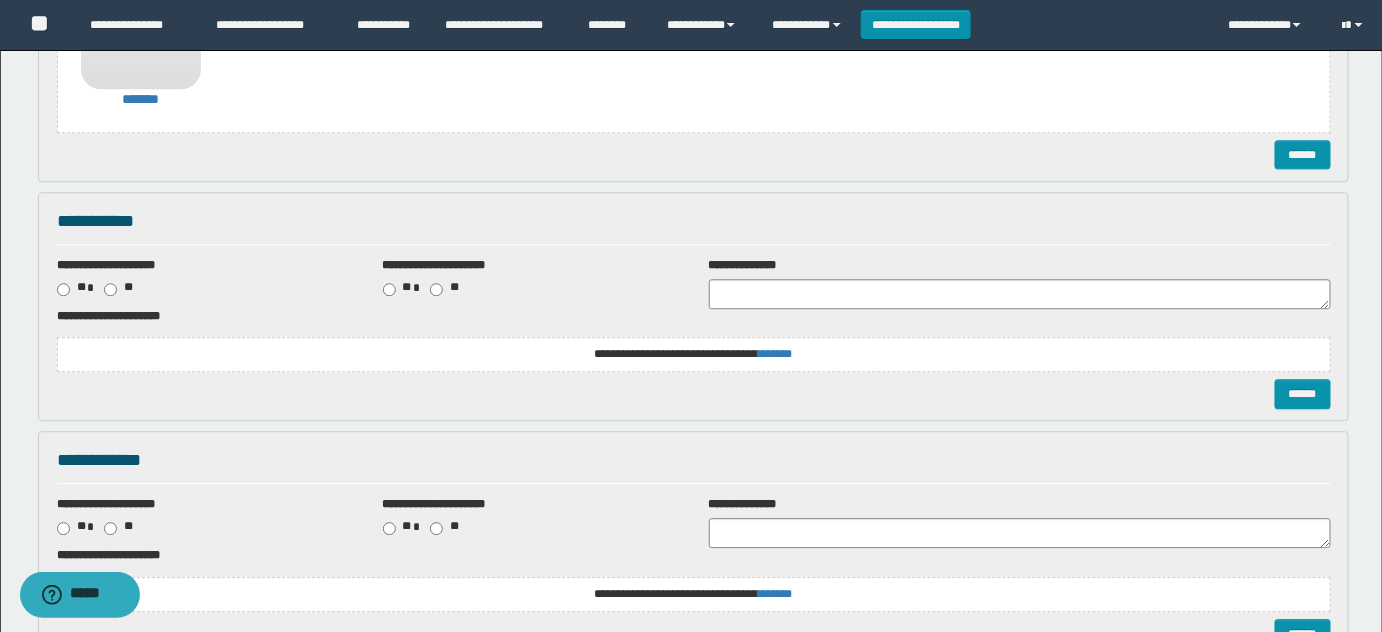 click on "**********" at bounding box center (0, 0) 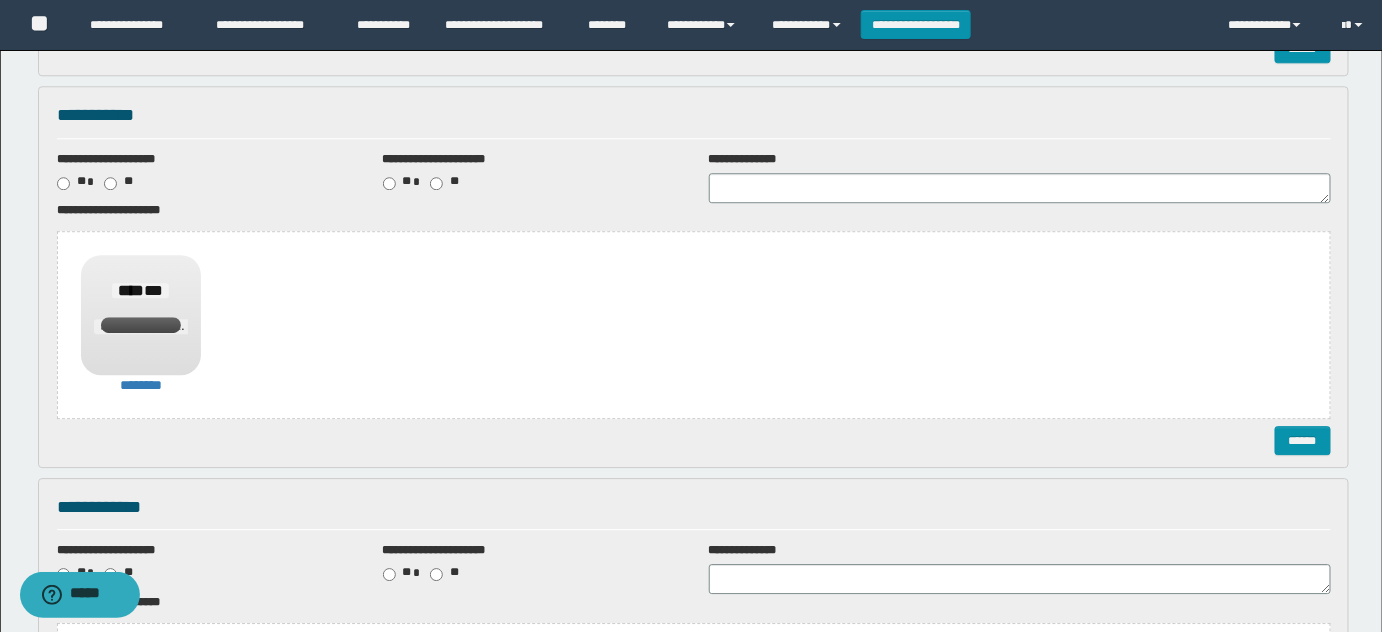 scroll, scrollTop: 1973, scrollLeft: 0, axis: vertical 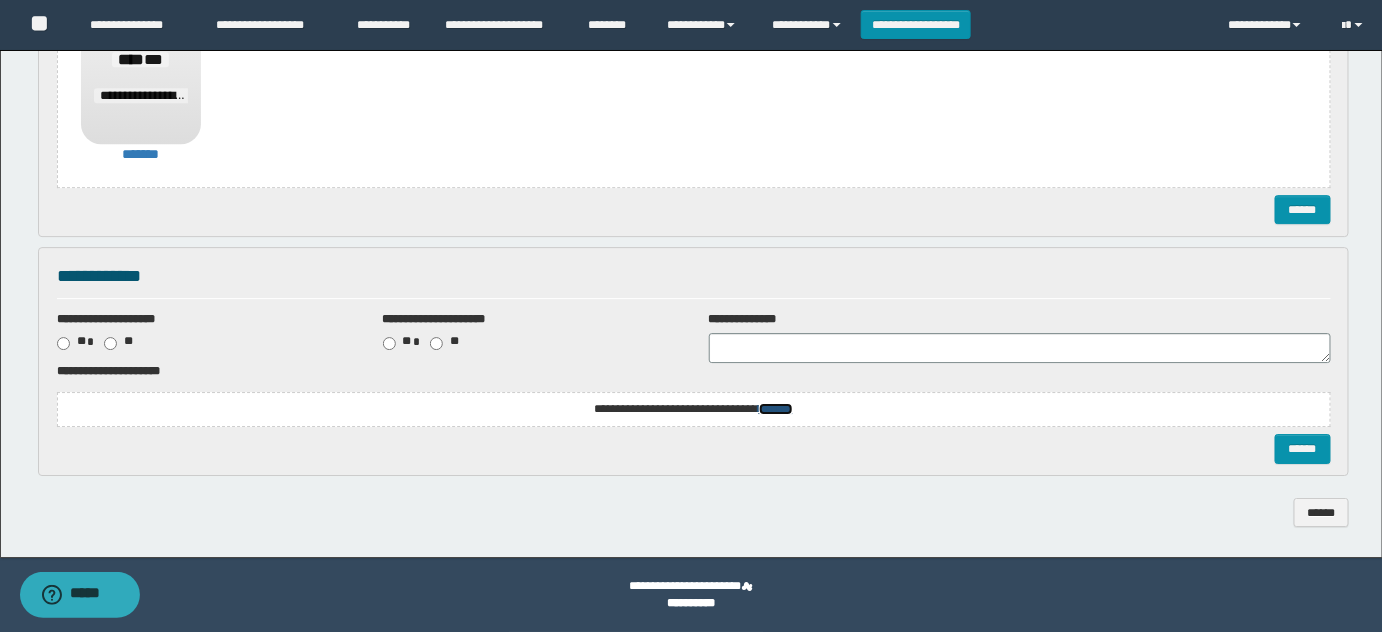 click on "*******" at bounding box center (0, 0) 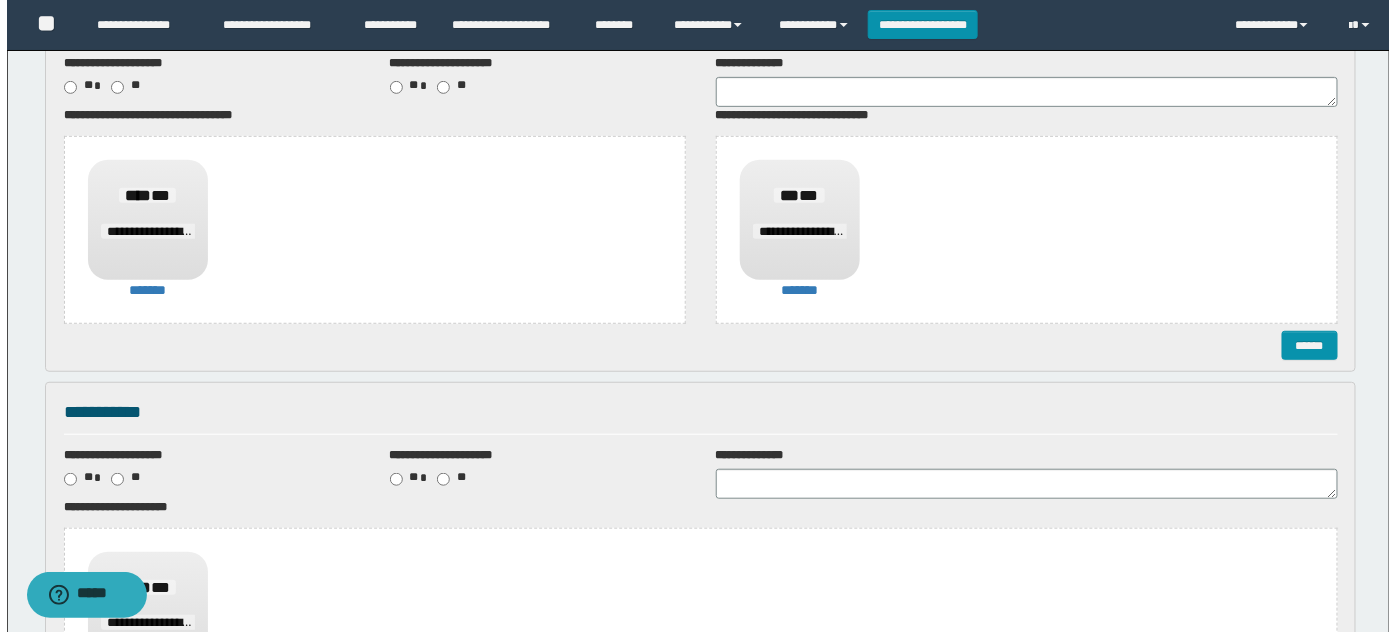 scroll, scrollTop: 272, scrollLeft: 0, axis: vertical 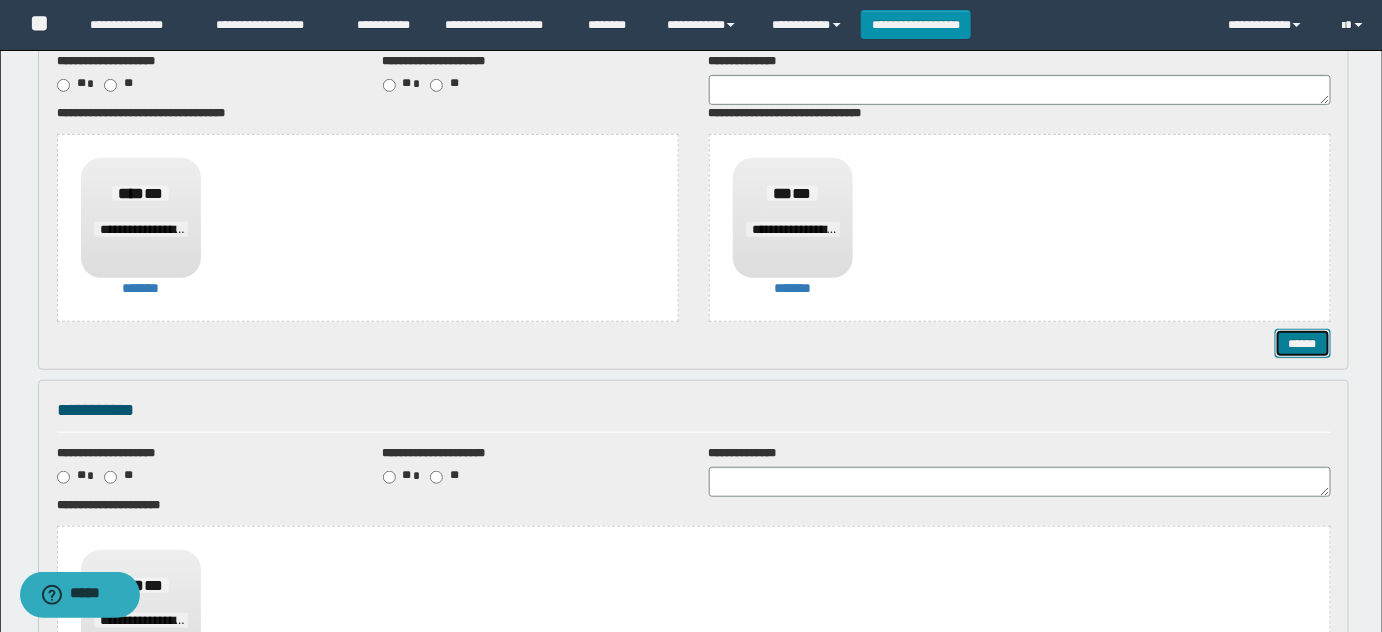 click on "******" at bounding box center [1302, 343] 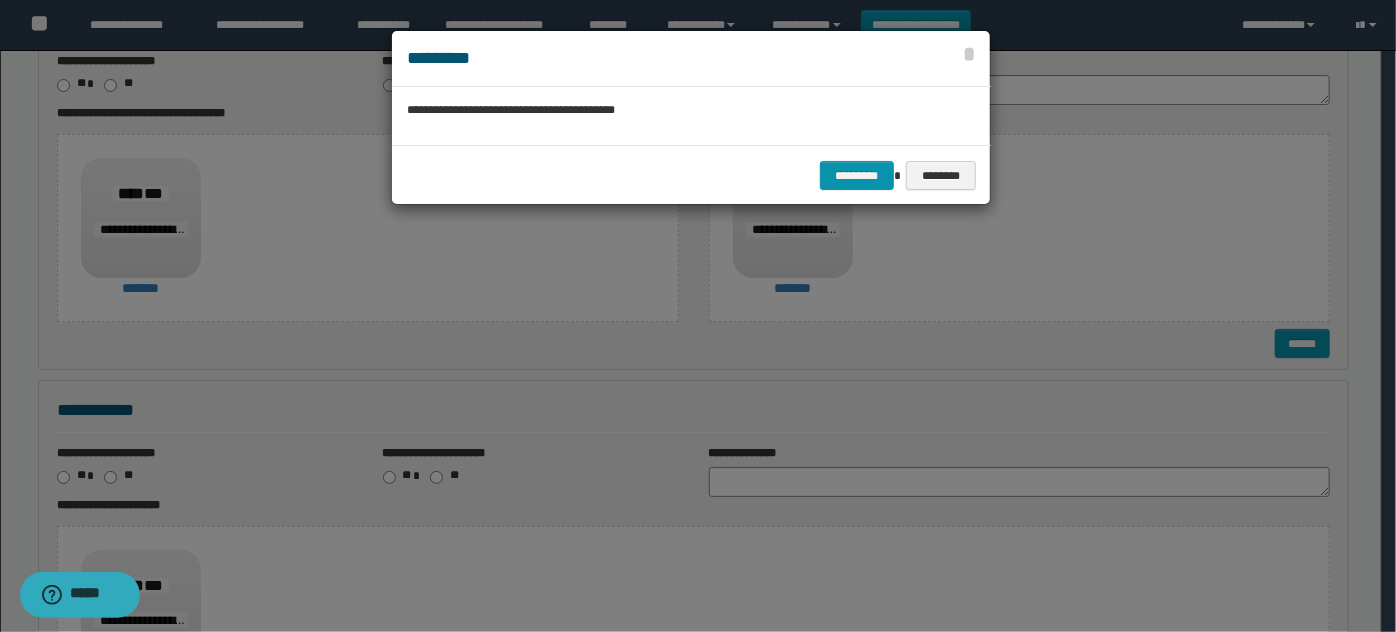click on "*********
********" at bounding box center [691, 175] 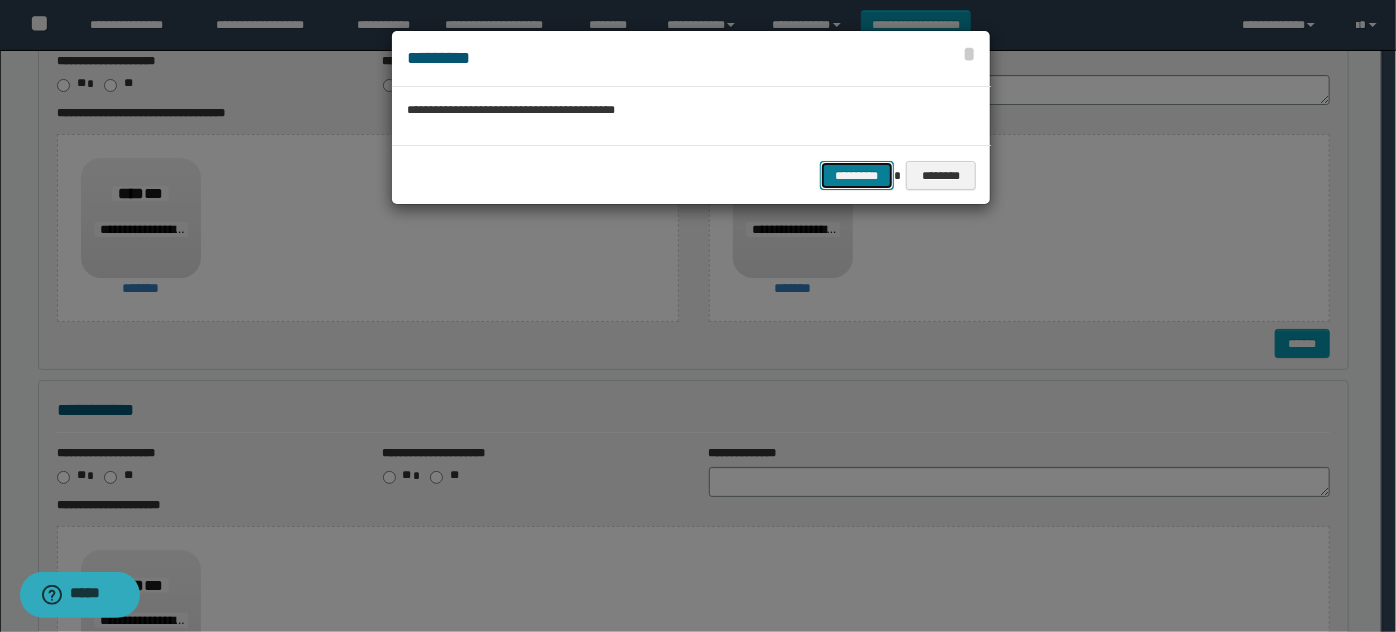 click on "*********" at bounding box center [857, 175] 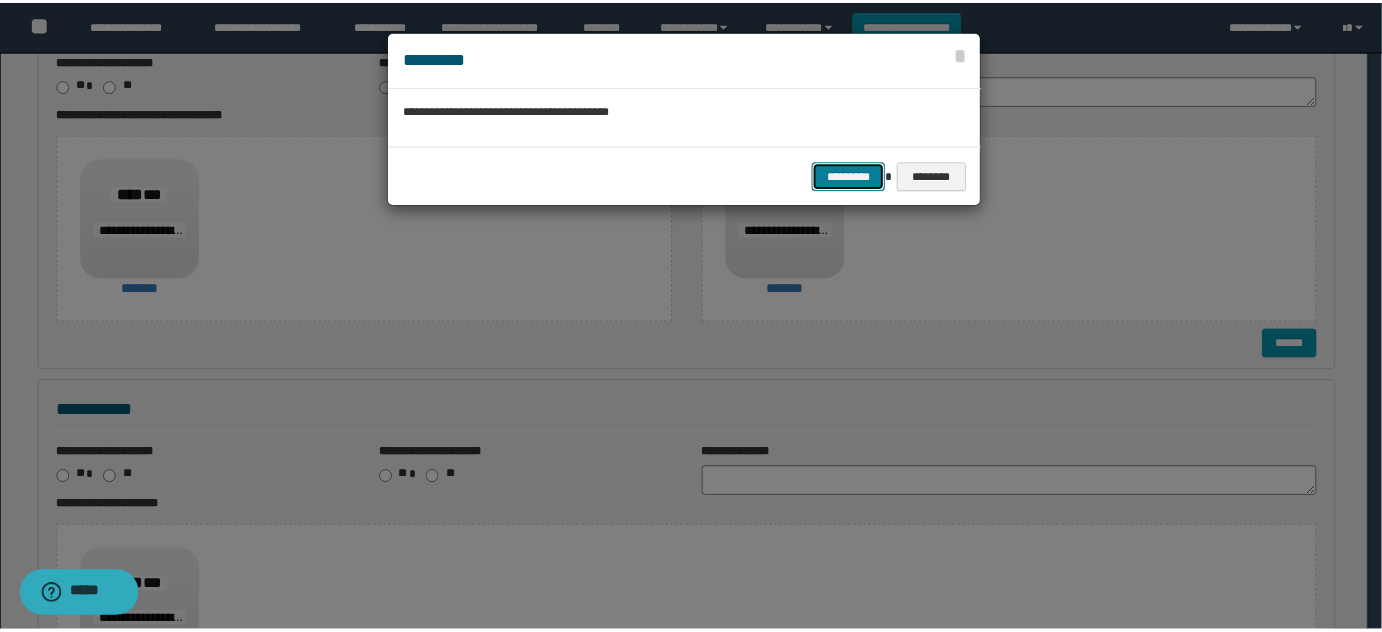 scroll, scrollTop: 0, scrollLeft: 0, axis: both 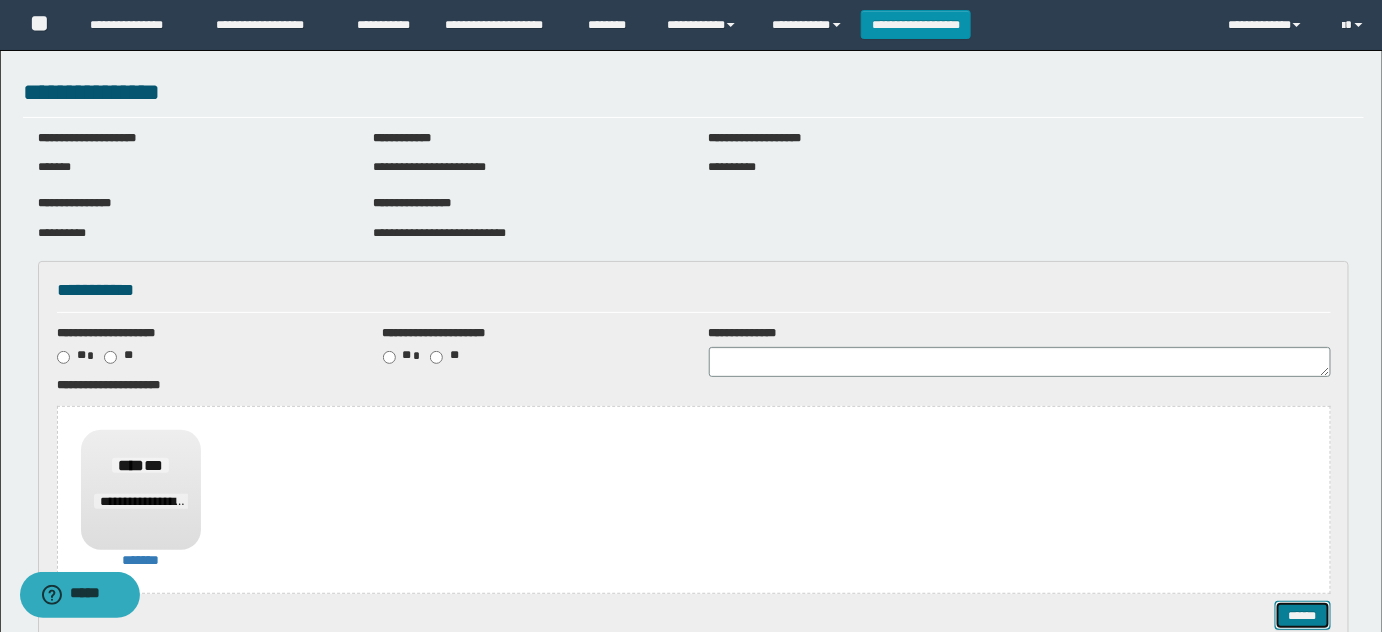 click on "******" at bounding box center [1302, 615] 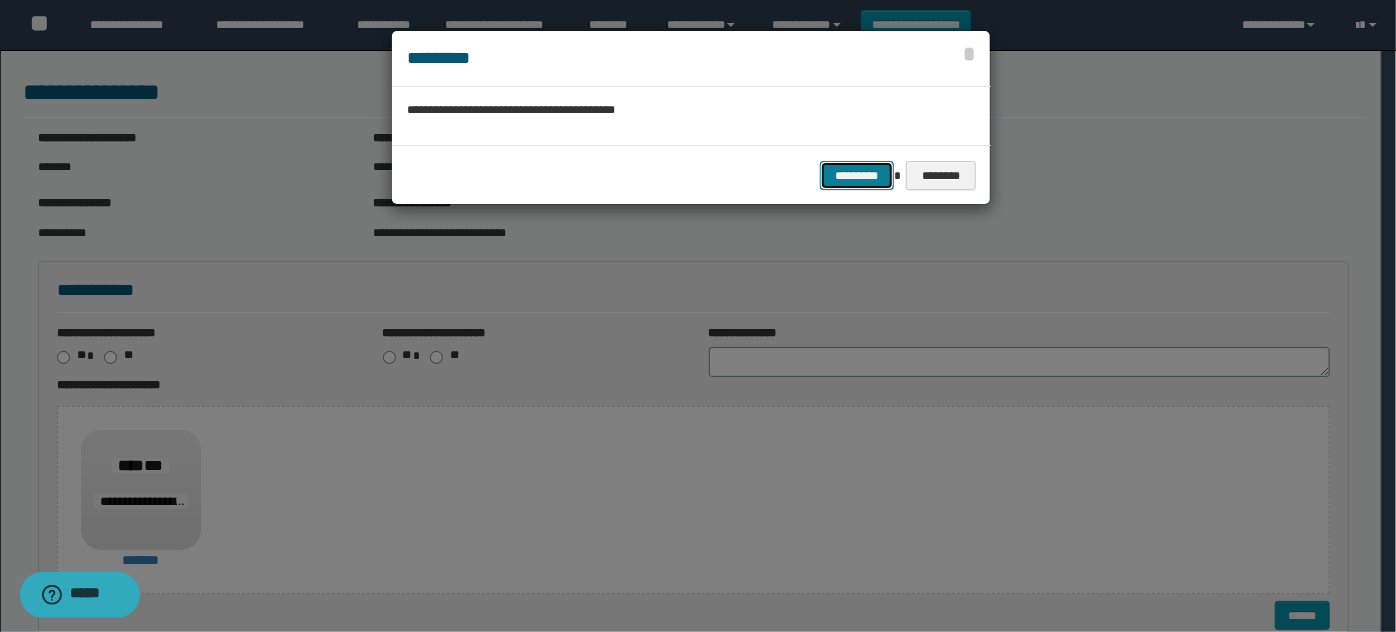 click on "*********" at bounding box center (857, 175) 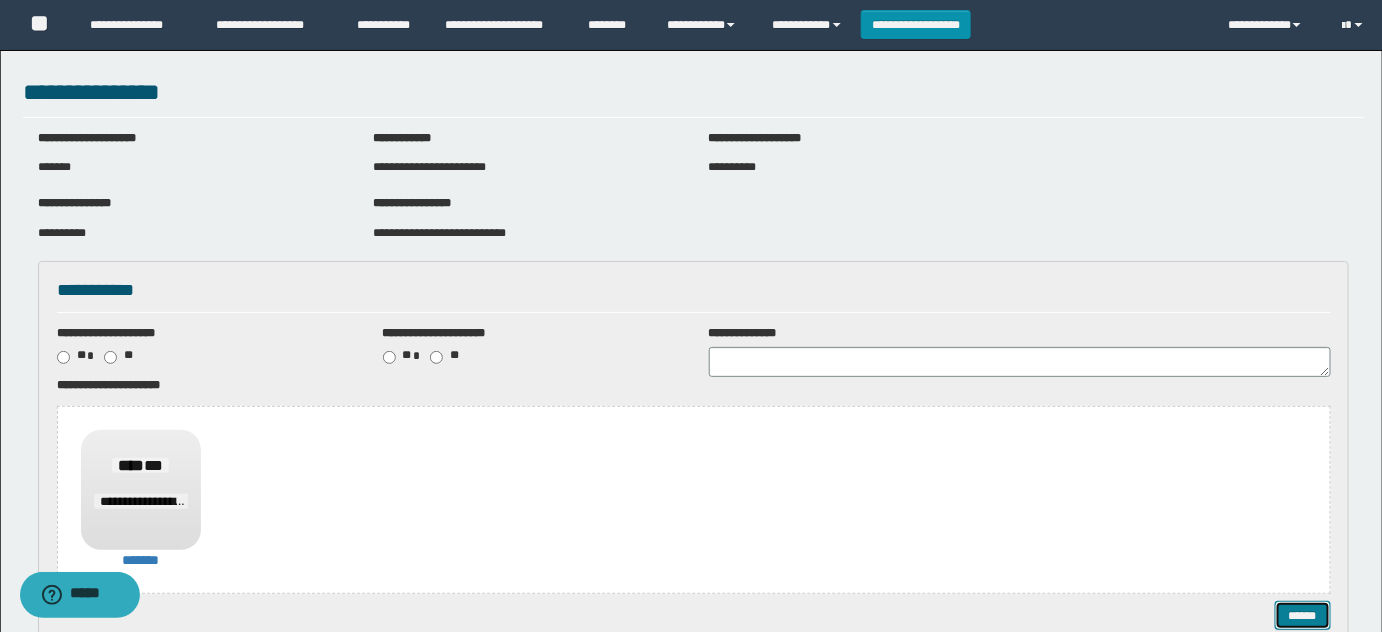 click on "******" at bounding box center (1302, 615) 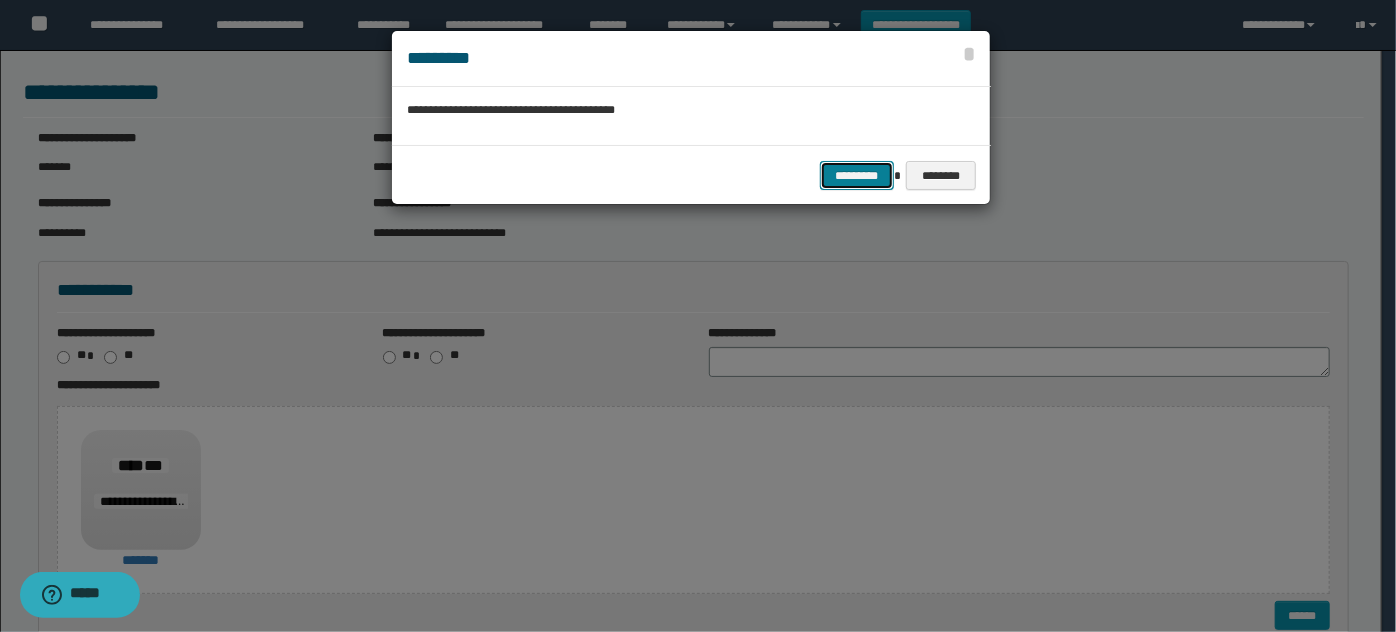 click on "*********" at bounding box center [857, 175] 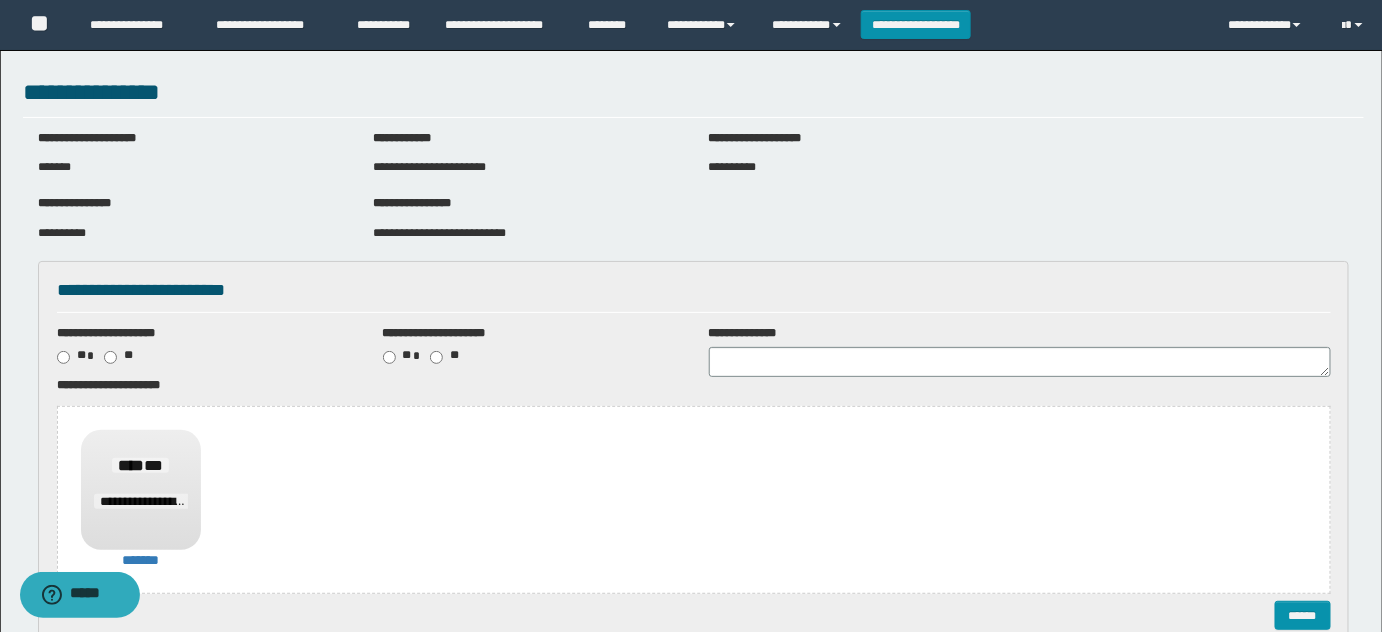 click on "**********" at bounding box center [694, 489] 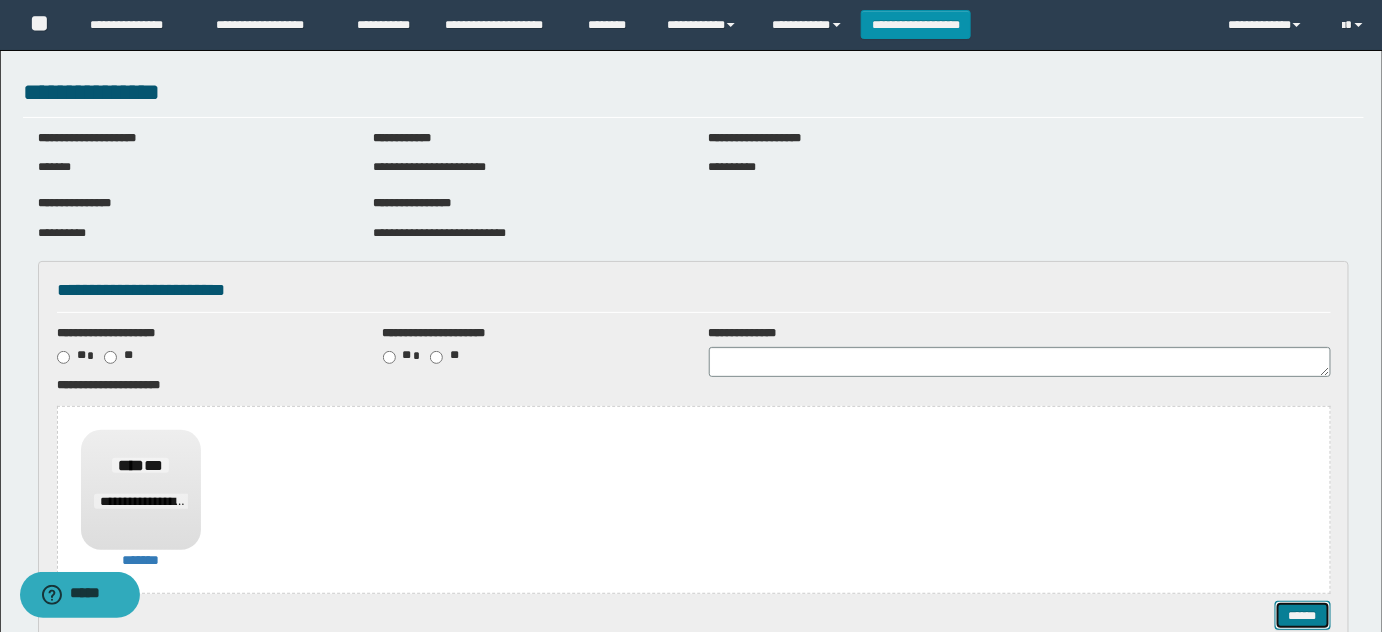 click on "******" at bounding box center (1302, 615) 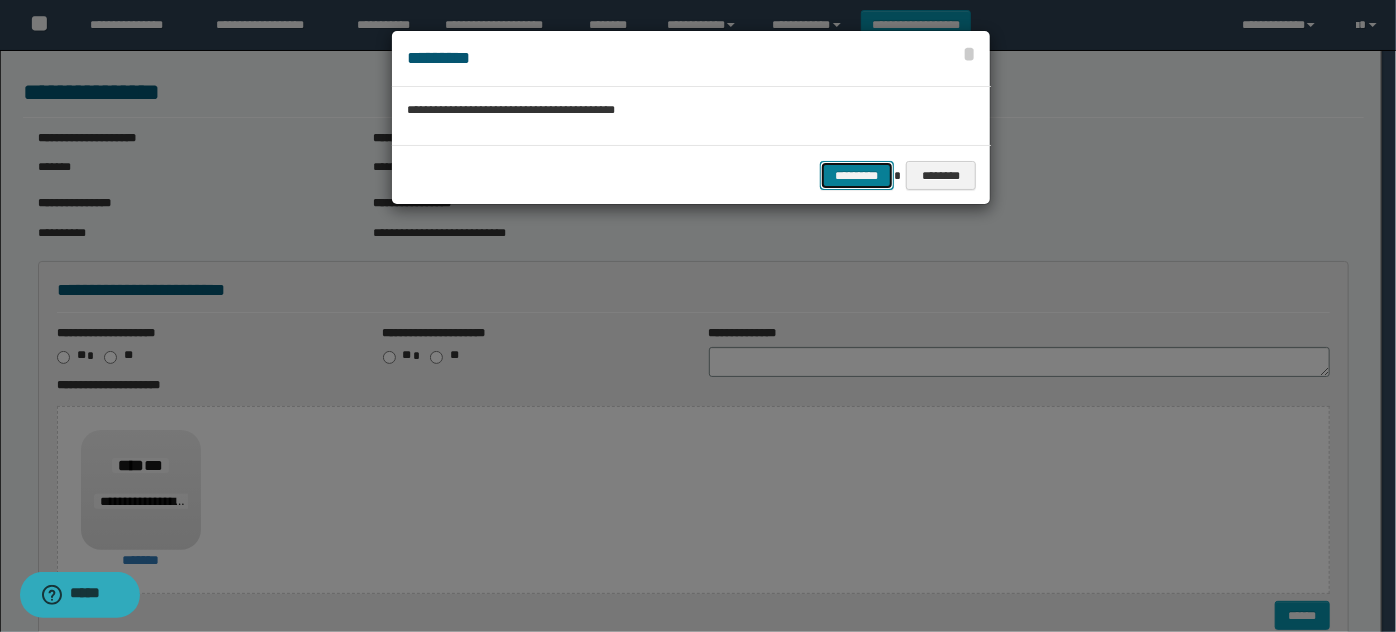 click on "*********" at bounding box center (857, 175) 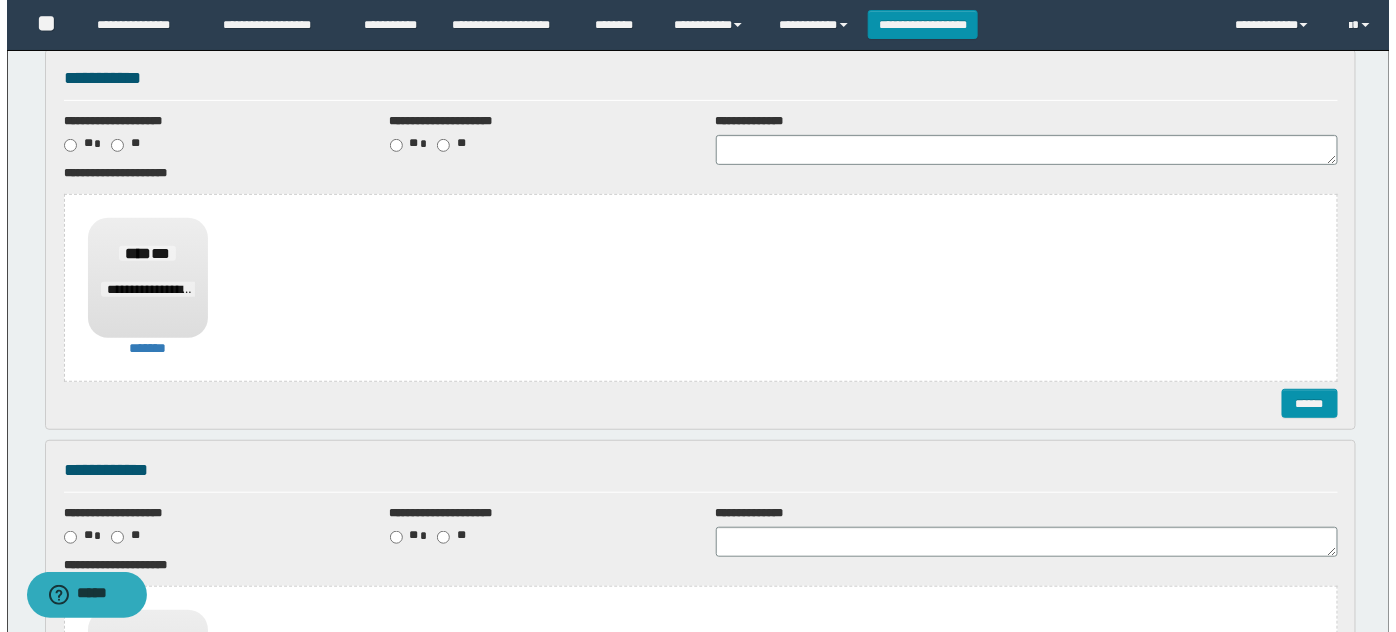scroll, scrollTop: 272, scrollLeft: 0, axis: vertical 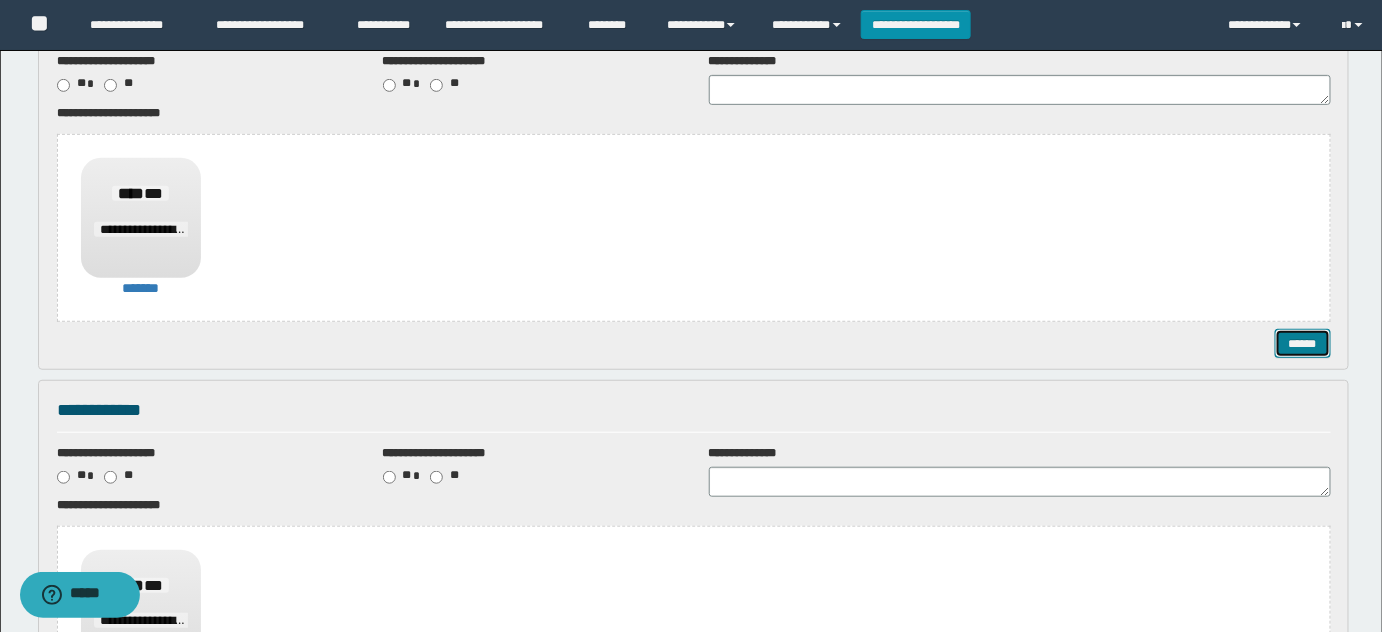 click on "******" at bounding box center (1302, 343) 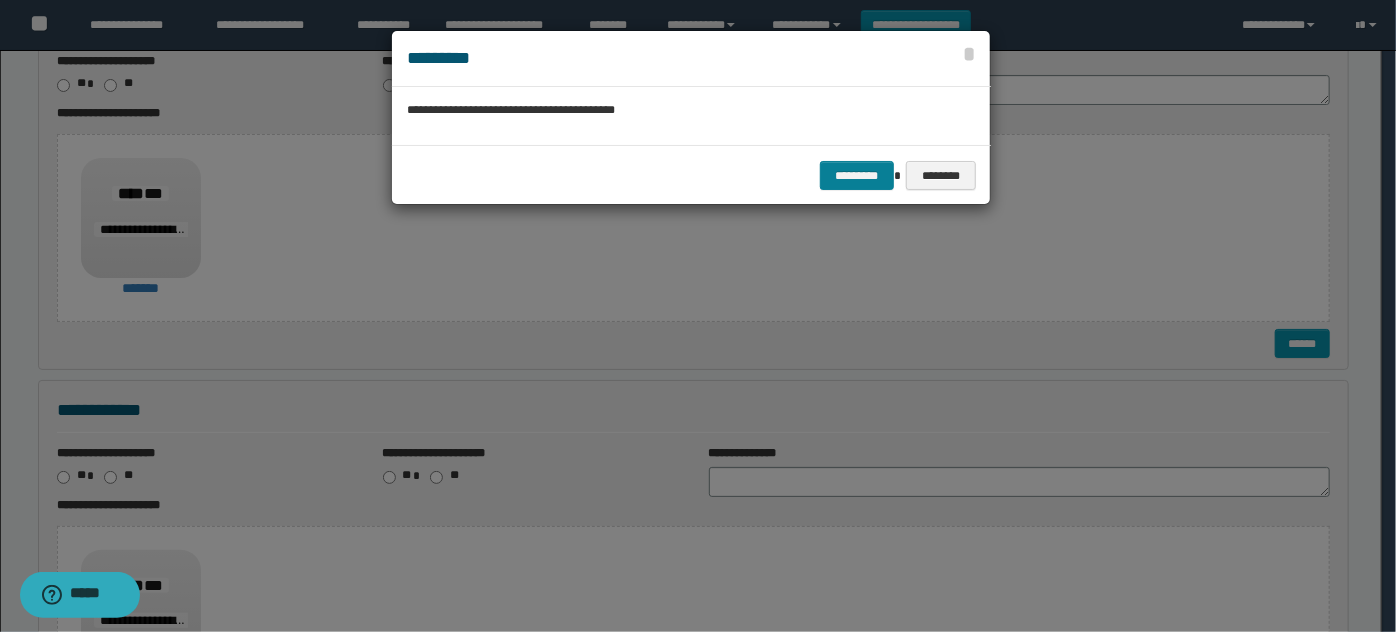 click on "*********
********" at bounding box center (691, 175) 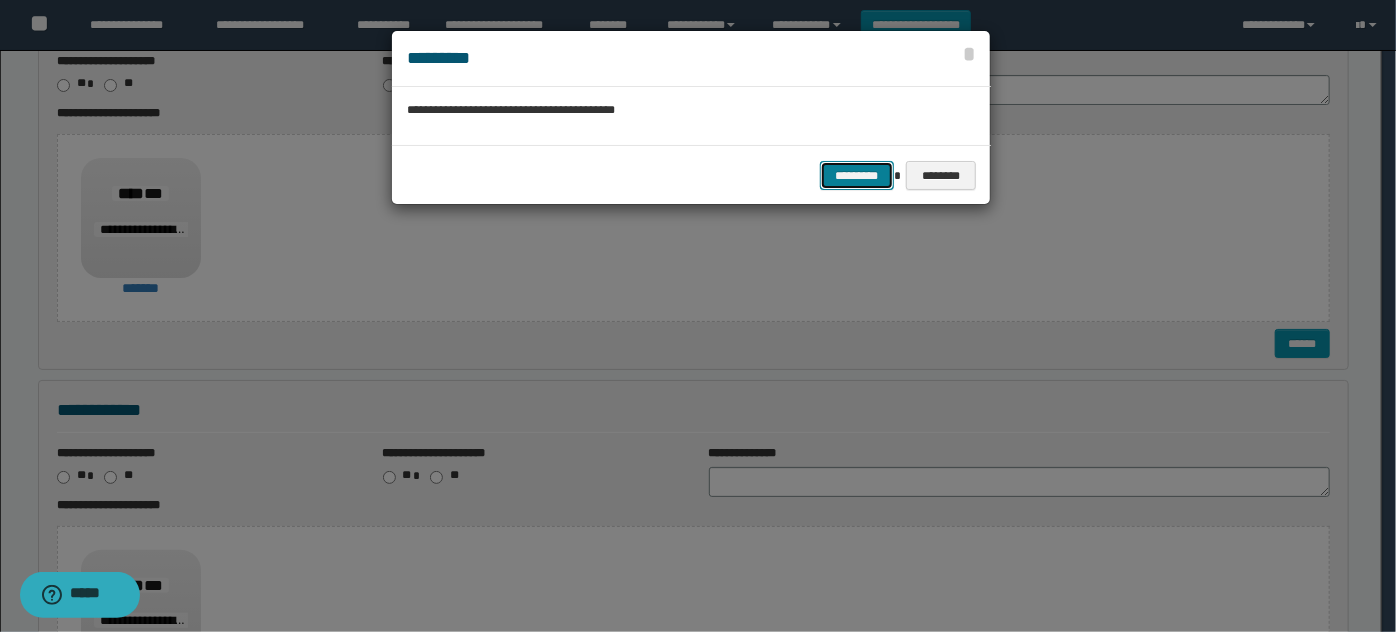 click on "*********" at bounding box center [857, 175] 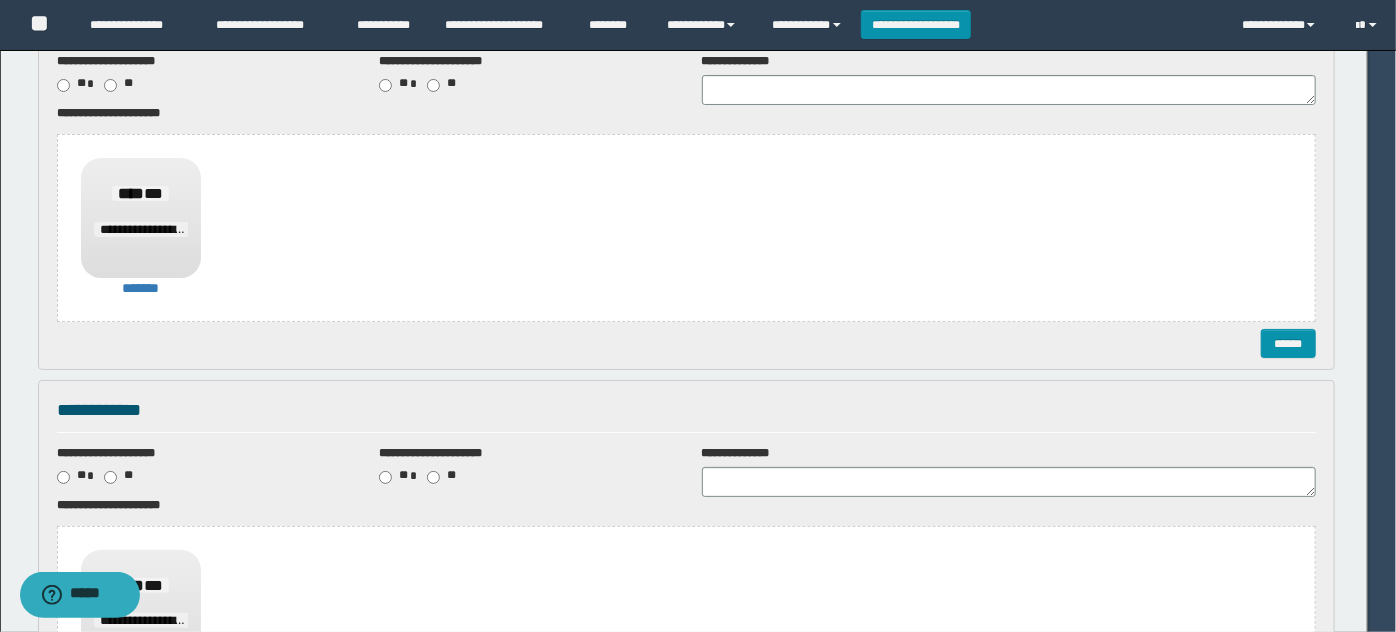 scroll, scrollTop: 0, scrollLeft: 0, axis: both 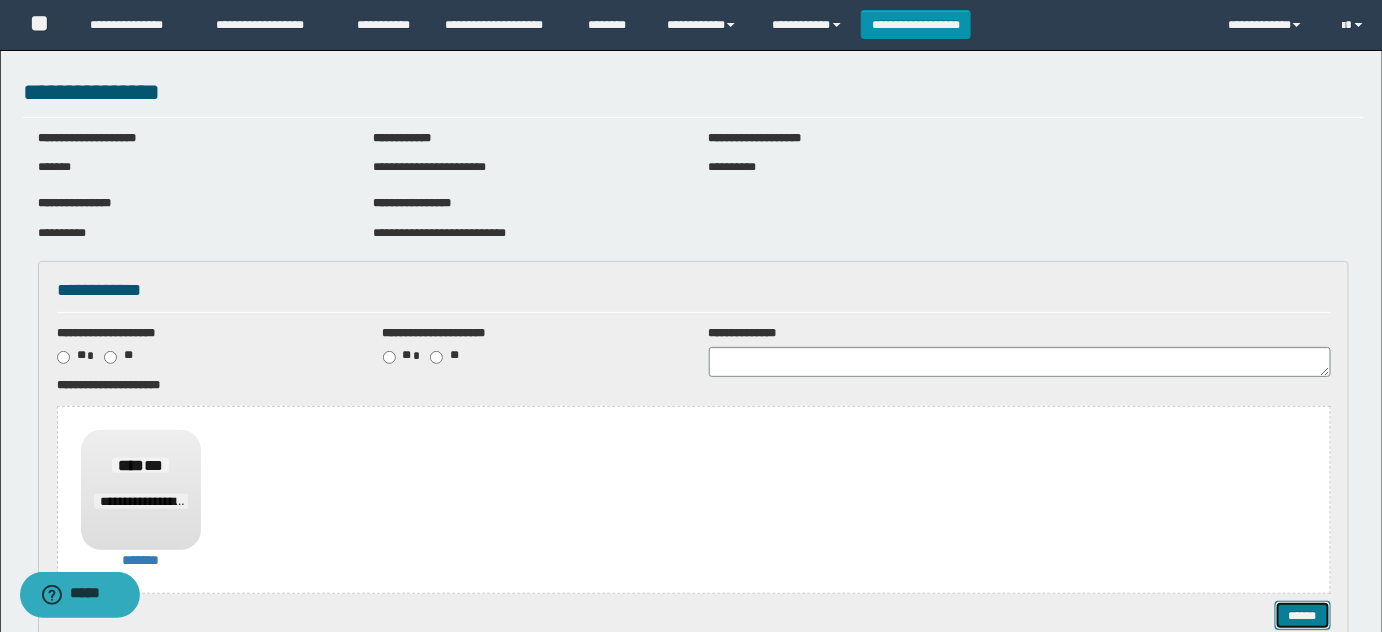 click on "******" at bounding box center [1302, 615] 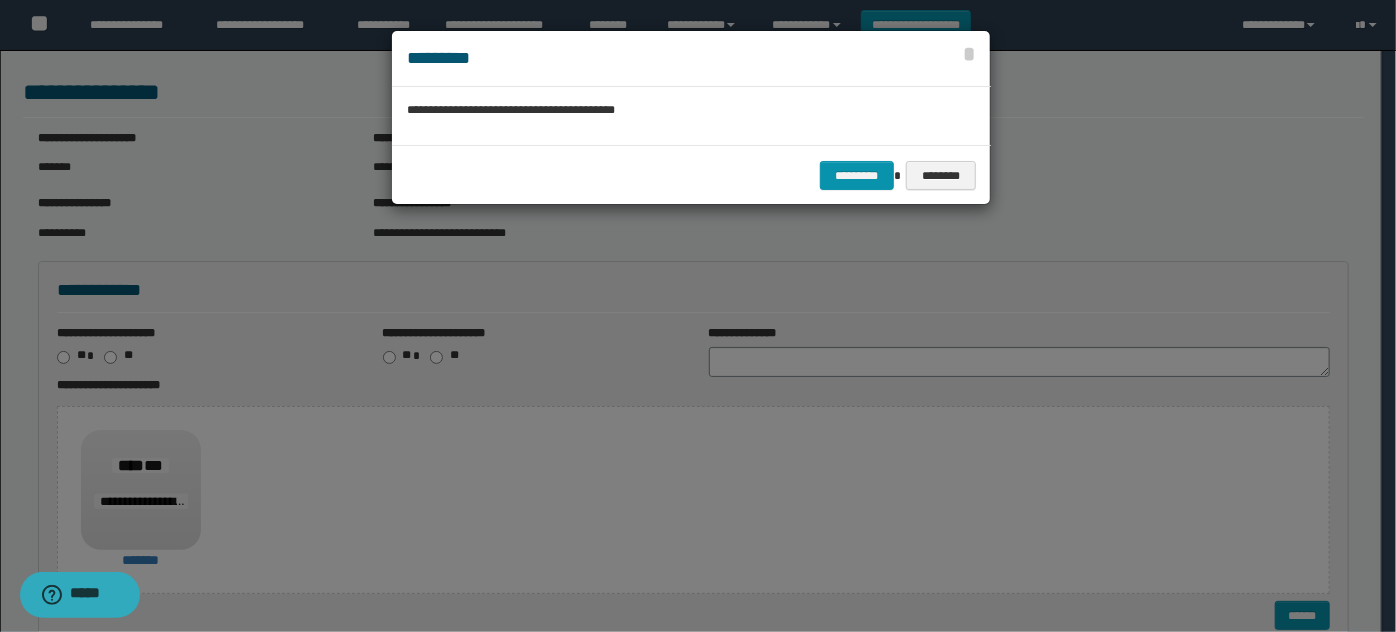 click on "*********
********" at bounding box center (691, 175) 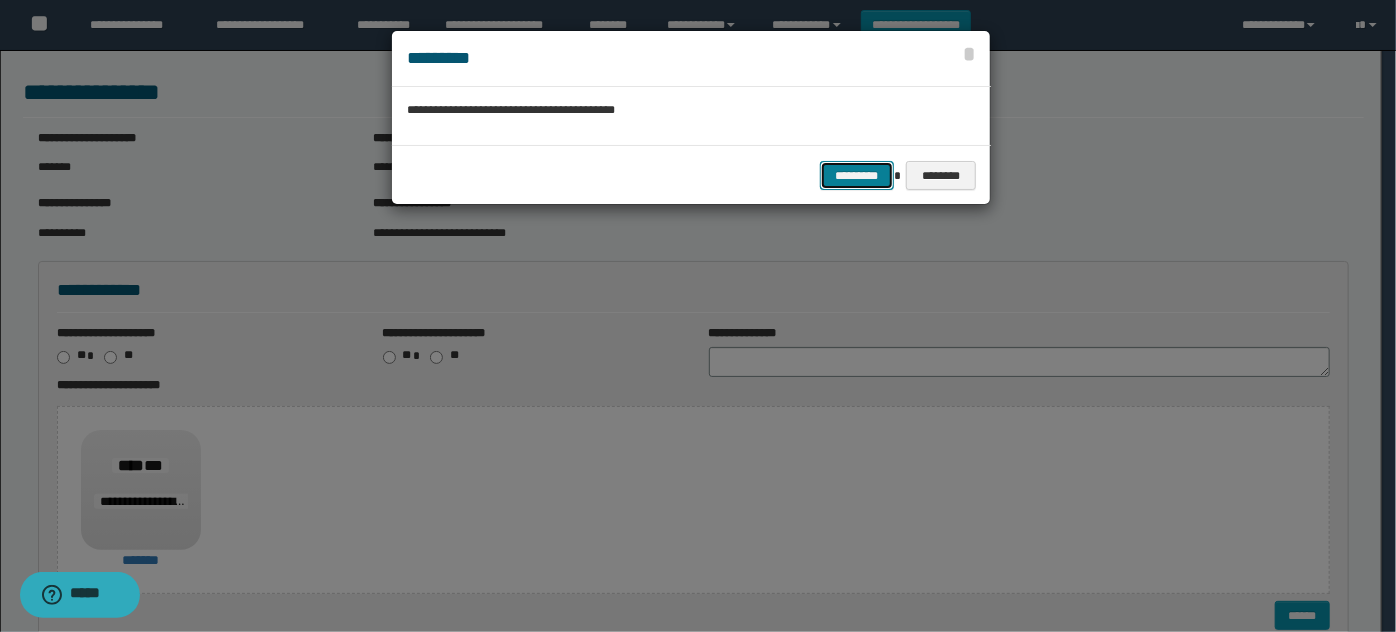 click on "*********" at bounding box center (857, 175) 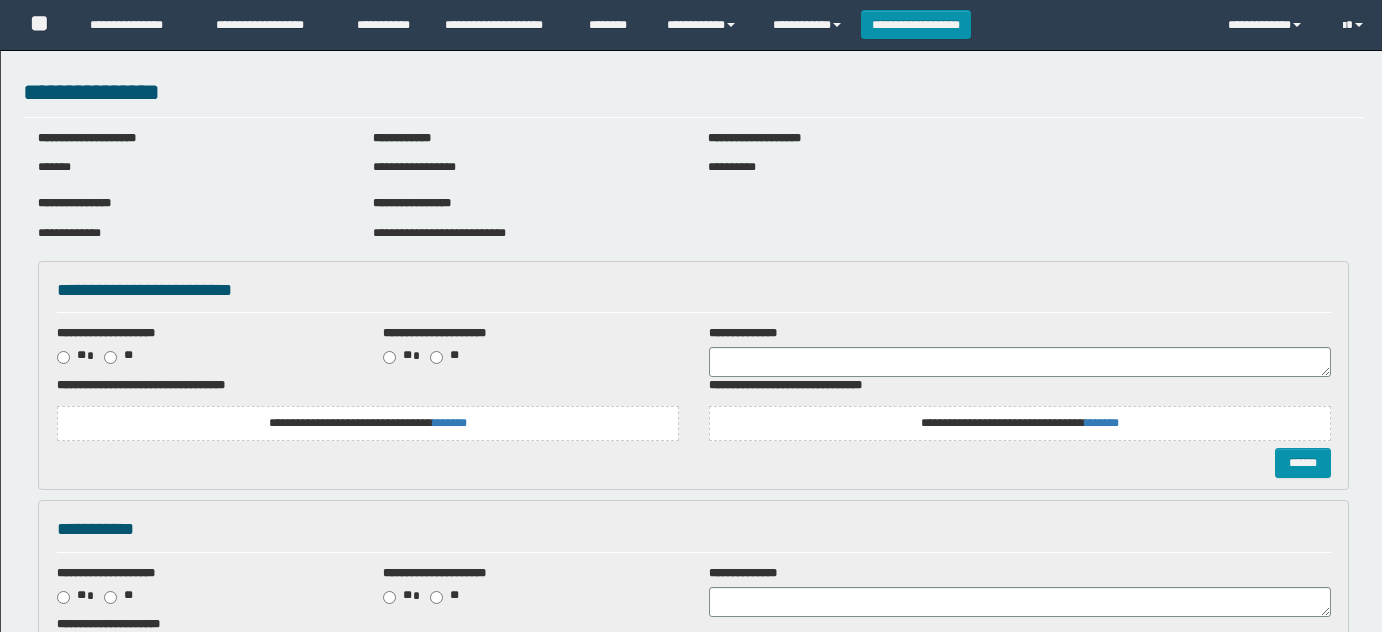 scroll, scrollTop: 0, scrollLeft: 0, axis: both 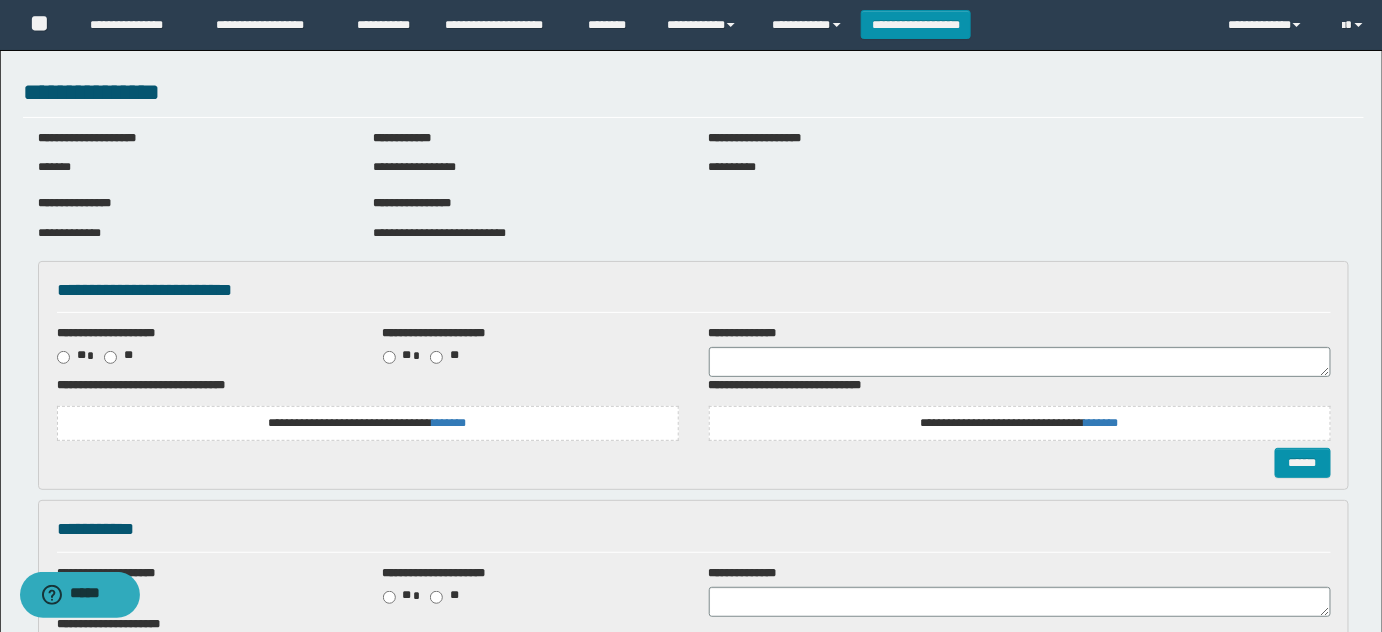 click on "**********" at bounding box center (439, 233) 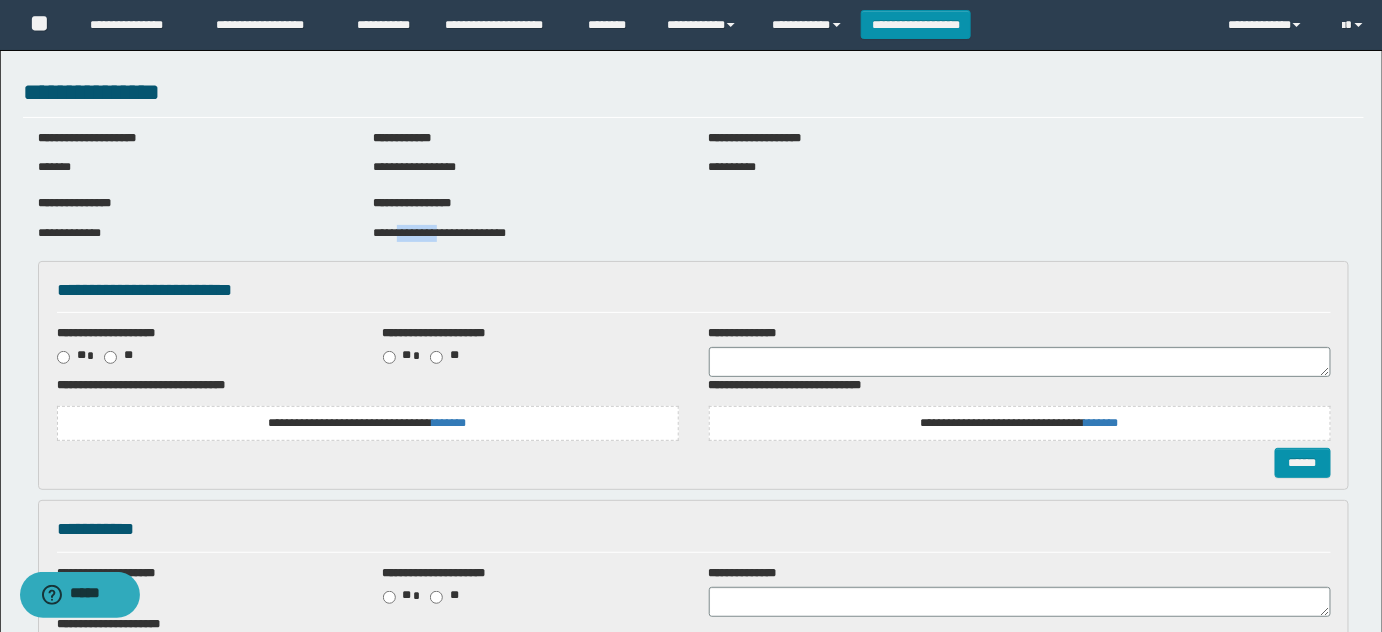 click on "**********" at bounding box center (439, 233) 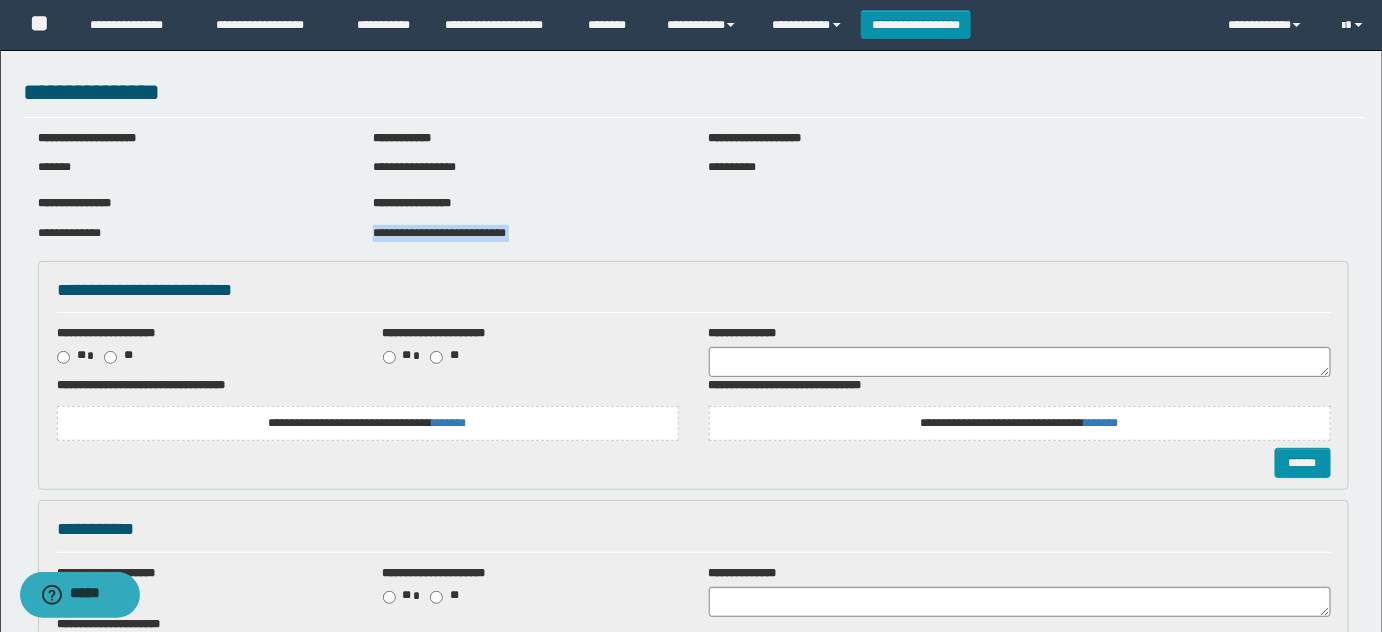 click on "**********" at bounding box center [439, 233] 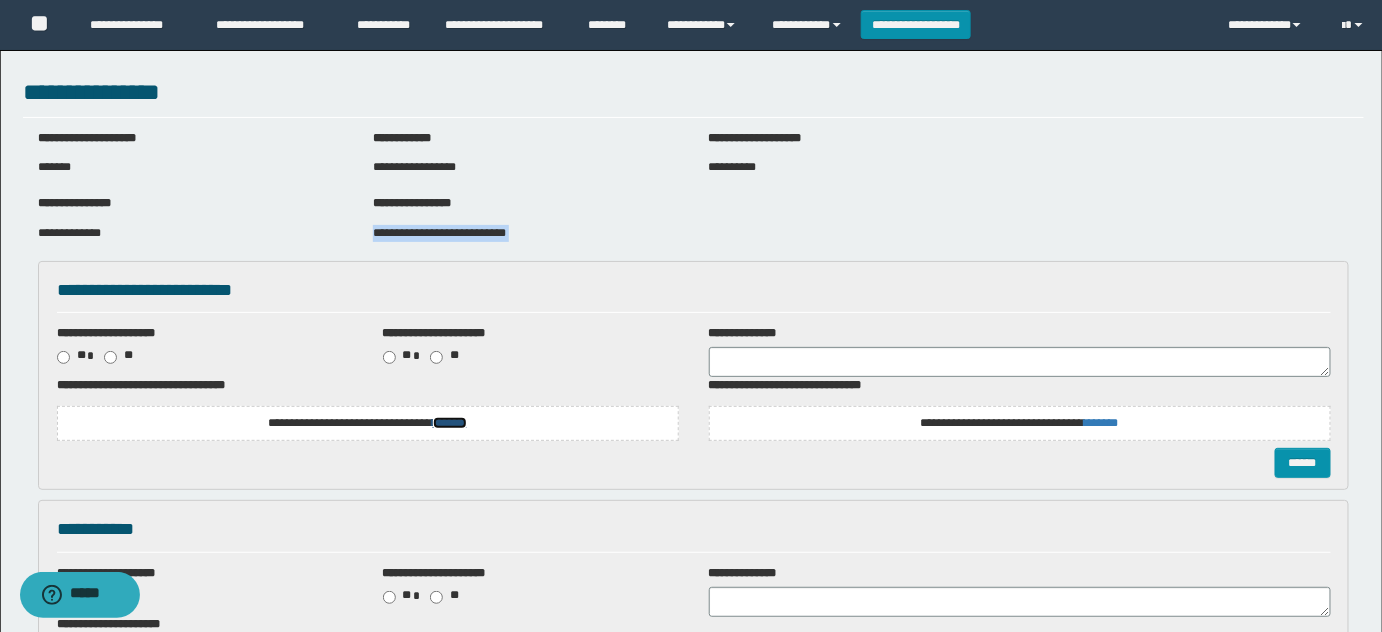 click on "*******" at bounding box center (450, 423) 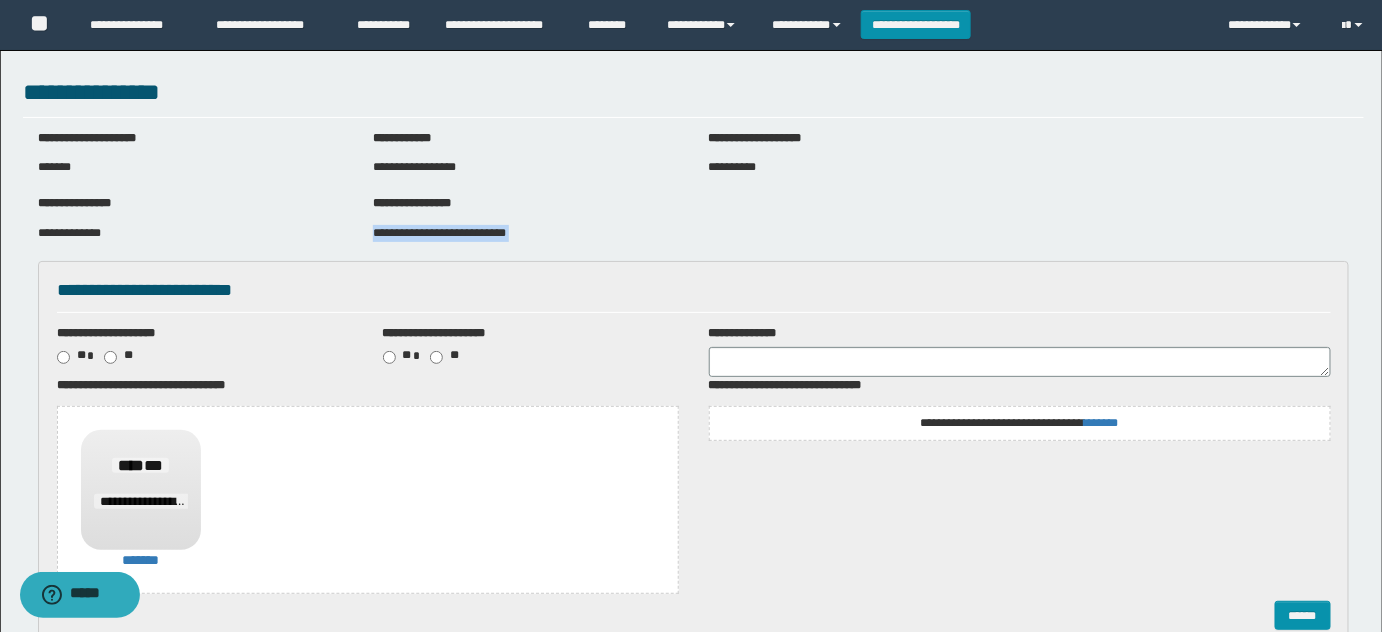 click on "**********" at bounding box center (1019, 423) 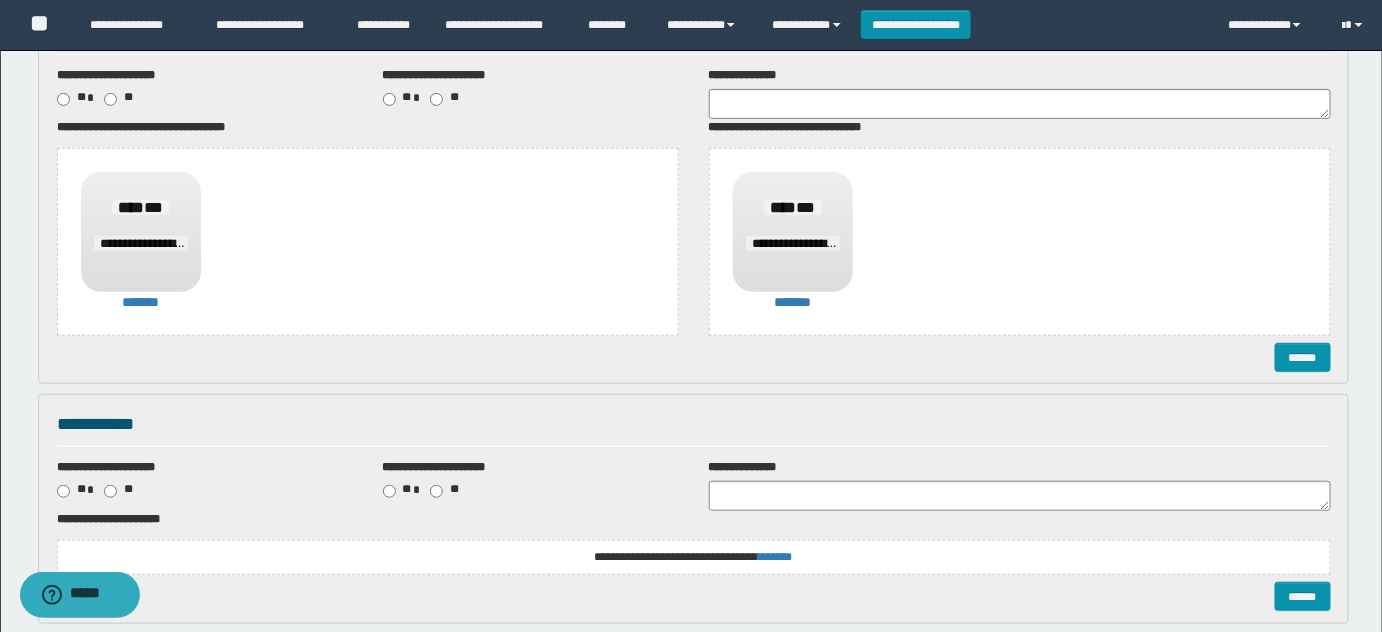 scroll, scrollTop: 363, scrollLeft: 0, axis: vertical 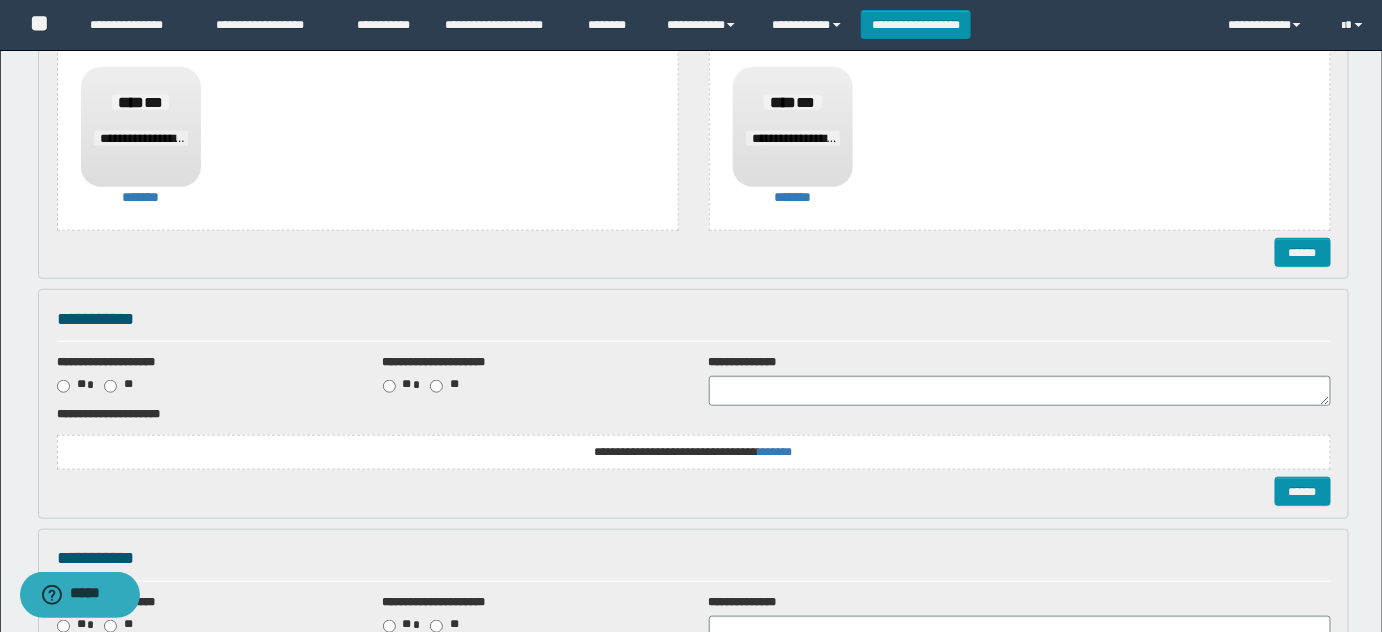 click on "**********" at bounding box center [693, 452] 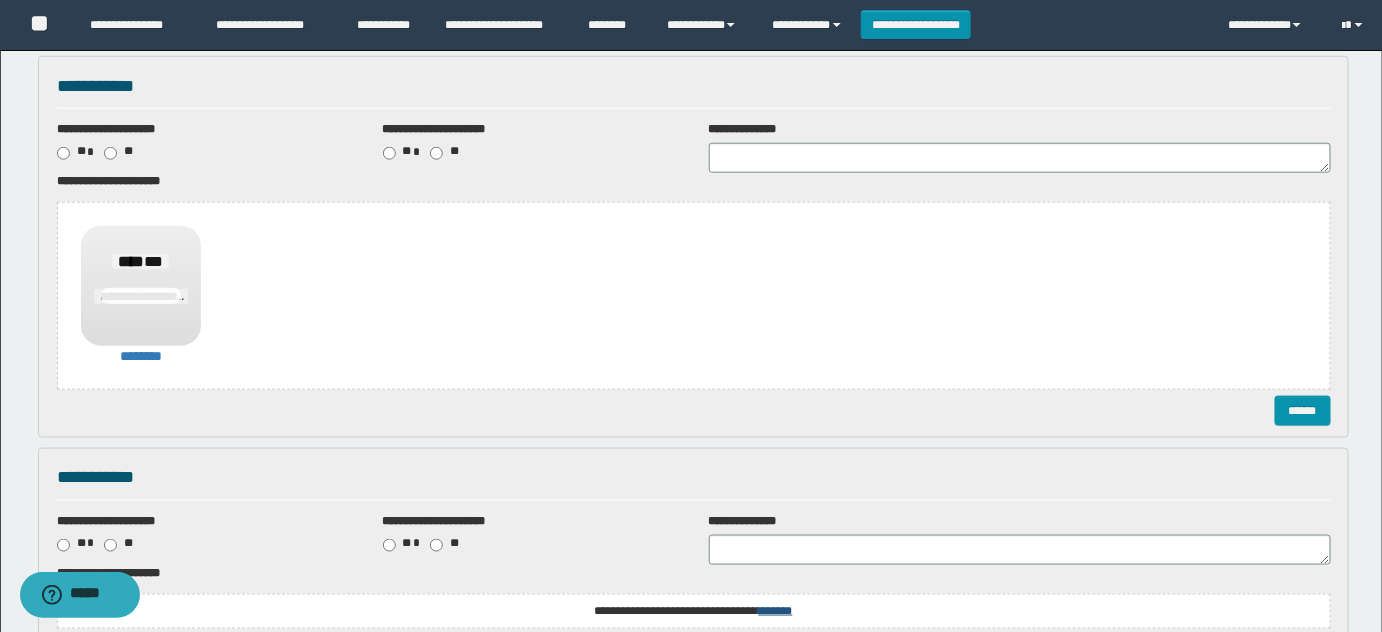 scroll, scrollTop: 818, scrollLeft: 0, axis: vertical 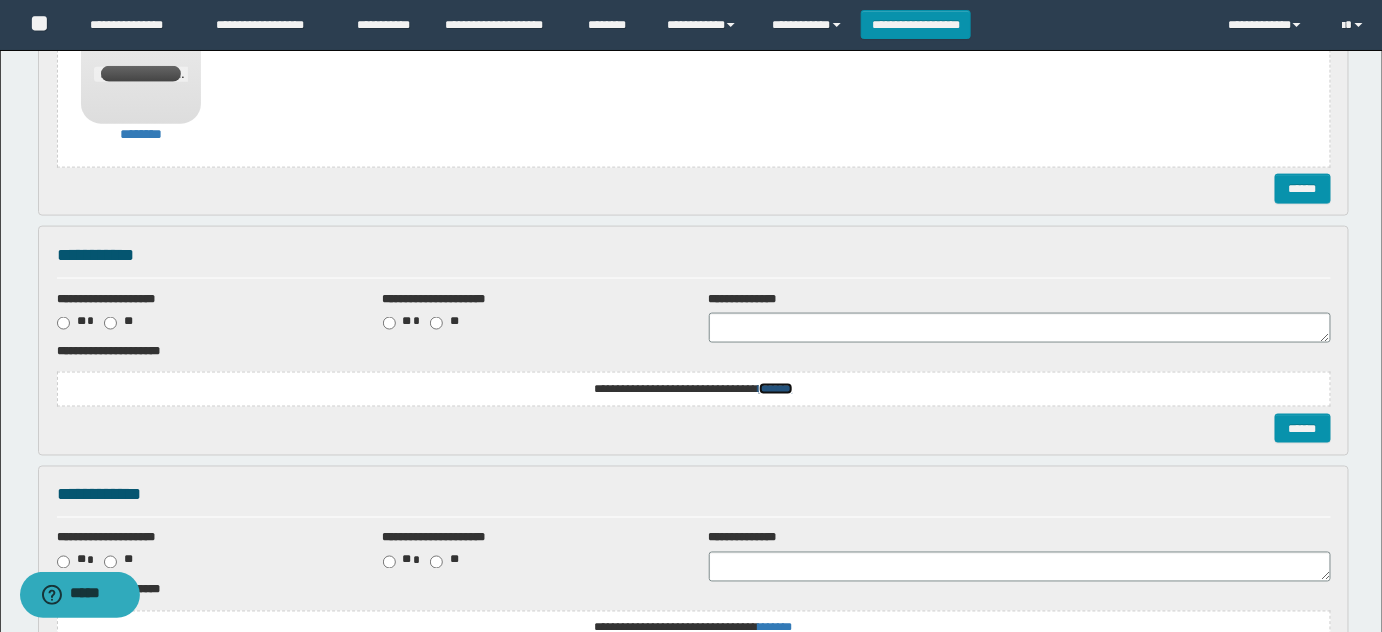 click on "*******" at bounding box center (0, 0) 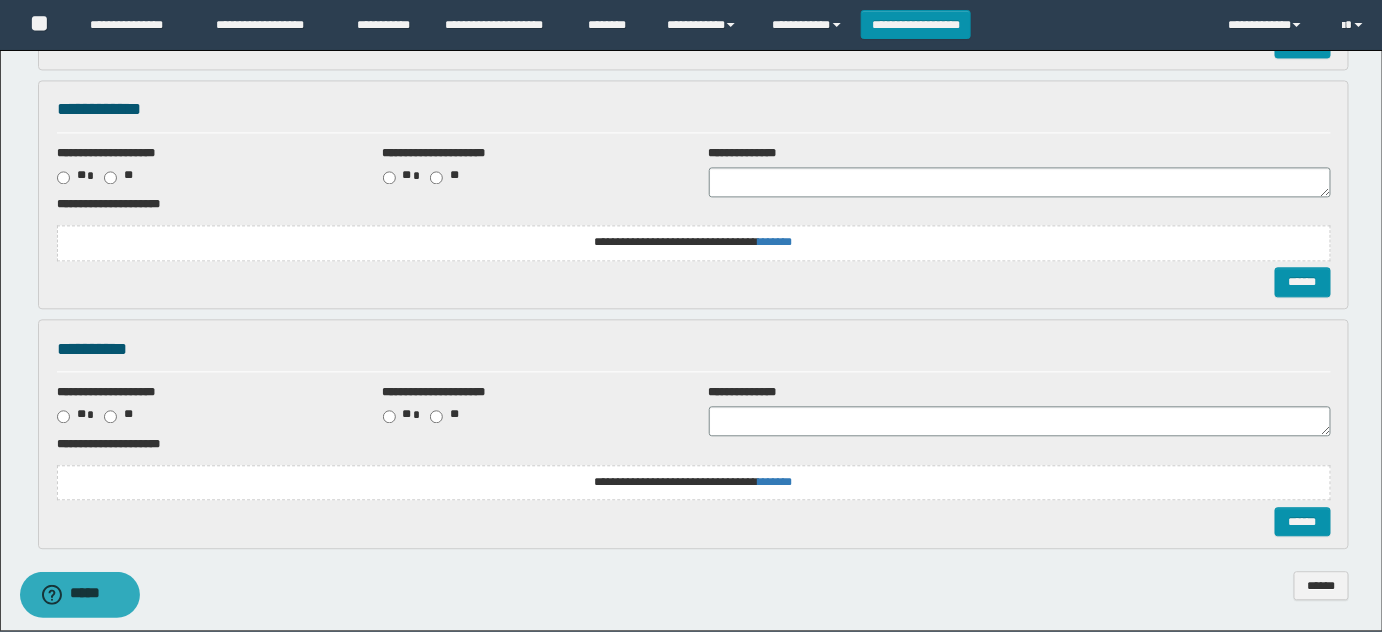 scroll, scrollTop: 1363, scrollLeft: 0, axis: vertical 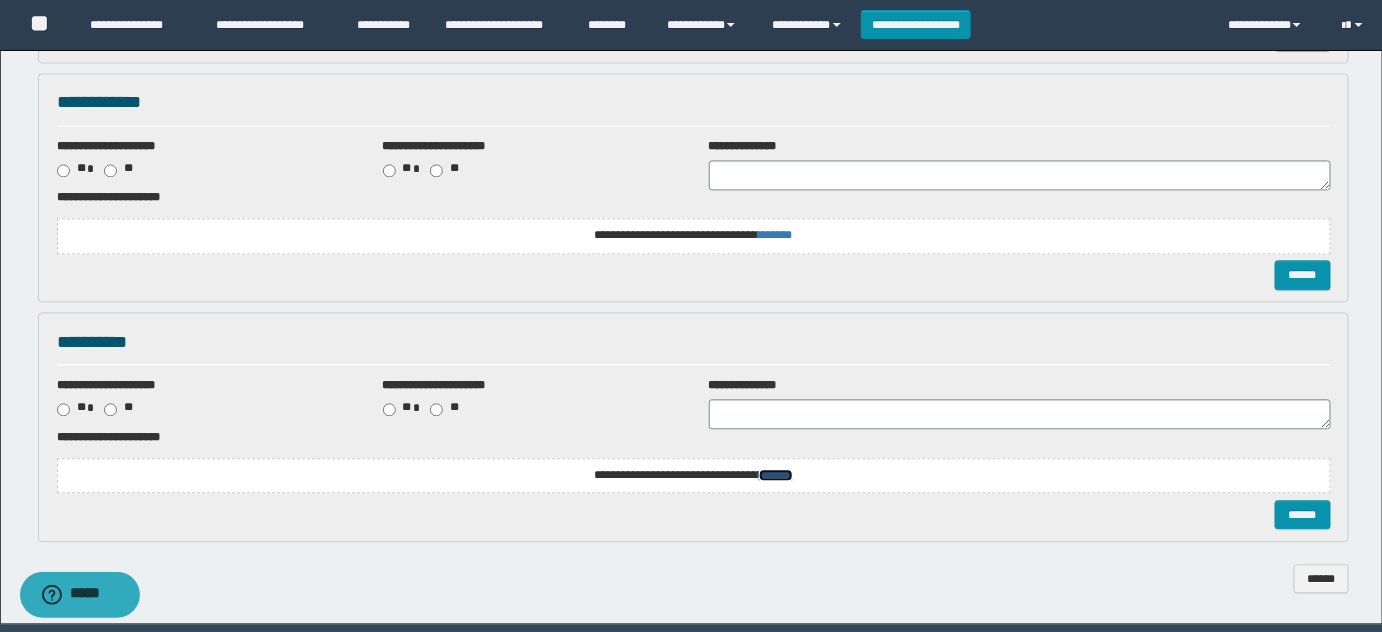 click on "*******" at bounding box center [0, 0] 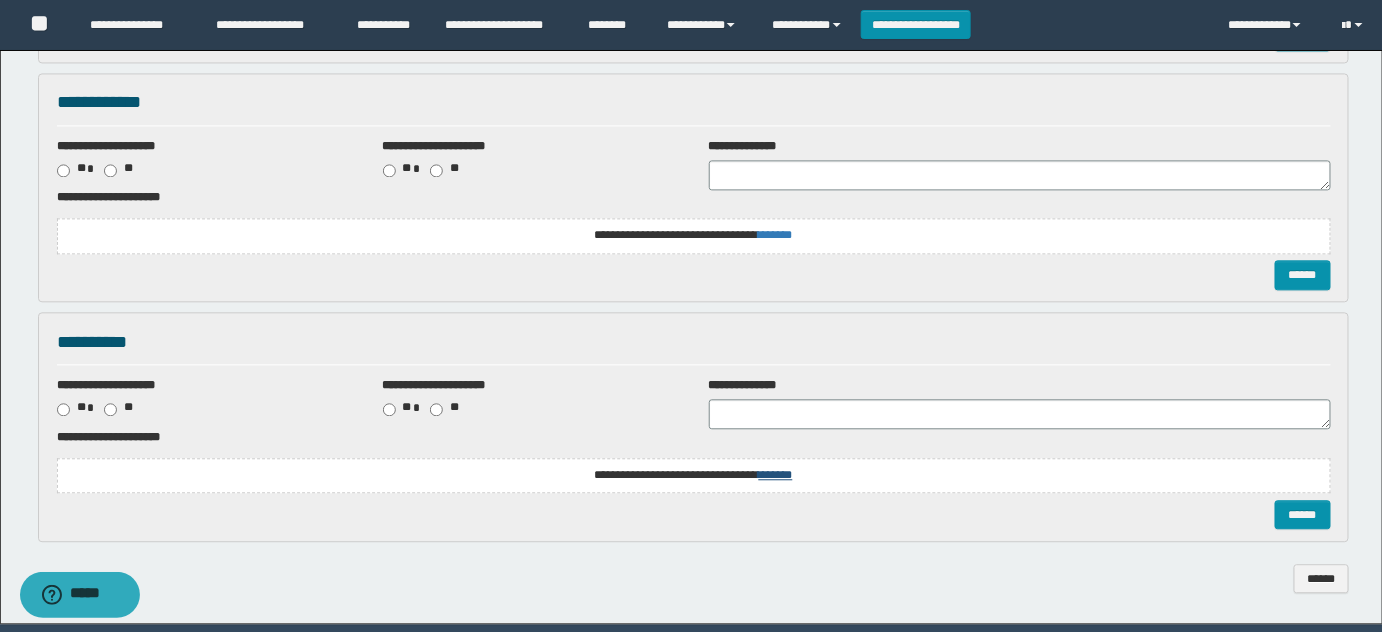 scroll, scrollTop: 0, scrollLeft: 0, axis: both 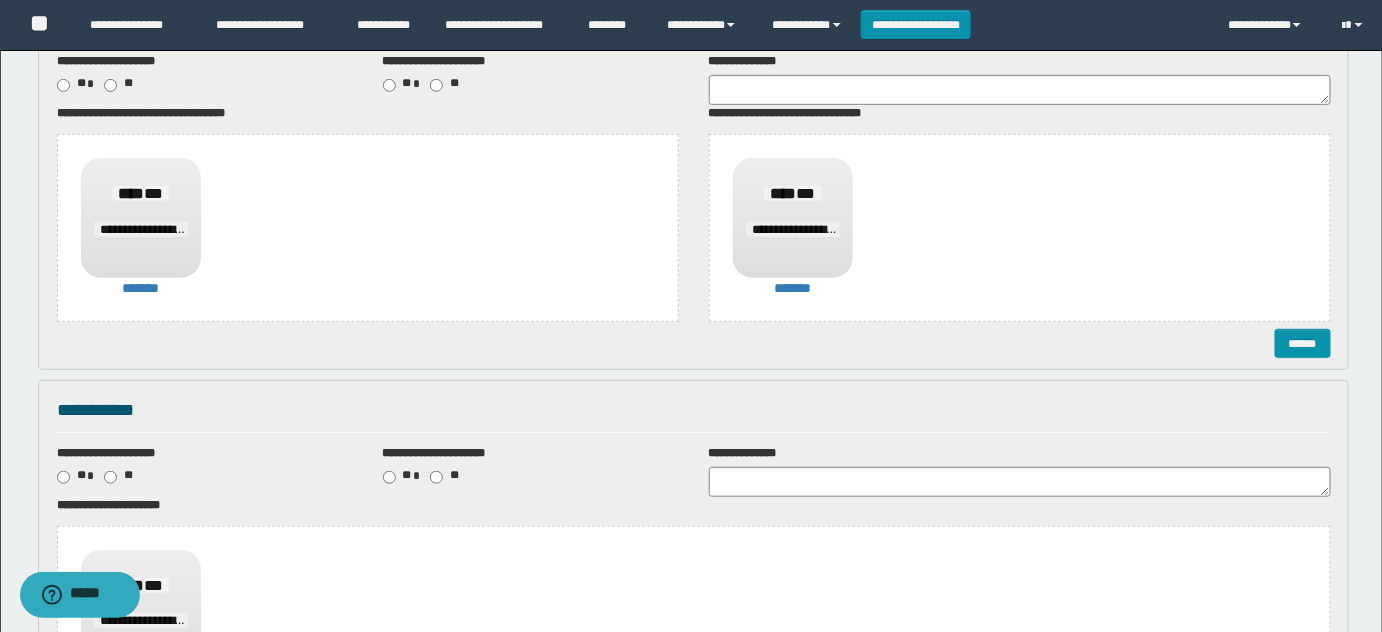 click on "******" at bounding box center [694, 343] 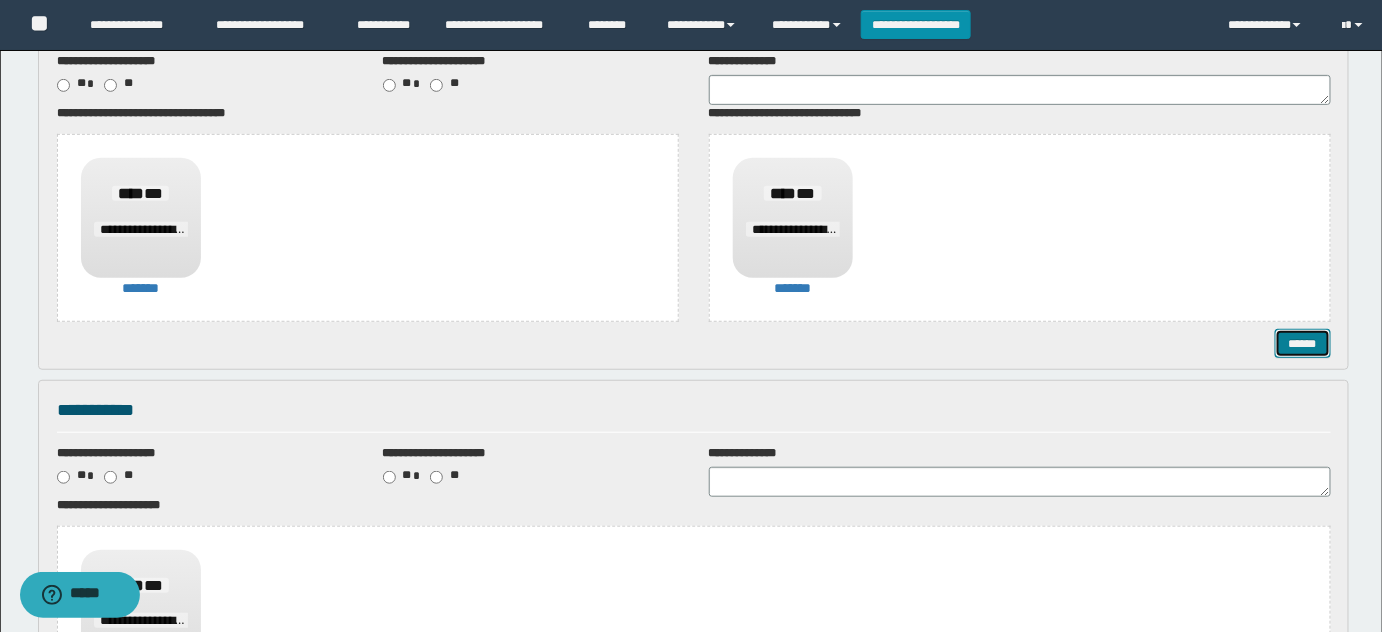 click on "******" at bounding box center (1302, 343) 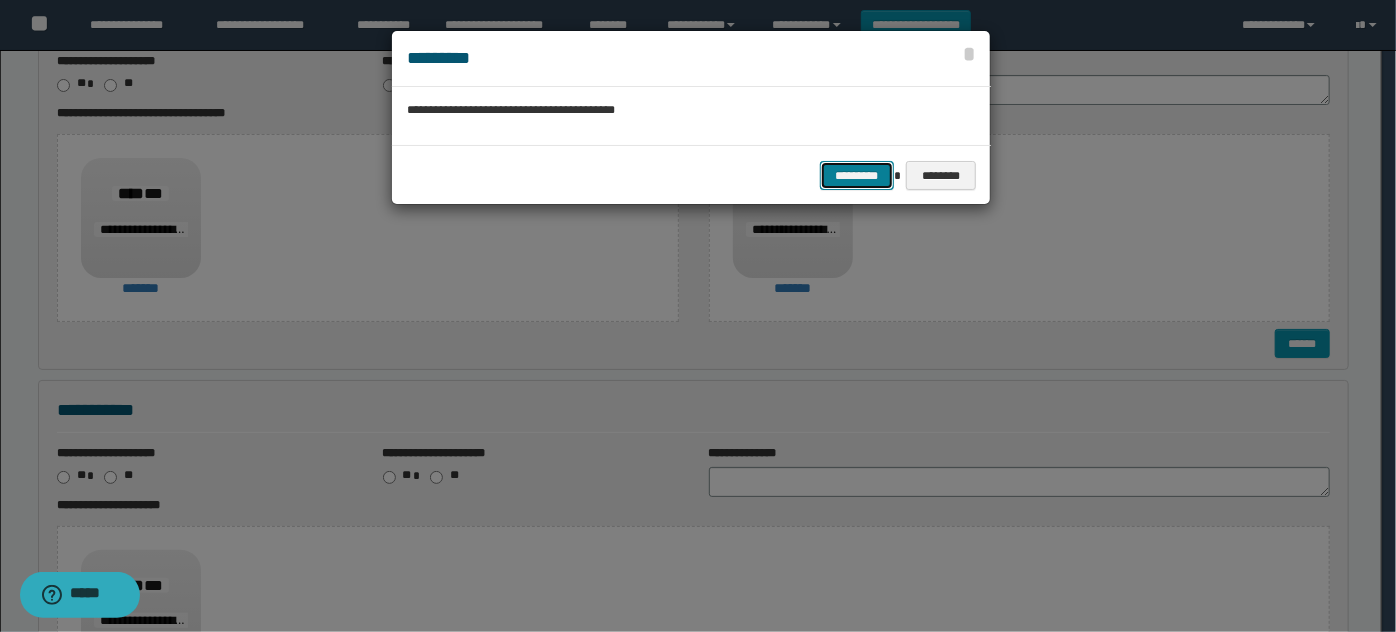 click on "*********" at bounding box center (857, 175) 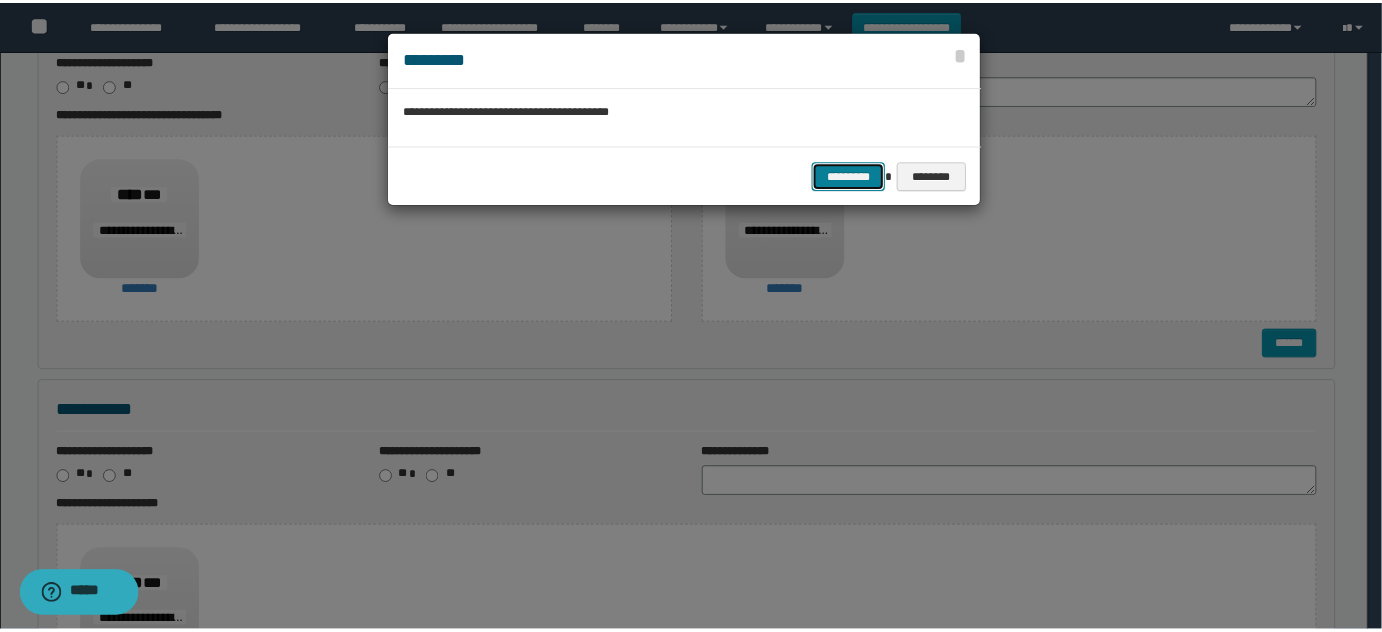 scroll, scrollTop: 0, scrollLeft: 0, axis: both 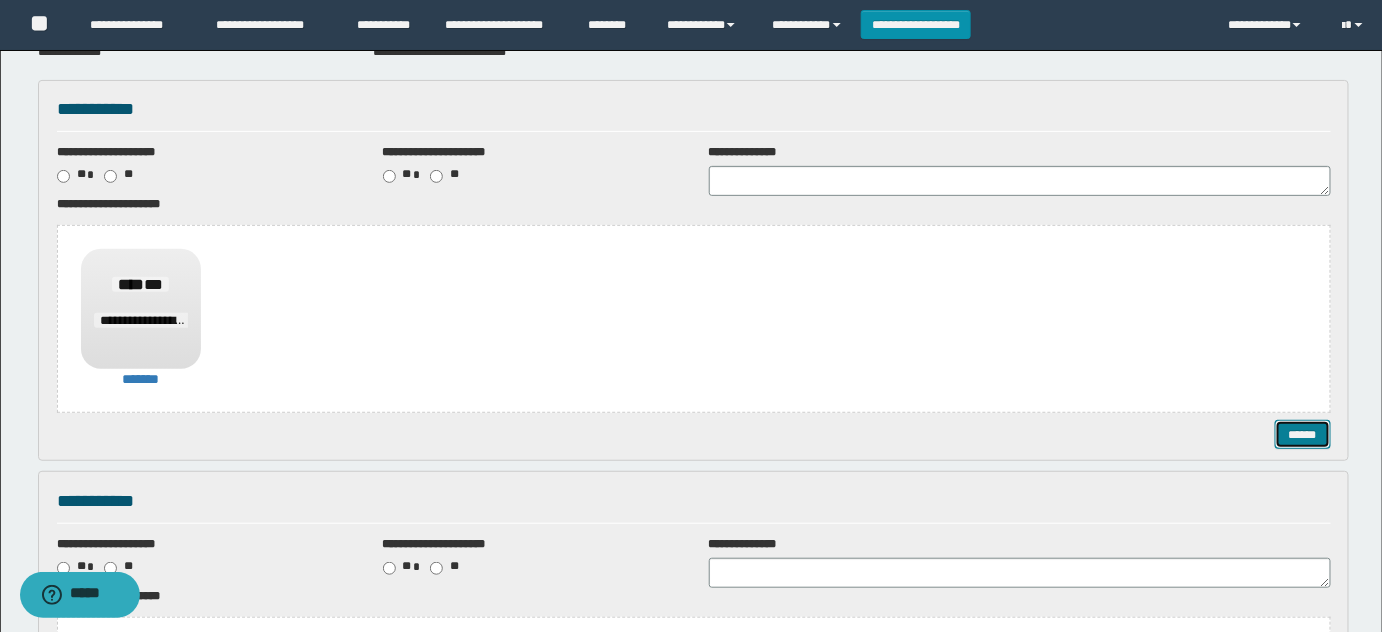 click on "******" at bounding box center [1302, 434] 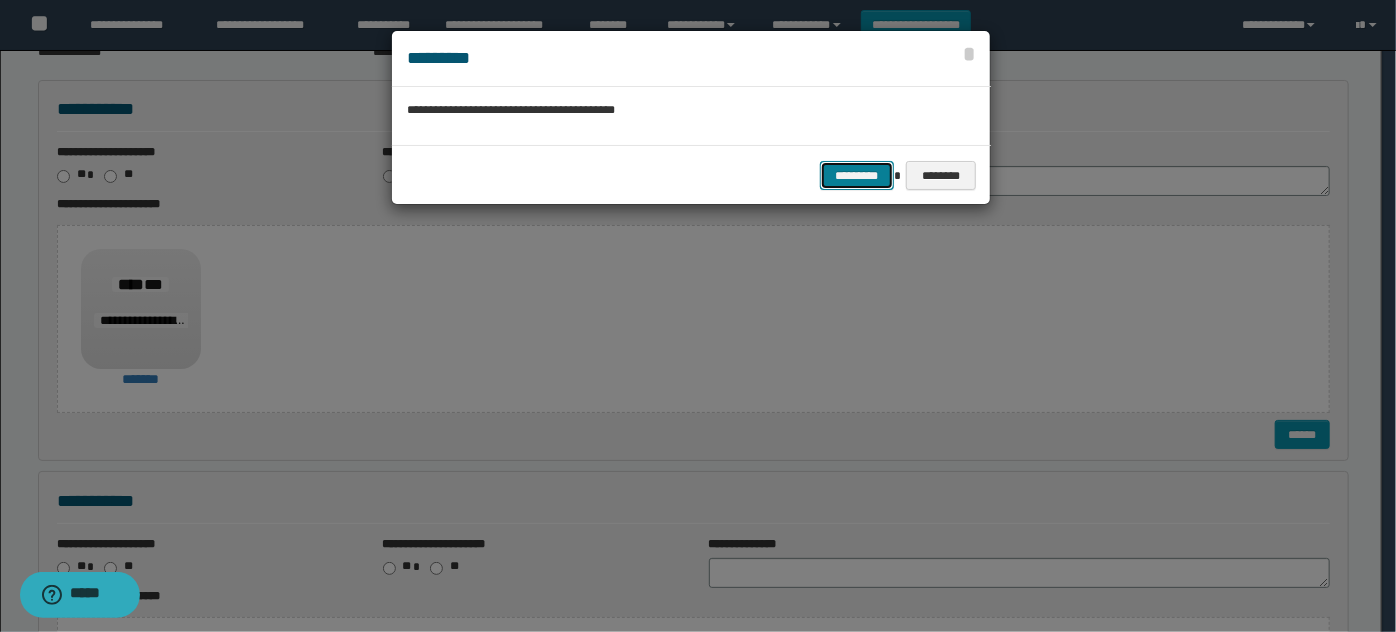 click on "*********" at bounding box center (857, 175) 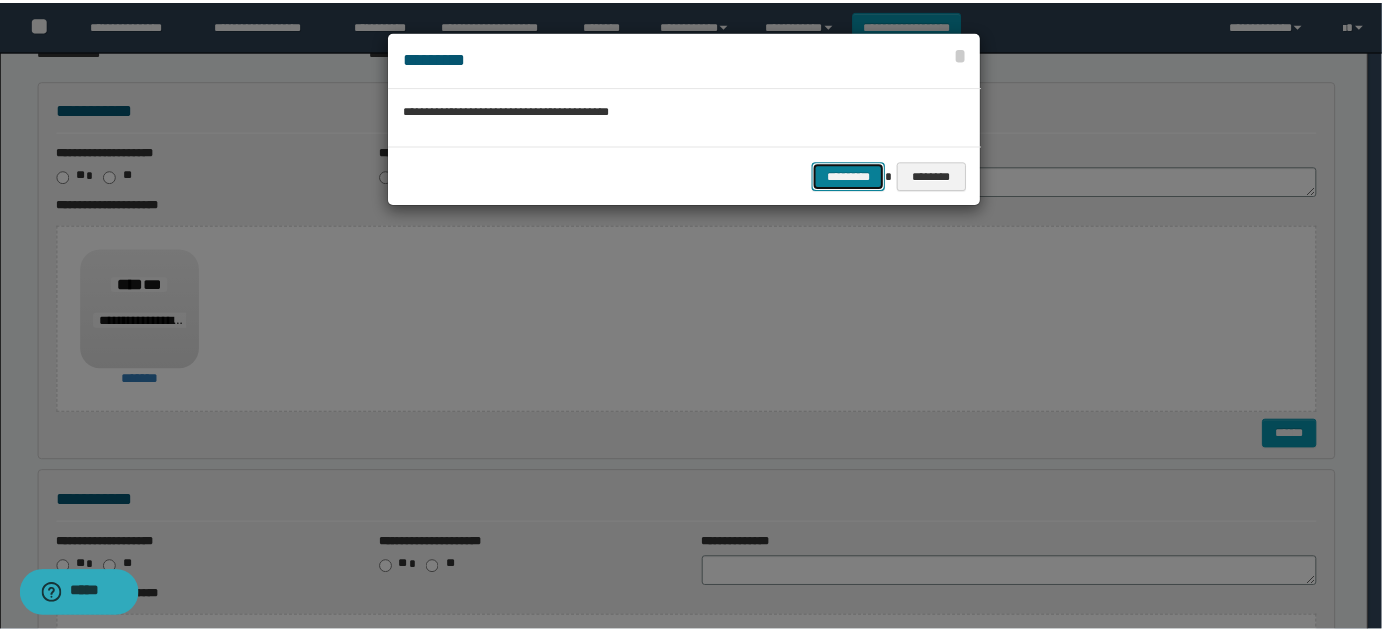 scroll, scrollTop: 0, scrollLeft: 0, axis: both 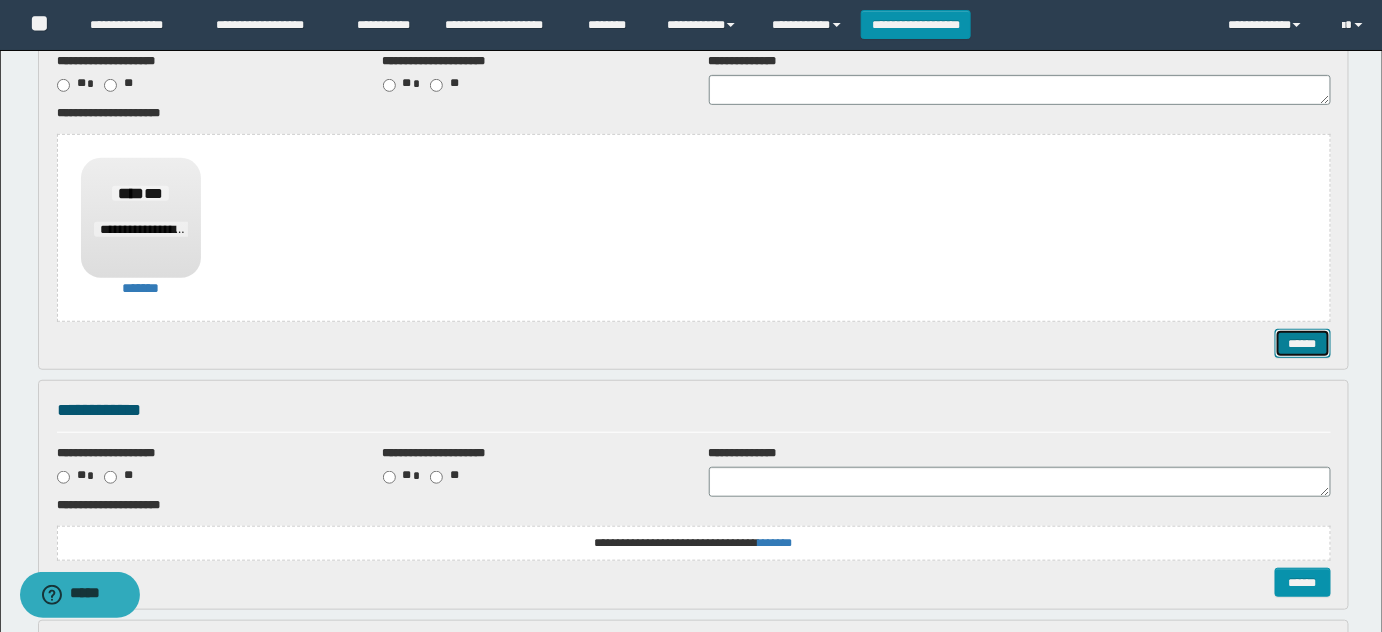 click on "******" at bounding box center [1302, 343] 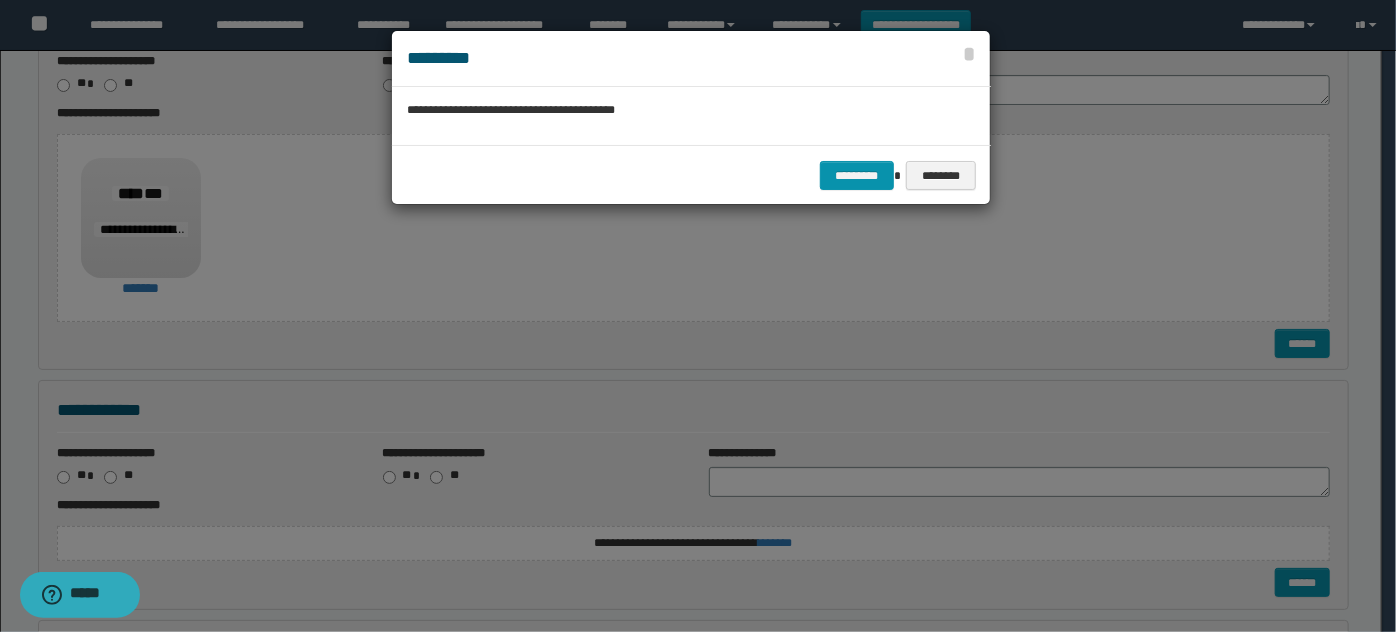 click on "*********
********" at bounding box center (691, 175) 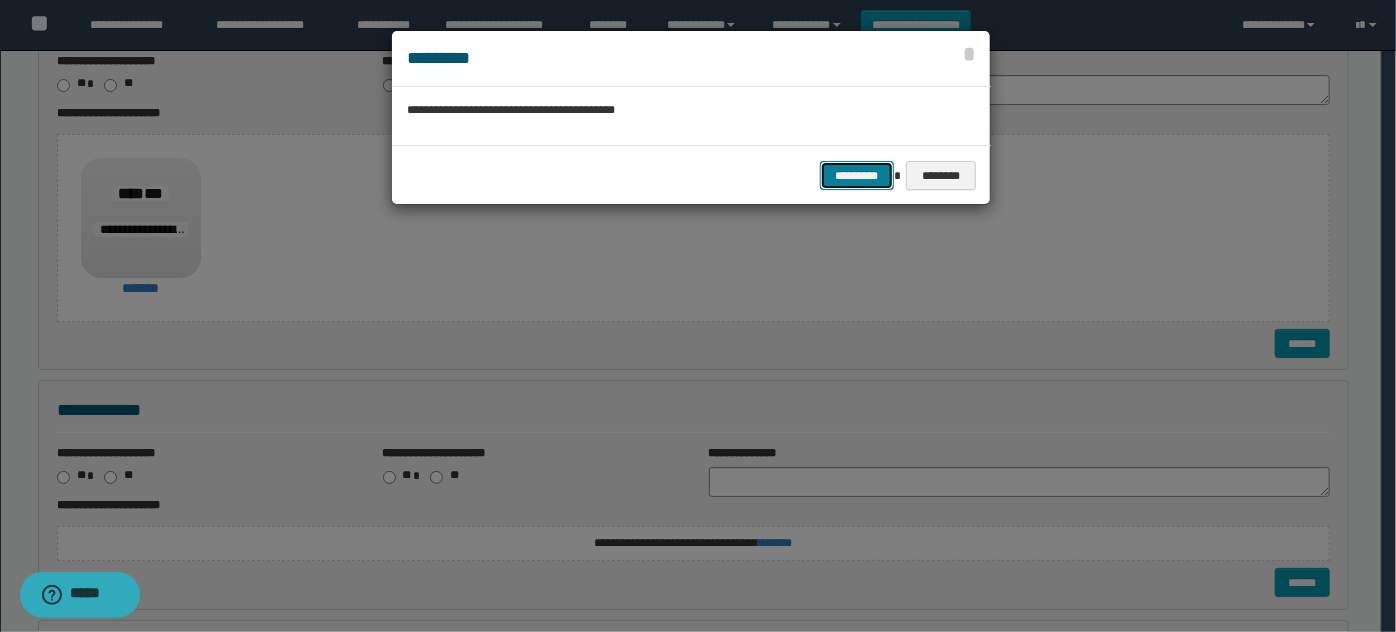 click on "*********" at bounding box center (857, 175) 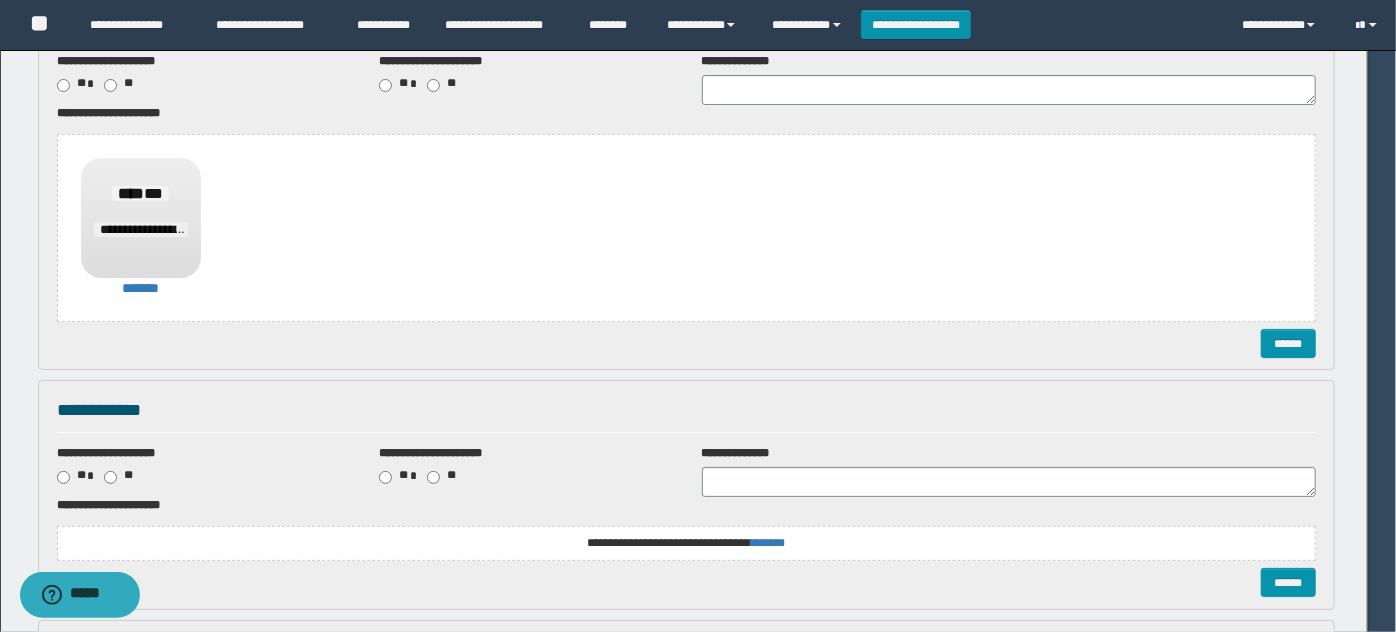 scroll, scrollTop: 0, scrollLeft: 0, axis: both 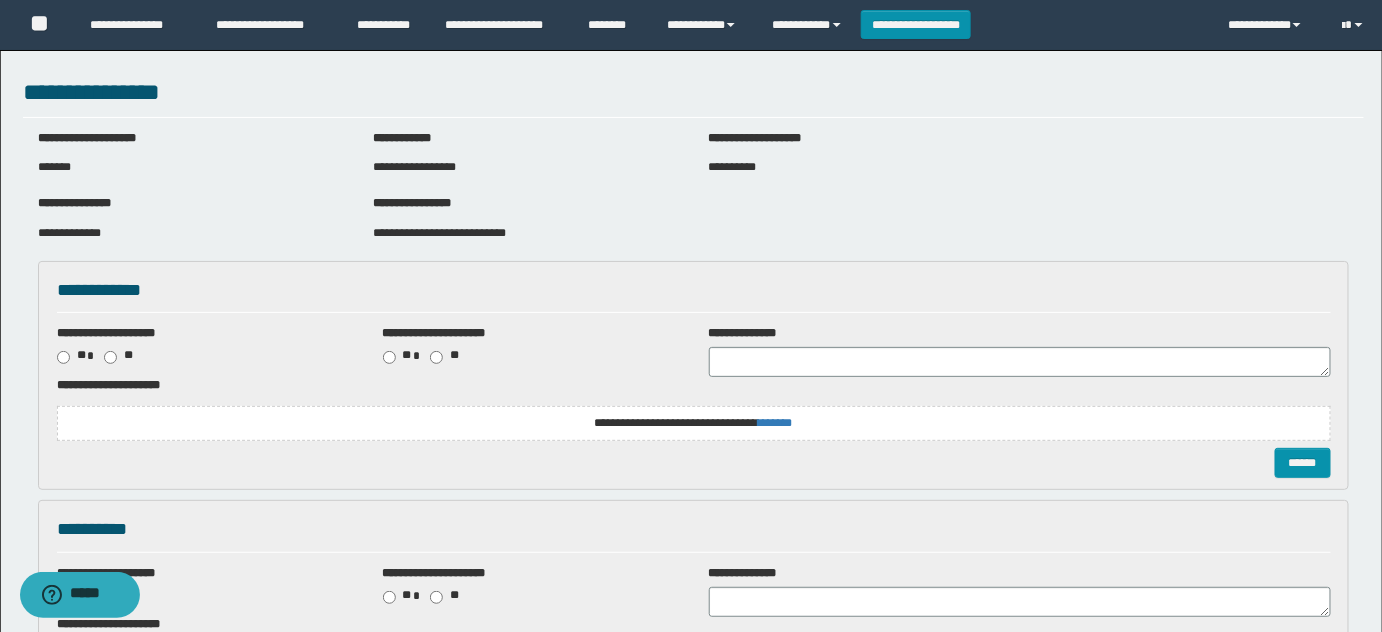 click on "**********" at bounding box center [694, 423] 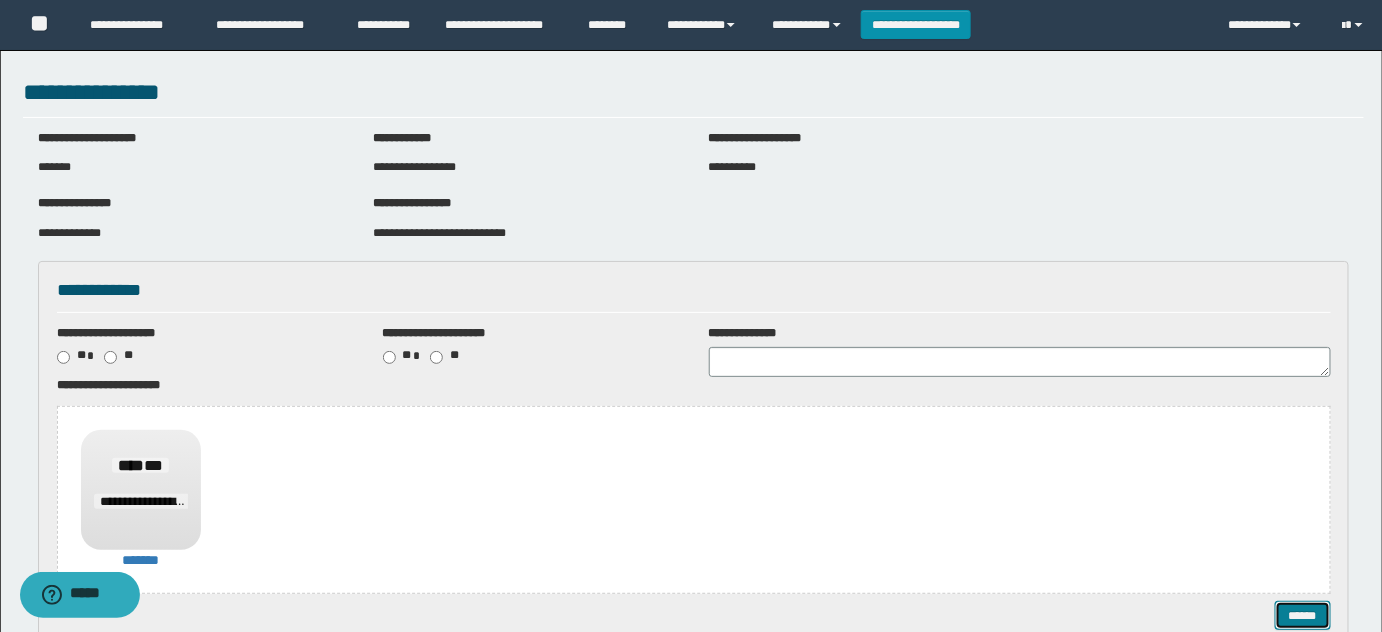 click on "******" at bounding box center [1302, 615] 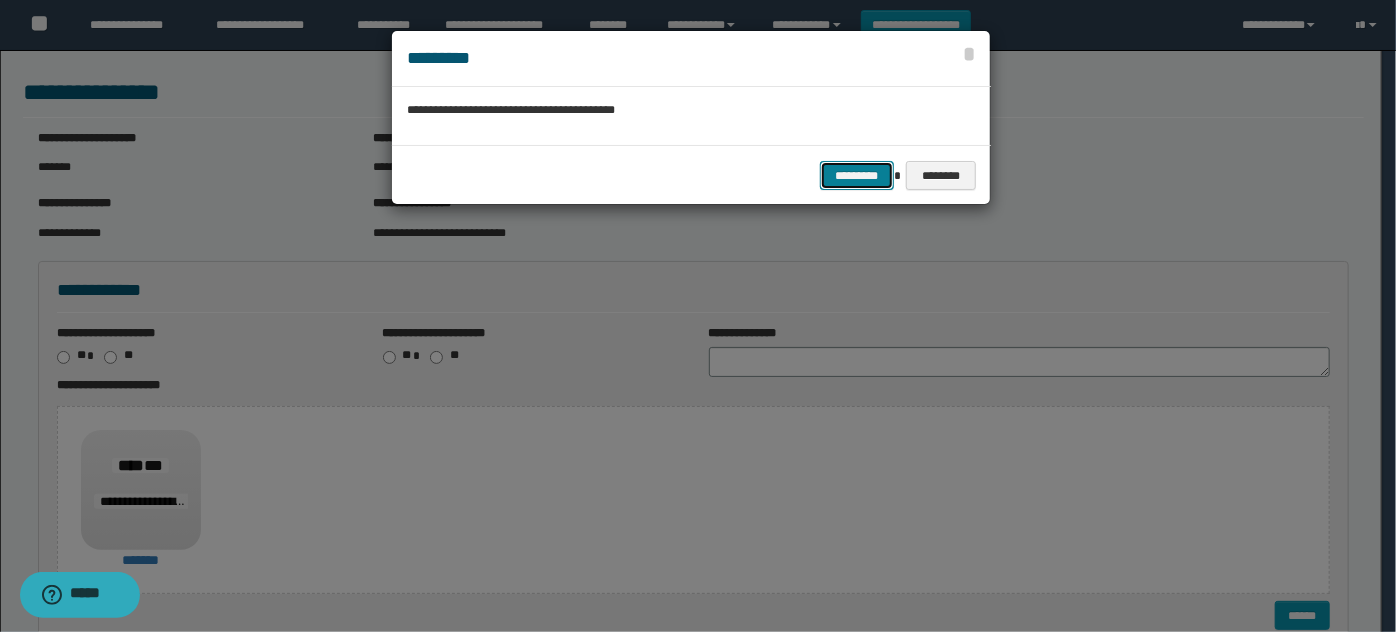 click on "*********" at bounding box center [857, 175] 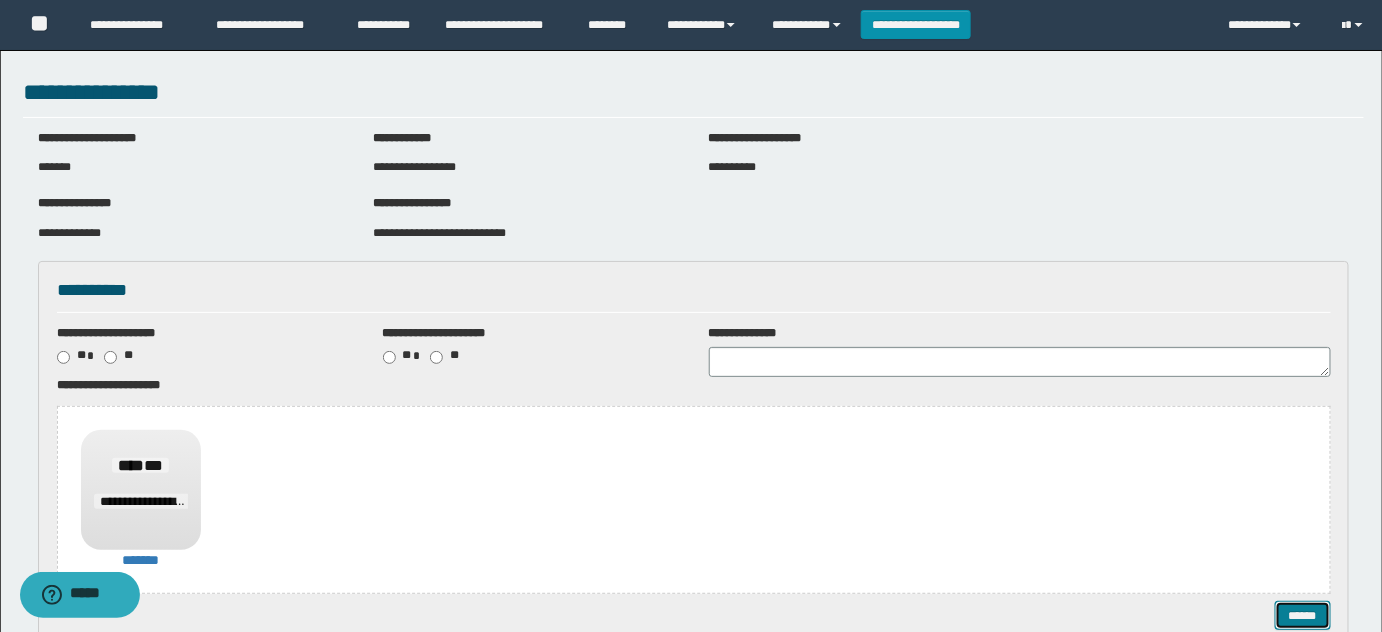 click on "******" at bounding box center (1302, 615) 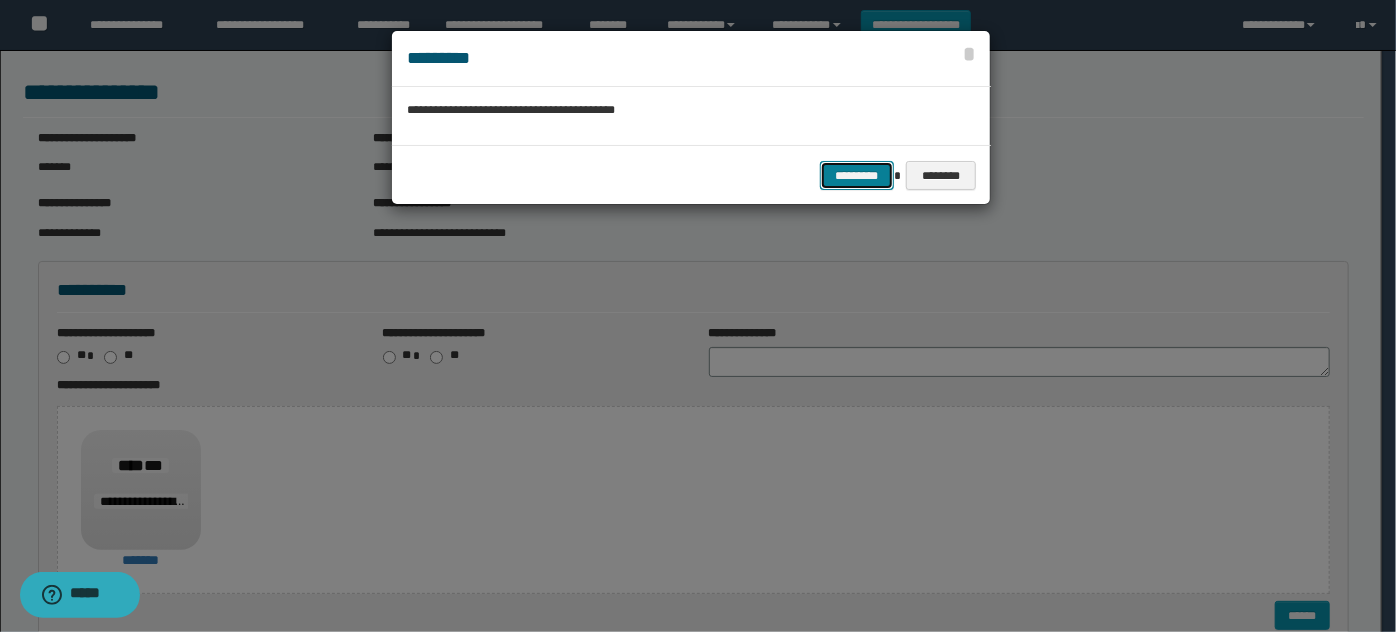click on "*********" at bounding box center (857, 175) 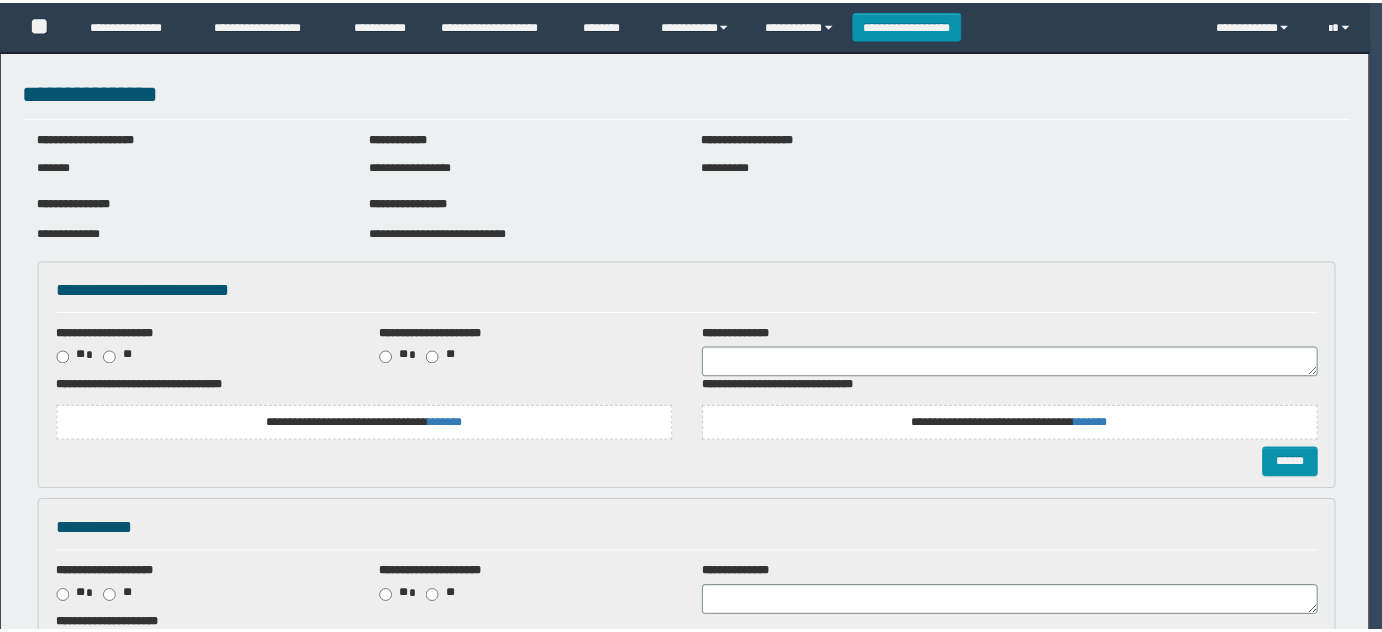 scroll, scrollTop: 0, scrollLeft: 0, axis: both 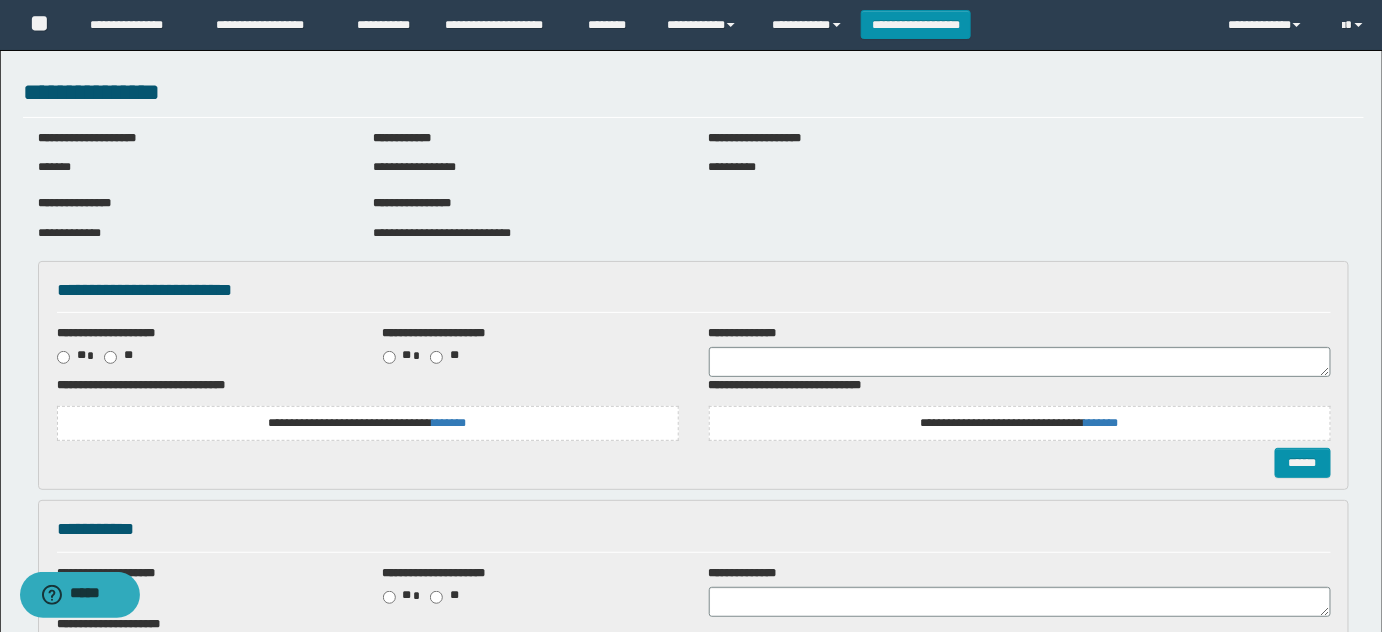 click on "**********" at bounding box center (442, 233) 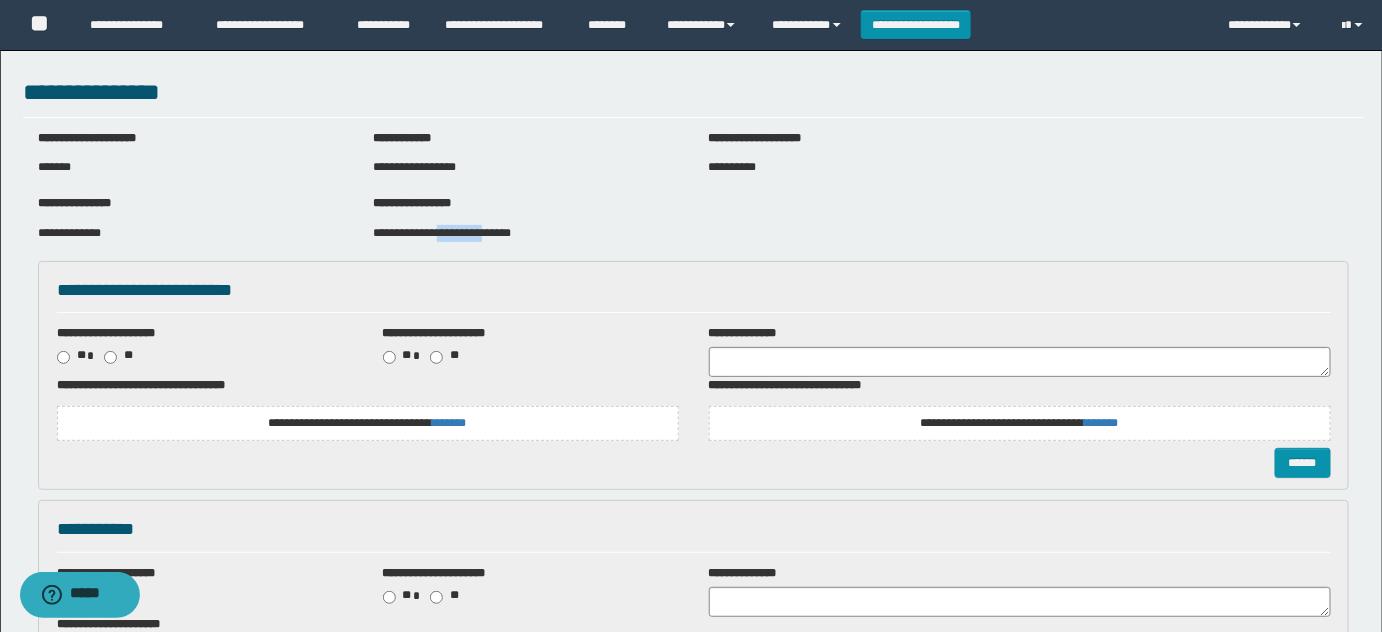 click on "**********" at bounding box center (442, 233) 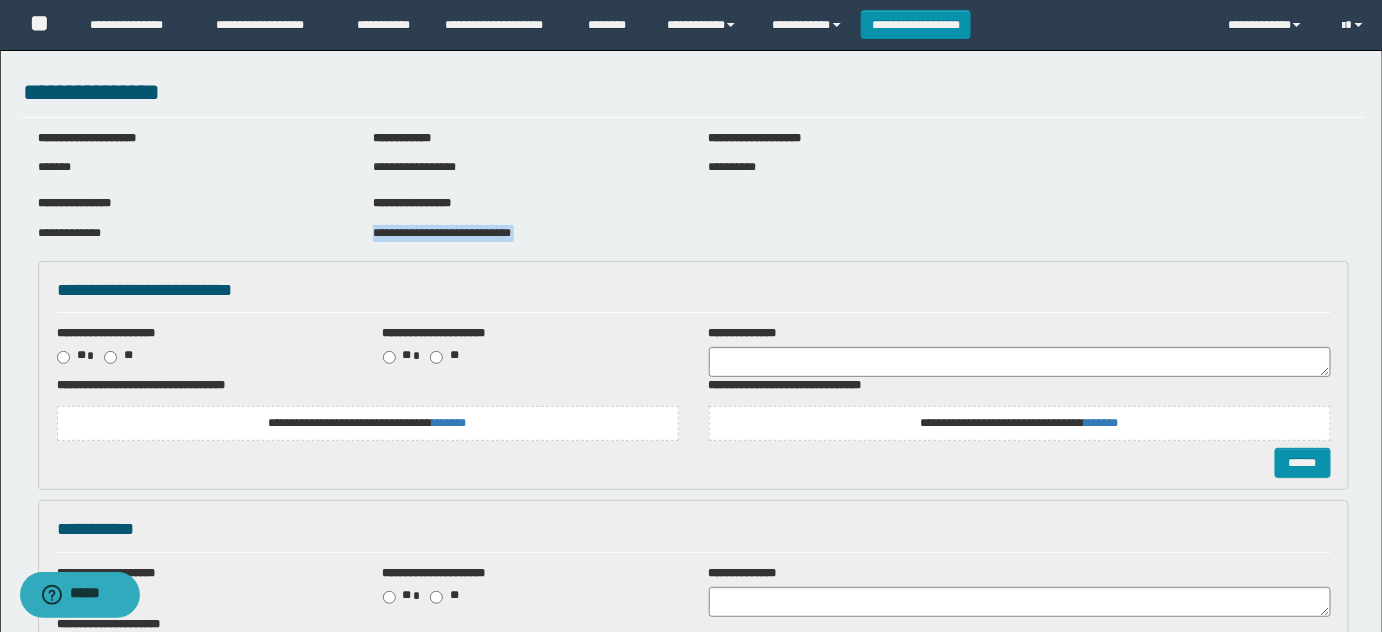 click on "**********" at bounding box center (442, 233) 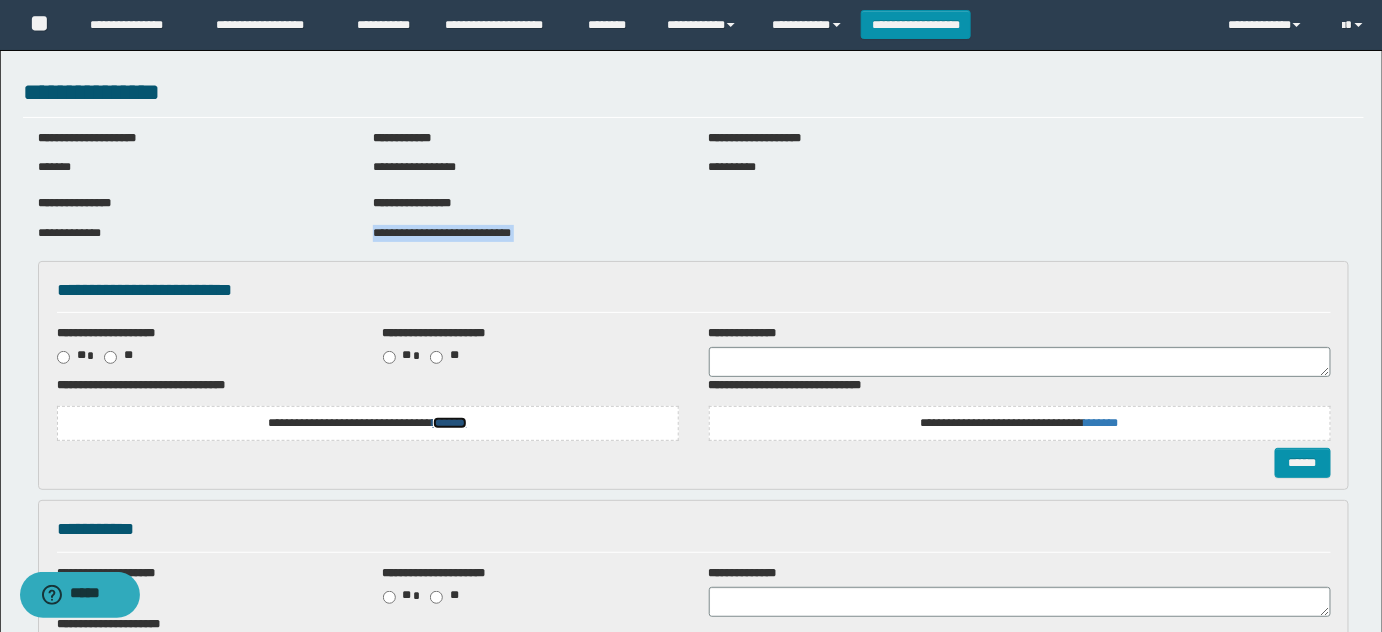 click on "*******" at bounding box center [450, 423] 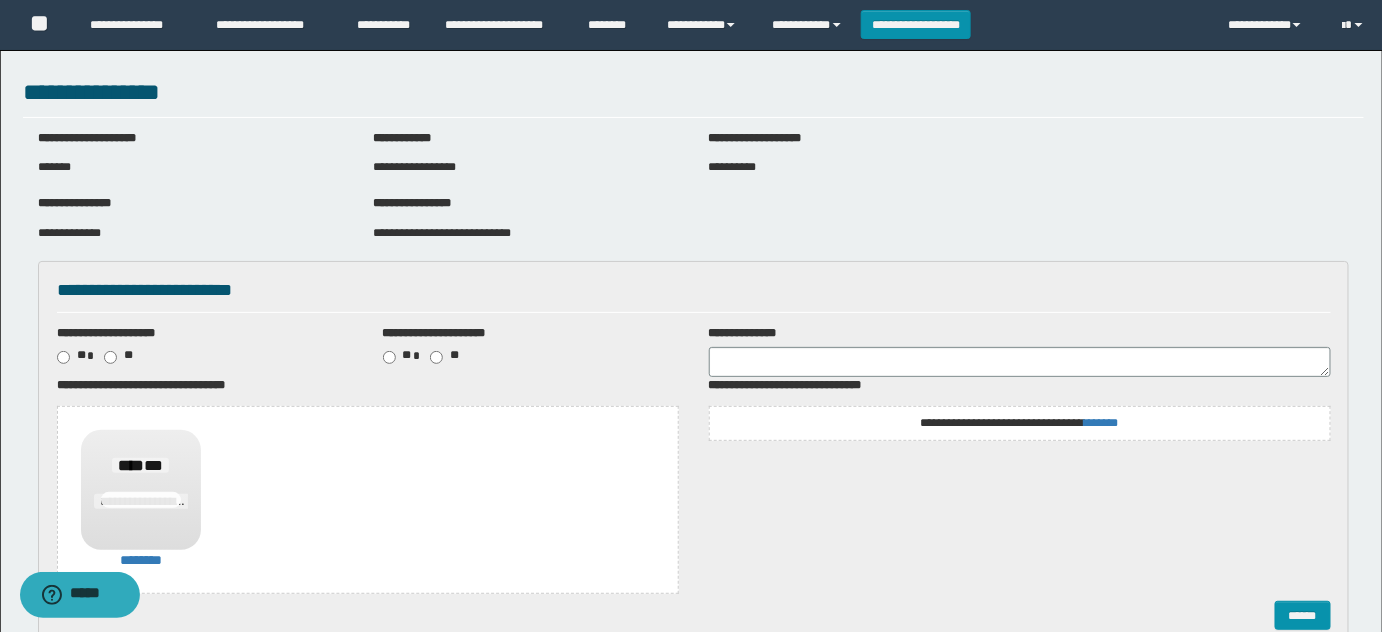 click on "**********" at bounding box center [1020, 412] 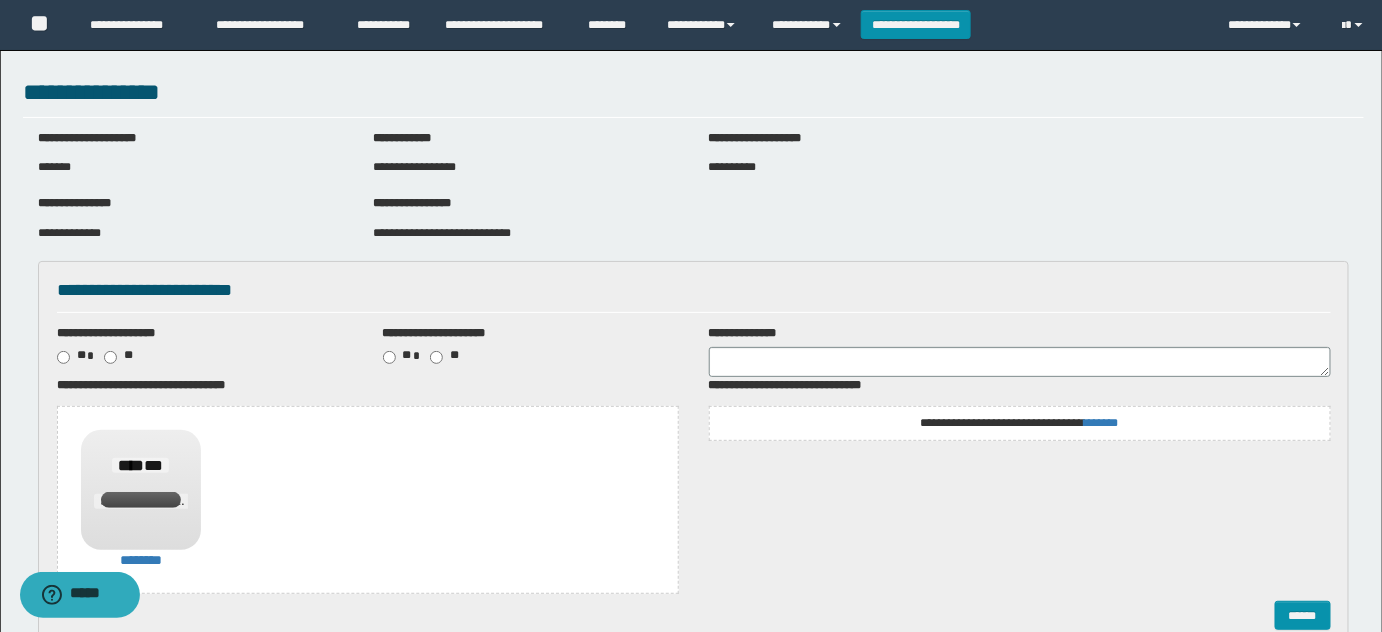 click on "**********" at bounding box center (1019, 423) 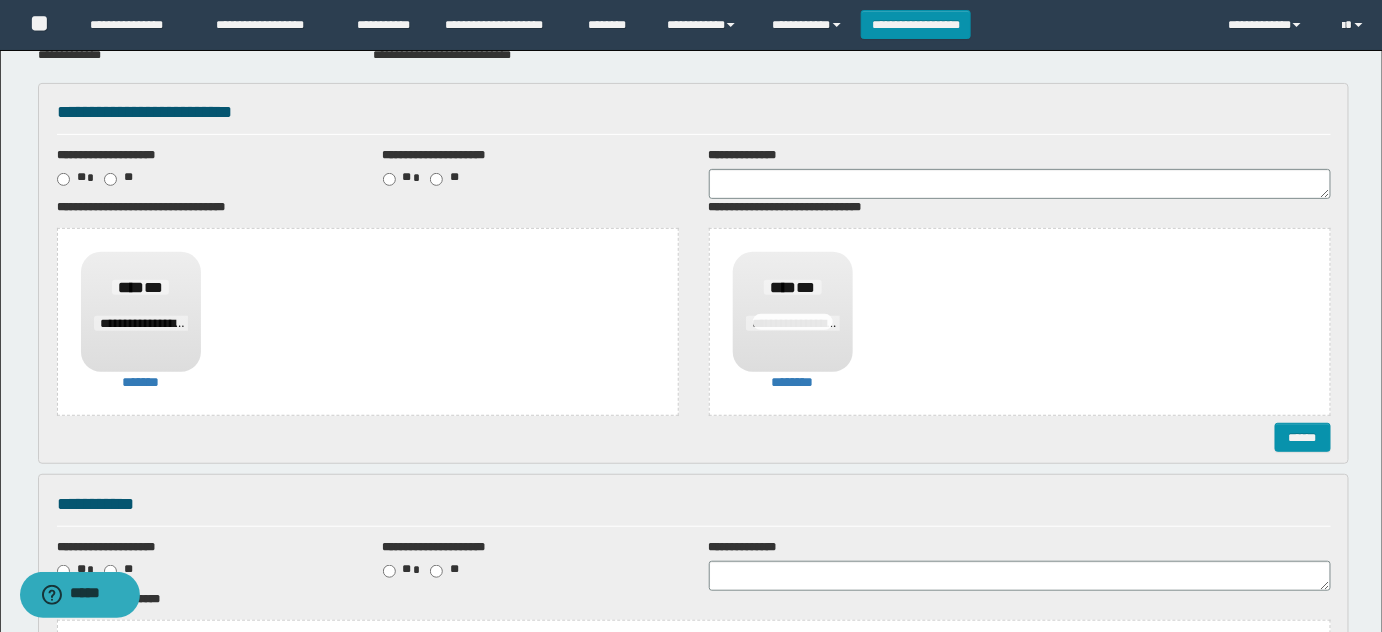 scroll, scrollTop: 363, scrollLeft: 0, axis: vertical 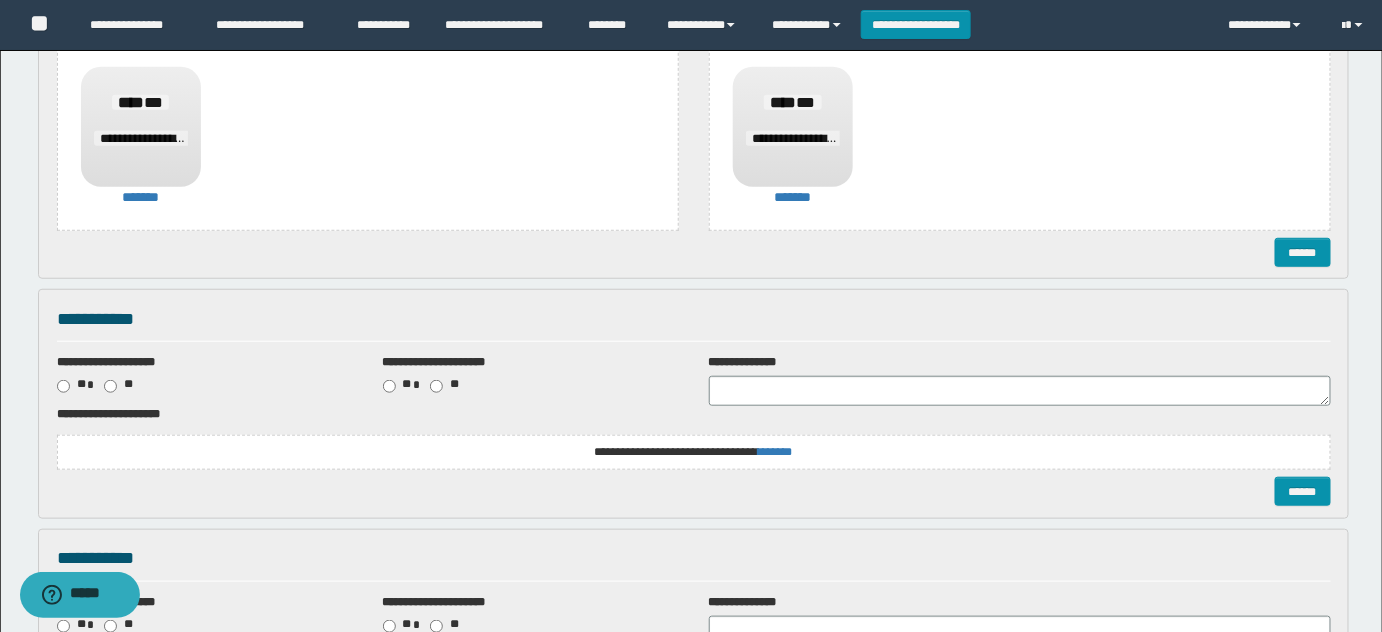 click on "**********" at bounding box center [694, 452] 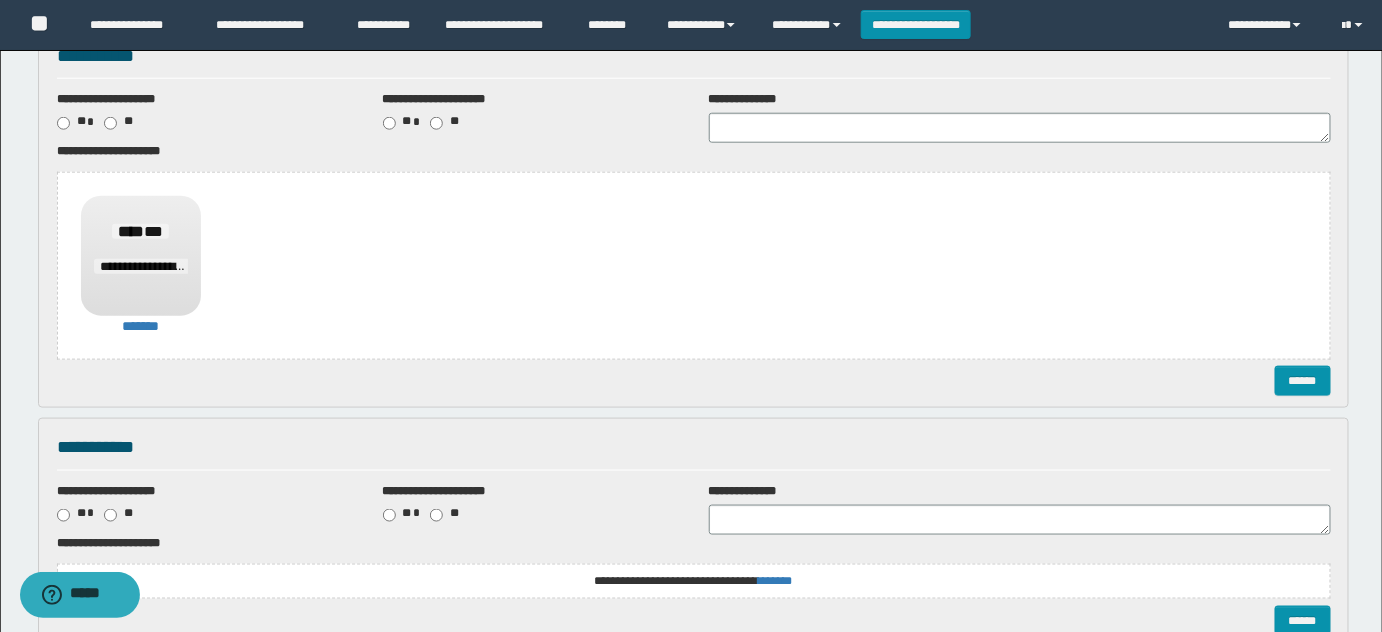 scroll, scrollTop: 818, scrollLeft: 0, axis: vertical 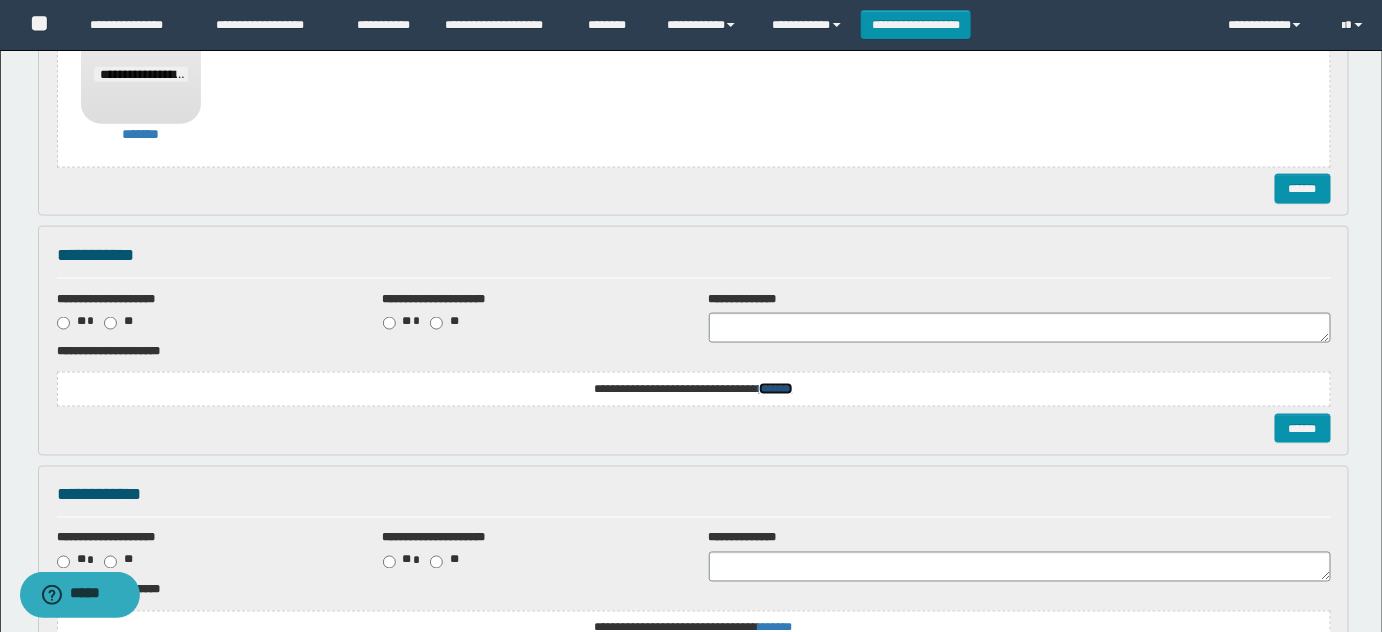 click on "*******" at bounding box center [0, 0] 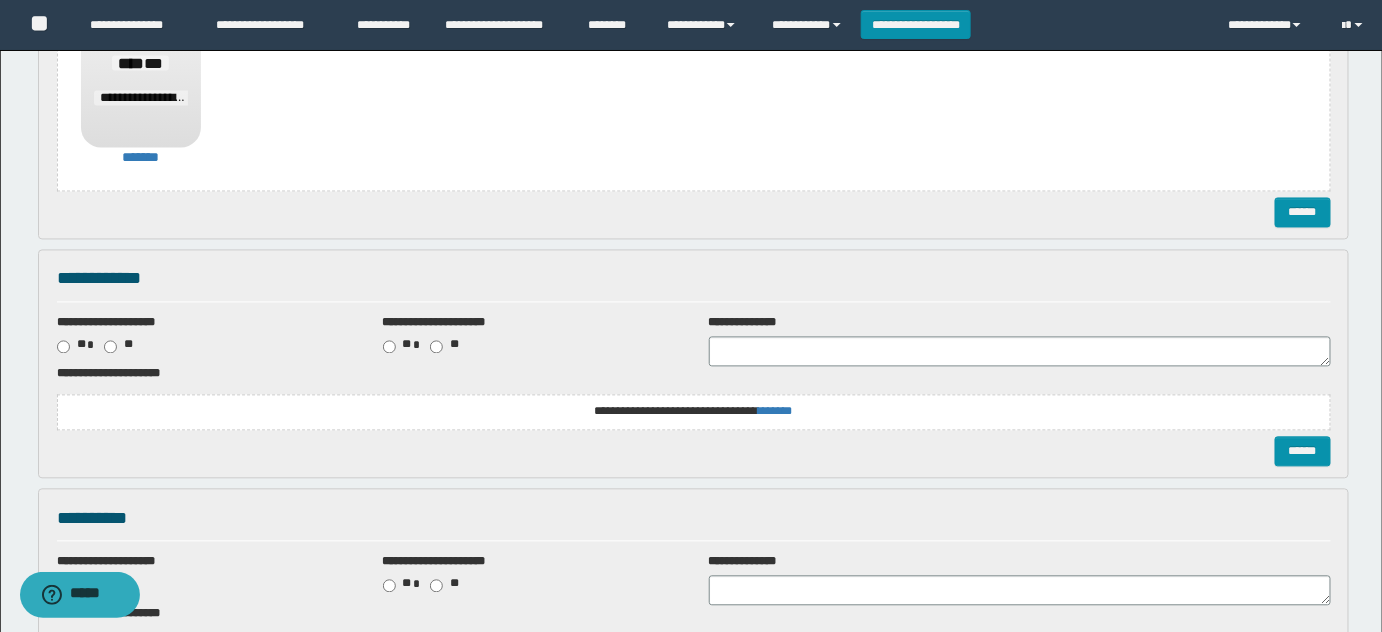 scroll, scrollTop: 1363, scrollLeft: 0, axis: vertical 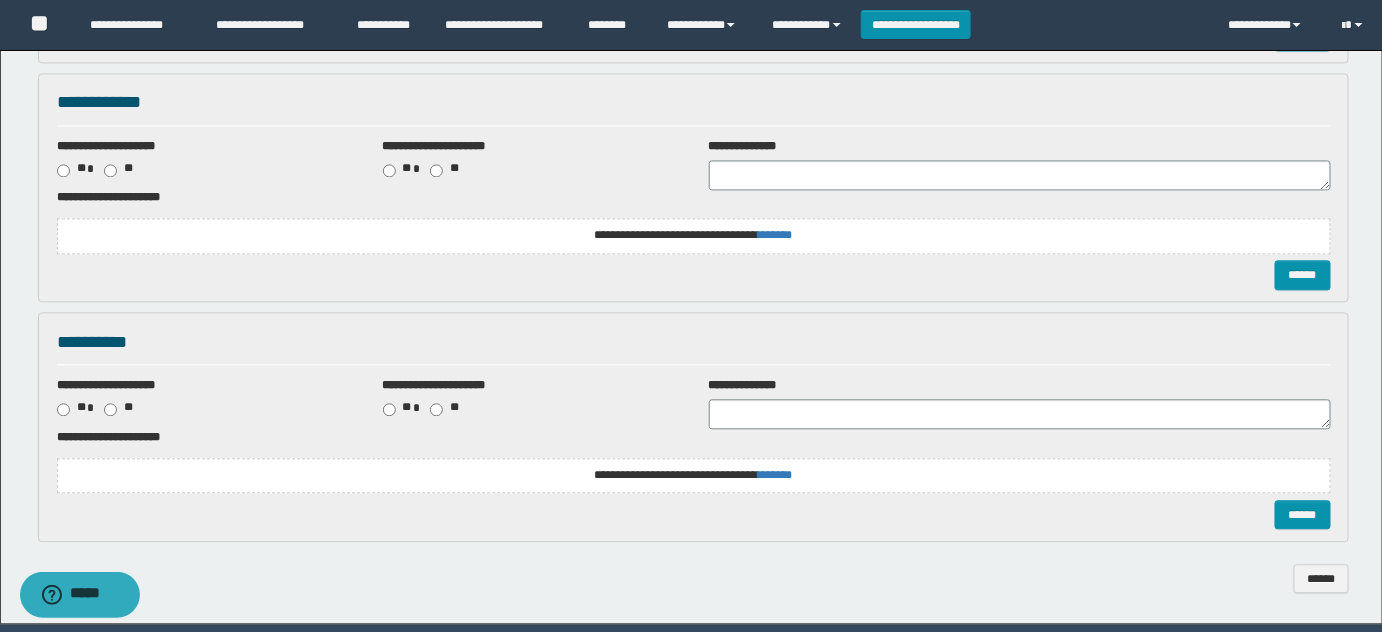 click on "**********" at bounding box center (0, 0) 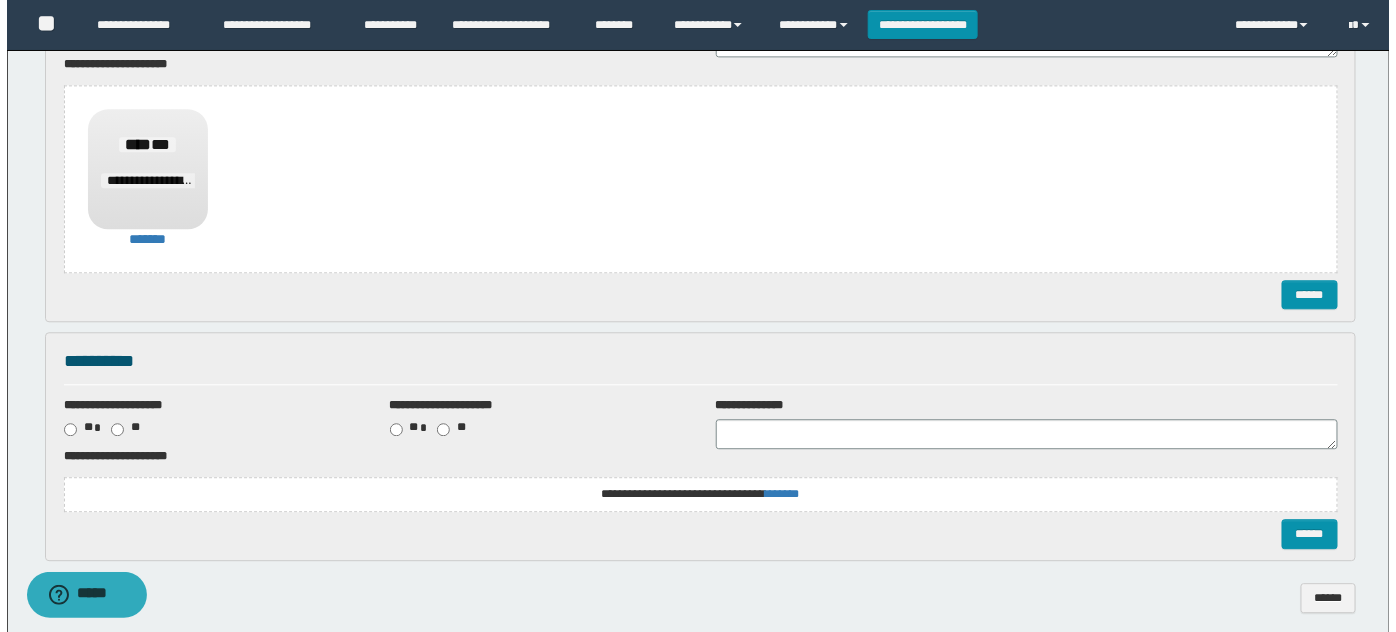 scroll, scrollTop: 1581, scrollLeft: 0, axis: vertical 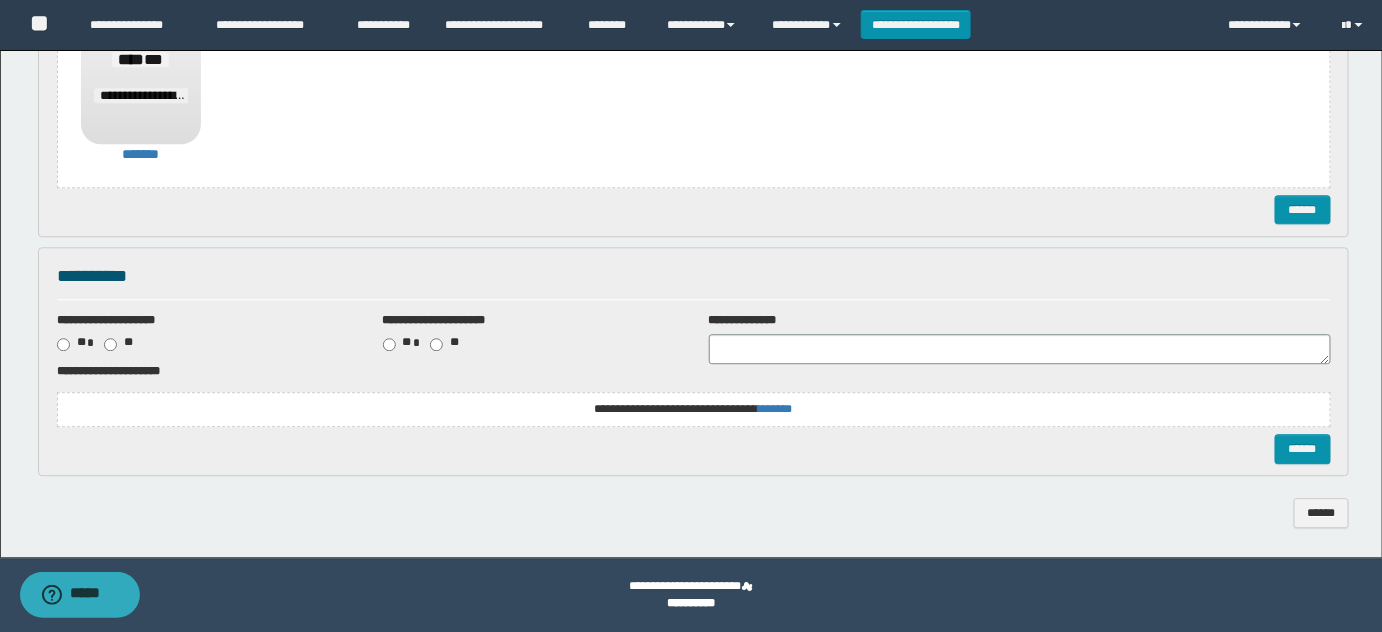 click on "**********" at bounding box center [0, 0] 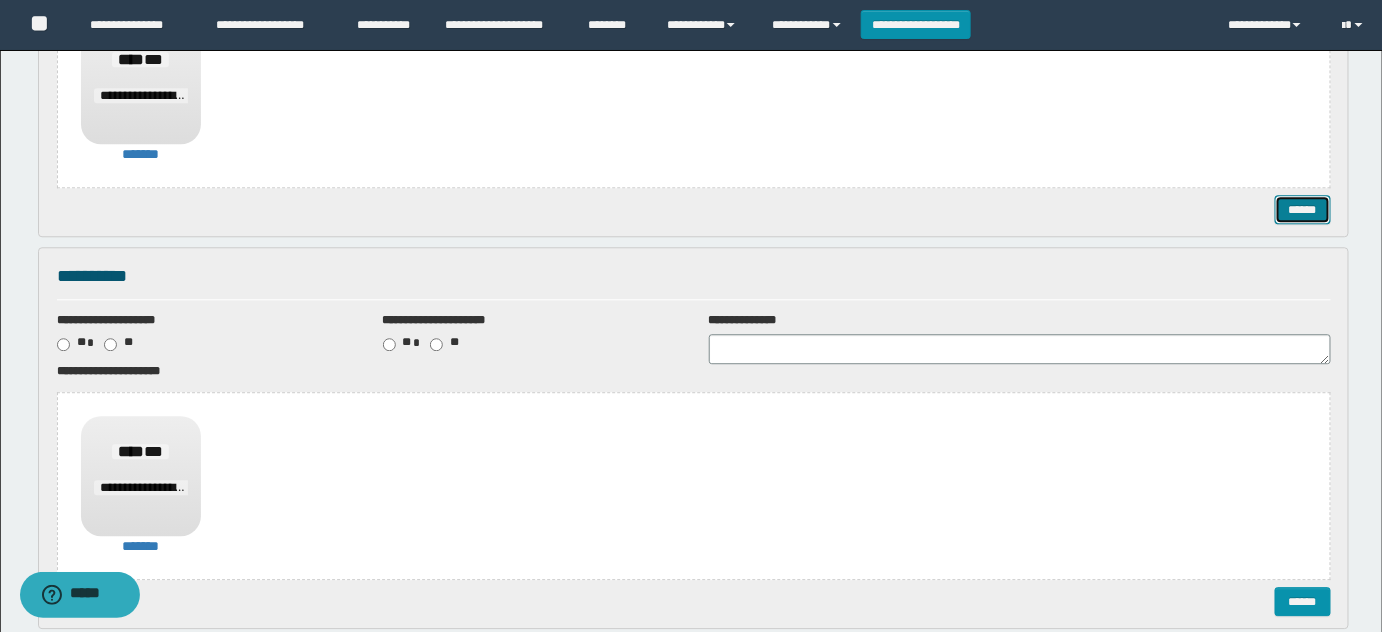 click on "******" at bounding box center [1302, 209] 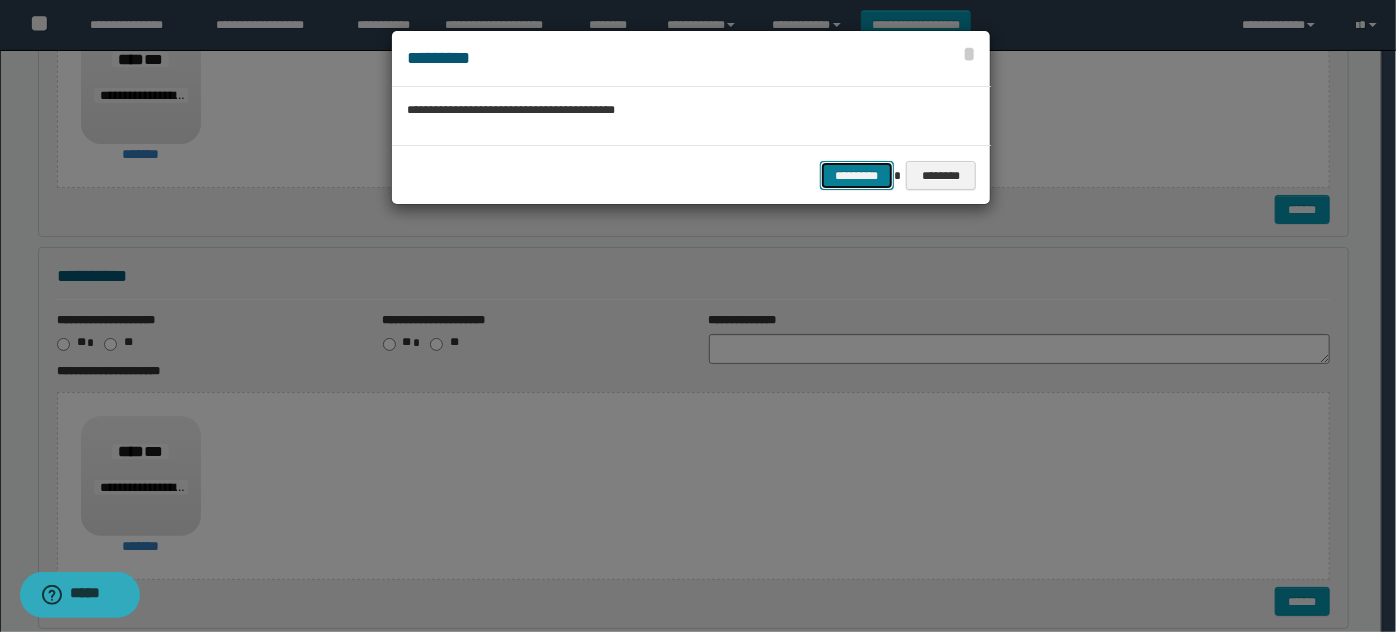 click on "*********" at bounding box center [857, 175] 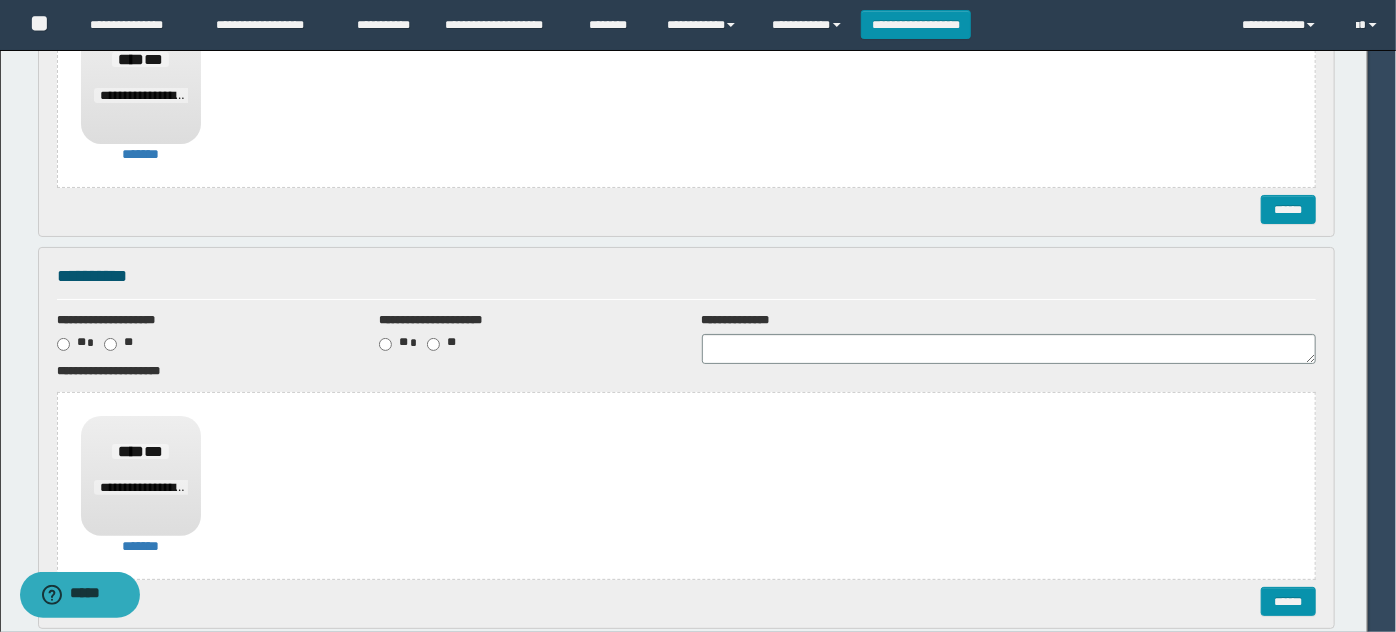 scroll, scrollTop: 0, scrollLeft: 0, axis: both 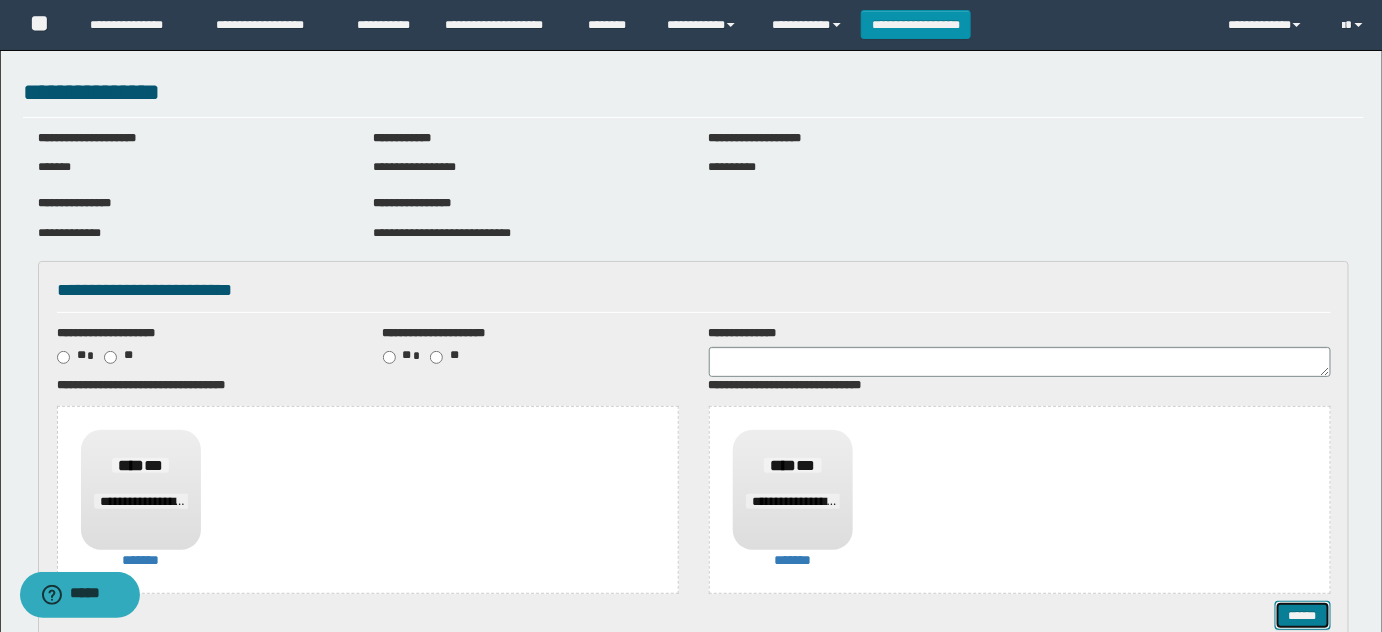 click on "******" at bounding box center [1302, 615] 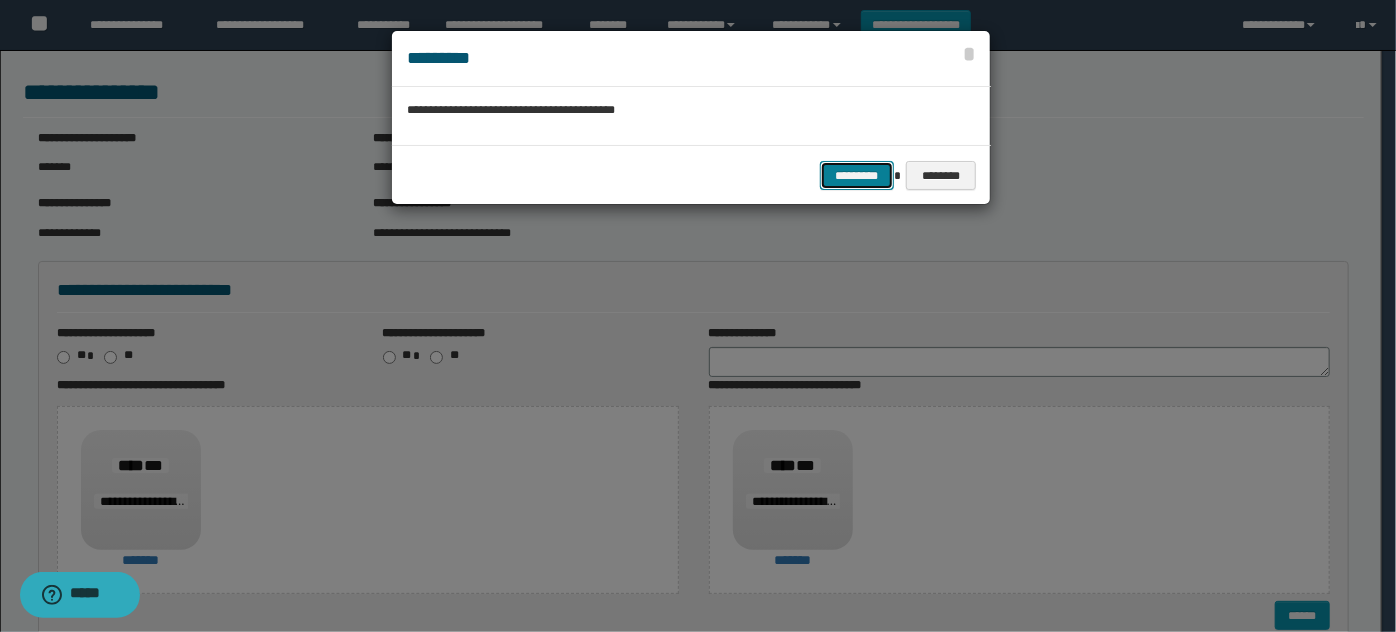 click on "*********" at bounding box center [857, 175] 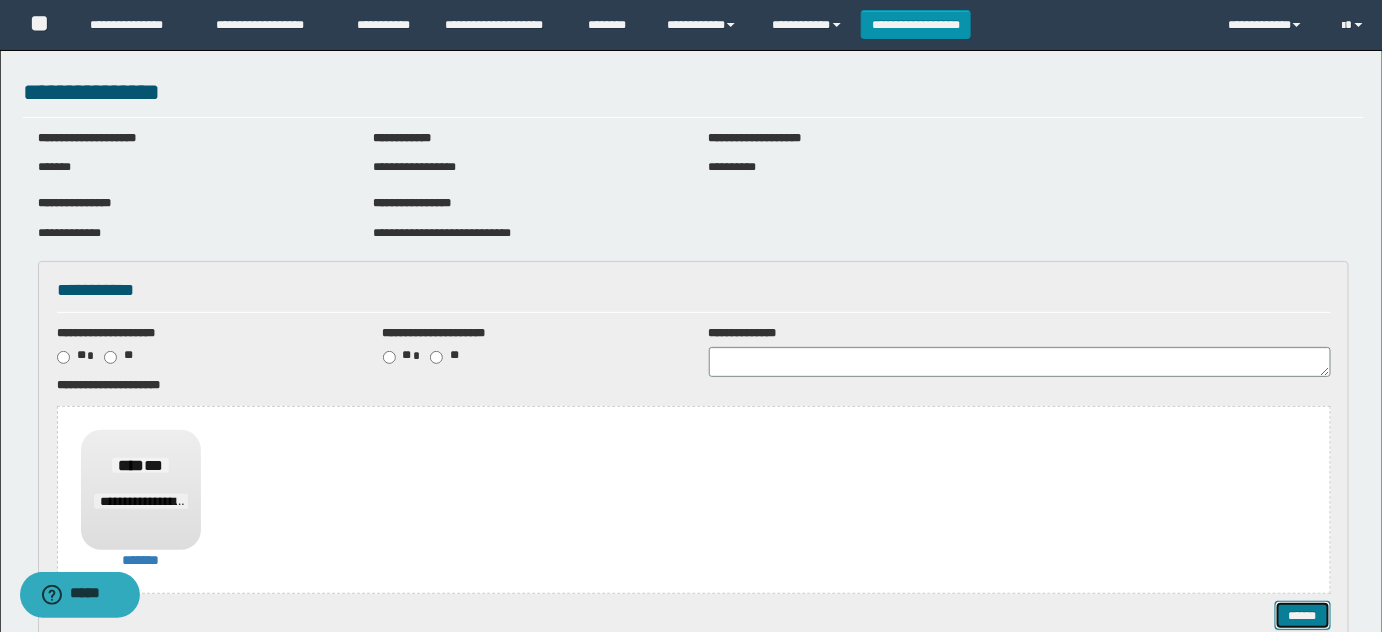 click on "******" at bounding box center (1302, 615) 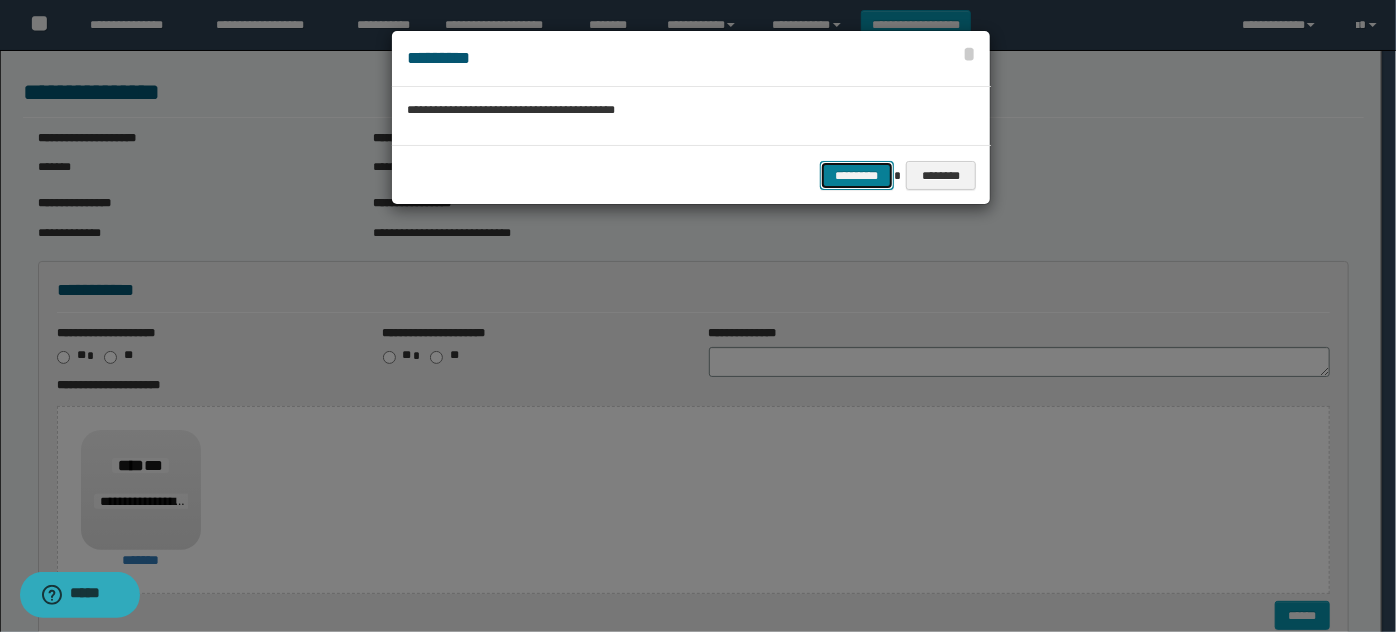 click on "*********" at bounding box center (857, 175) 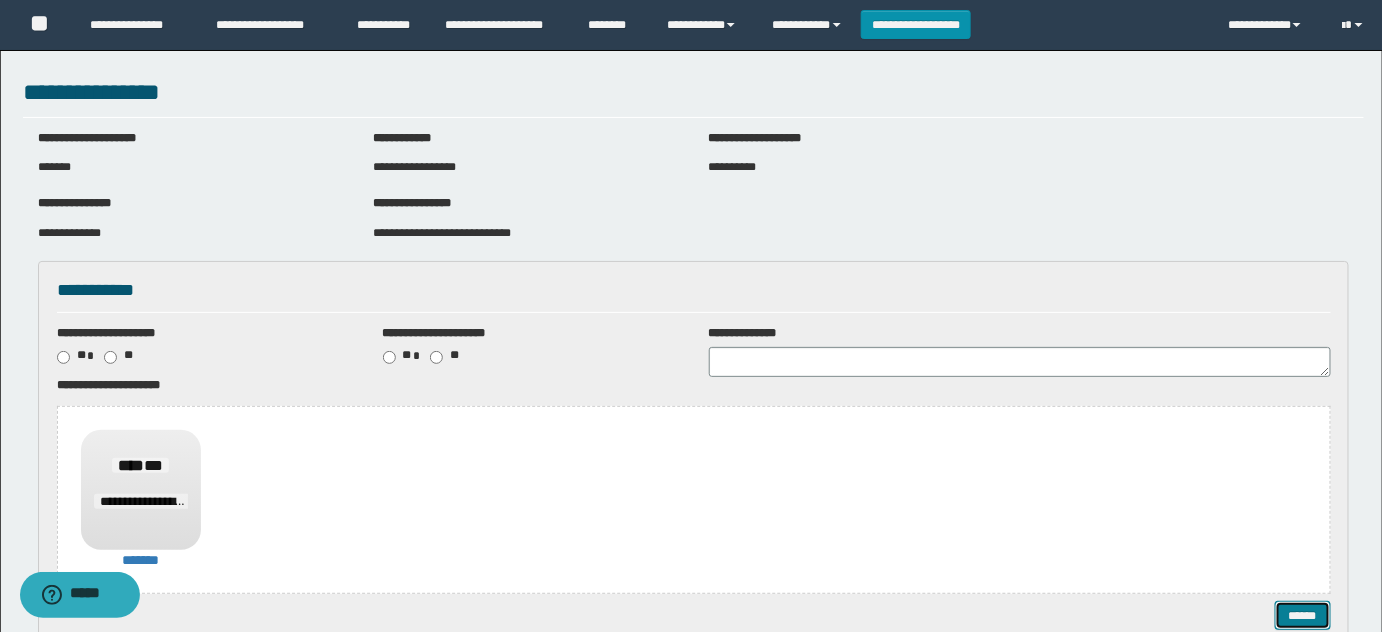 click on "******" at bounding box center (1302, 615) 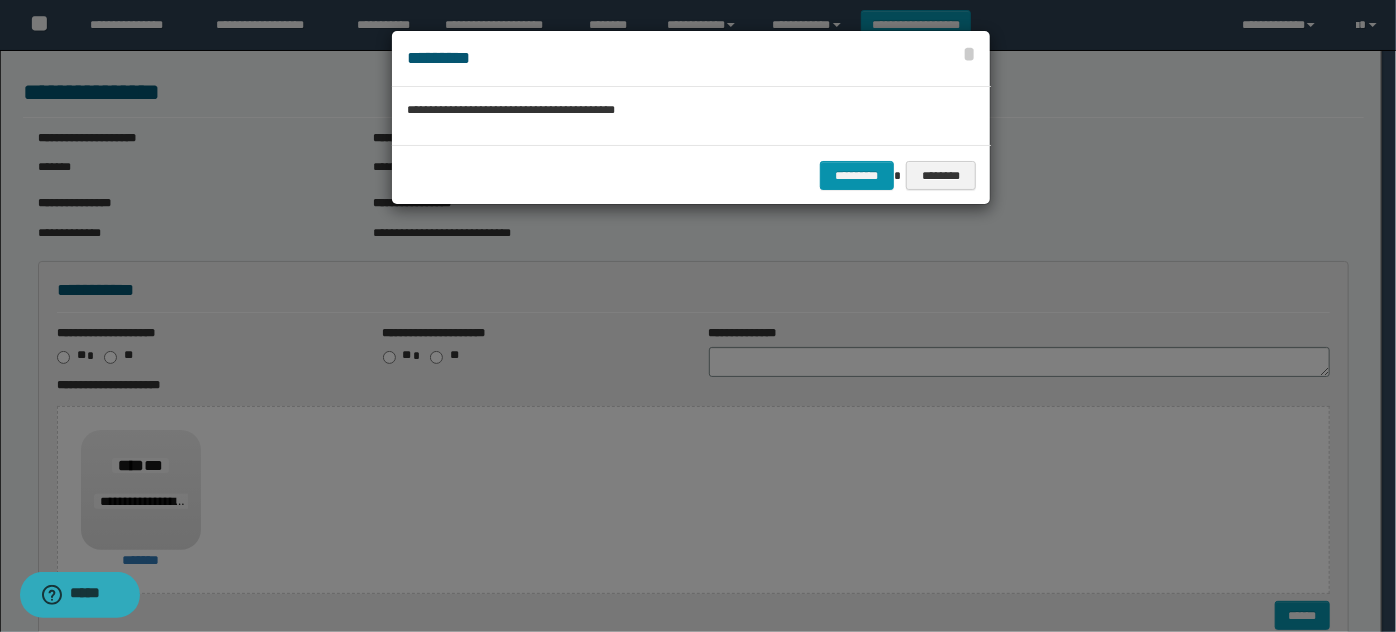 click on "*********
********" at bounding box center (691, 175) 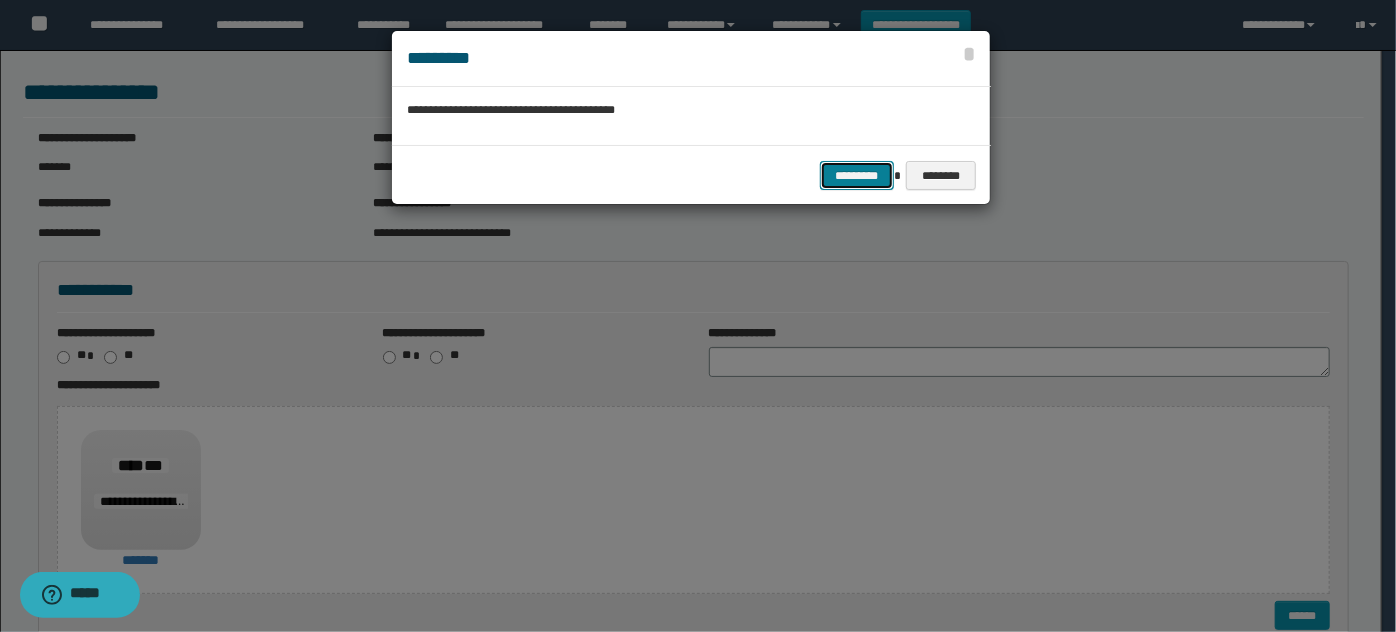 click on "*********" at bounding box center (857, 175) 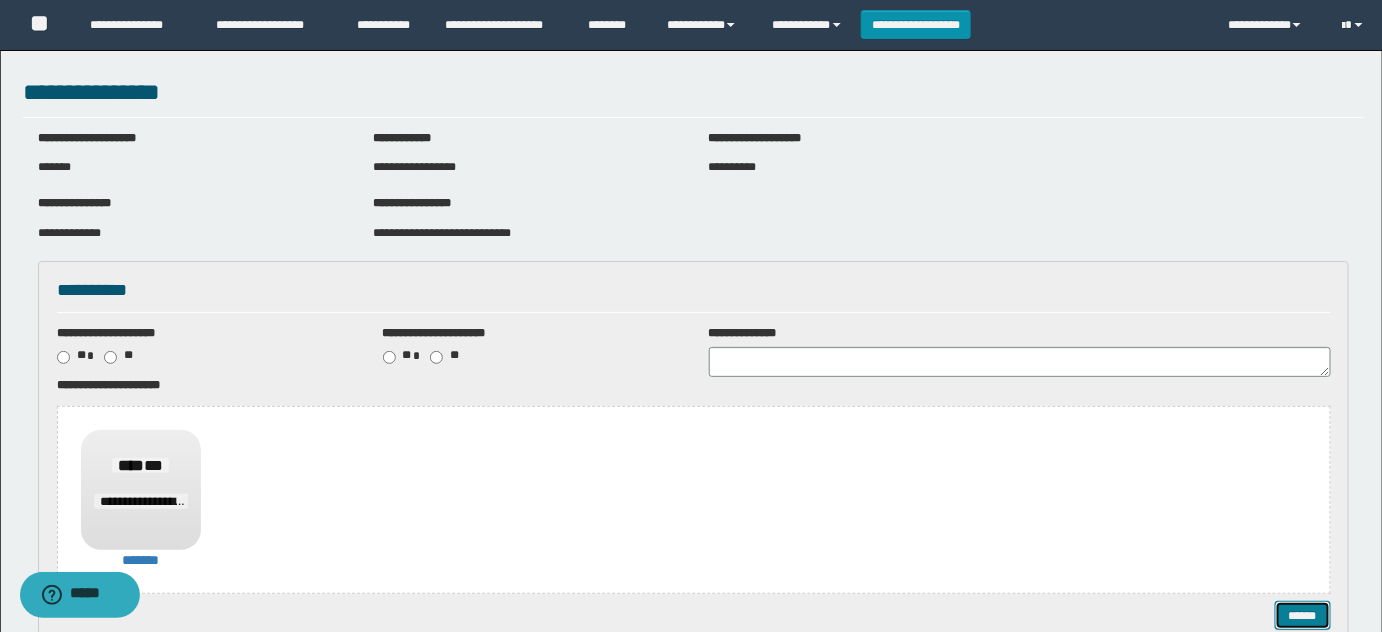 click on "******" at bounding box center [1302, 615] 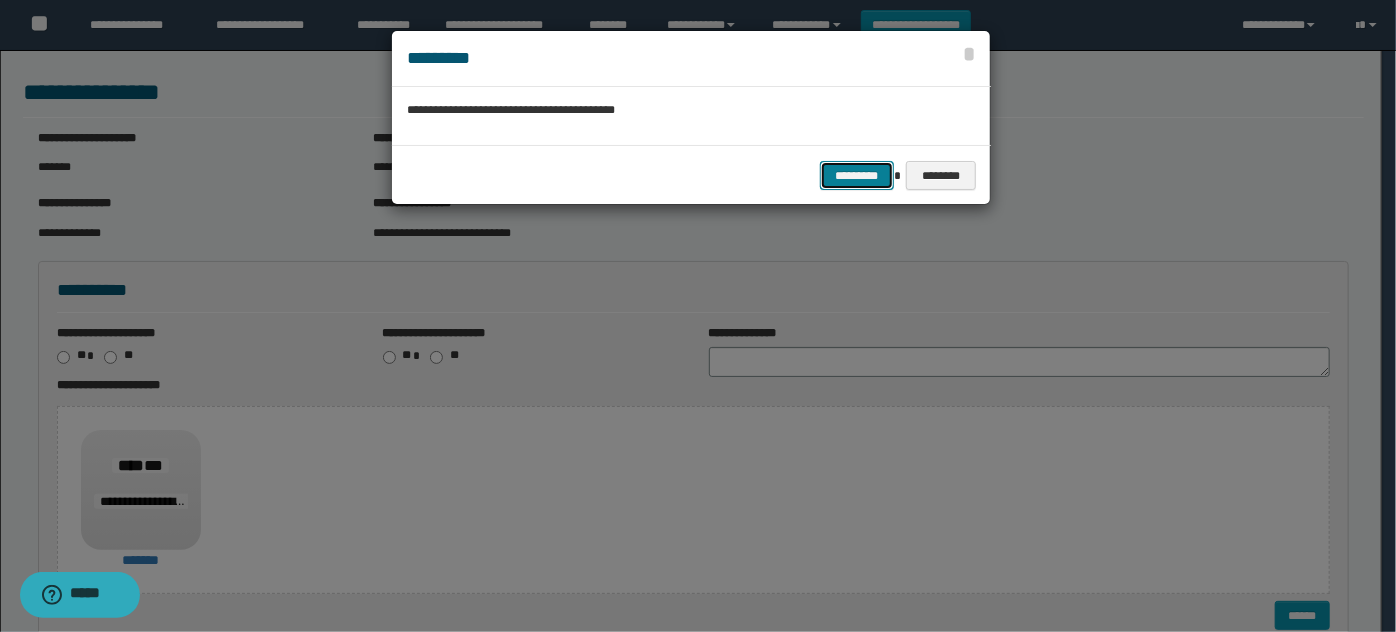 click on "*********" at bounding box center (857, 175) 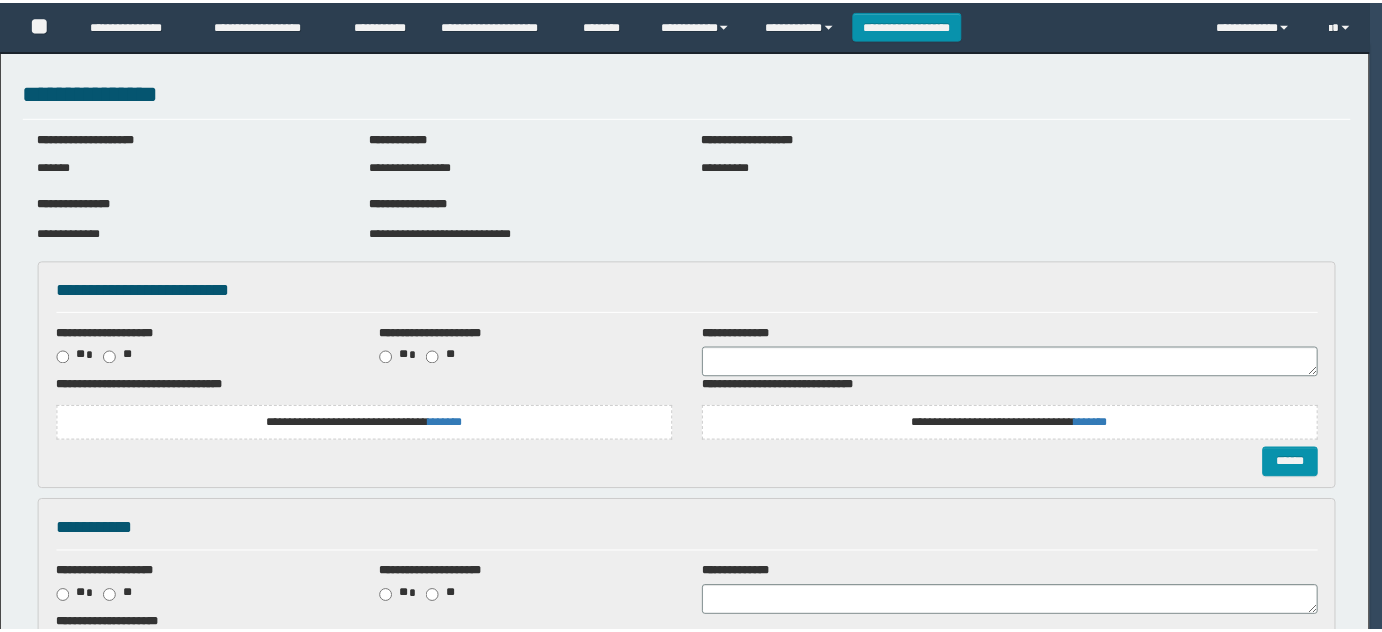 scroll, scrollTop: 0, scrollLeft: 0, axis: both 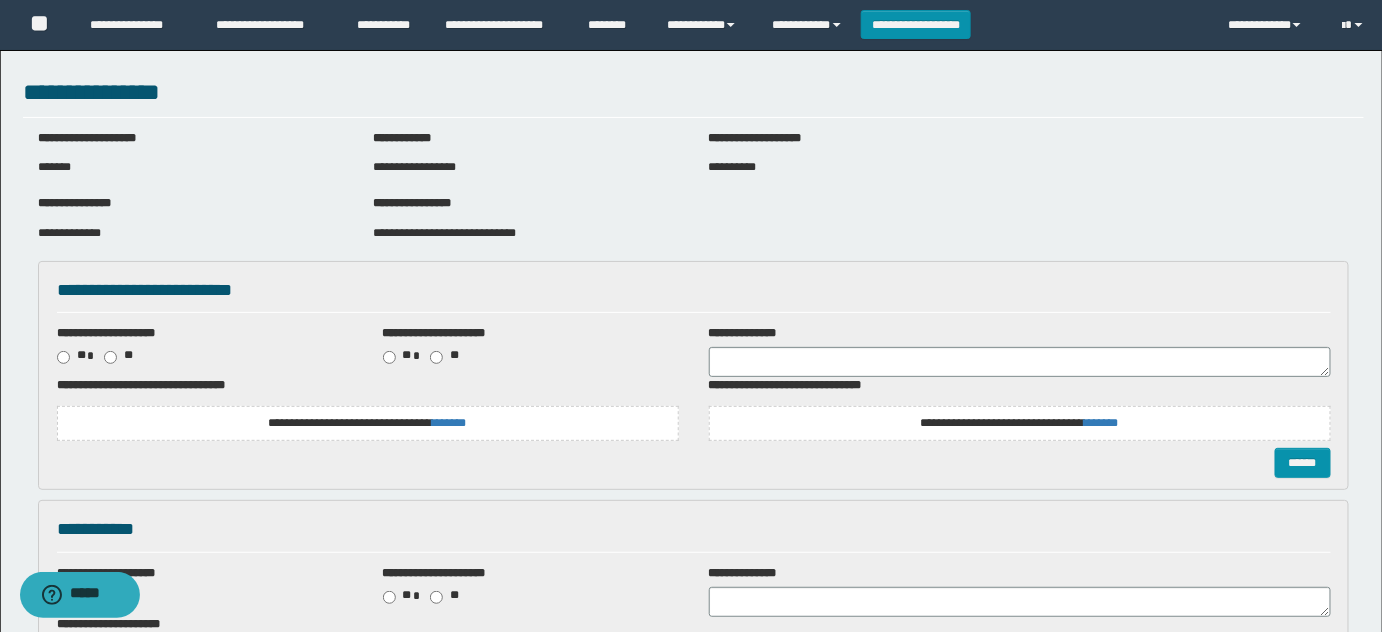 click on "**********" at bounding box center [368, 423] 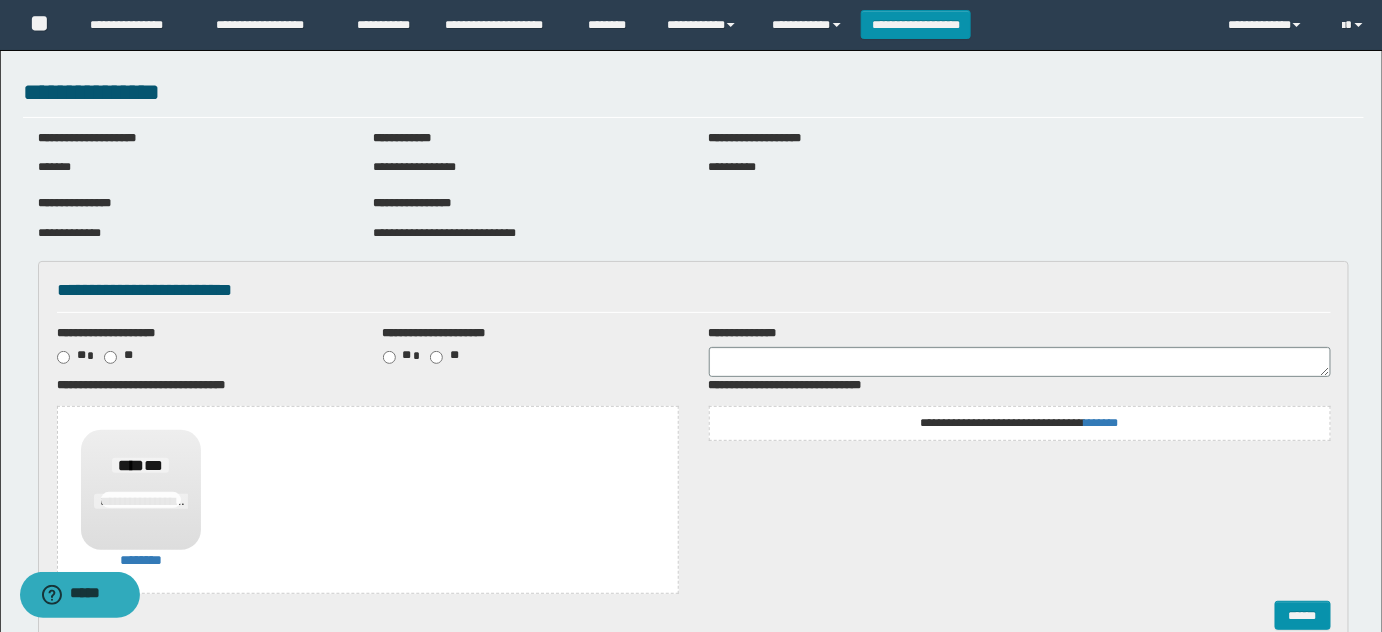click on "**********" at bounding box center [1020, 423] 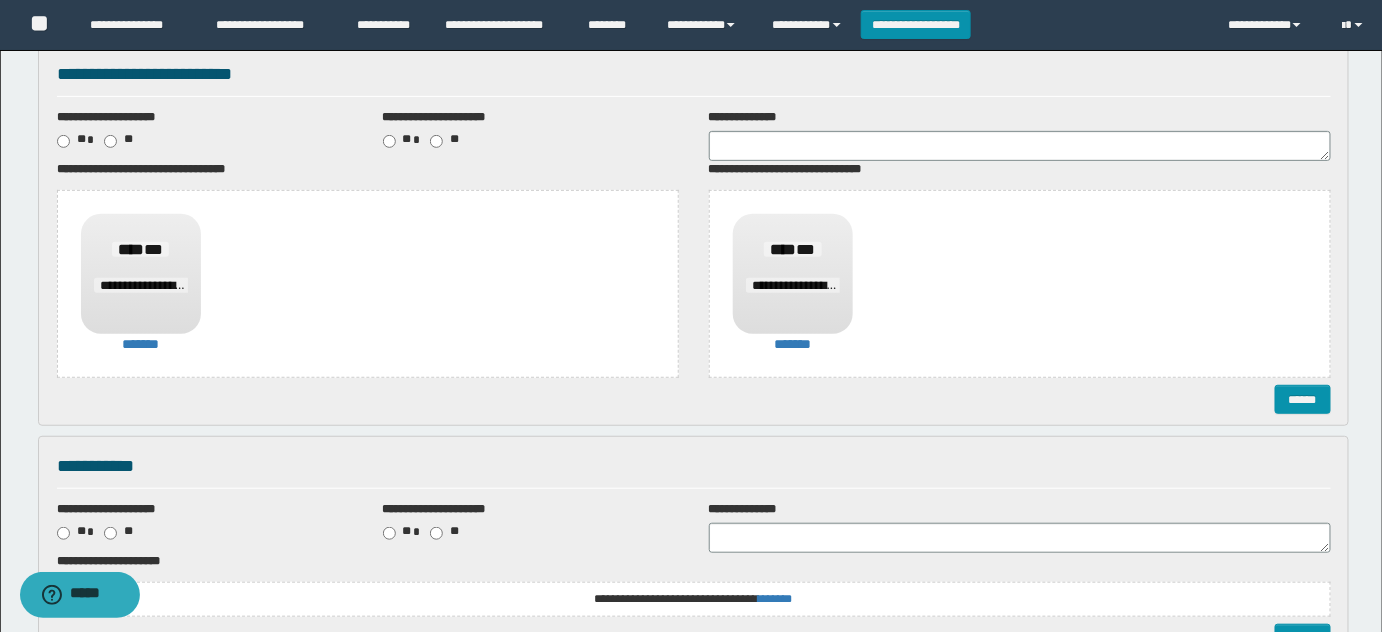scroll, scrollTop: 454, scrollLeft: 0, axis: vertical 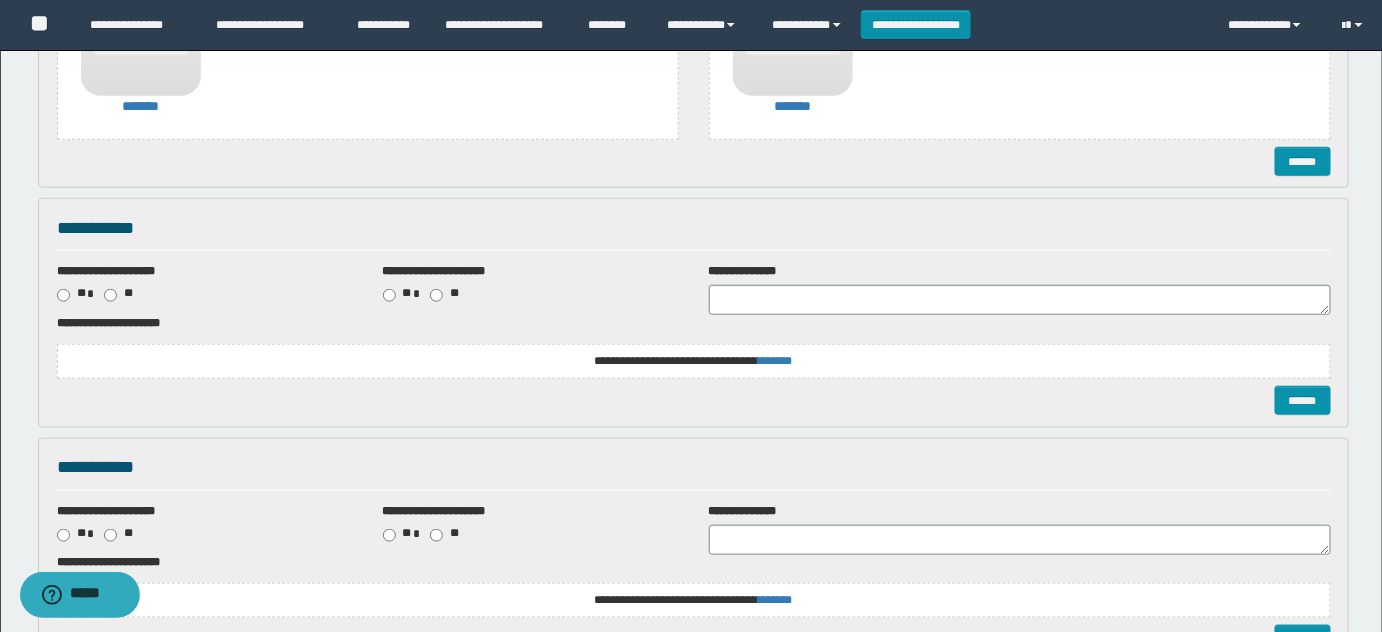 click on "**********" at bounding box center [694, 361] 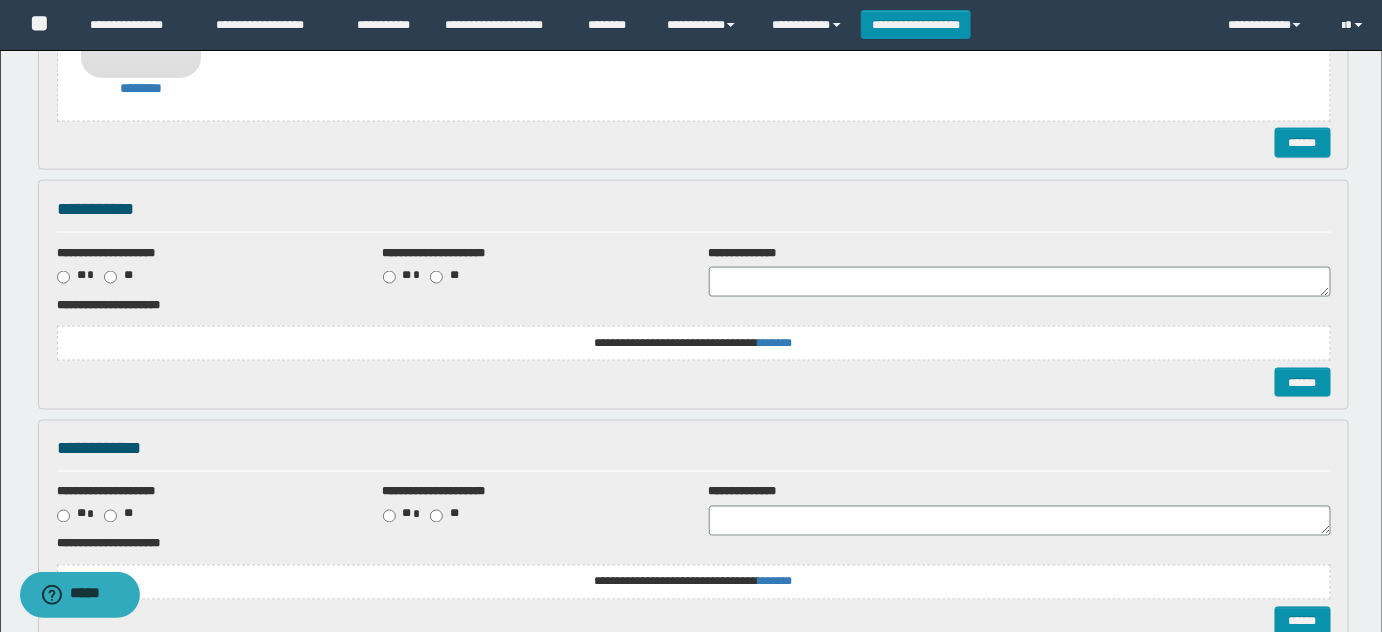 scroll, scrollTop: 909, scrollLeft: 0, axis: vertical 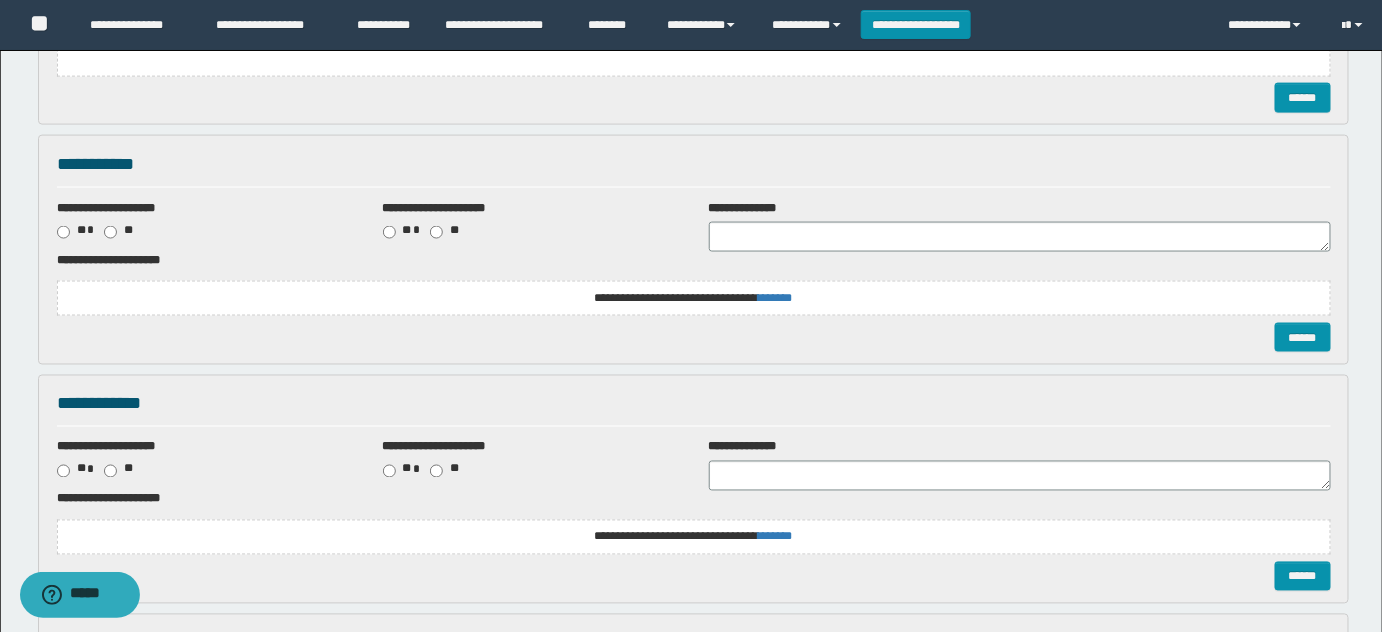 click on "**********" at bounding box center [694, 287] 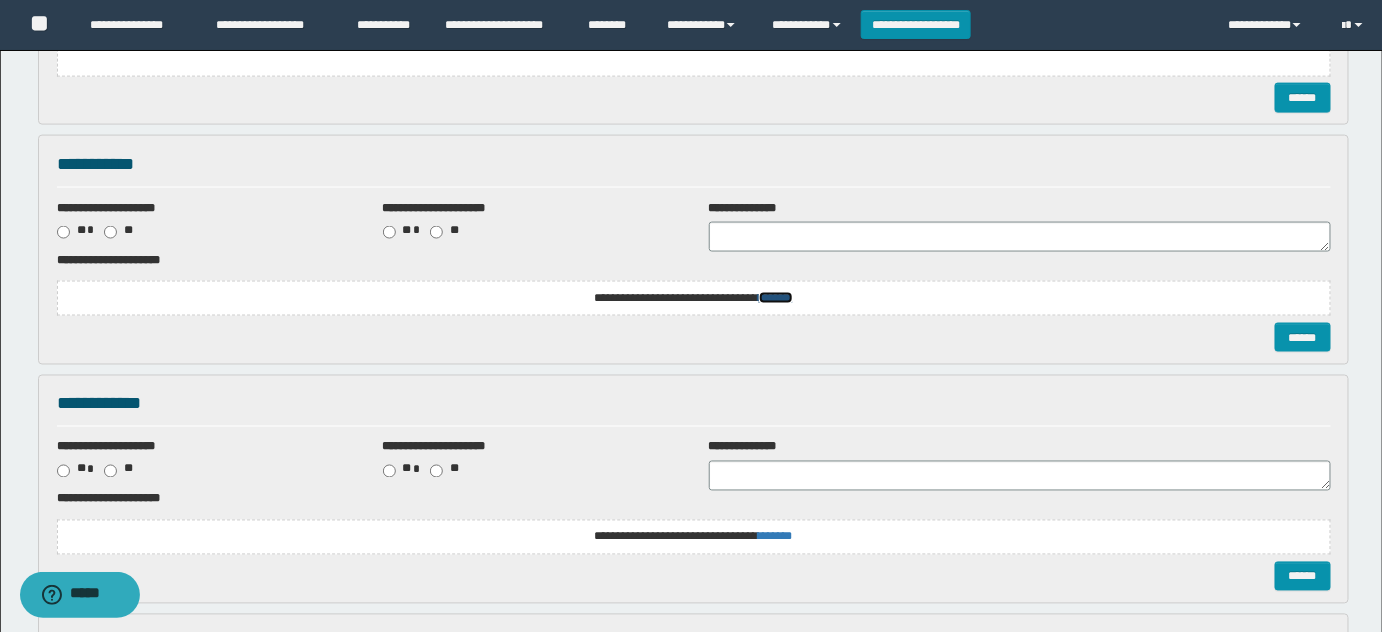 click on "*******" at bounding box center (0, 0) 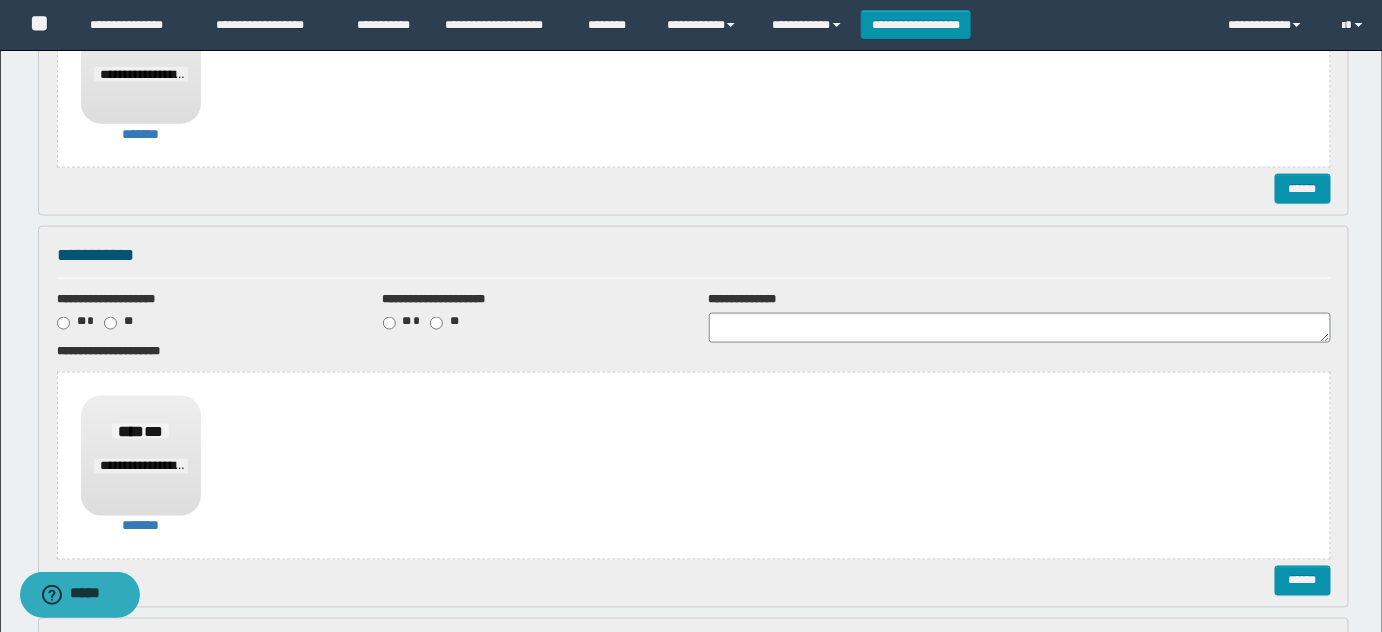 scroll, scrollTop: 1181, scrollLeft: 0, axis: vertical 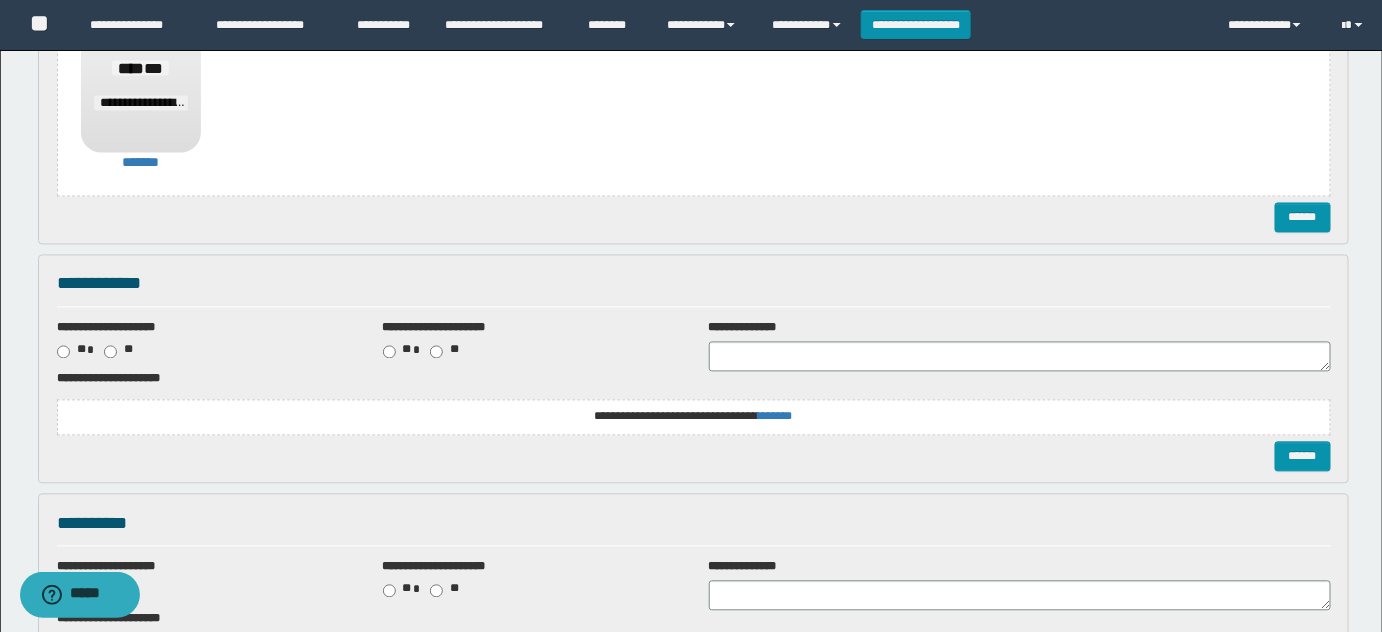 click on "**********" at bounding box center [0, 0] 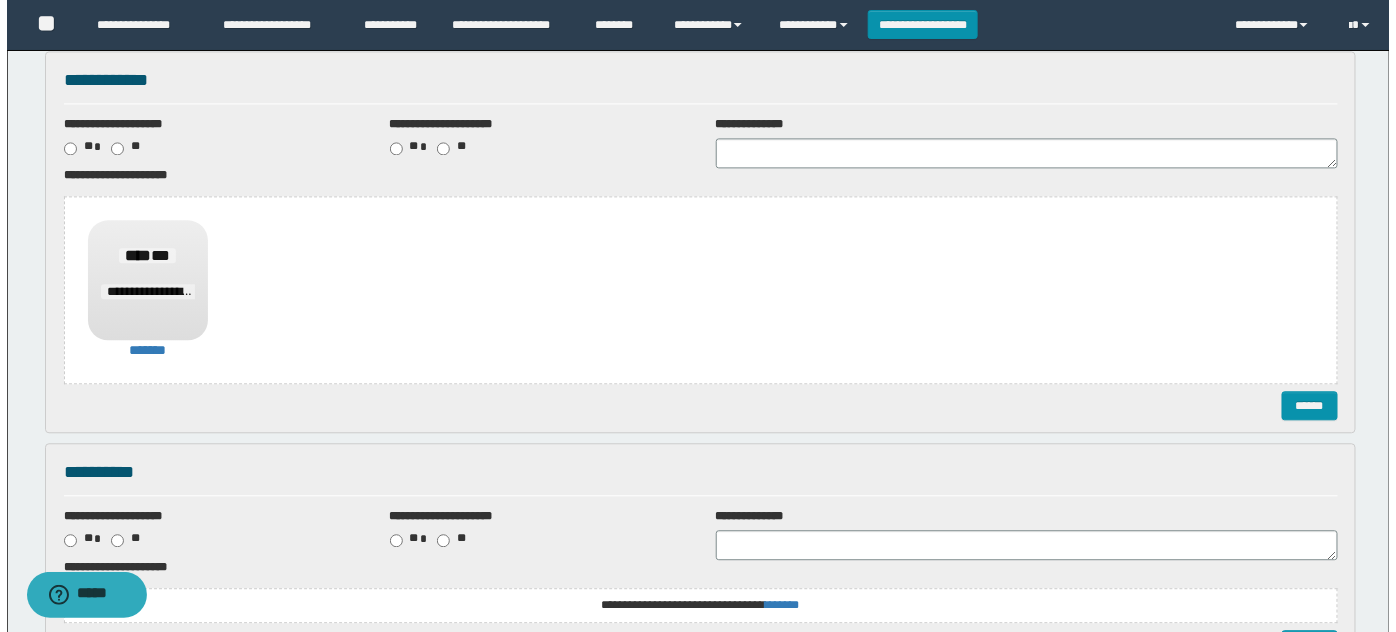 scroll, scrollTop: 1581, scrollLeft: 0, axis: vertical 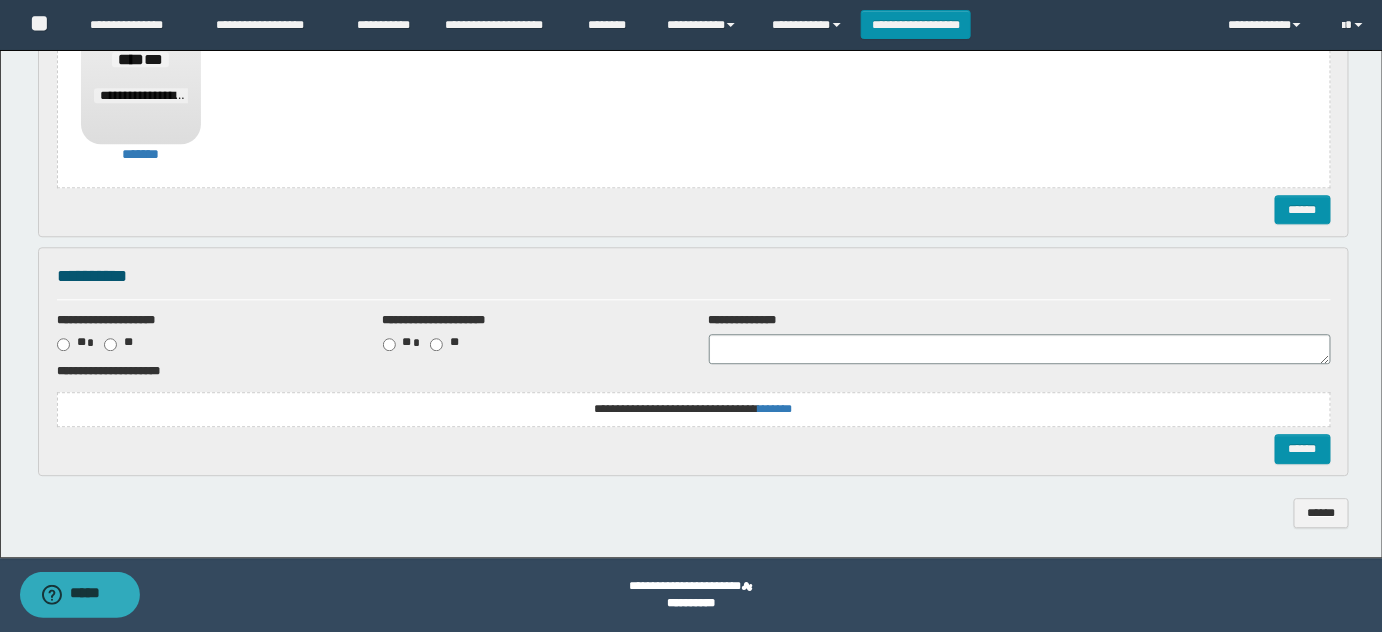 click on "**********" at bounding box center (694, 398) 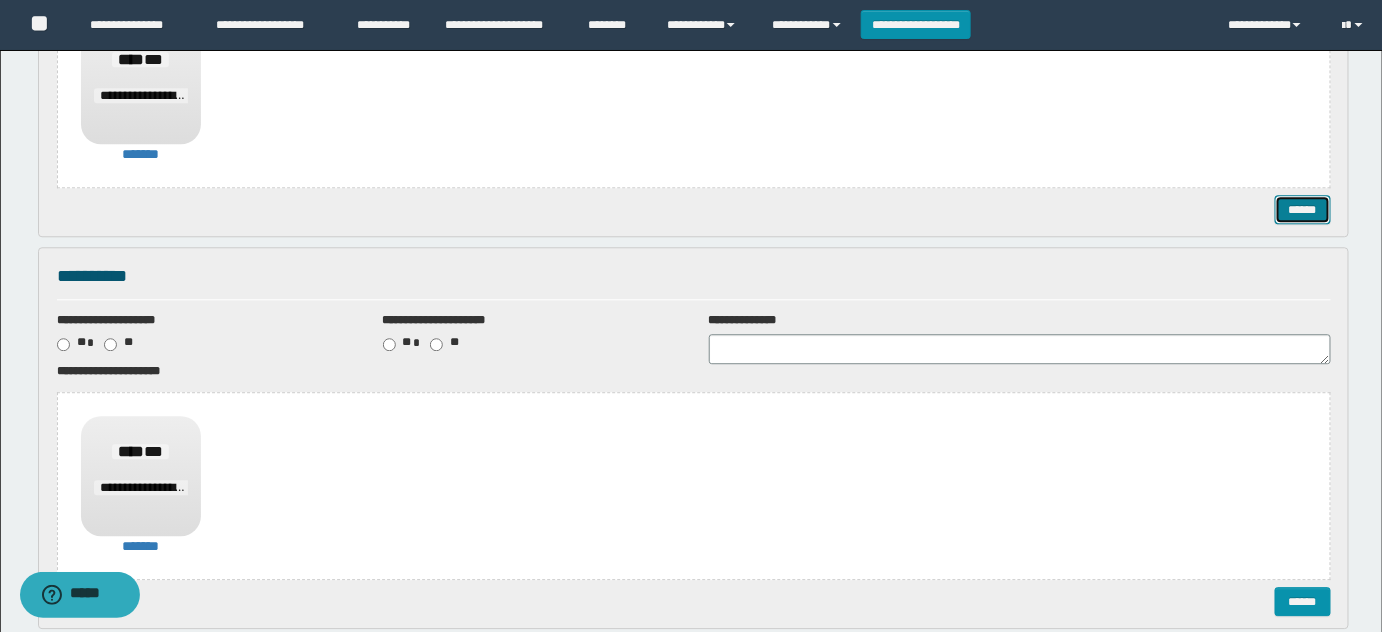 click on "******" at bounding box center [1302, 209] 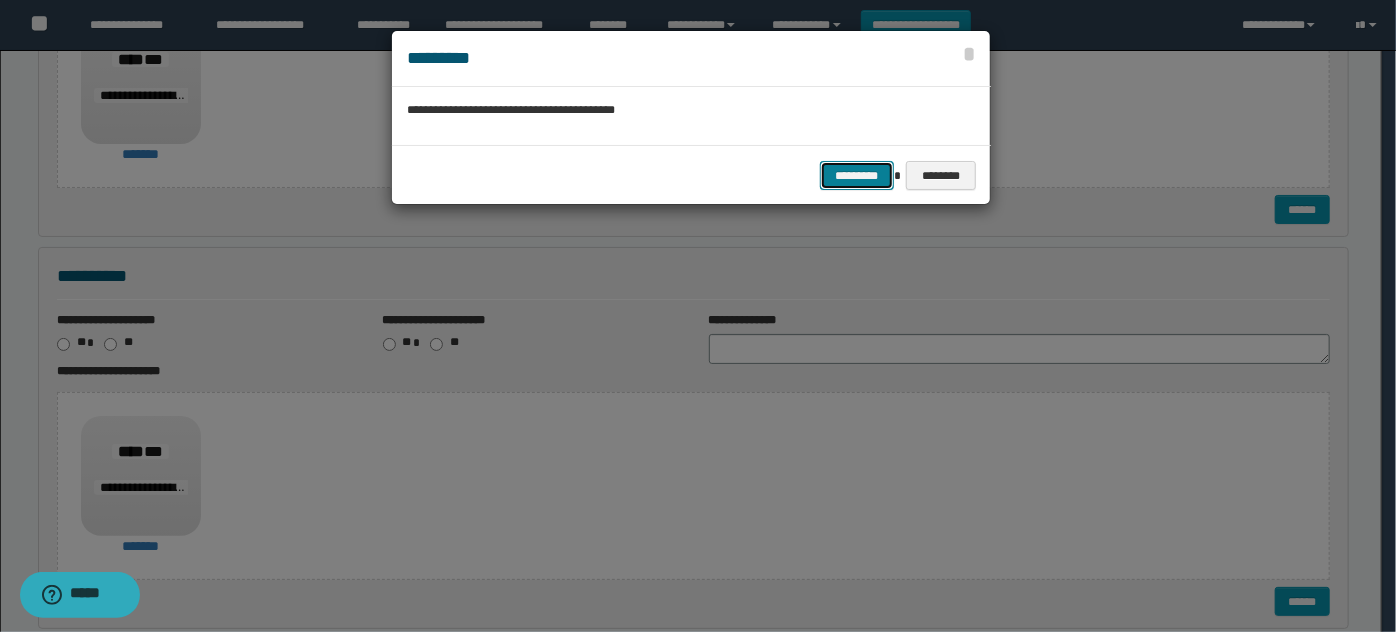 click on "*********" at bounding box center [857, 175] 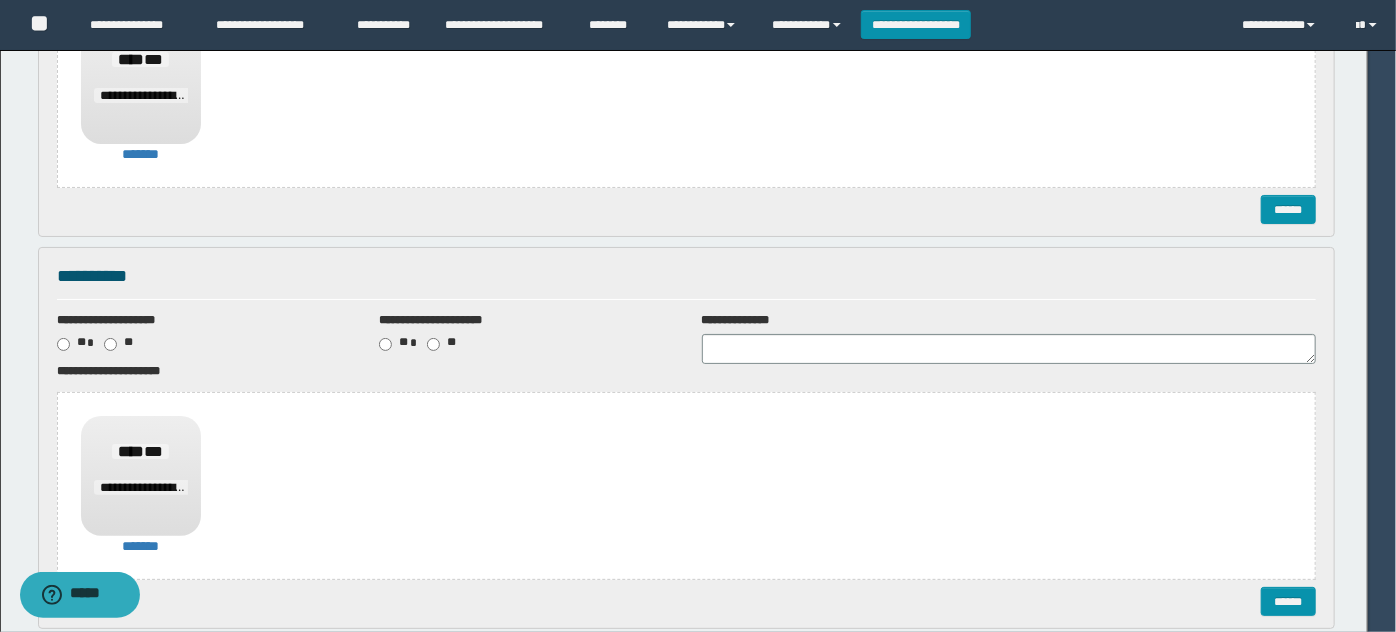 scroll, scrollTop: 0, scrollLeft: 0, axis: both 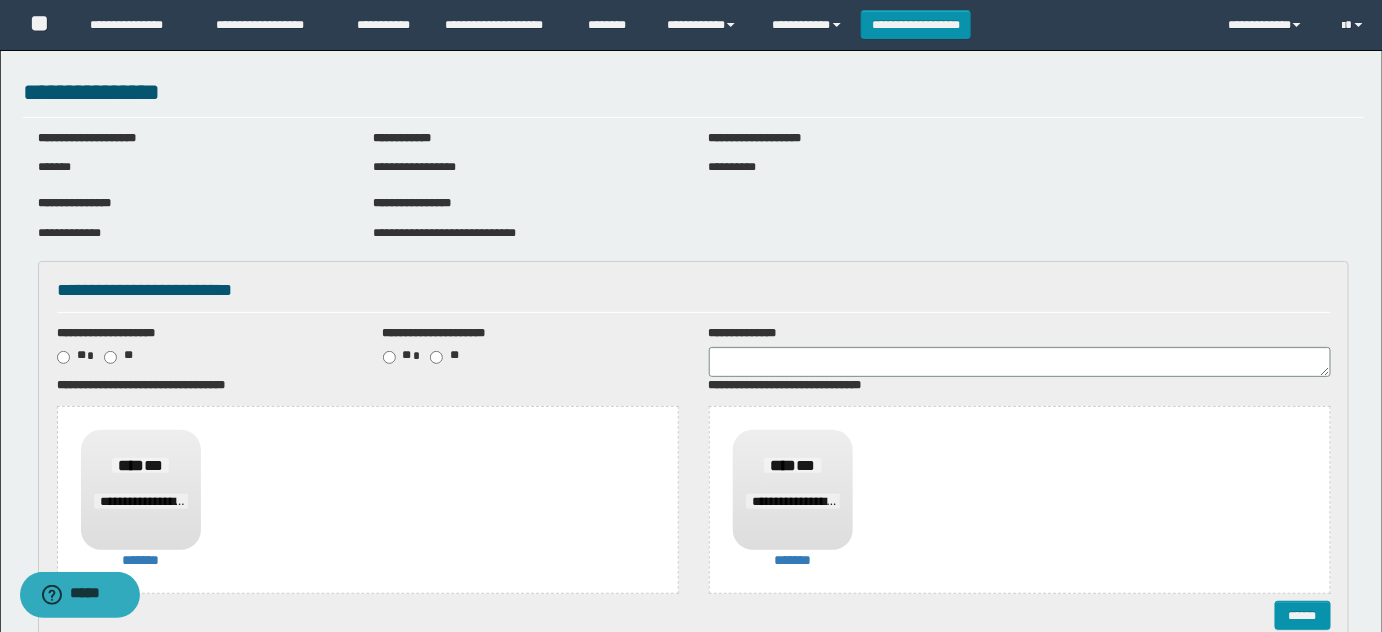 click on "**********" at bounding box center (1020, 489) 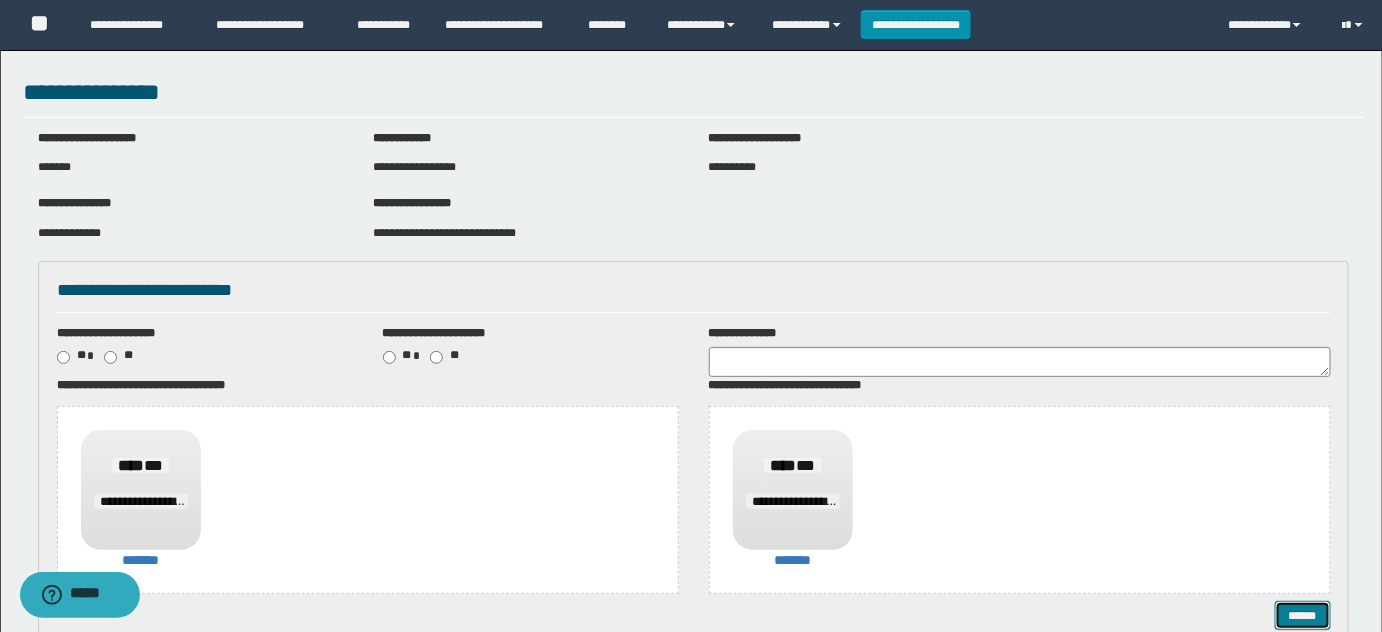 click on "******" at bounding box center [1302, 615] 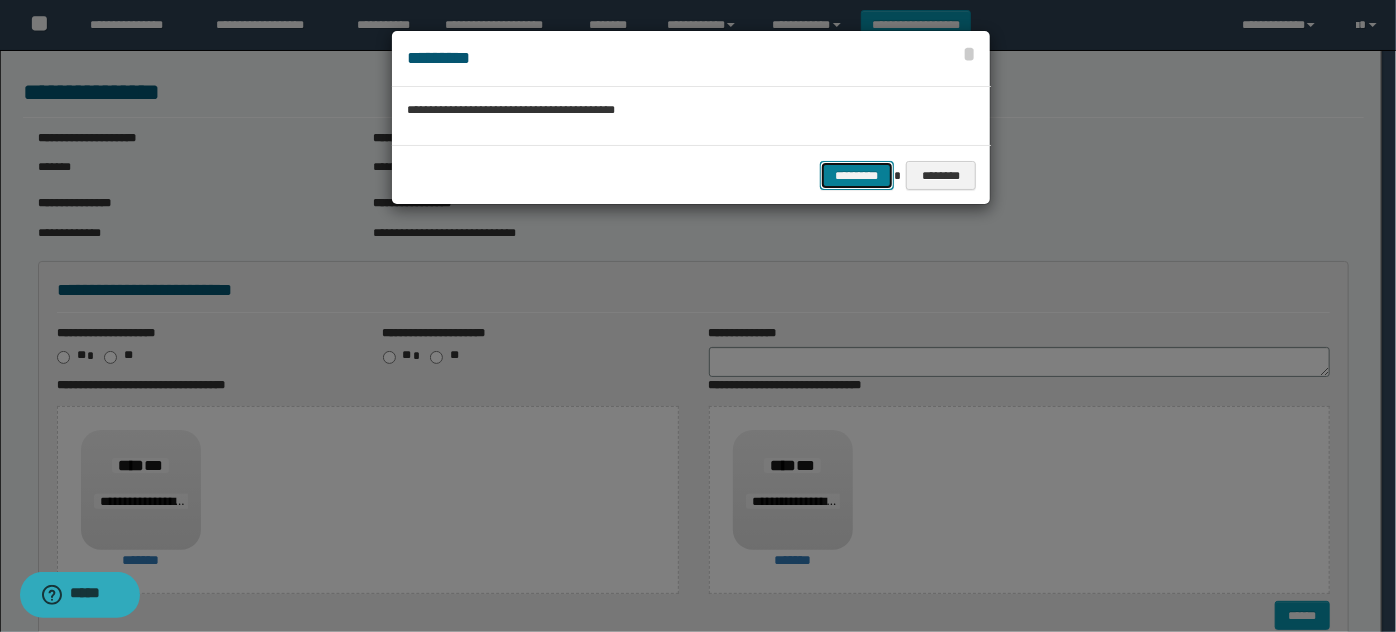 click on "*********" at bounding box center (857, 175) 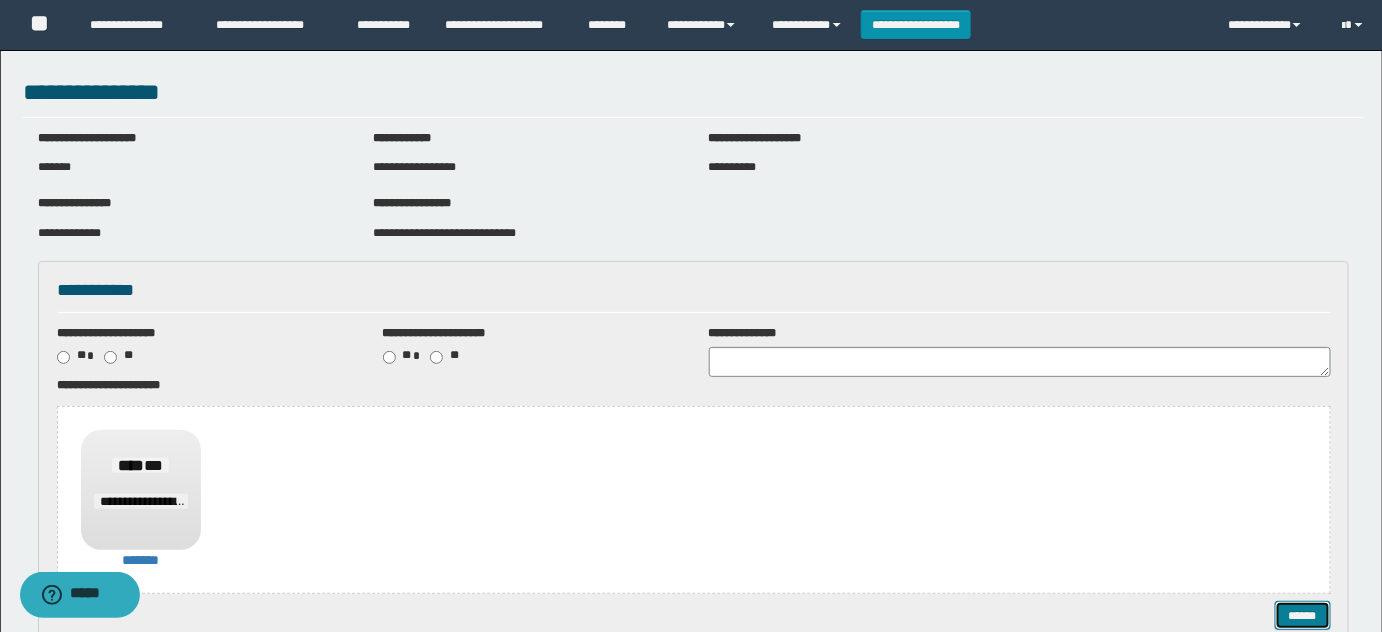 click on "******" at bounding box center (1302, 615) 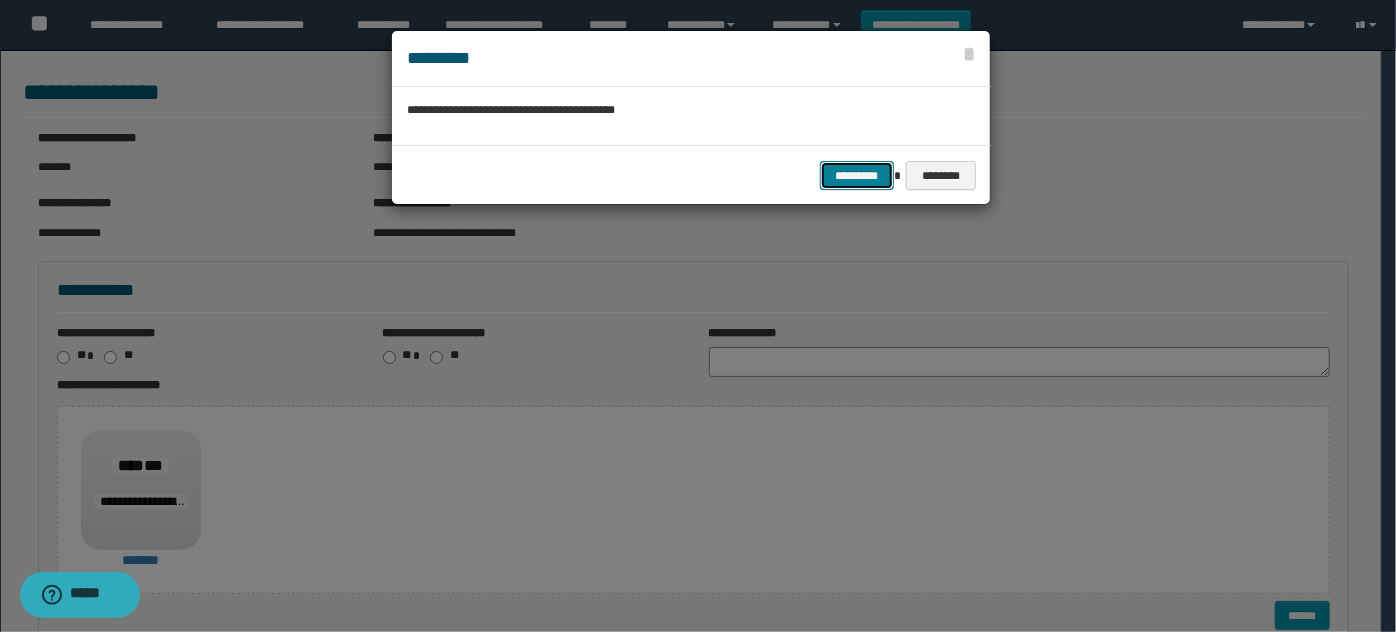 click on "*********" at bounding box center (857, 175) 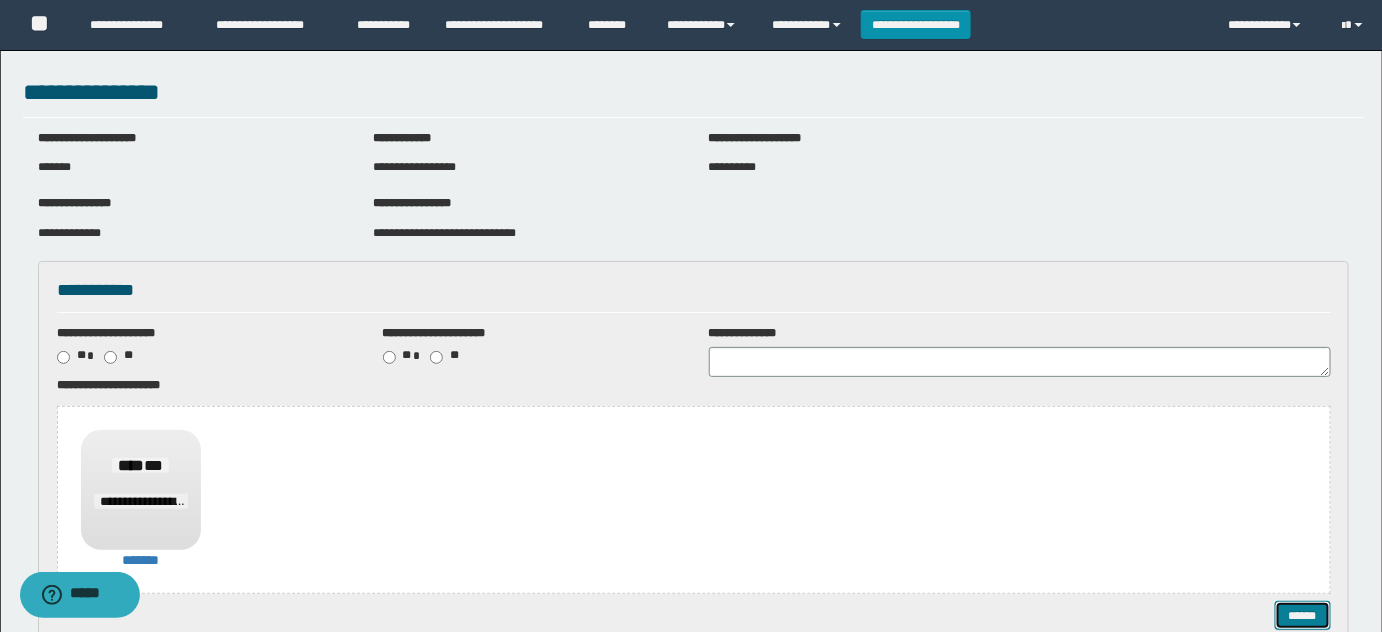 click on "******" at bounding box center (1302, 615) 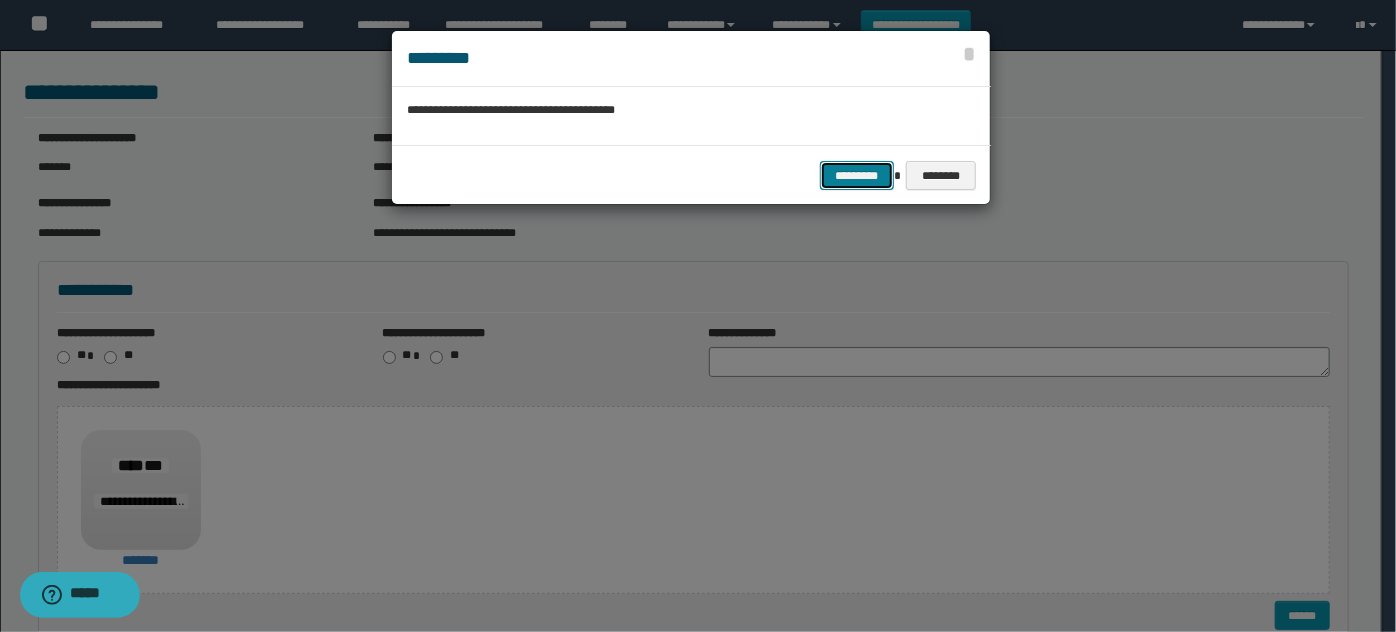 click on "*********" at bounding box center (857, 175) 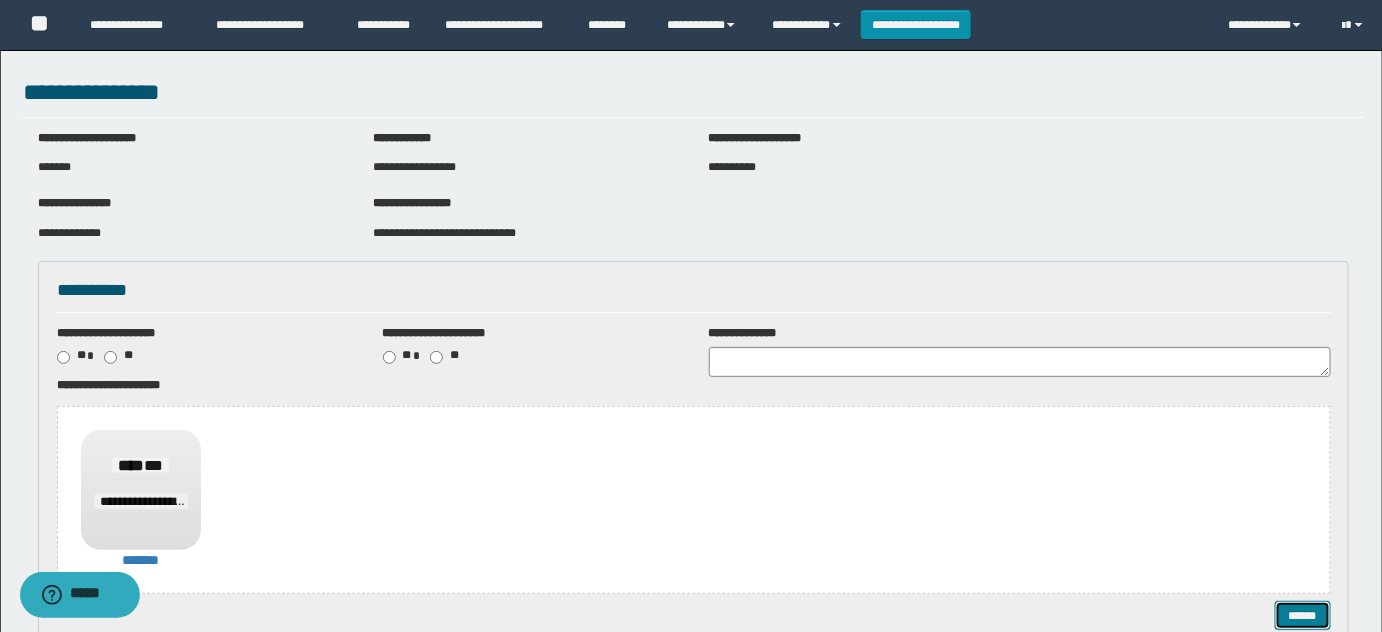 click on "******" at bounding box center [1302, 615] 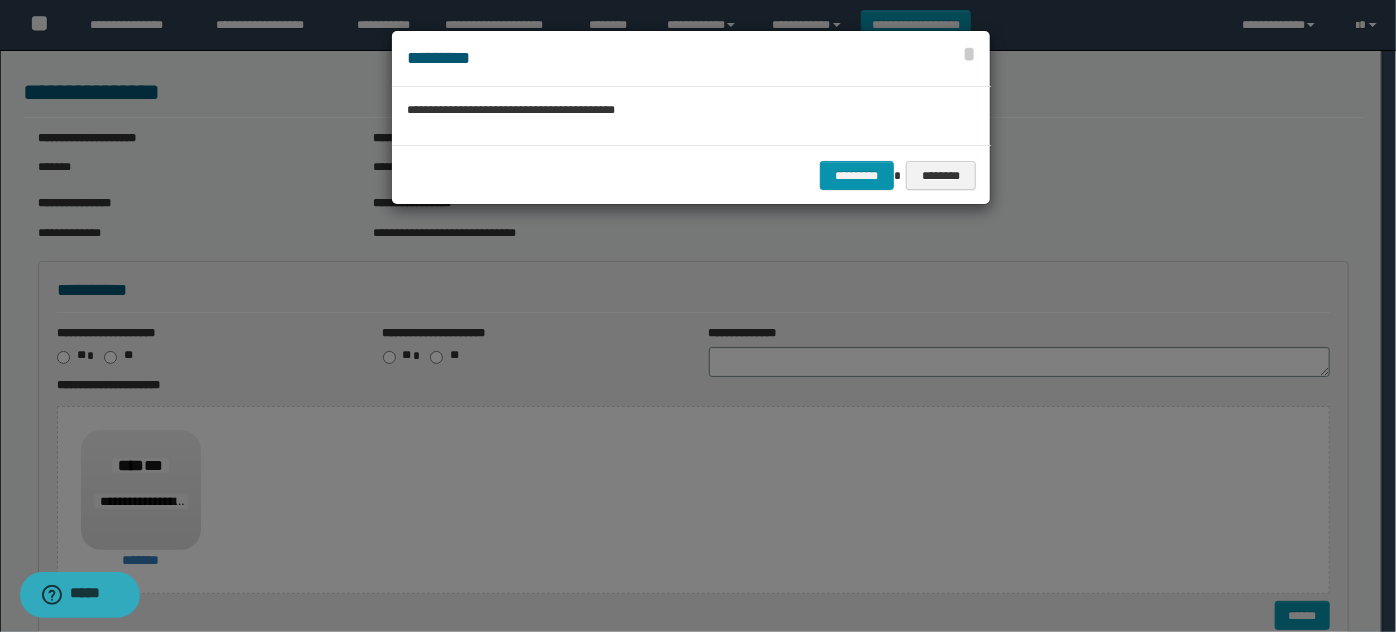 click on "*********
********" at bounding box center (691, 175) 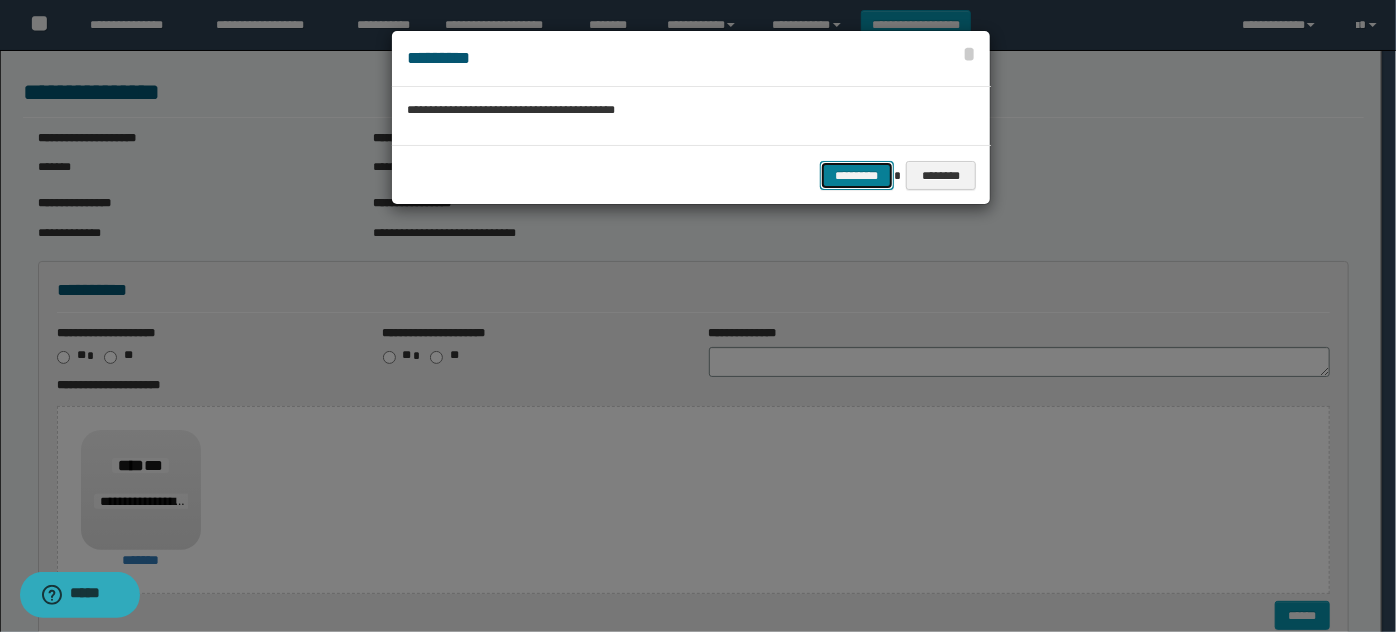 click on "*********" at bounding box center [857, 175] 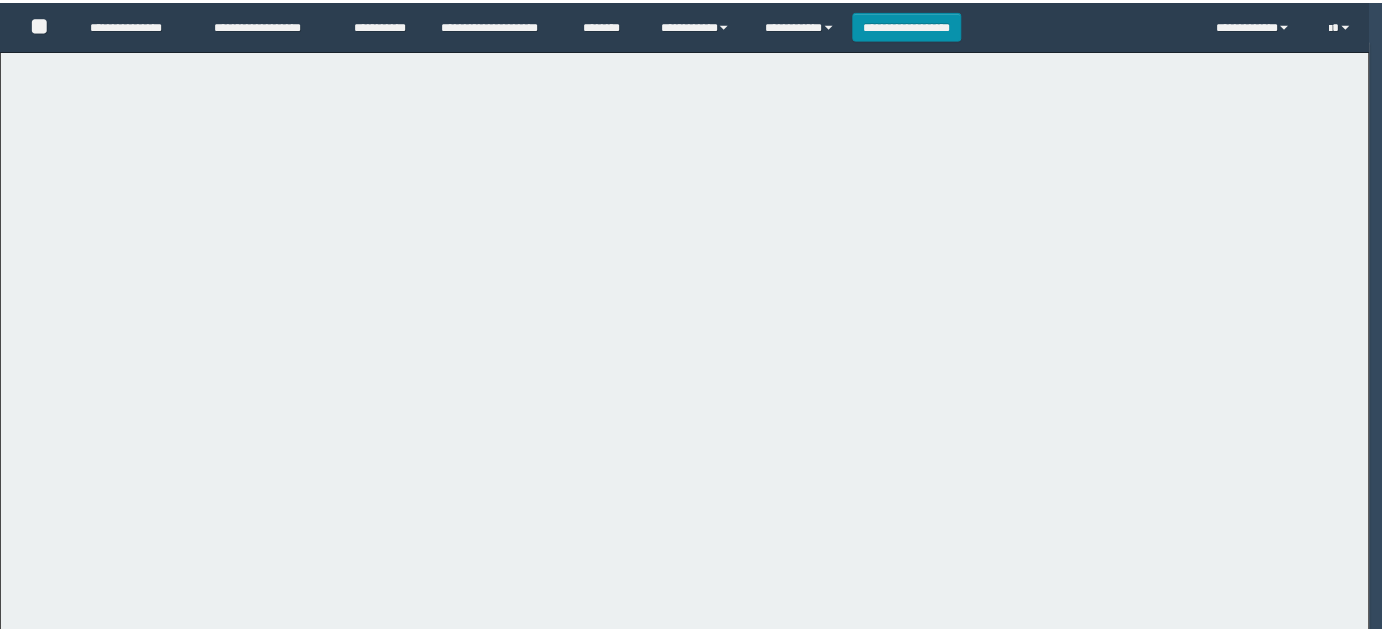 scroll, scrollTop: 0, scrollLeft: 0, axis: both 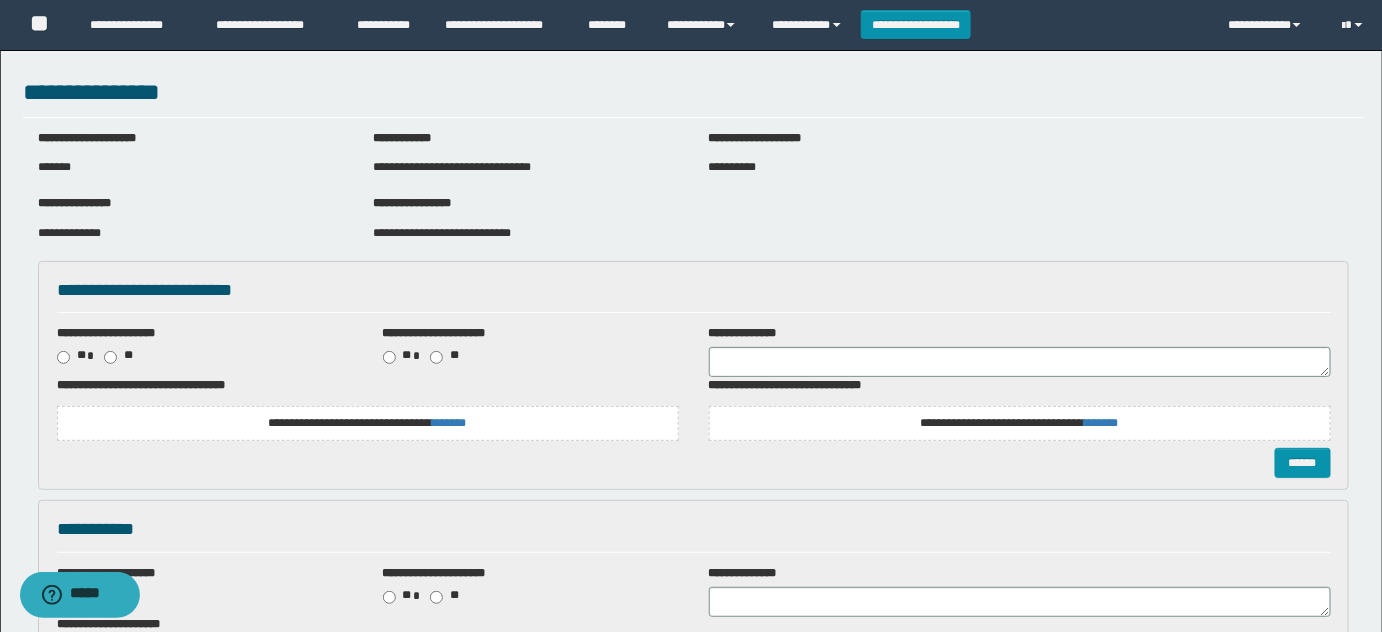 click on "**********" at bounding box center (368, 423) 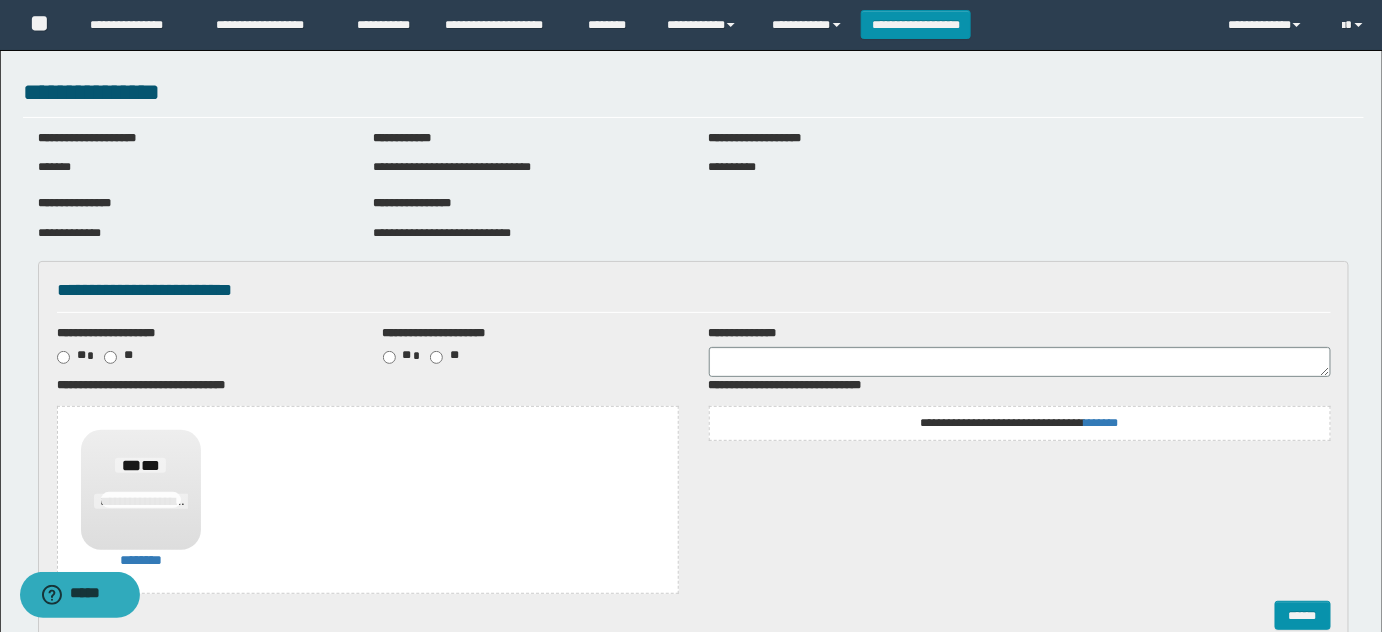 click on "**********" at bounding box center (1019, 423) 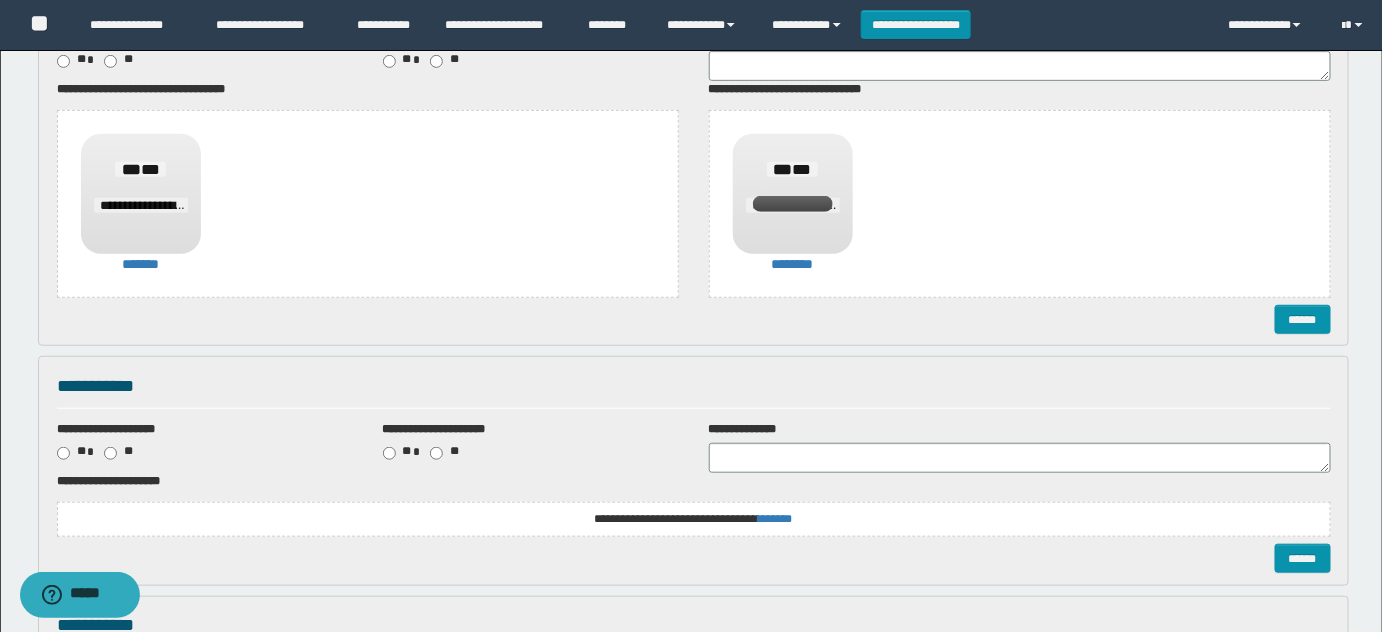 scroll, scrollTop: 454, scrollLeft: 0, axis: vertical 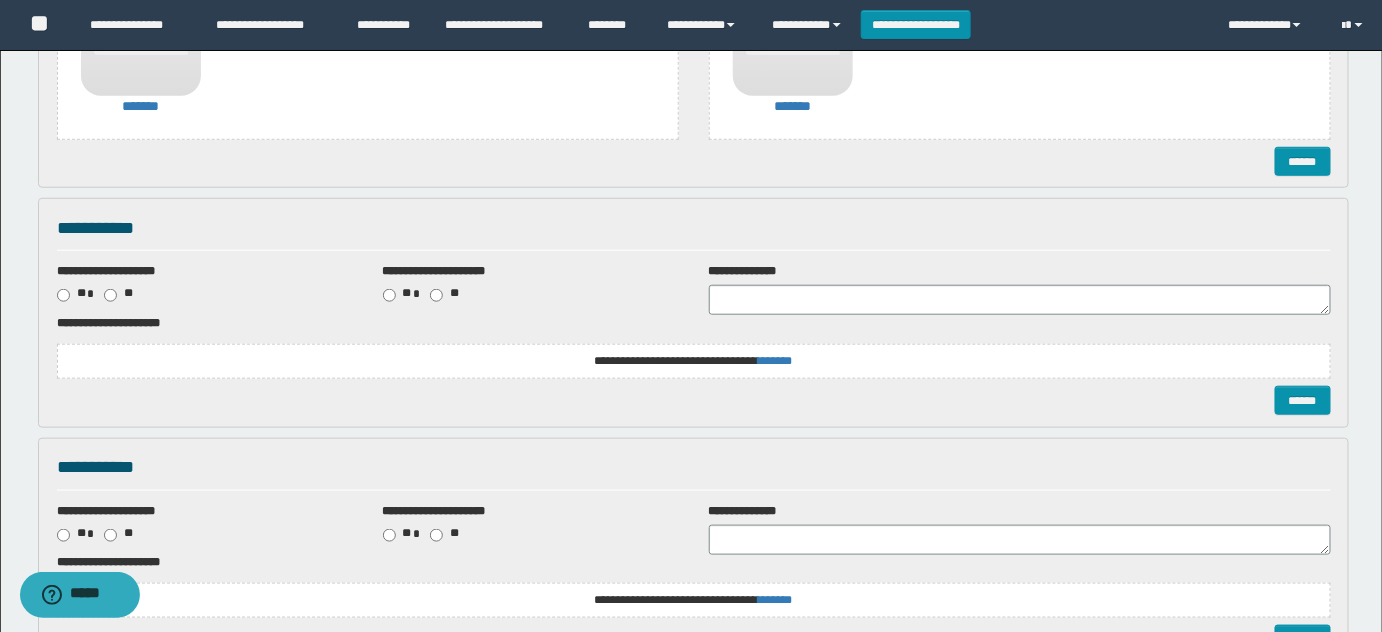click on "**********" at bounding box center [693, 361] 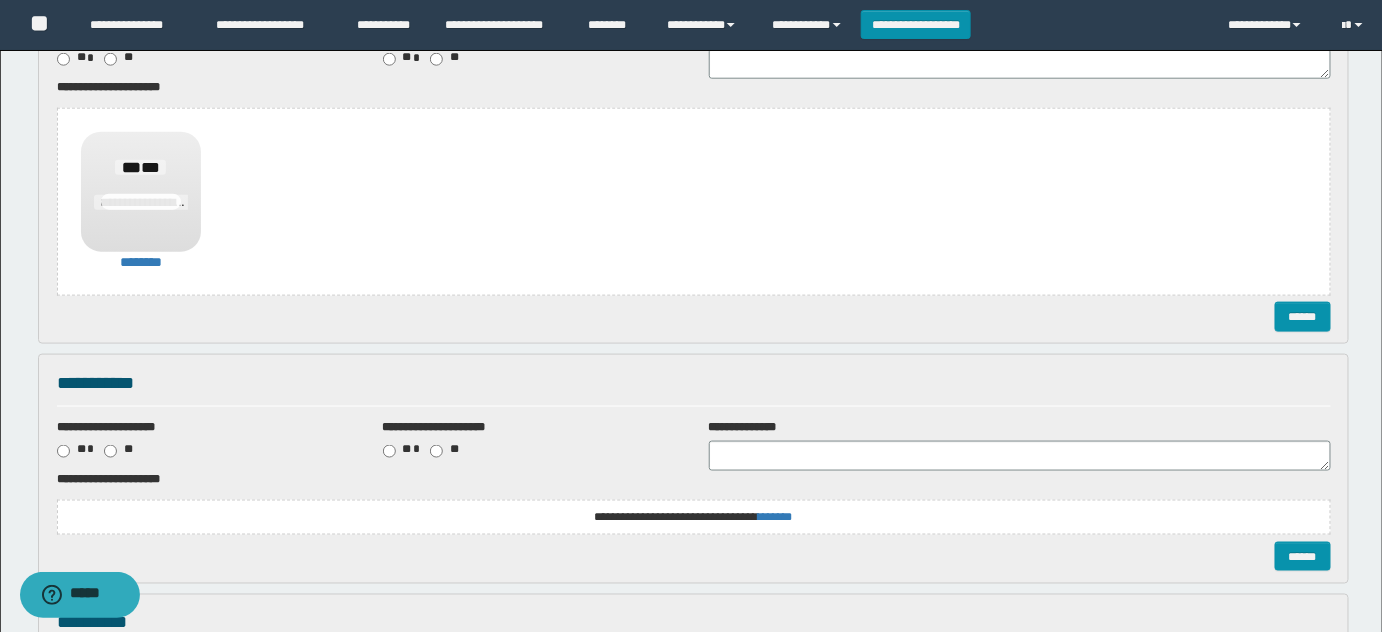 scroll, scrollTop: 909, scrollLeft: 0, axis: vertical 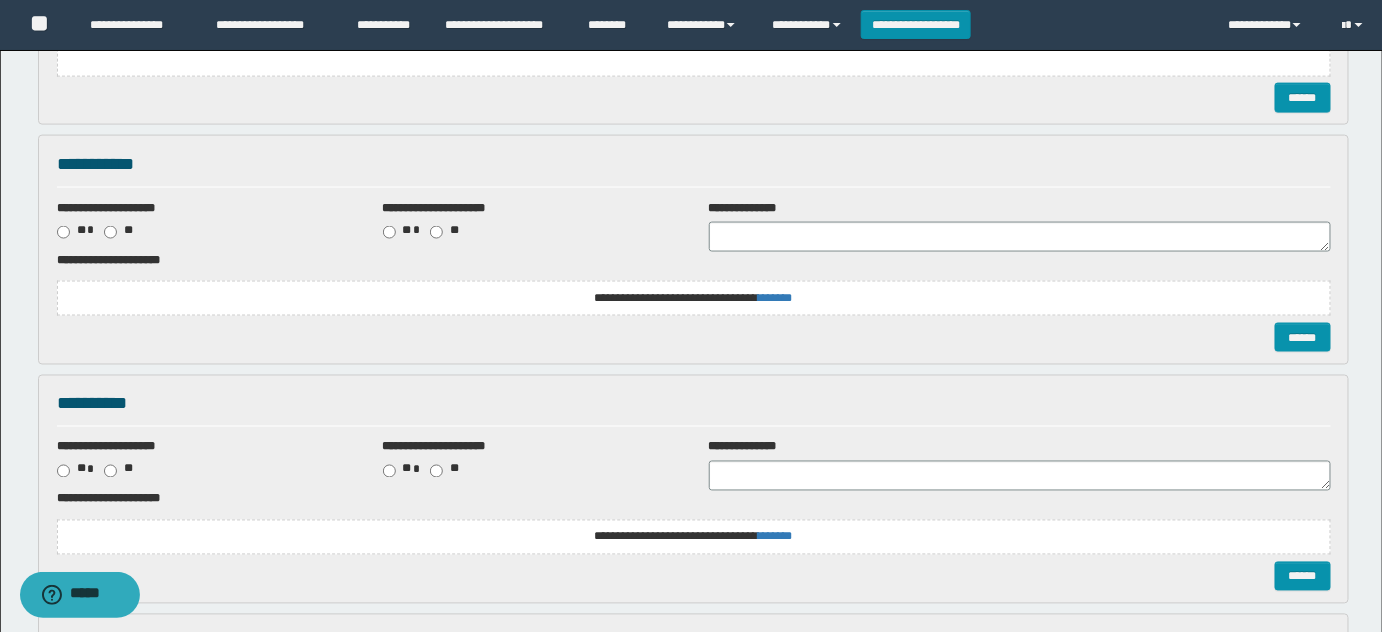 click on "**********" at bounding box center (0, 0) 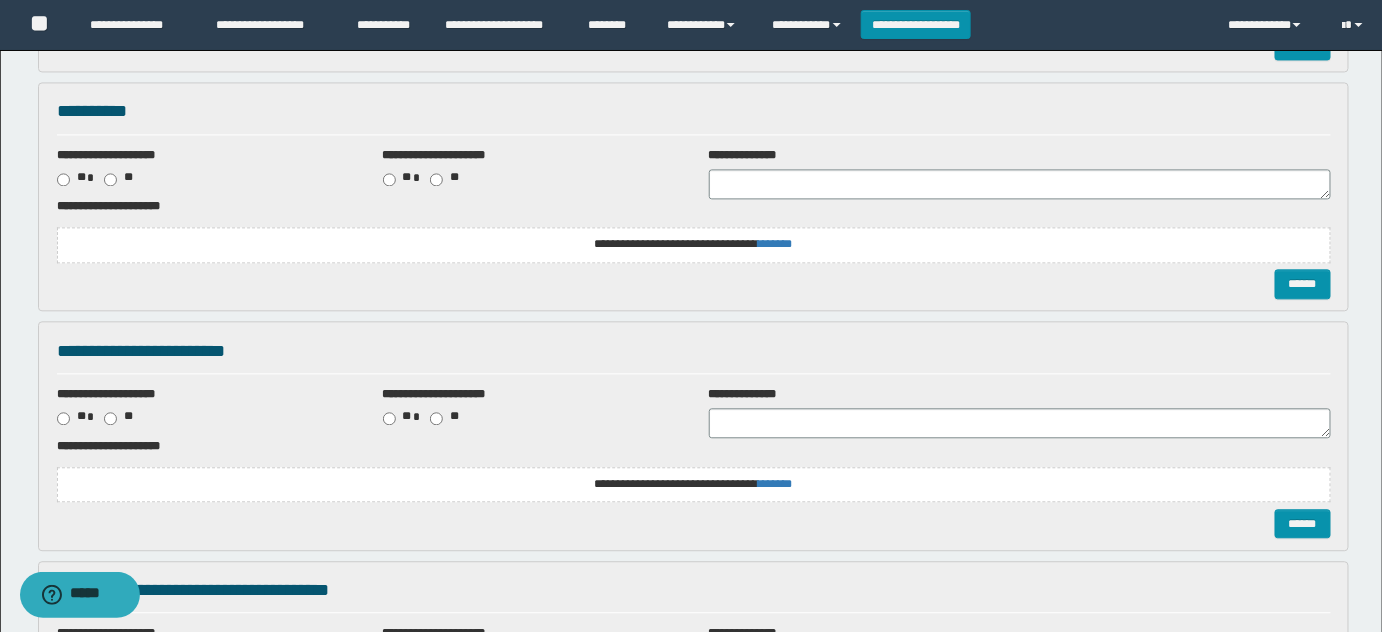 scroll, scrollTop: 1363, scrollLeft: 0, axis: vertical 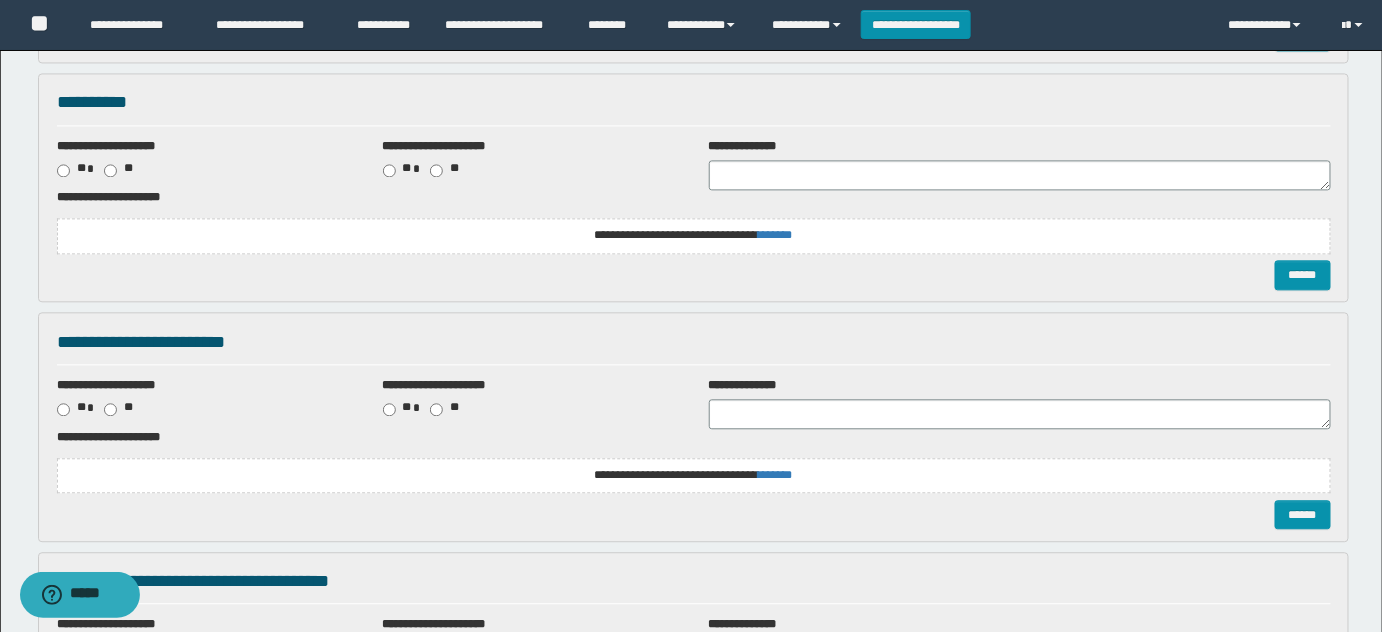 click on "**********" at bounding box center (0, 0) 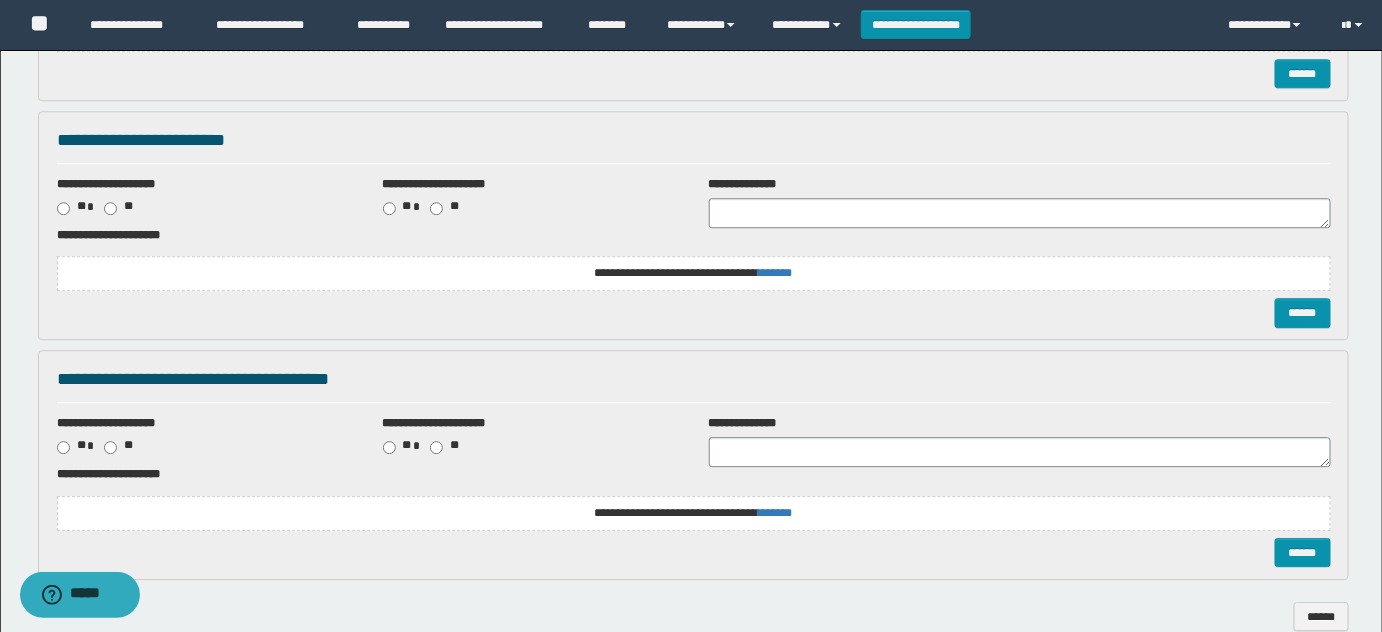 scroll, scrollTop: 1727, scrollLeft: 0, axis: vertical 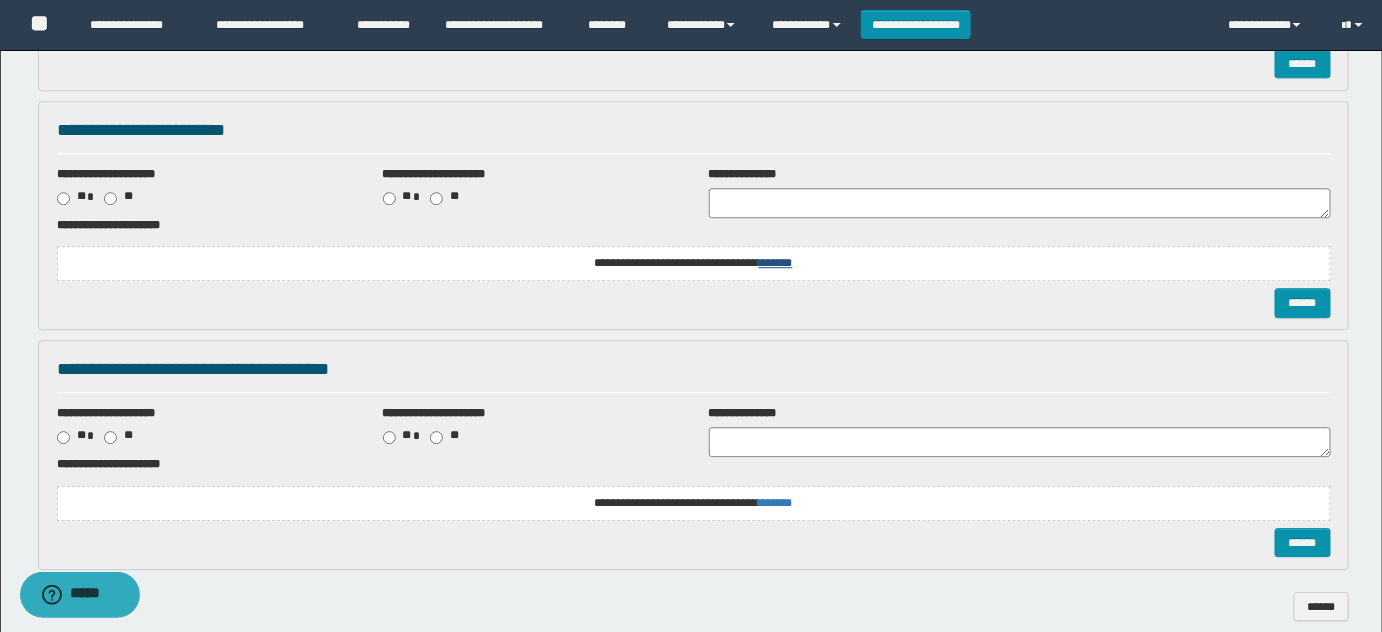 click on "**********" at bounding box center (694, -835) 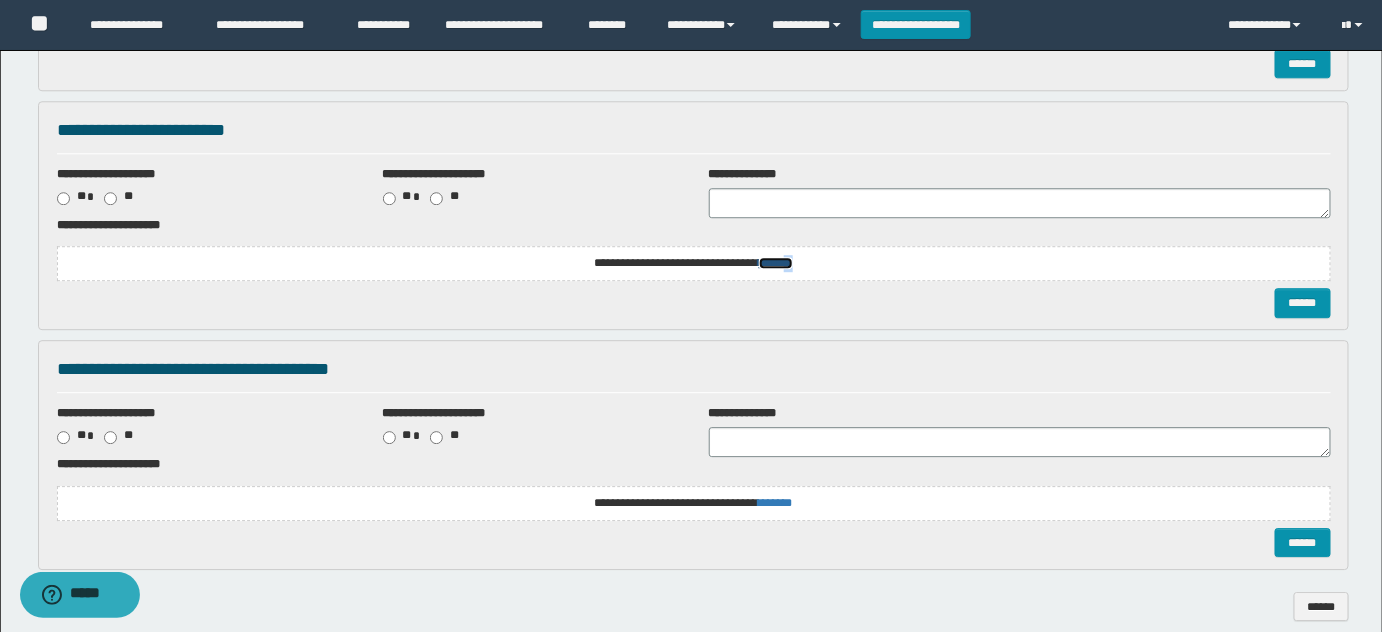 click on "*******" at bounding box center [0, 0] 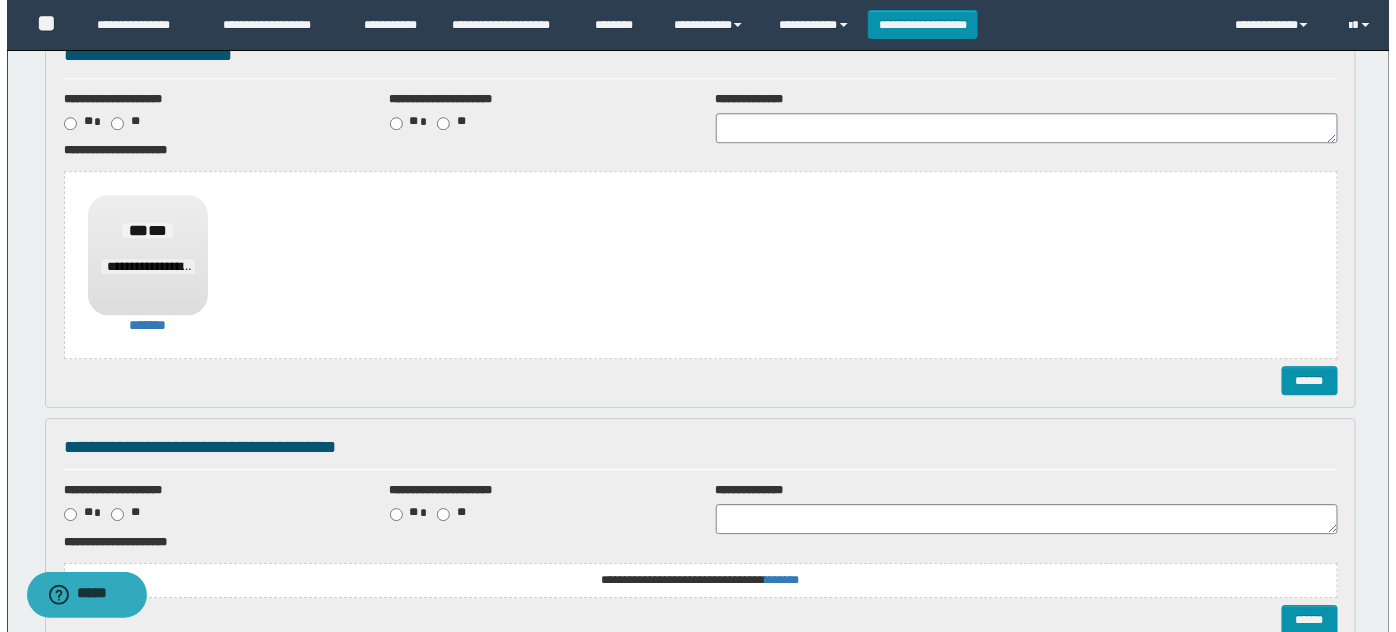 scroll, scrollTop: 1973, scrollLeft: 0, axis: vertical 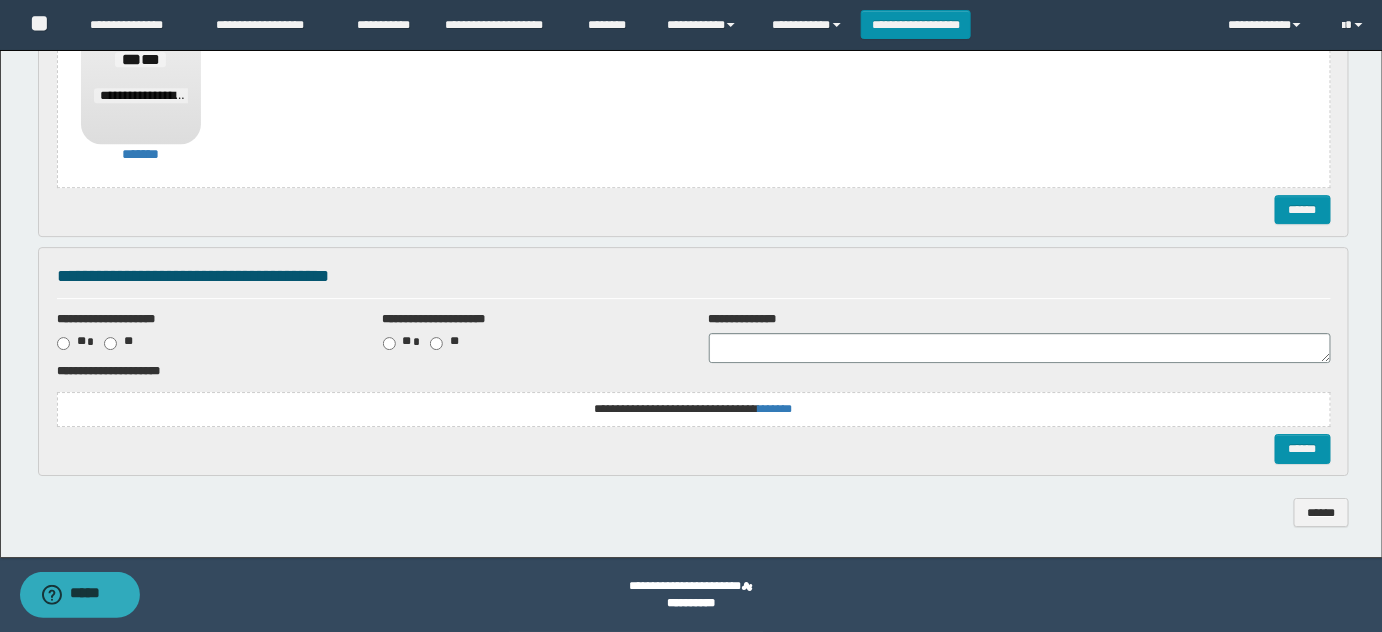 click on "**********" at bounding box center [694, -1081] 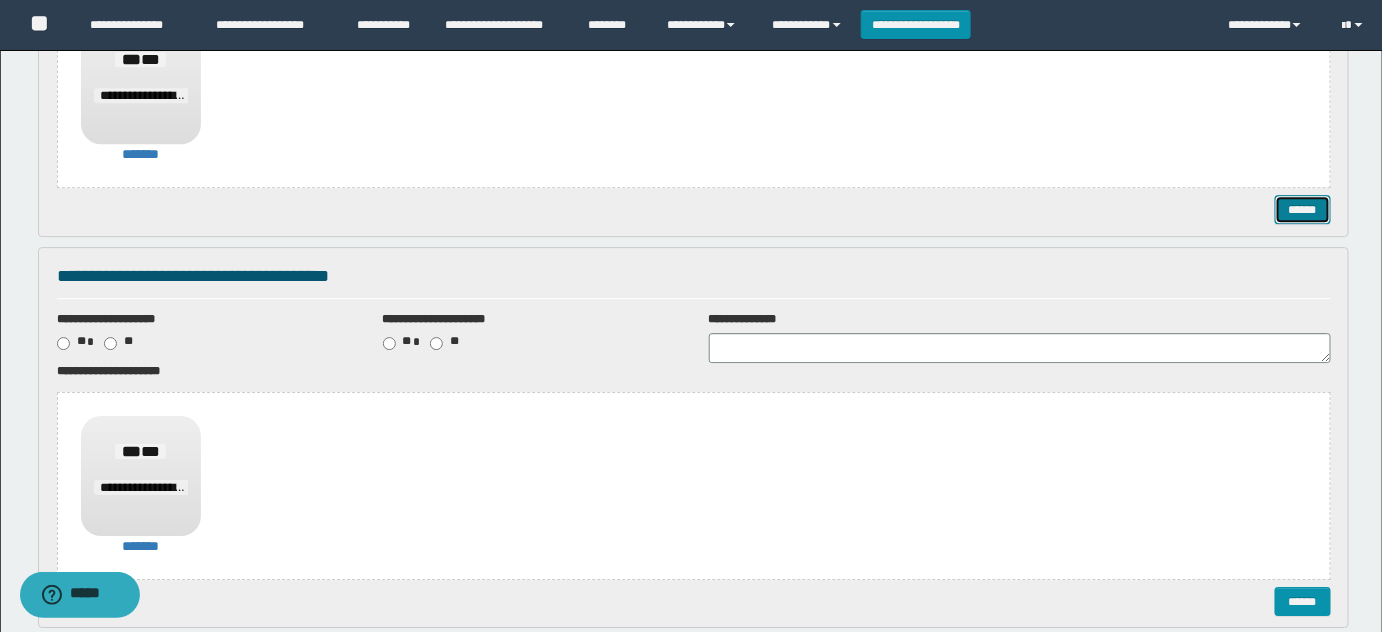 click on "******" at bounding box center (1302, 209) 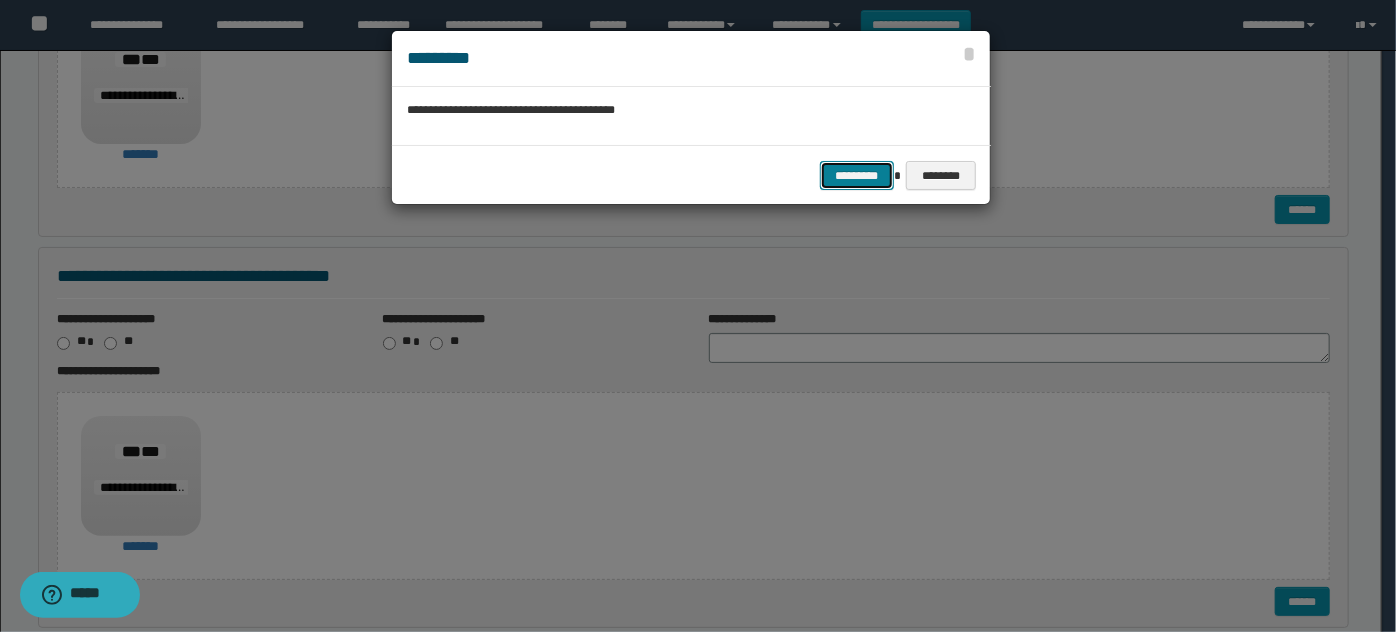 click on "*********" at bounding box center (857, 175) 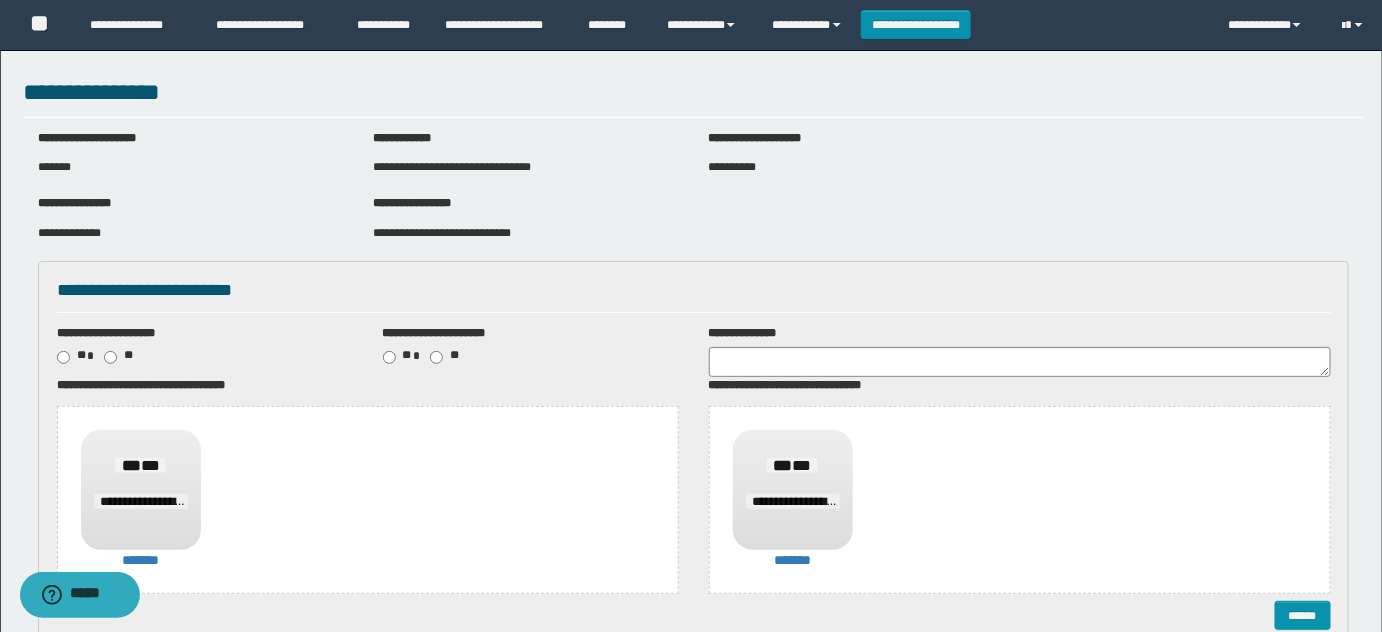 click on "**********" at bounding box center [1020, 489] 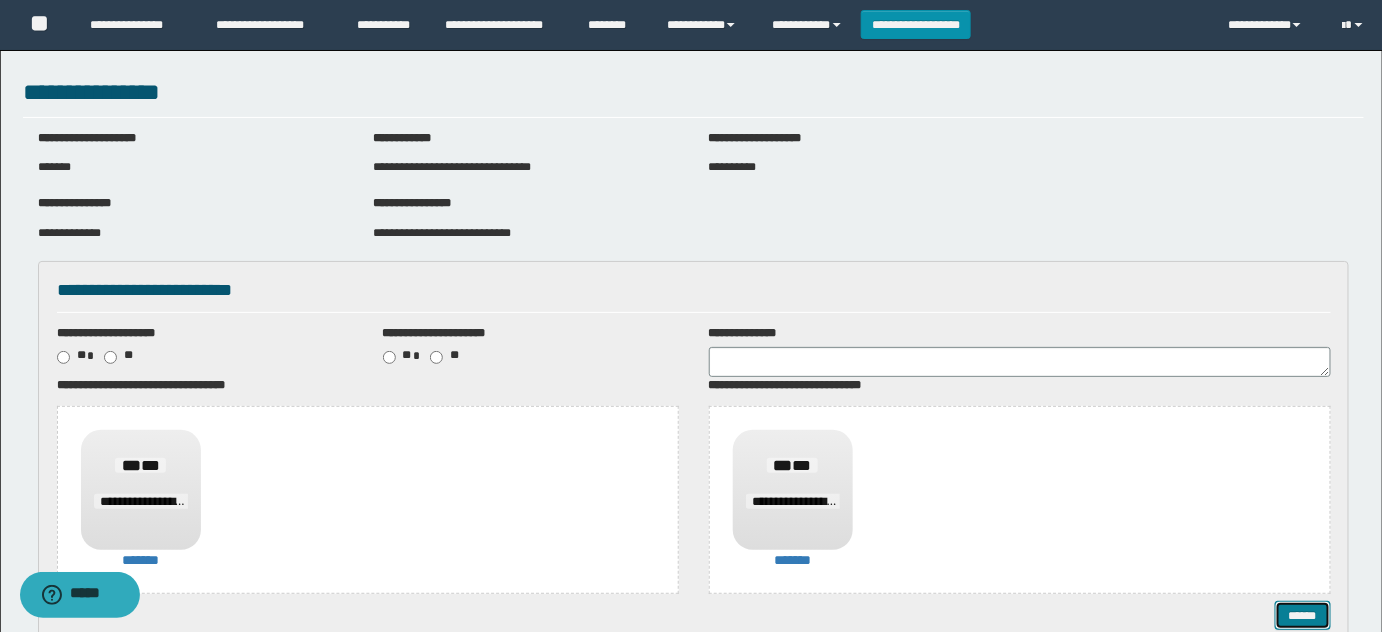click on "******" at bounding box center (1302, 615) 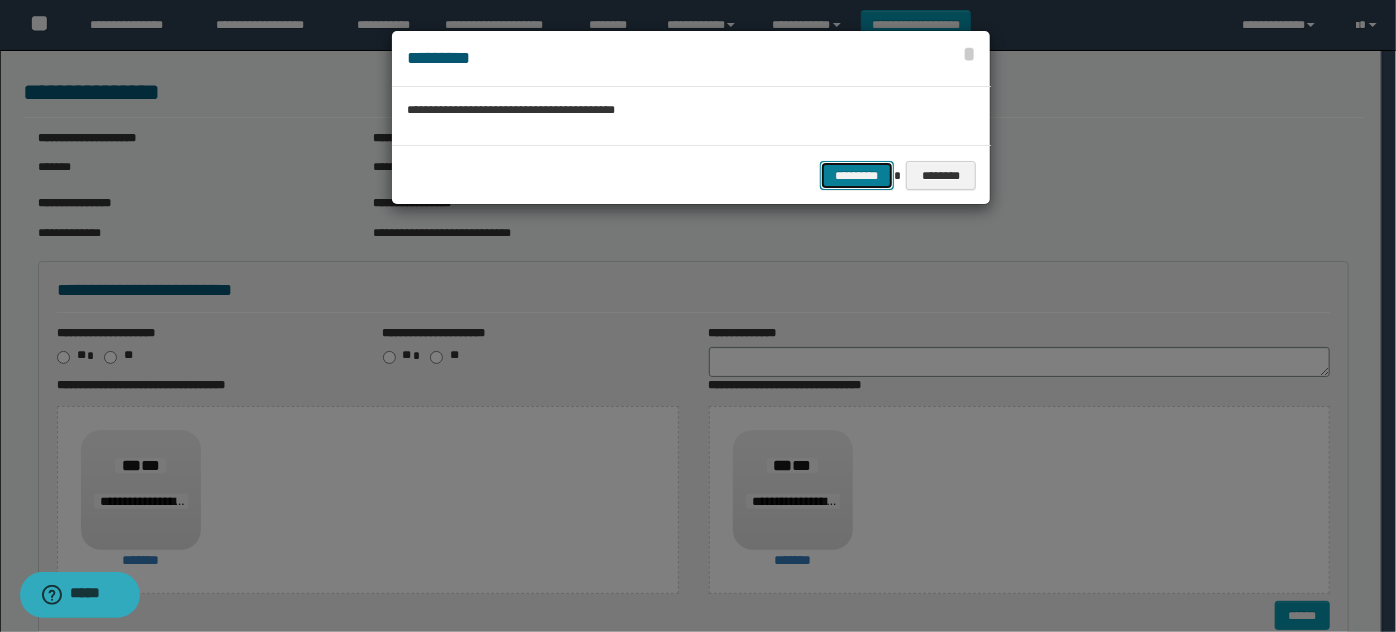 click on "*********" at bounding box center (857, 175) 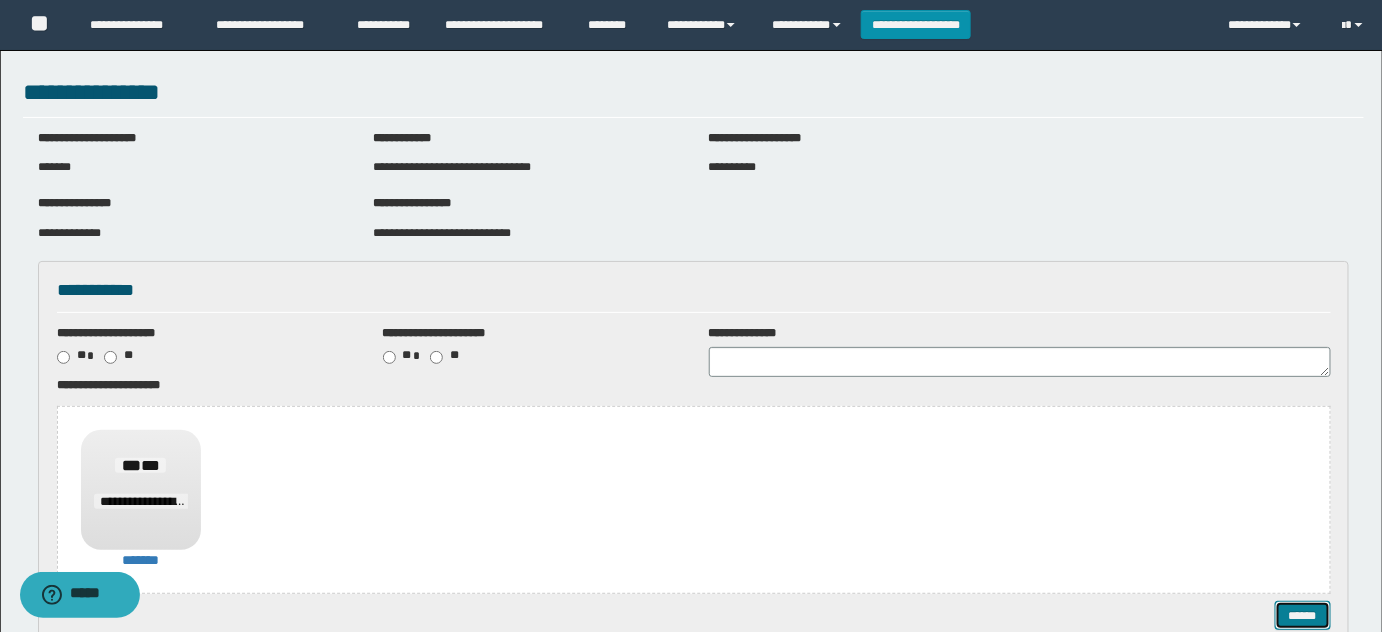 click on "******" at bounding box center [1302, 615] 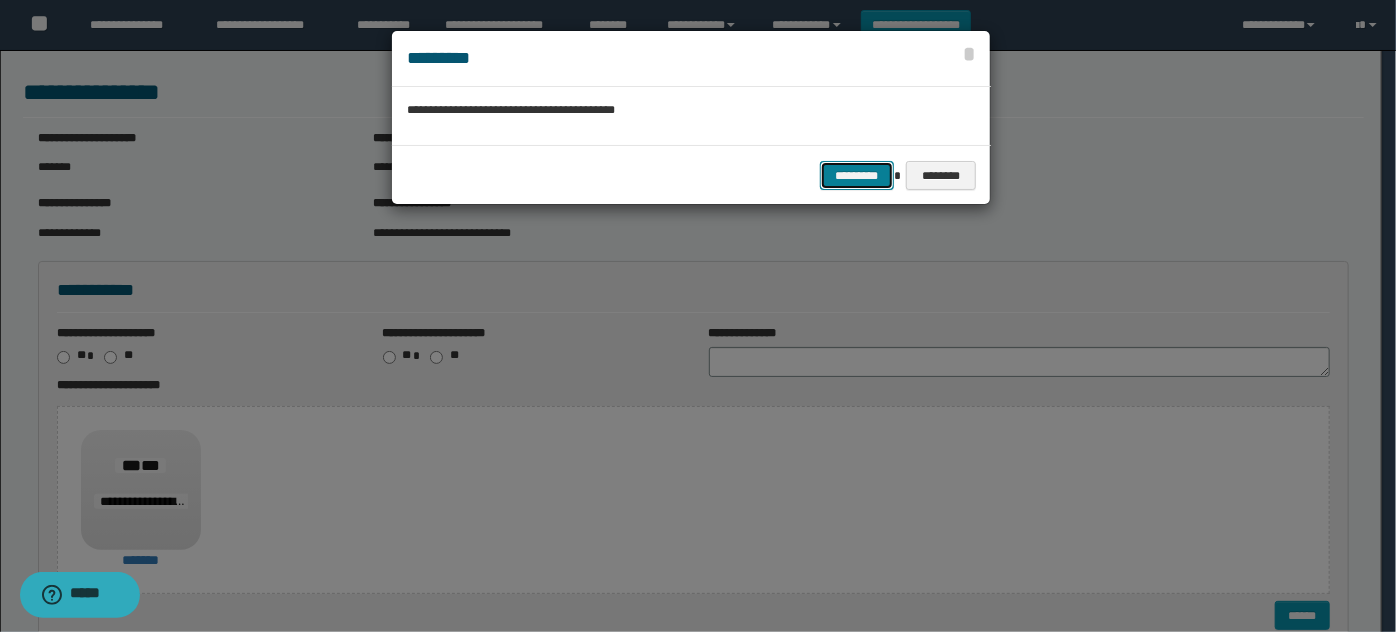 click on "*********" at bounding box center (857, 175) 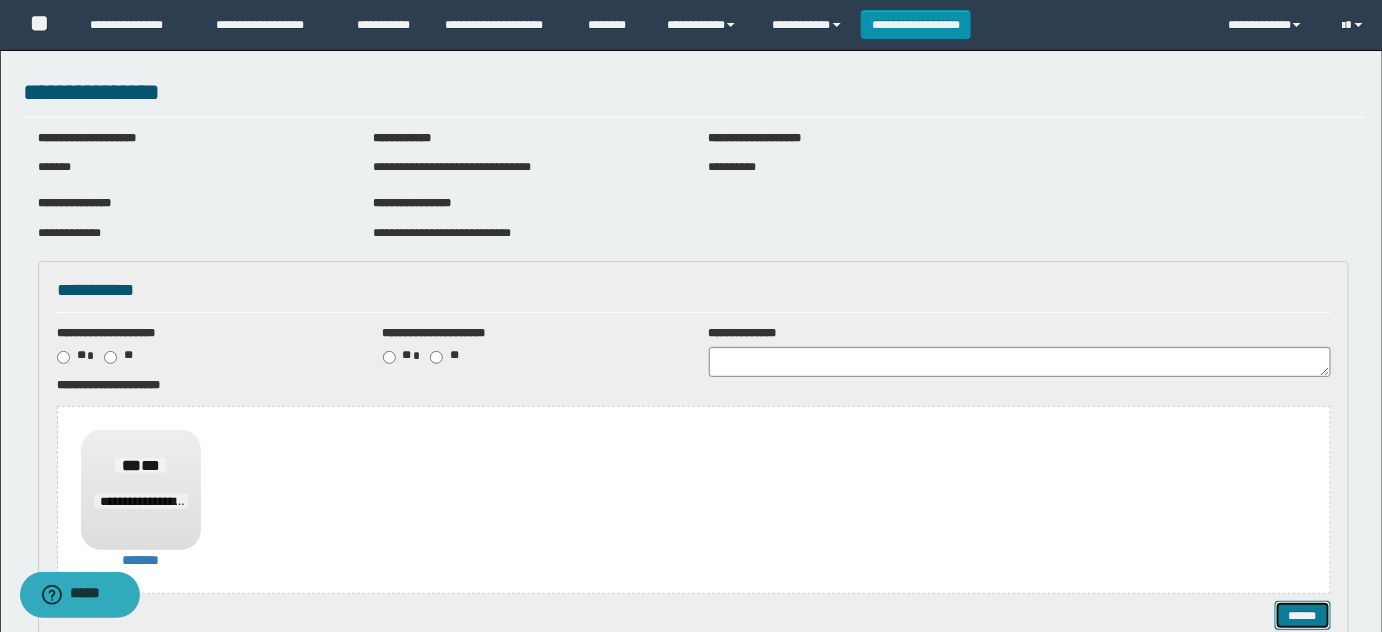 click on "******" at bounding box center (1302, 615) 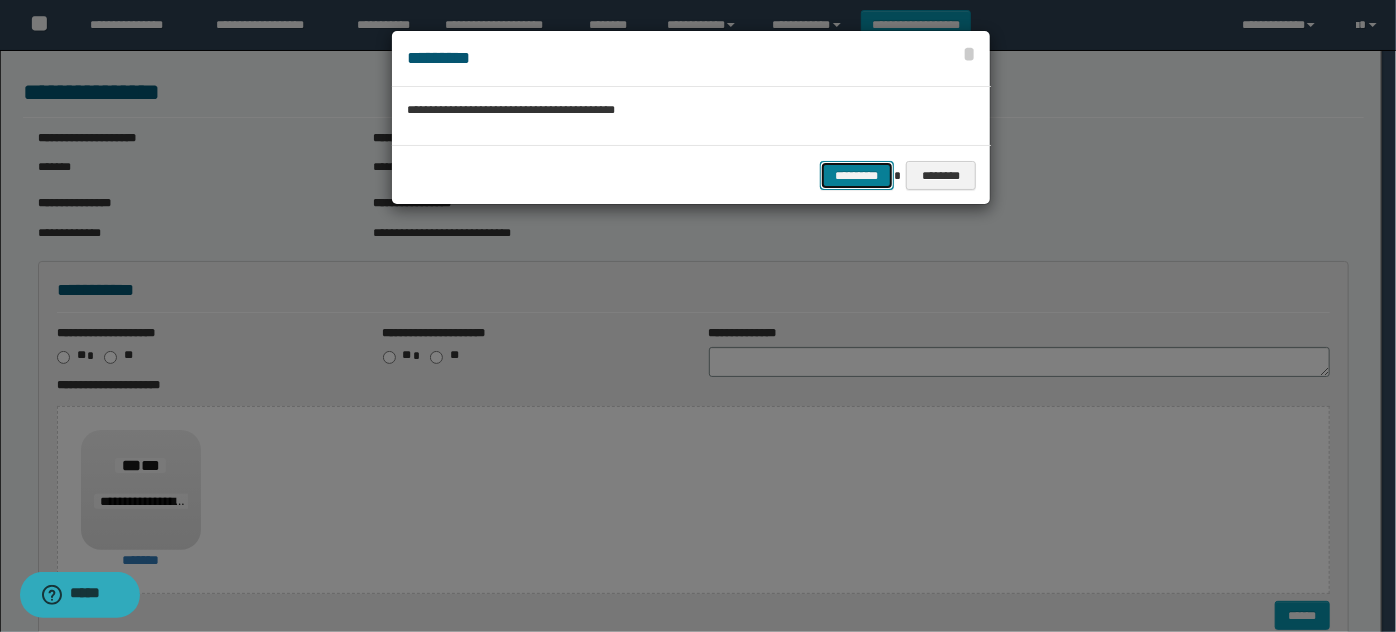 click on "*********" at bounding box center [857, 175] 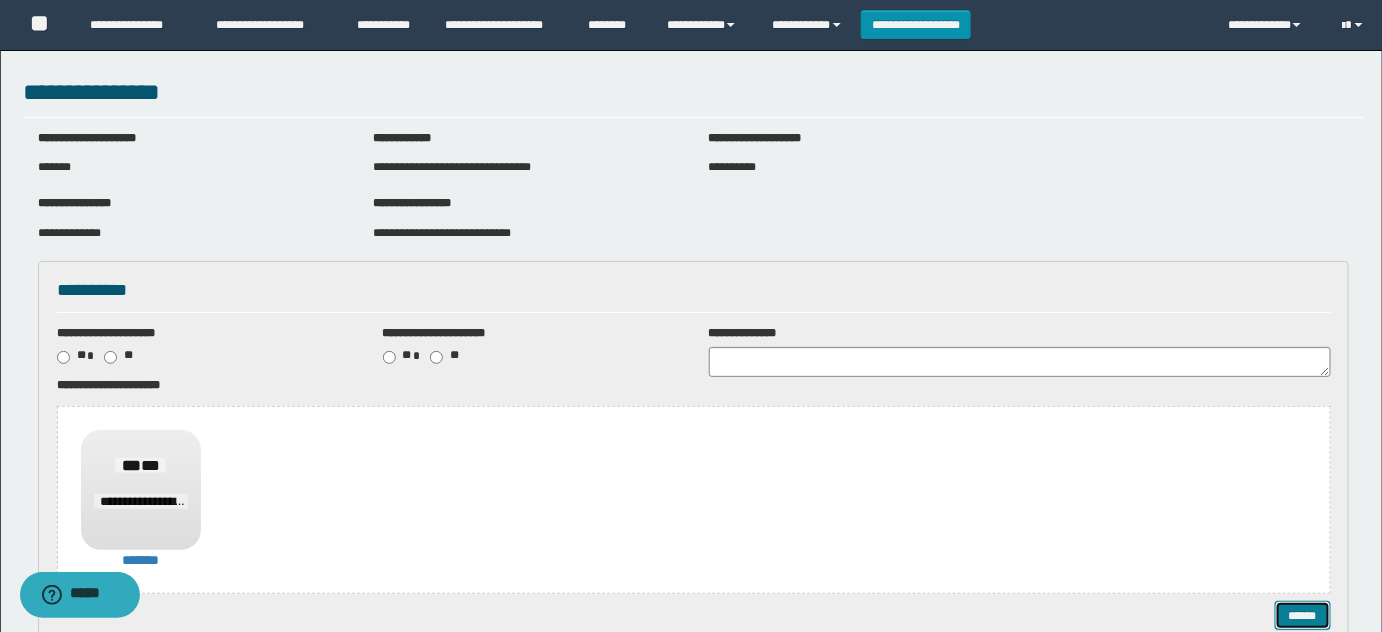 click on "******" at bounding box center [1302, 615] 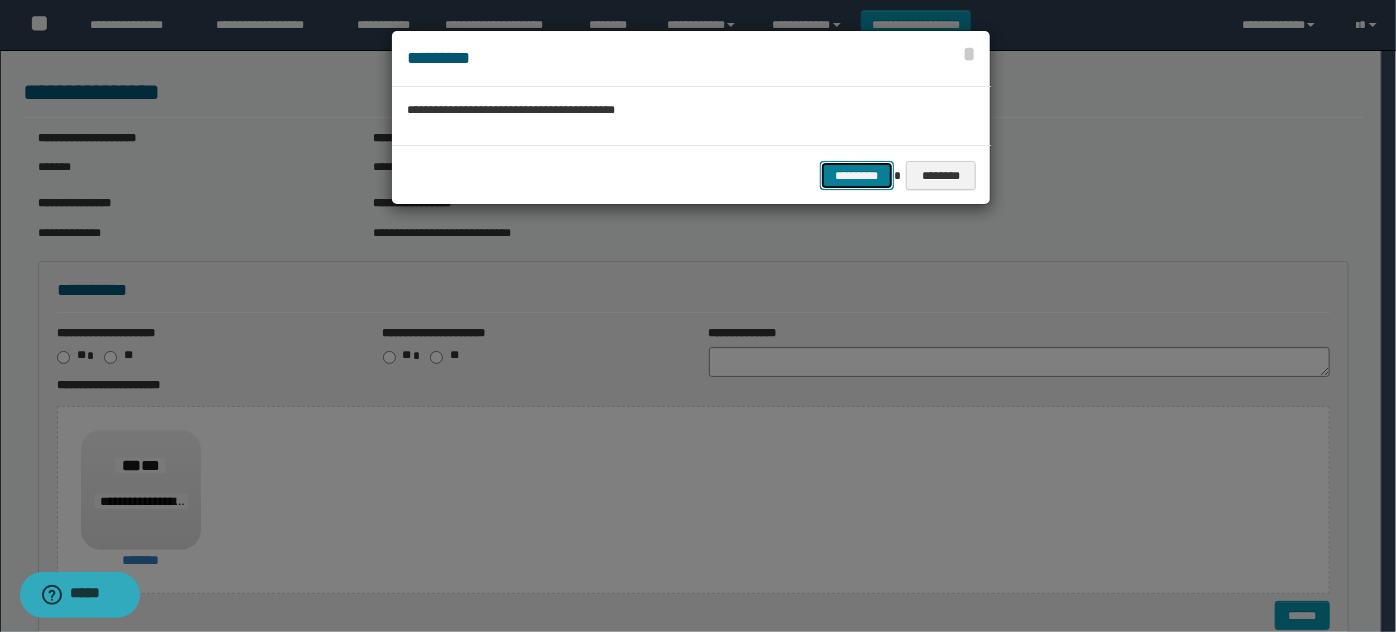 click on "*********" at bounding box center [857, 175] 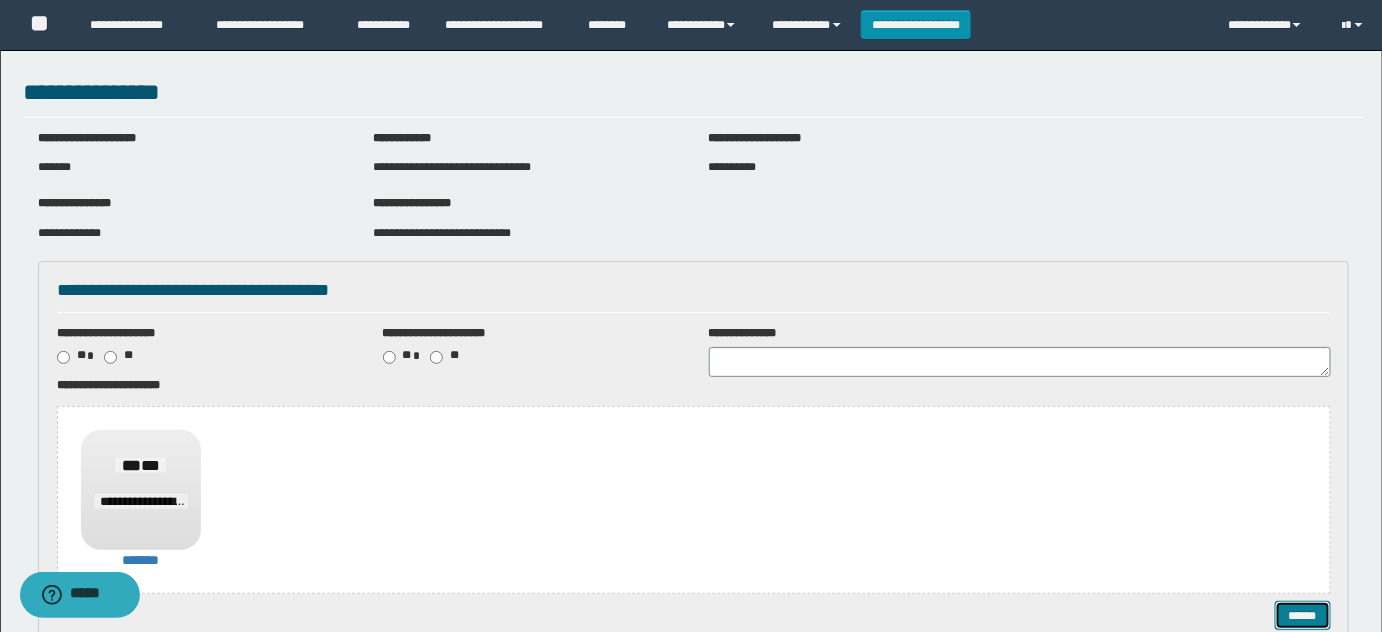 click on "******" at bounding box center [1302, 615] 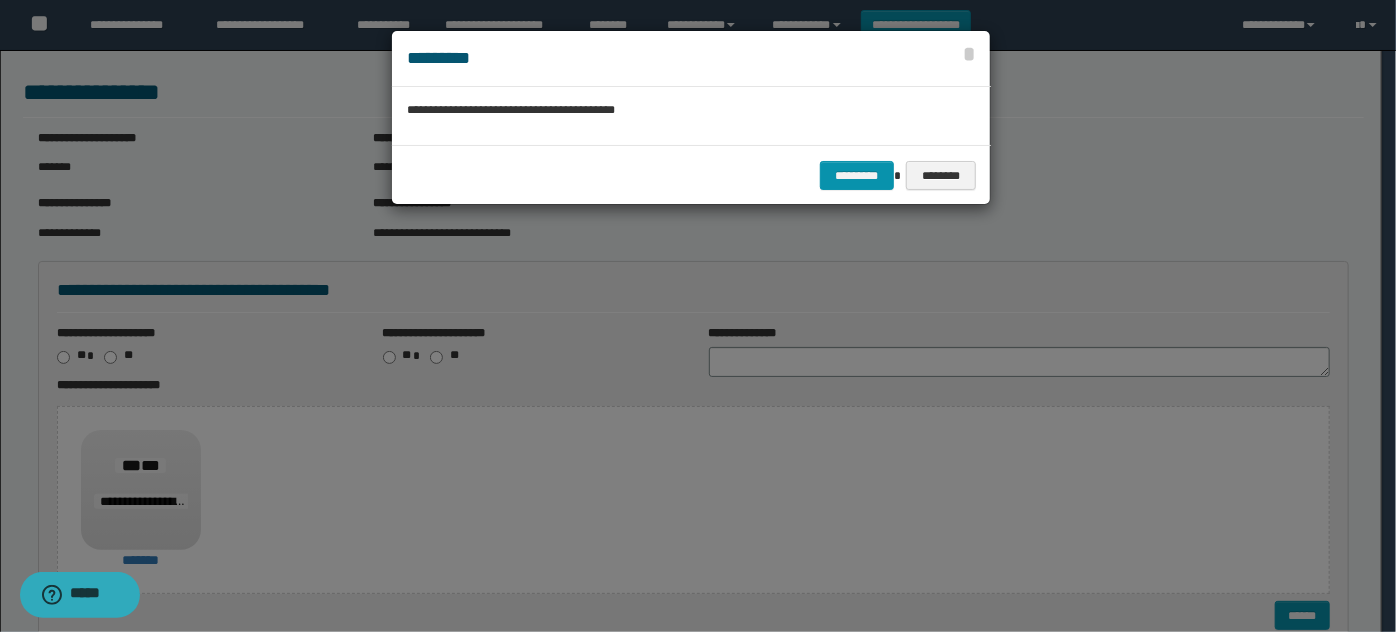 click on "*********
********" at bounding box center (691, 175) 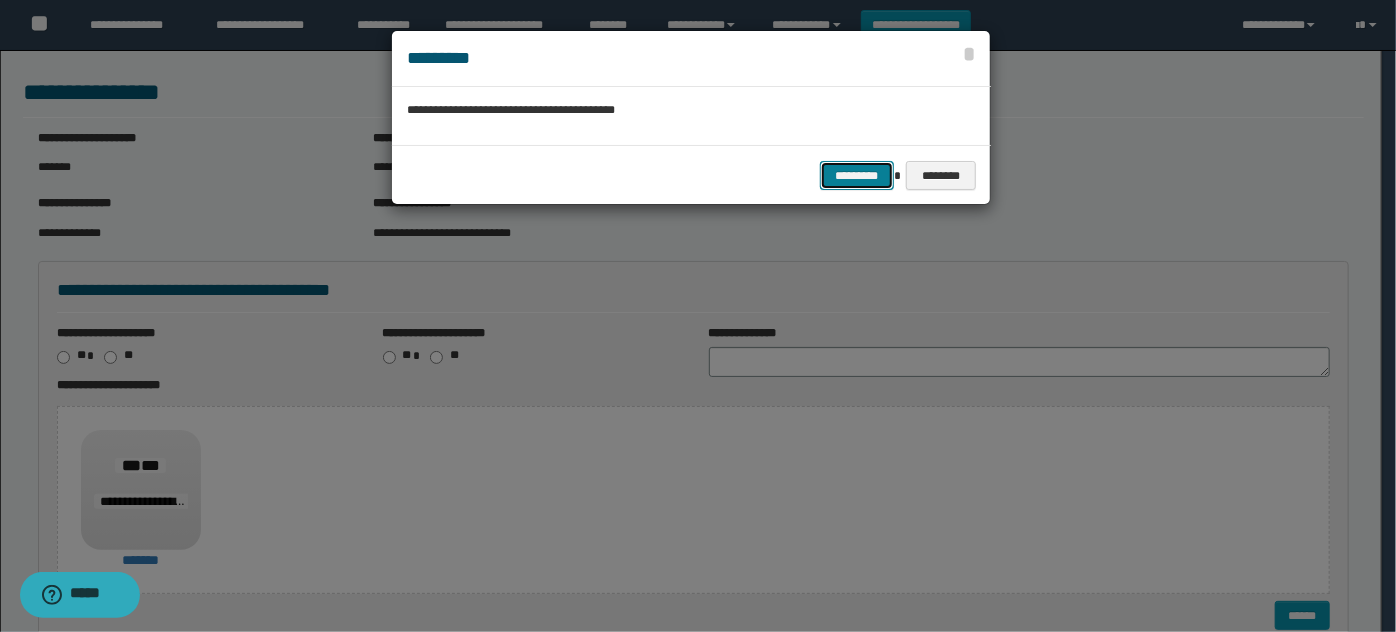 click on "*********" at bounding box center [857, 175] 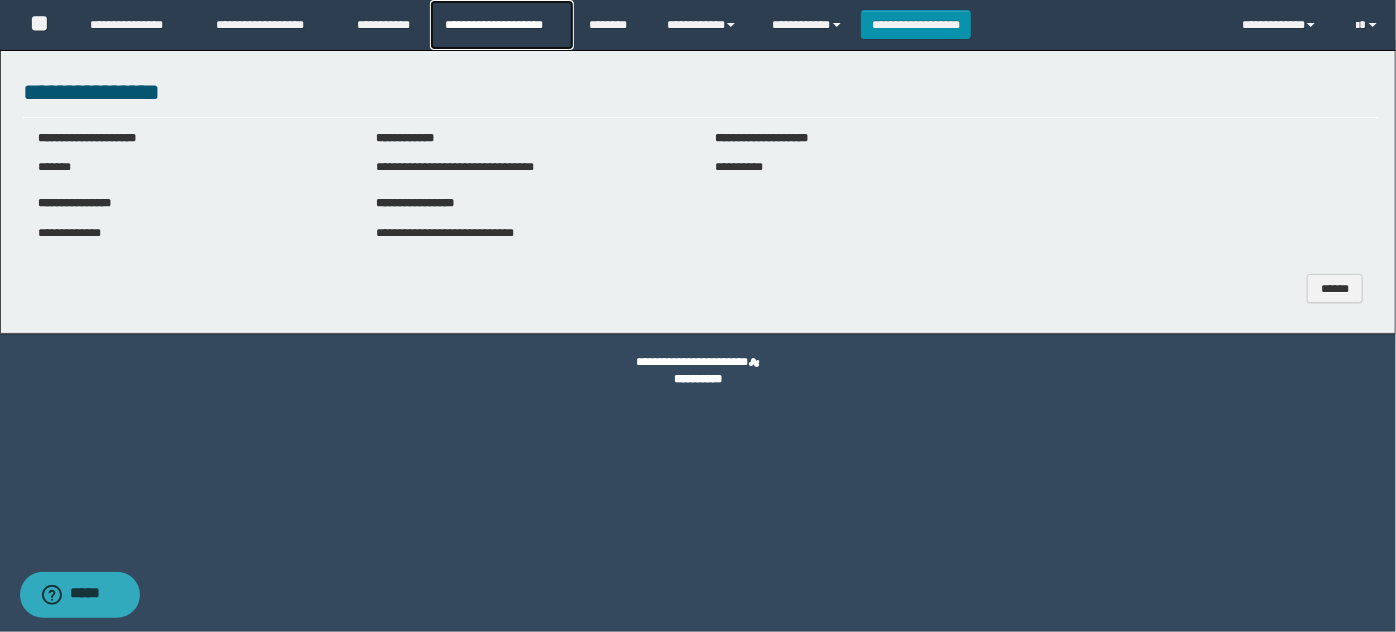 click on "**********" at bounding box center (501, 25) 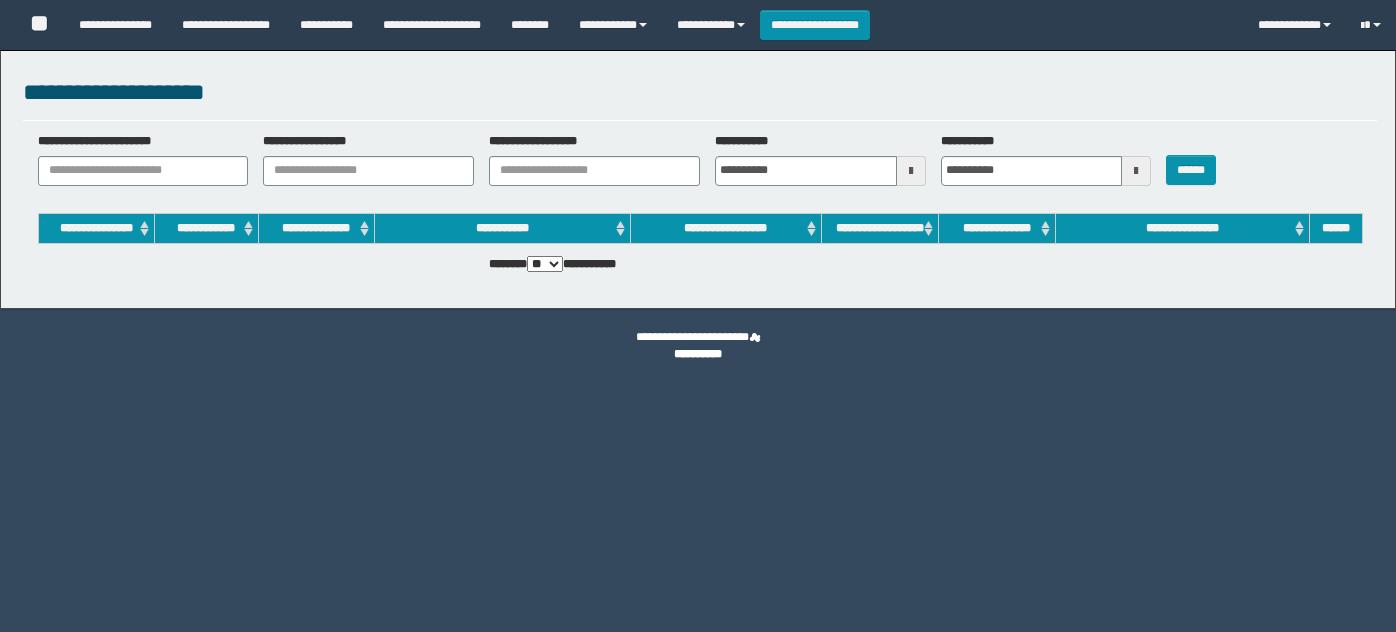 scroll, scrollTop: 0, scrollLeft: 0, axis: both 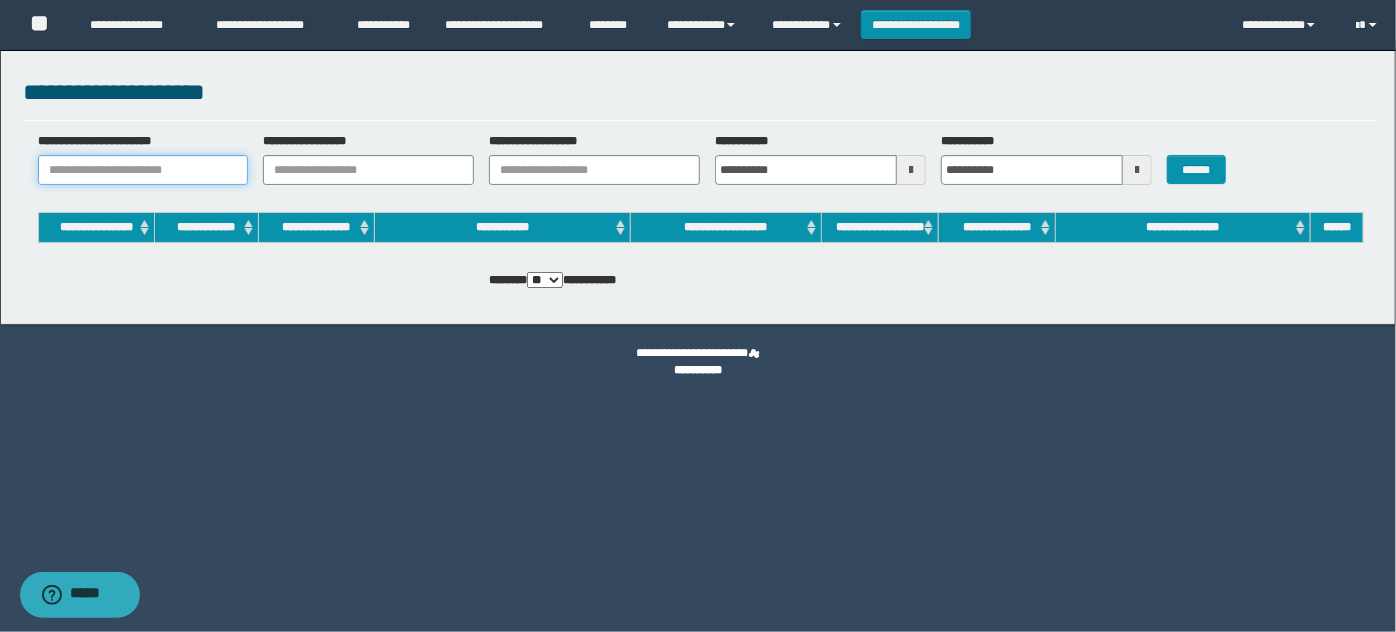 click on "**********" at bounding box center [143, 170] 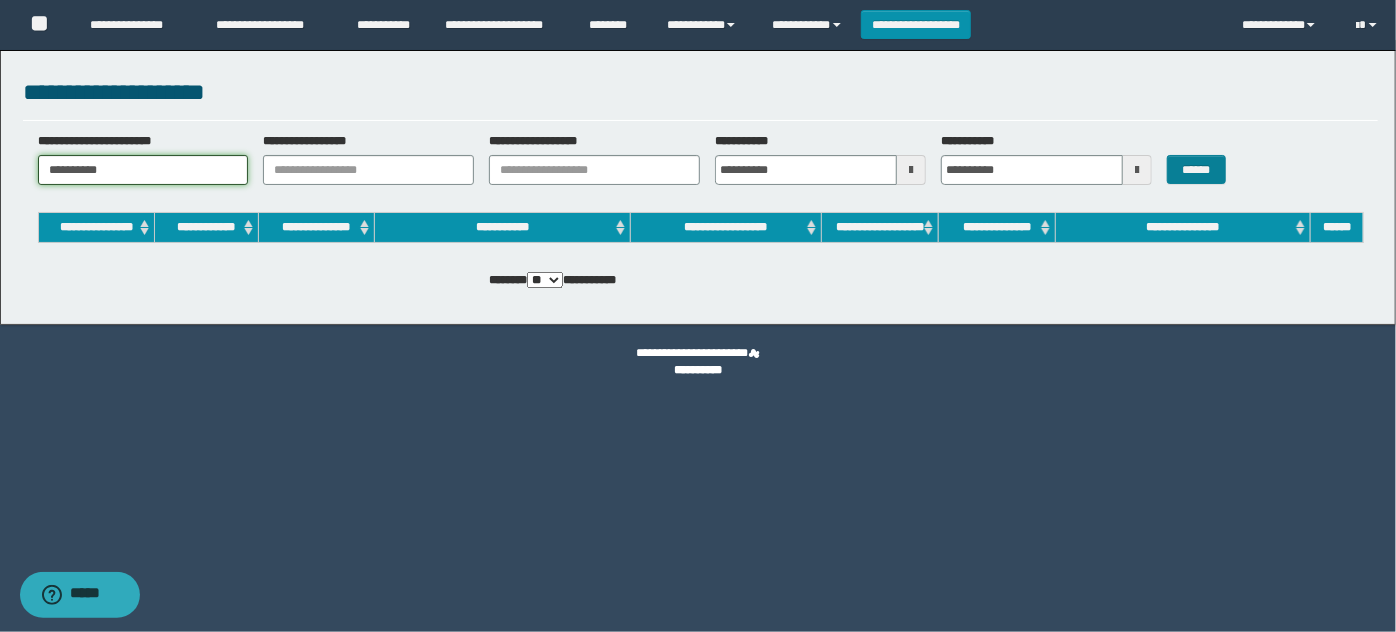 type on "**********" 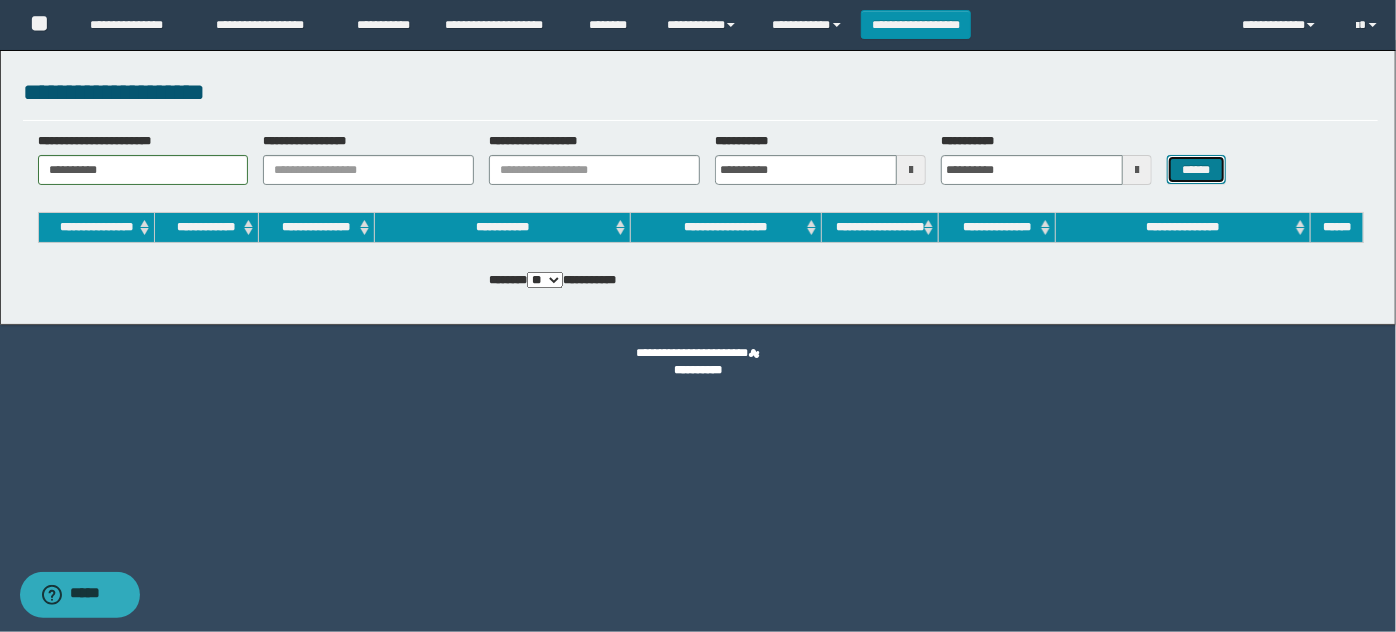 click on "******" at bounding box center [1196, 169] 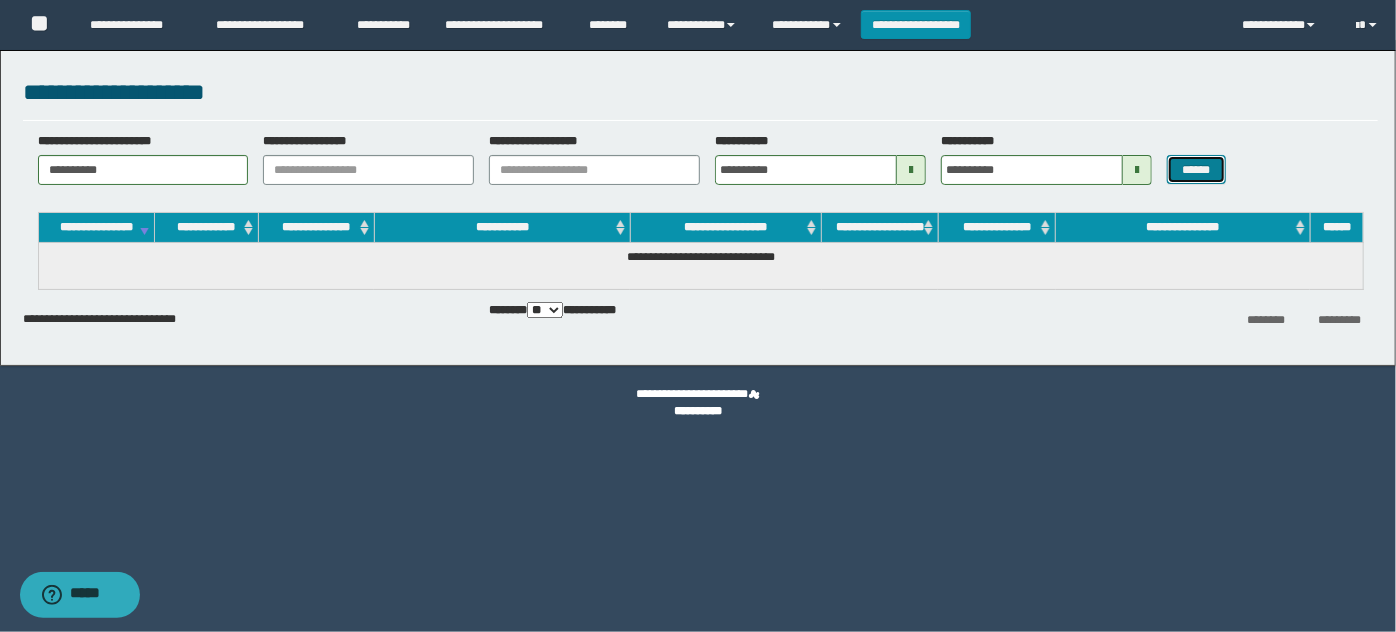 type 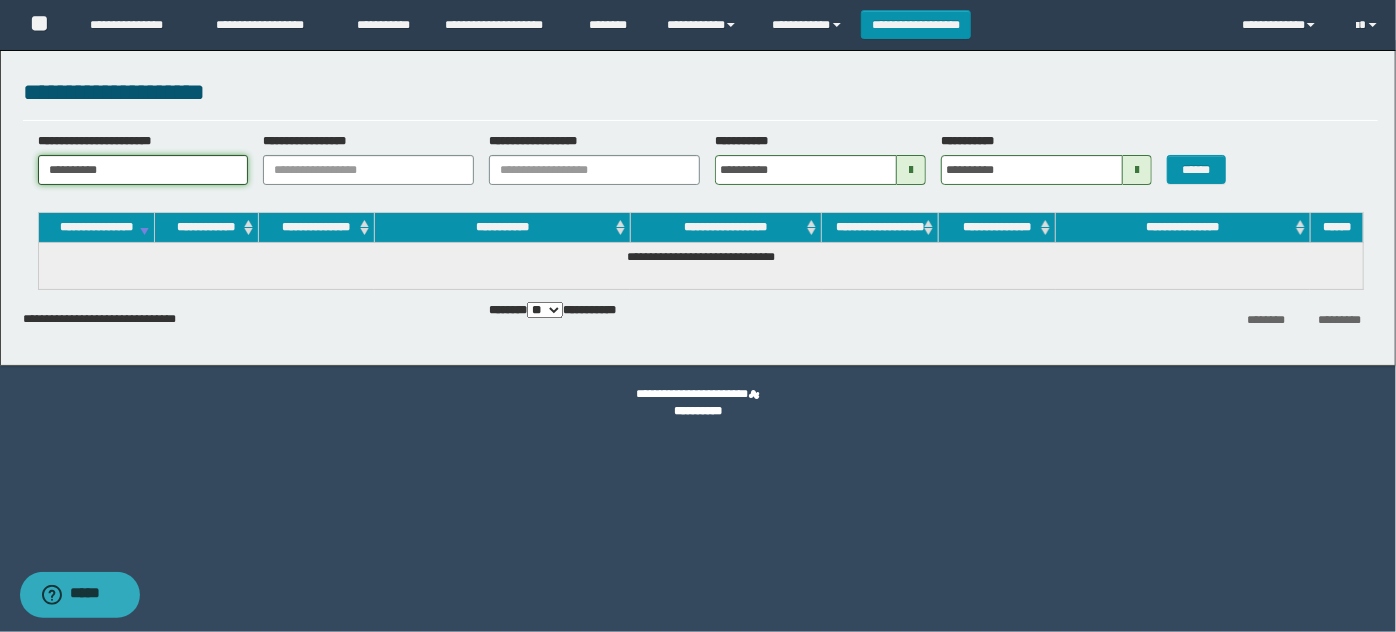 drag, startPoint x: 0, startPoint y: 165, endPoint x: 14, endPoint y: 167, distance: 14.142136 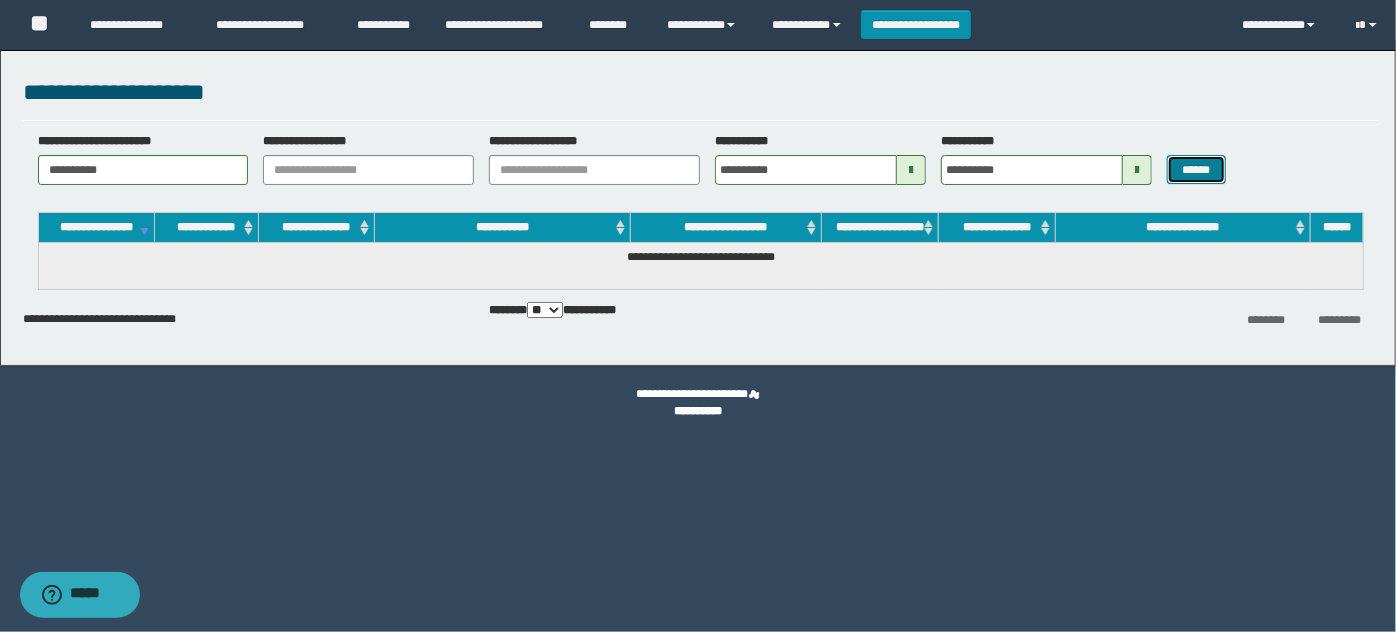 click on "******" at bounding box center [1196, 169] 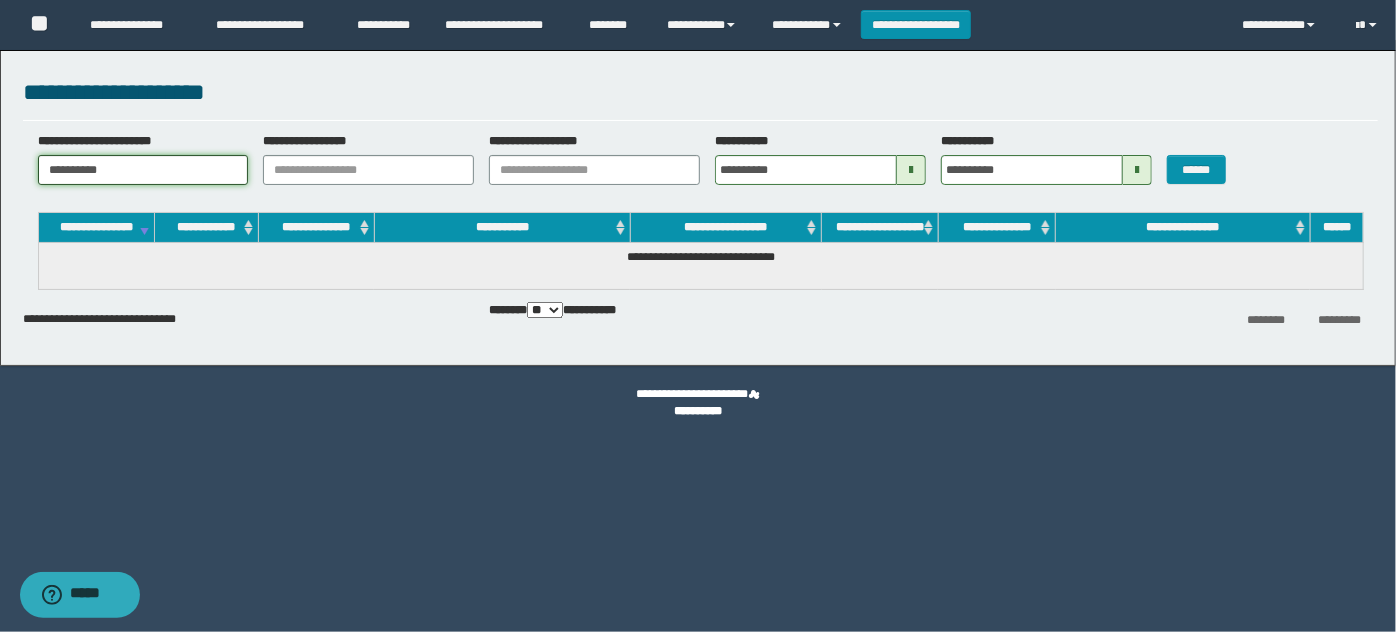 drag, startPoint x: 93, startPoint y: 172, endPoint x: 177, endPoint y: 187, distance: 85.32877 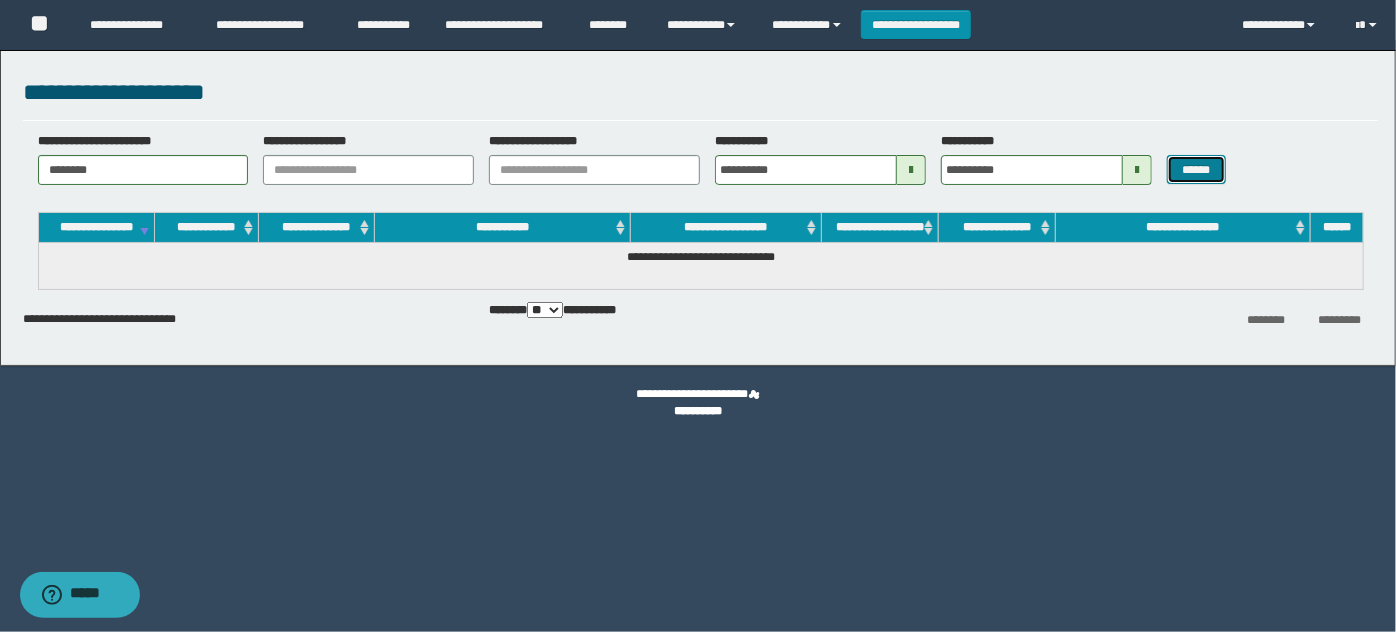click on "******" at bounding box center (1196, 169) 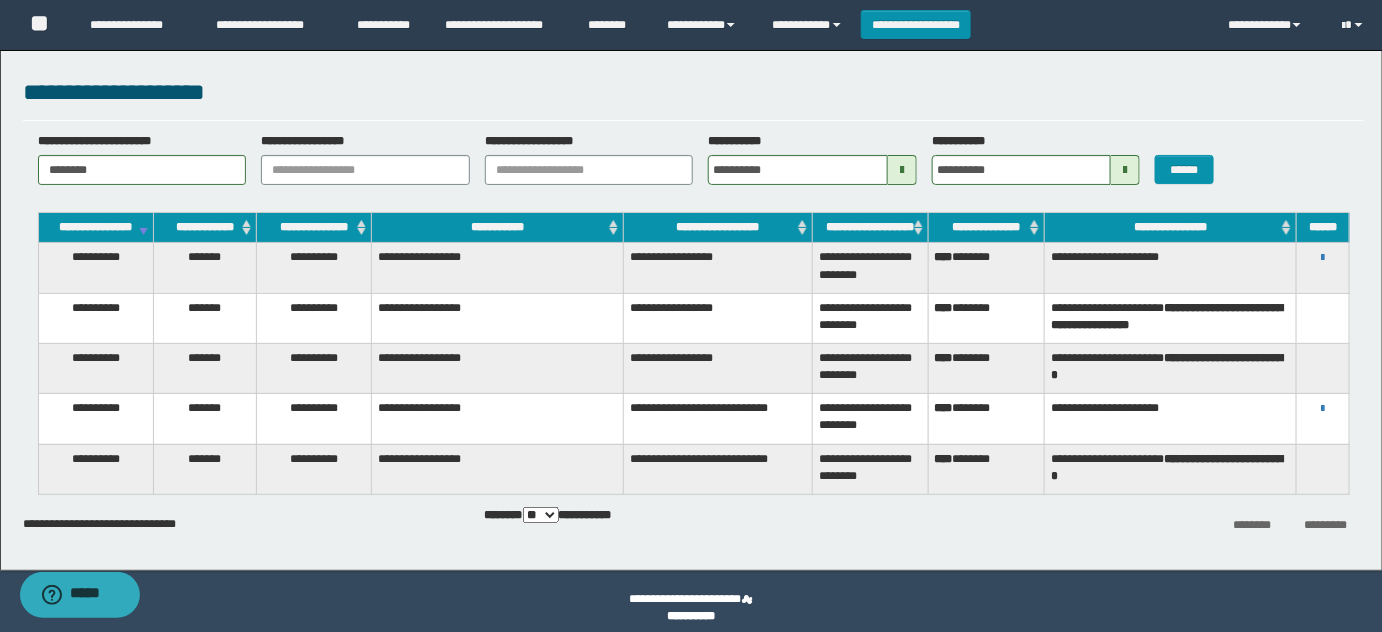 drag, startPoint x: 101, startPoint y: 148, endPoint x: 107, endPoint y: 159, distance: 12.529964 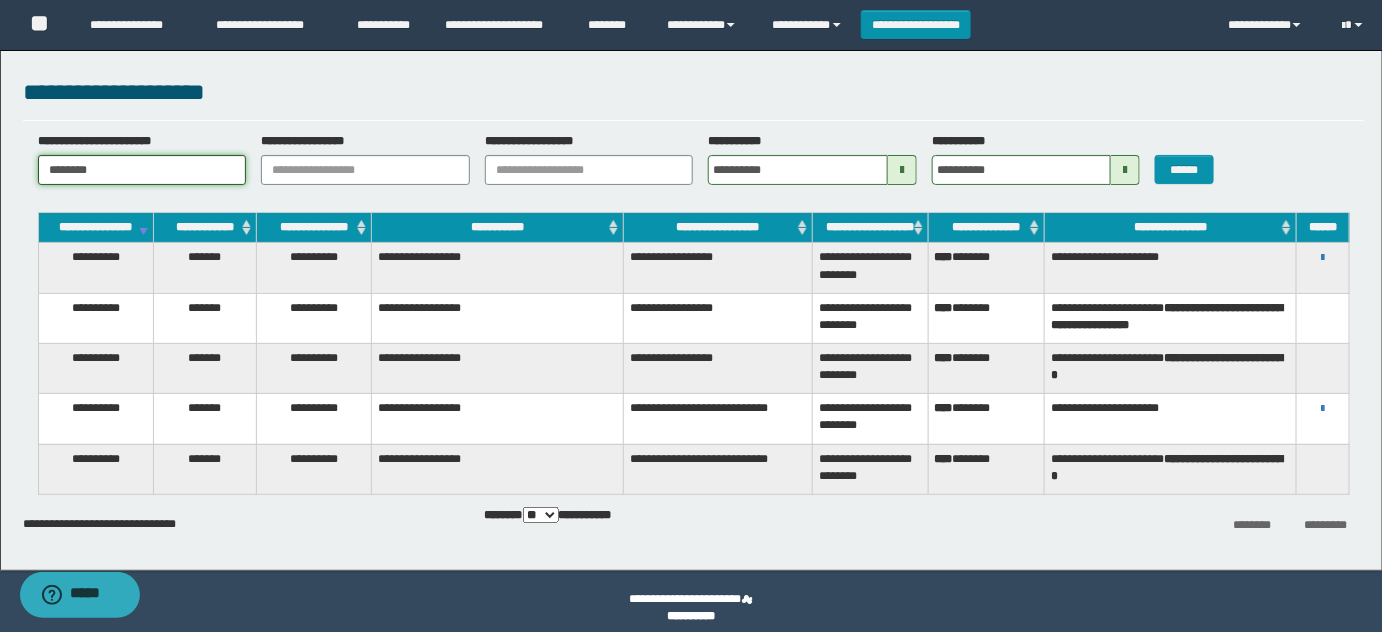 drag, startPoint x: 111, startPoint y: 159, endPoint x: 0, endPoint y: 171, distance: 111.64677 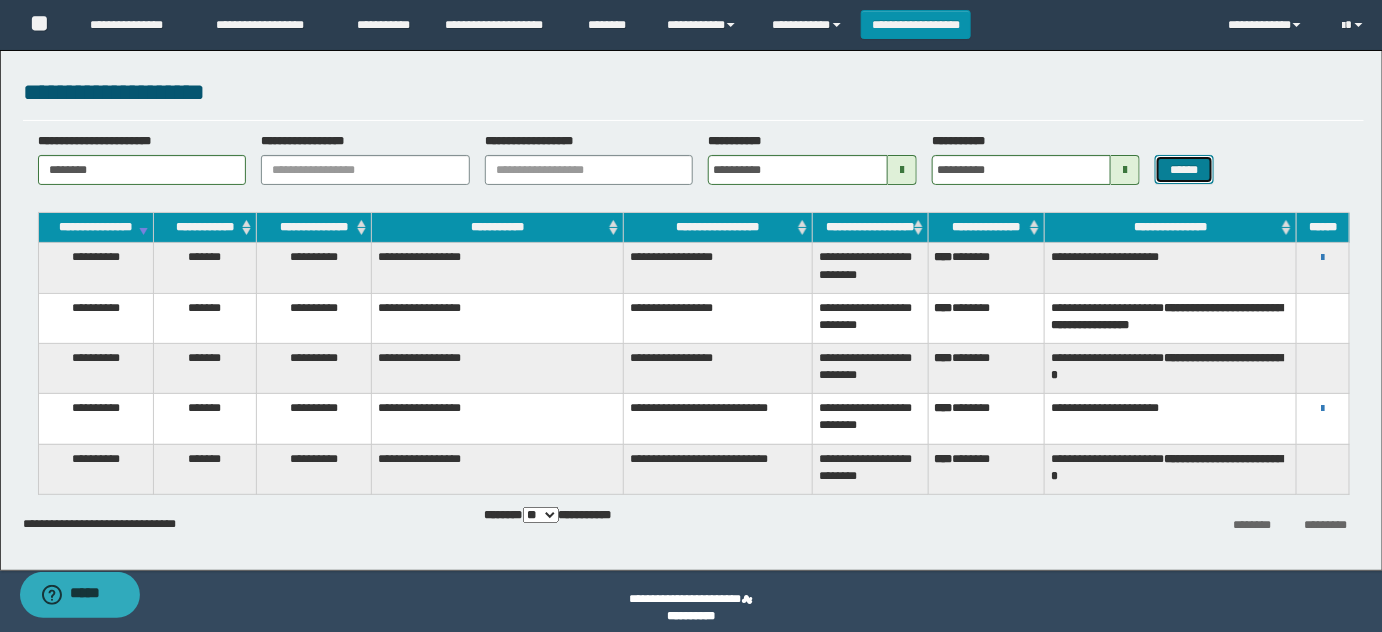 click on "******" at bounding box center [1184, 169] 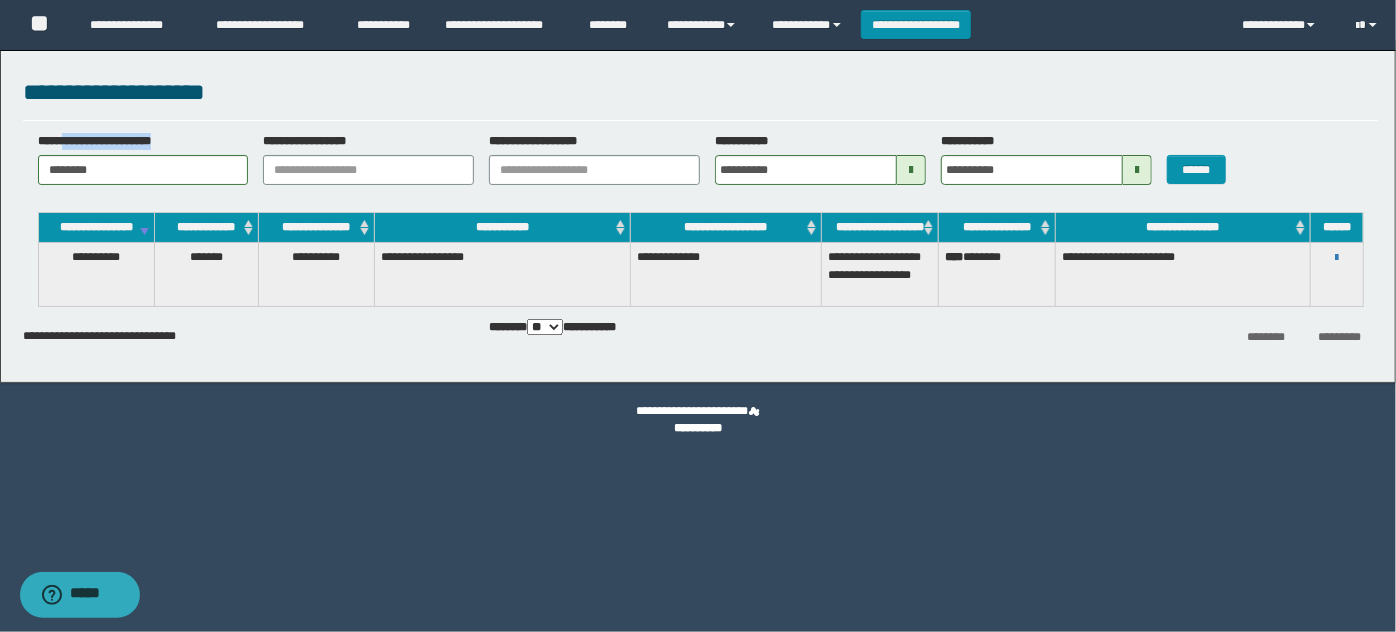 drag, startPoint x: 171, startPoint y: 140, endPoint x: 0, endPoint y: 140, distance: 171 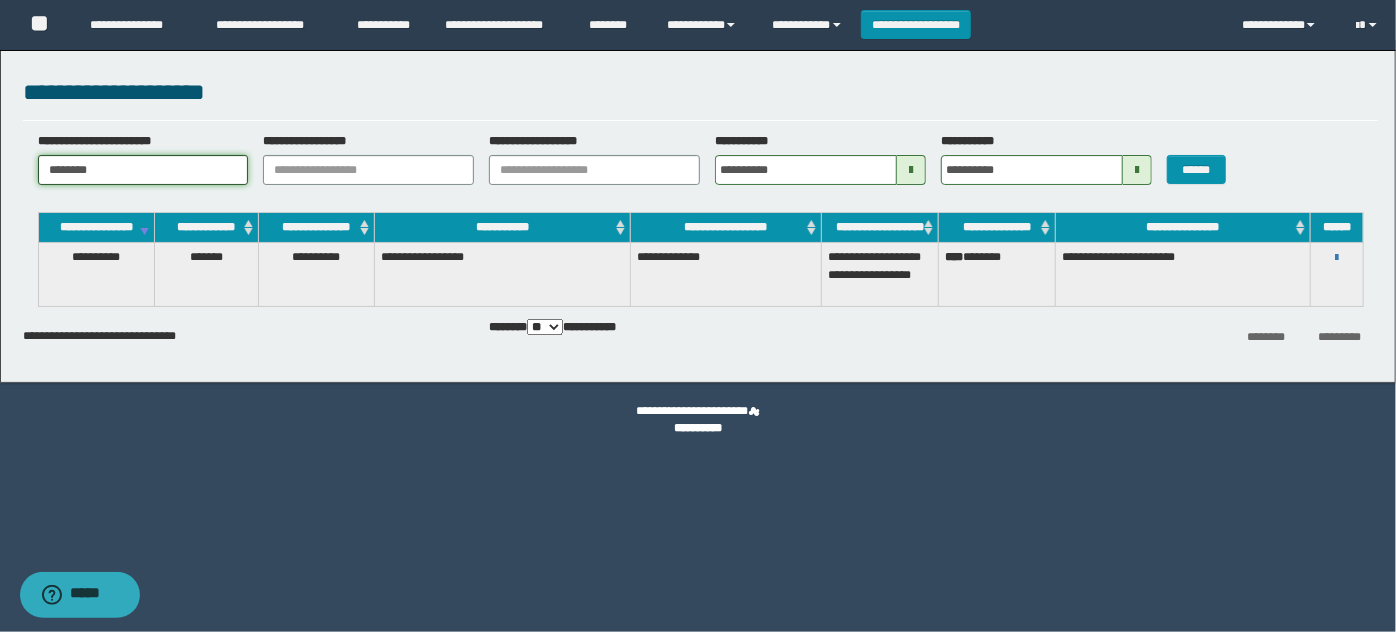 drag, startPoint x: 163, startPoint y: 159, endPoint x: 0, endPoint y: 163, distance: 163.04907 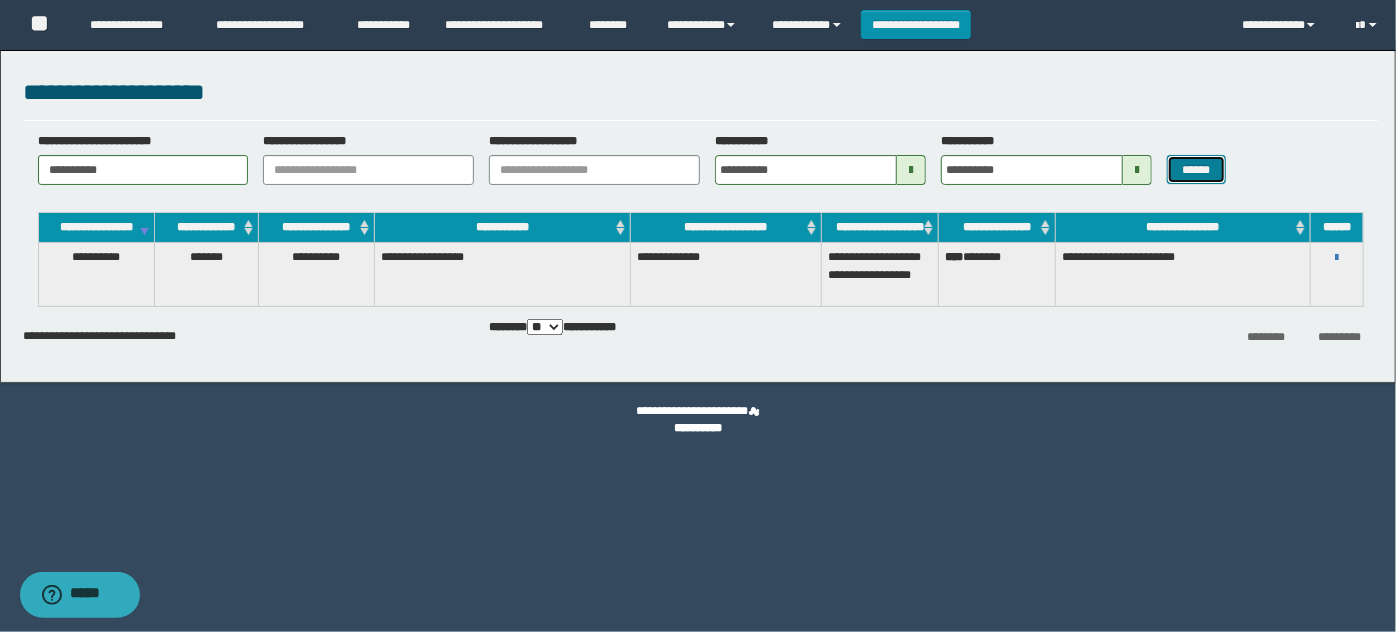 click on "******" at bounding box center [1196, 169] 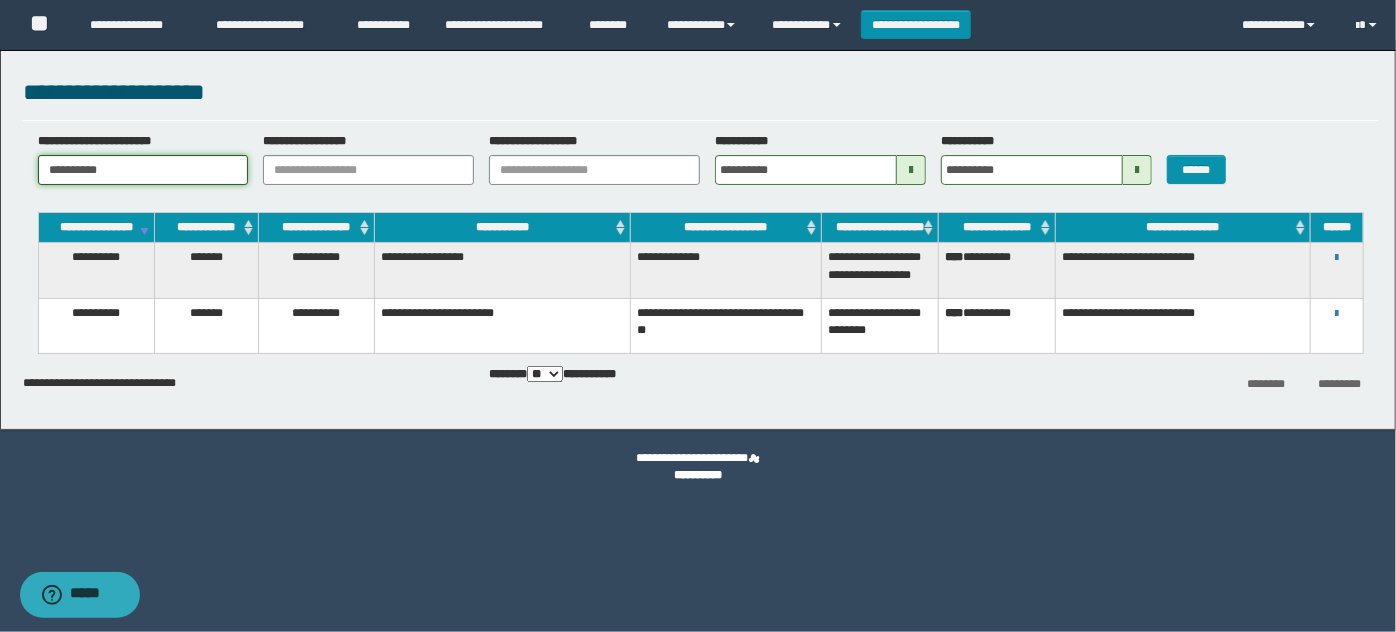 drag, startPoint x: 184, startPoint y: 161, endPoint x: 0, endPoint y: 141, distance: 185.08377 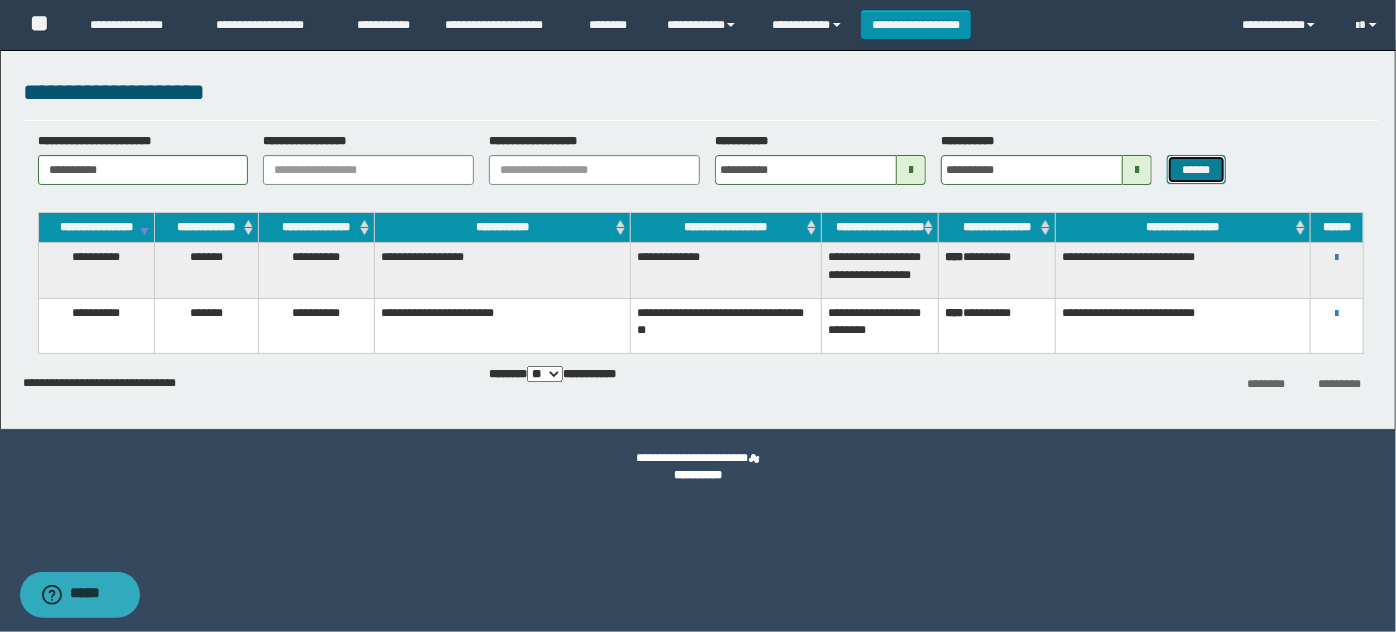 click on "******" at bounding box center [1196, 169] 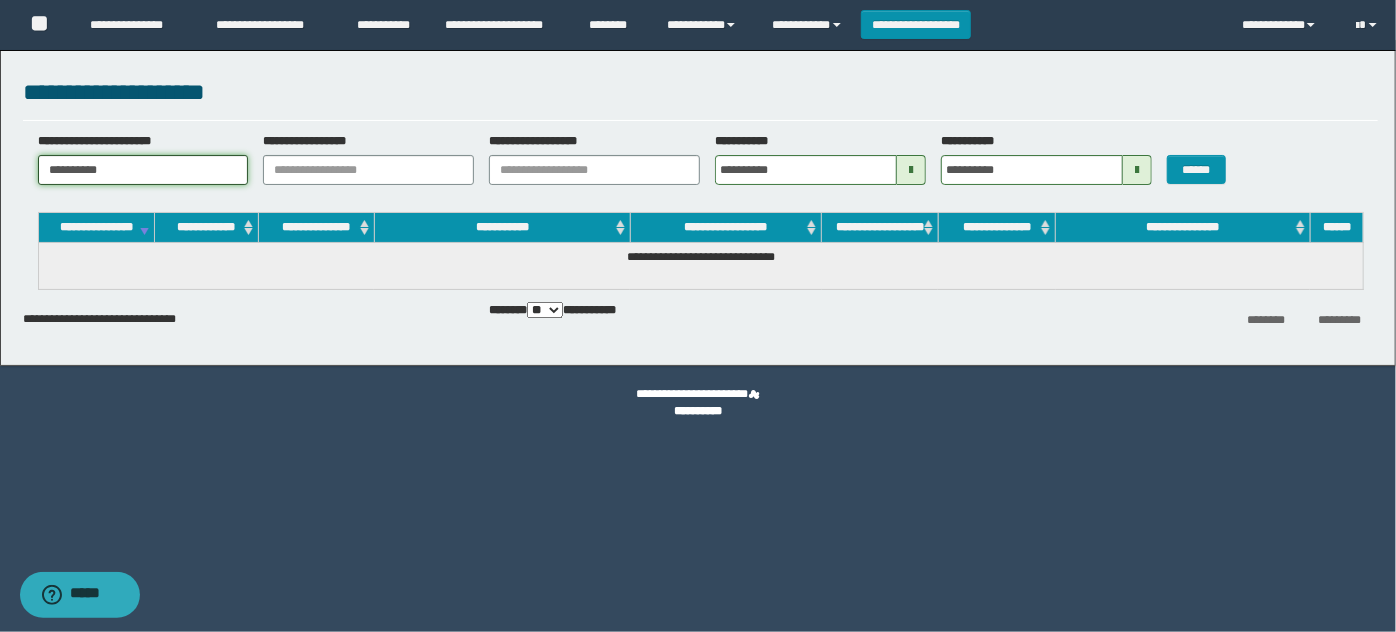 drag, startPoint x: 197, startPoint y: 170, endPoint x: 46, endPoint y: 177, distance: 151.16217 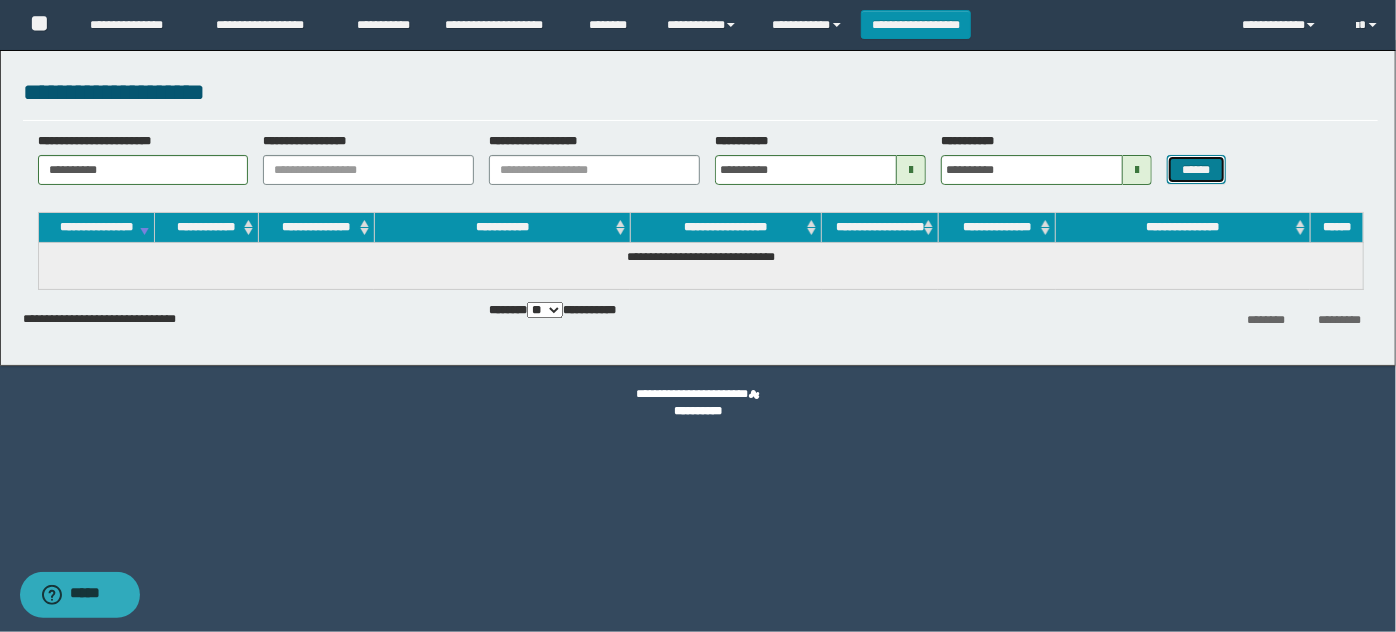 drag, startPoint x: 1190, startPoint y: 170, endPoint x: 845, endPoint y: 259, distance: 356.29483 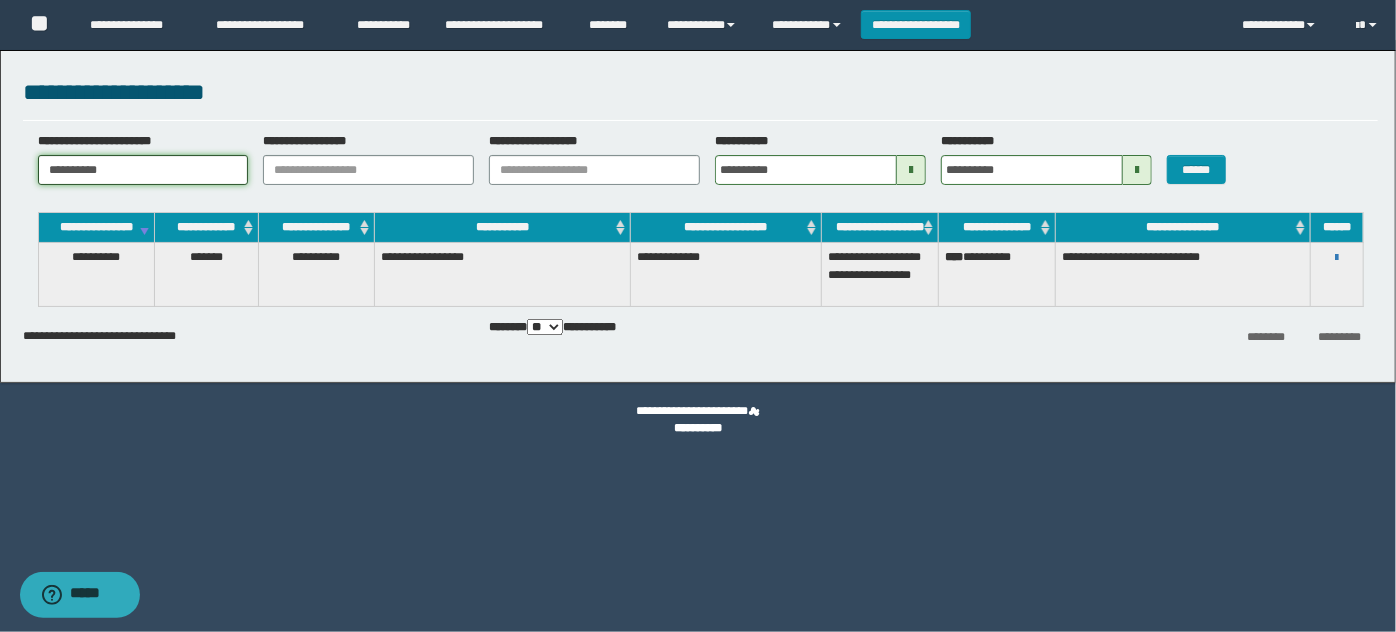drag, startPoint x: 173, startPoint y: 165, endPoint x: 0, endPoint y: 173, distance: 173.18488 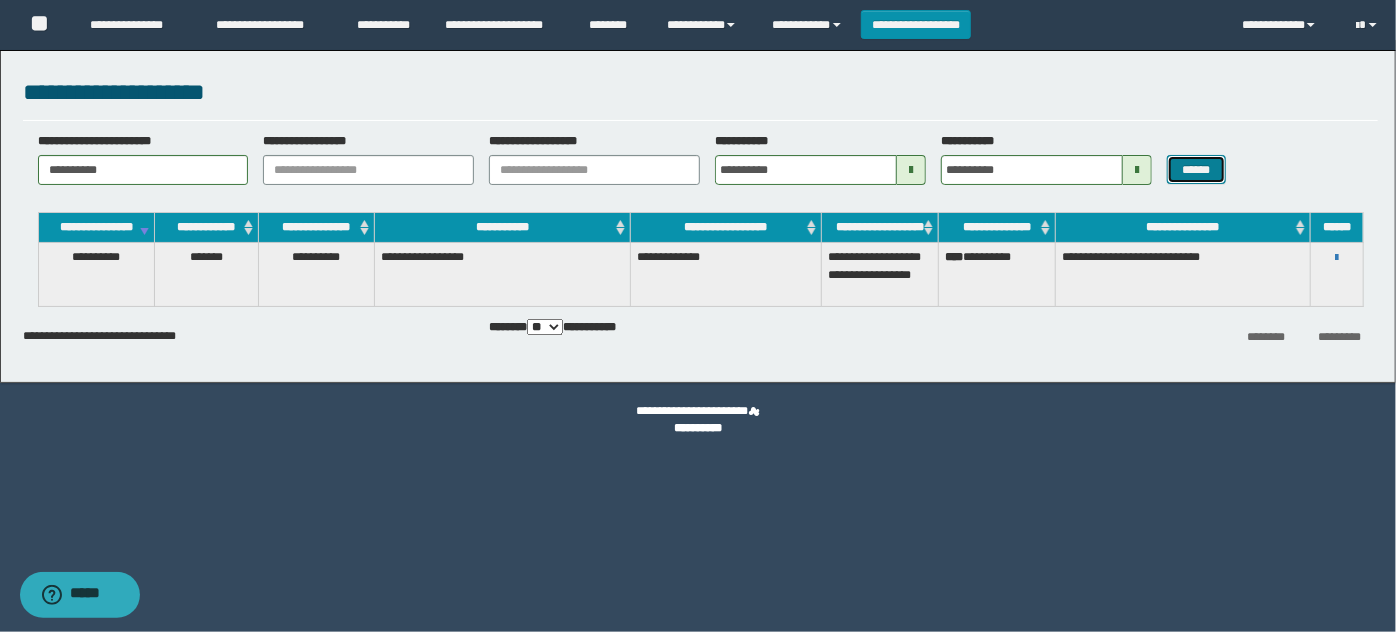 click on "******" at bounding box center [1196, 169] 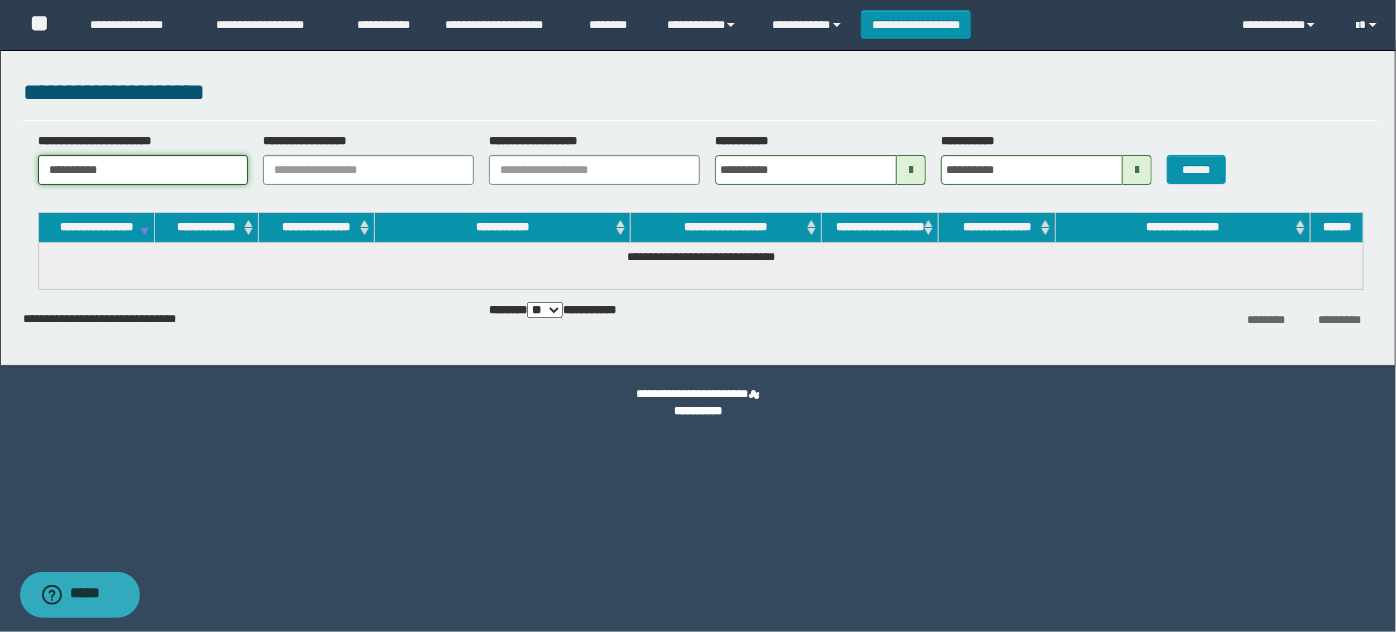 drag, startPoint x: 101, startPoint y: 162, endPoint x: 8, endPoint y: 170, distance: 93.34345 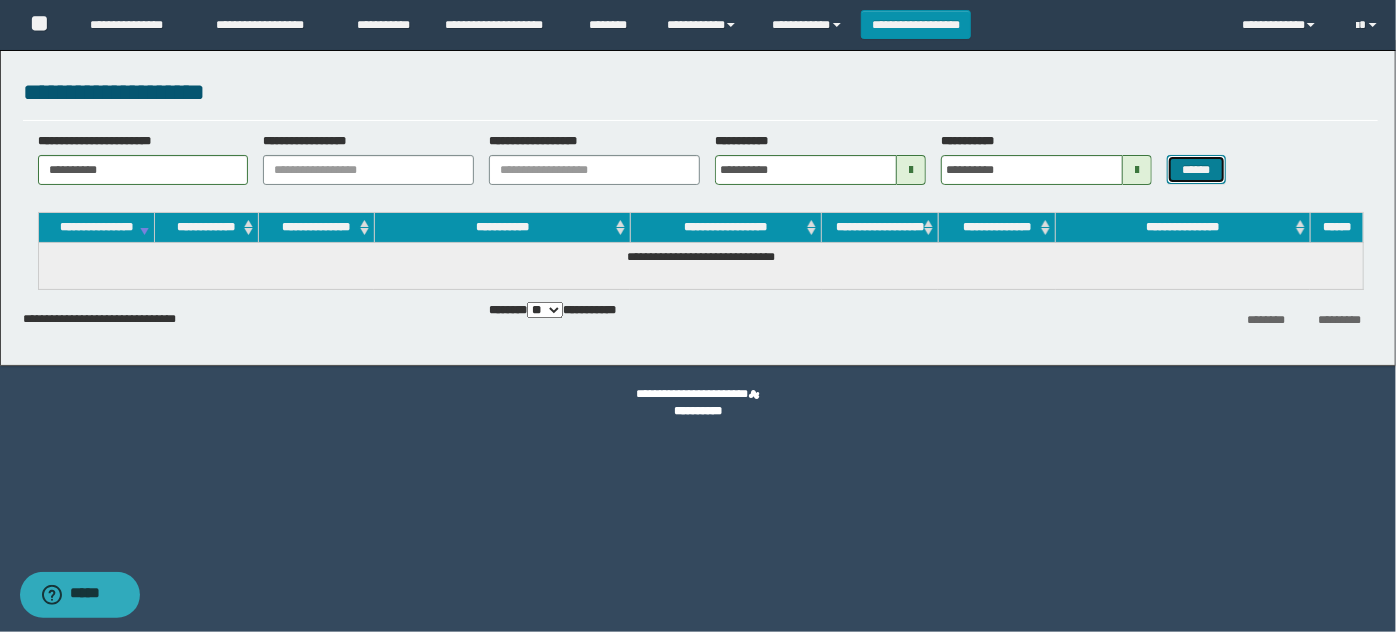 click on "******" at bounding box center [1196, 169] 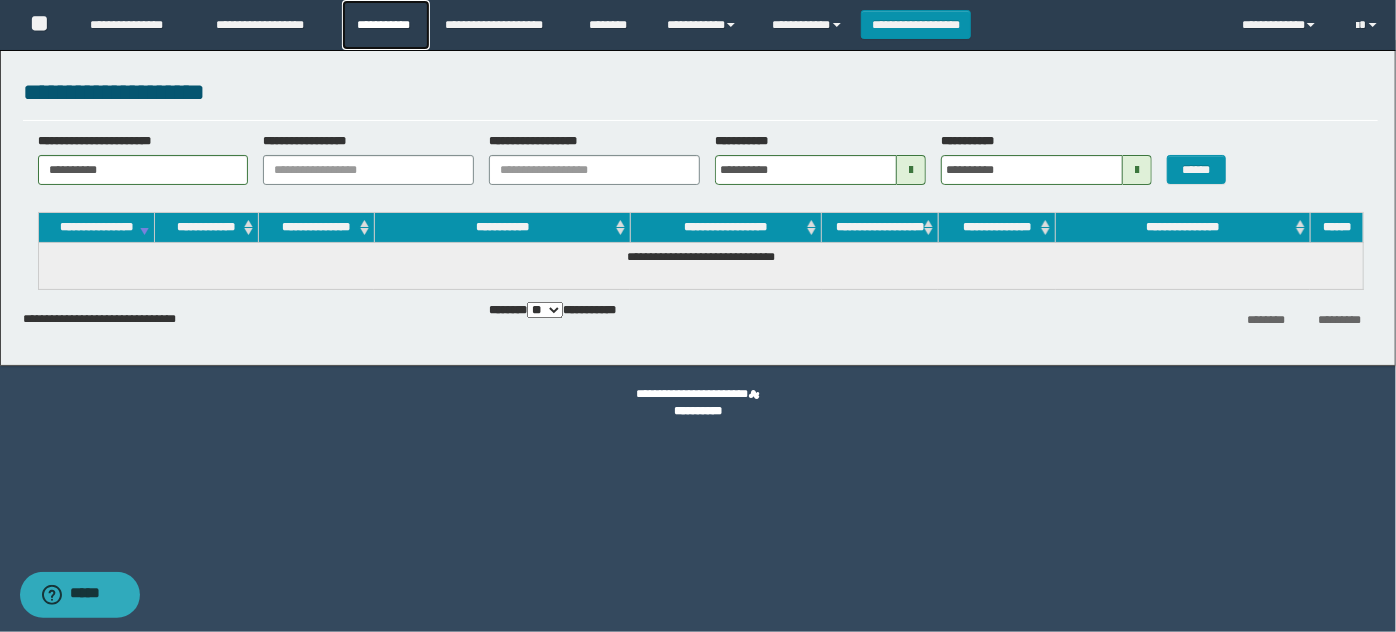 click on "**********" at bounding box center [386, 25] 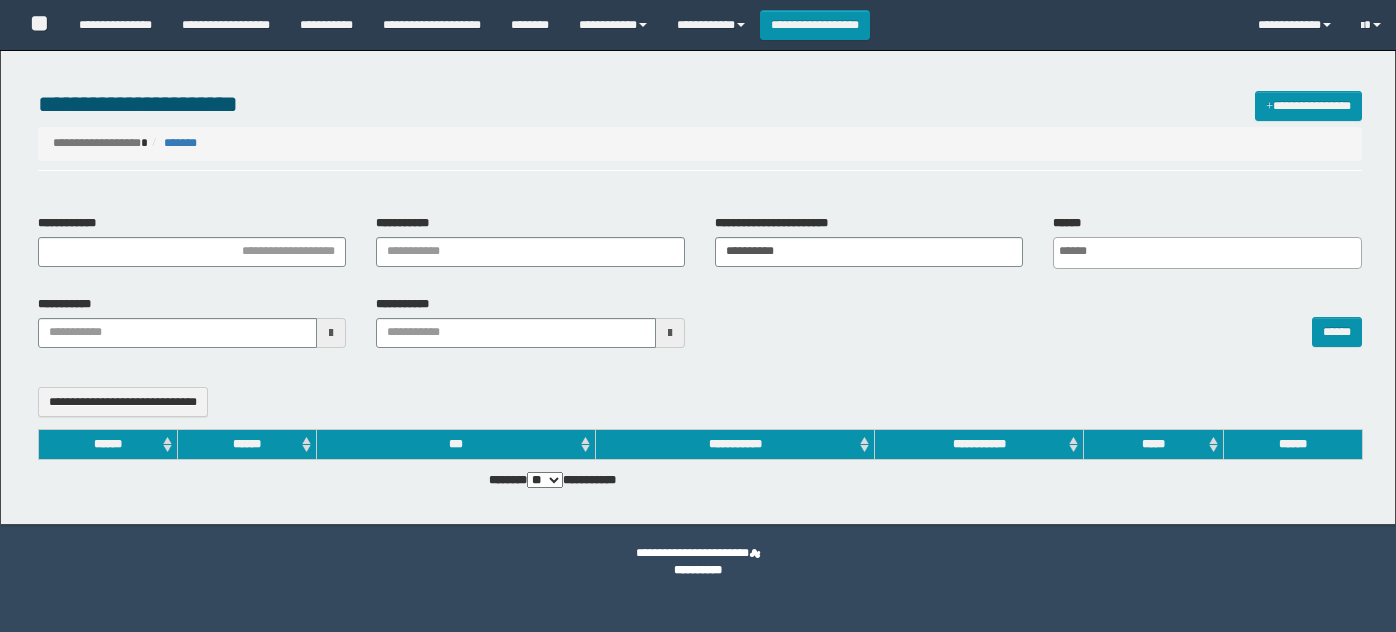 select 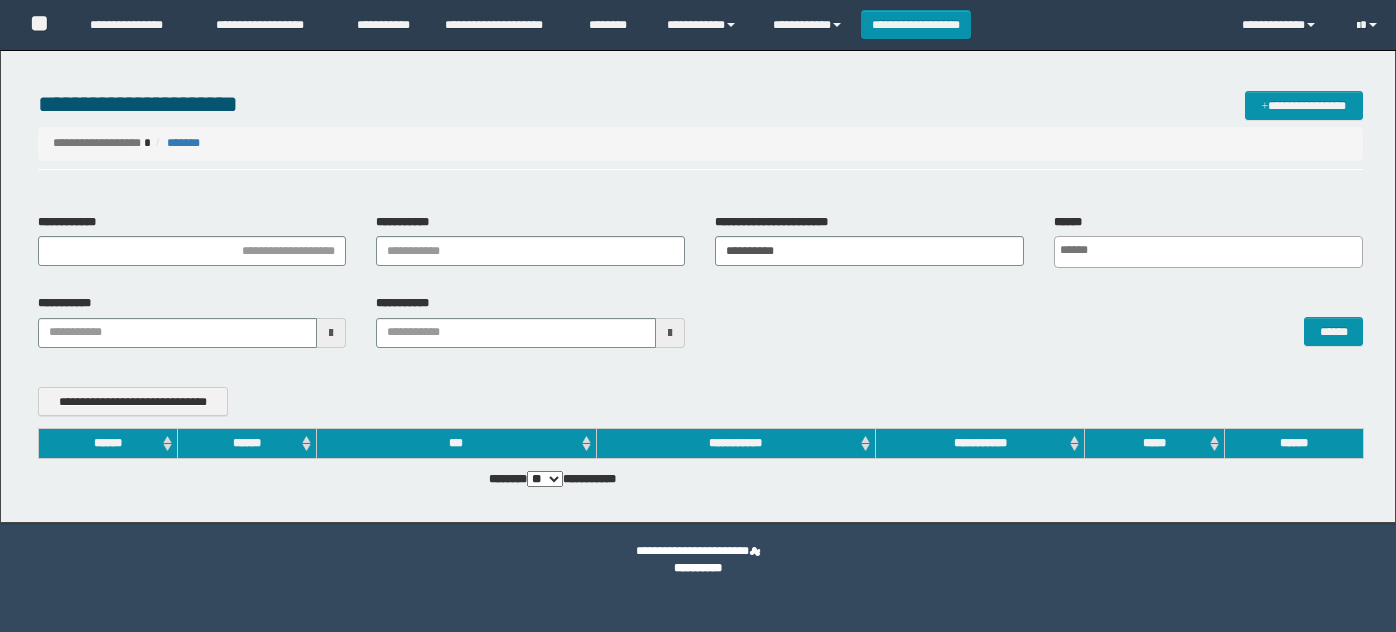 scroll, scrollTop: 0, scrollLeft: 0, axis: both 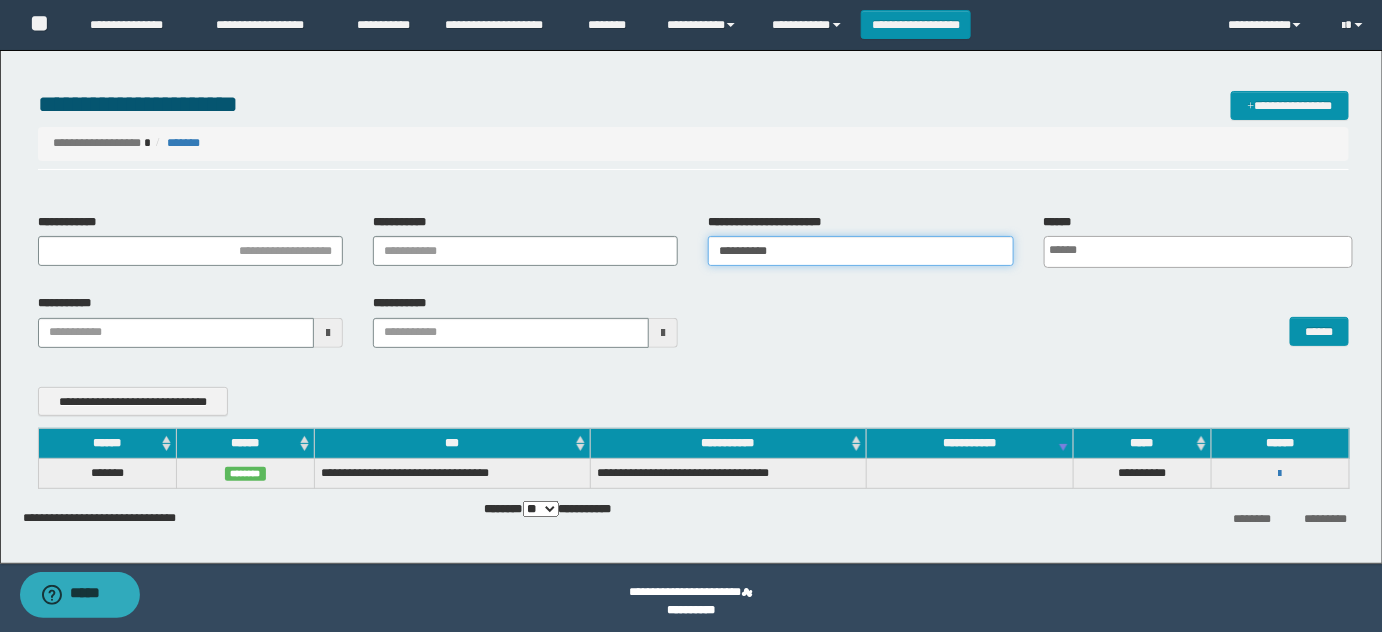 drag, startPoint x: 792, startPoint y: 263, endPoint x: 1034, endPoint y: 337, distance: 253.06126 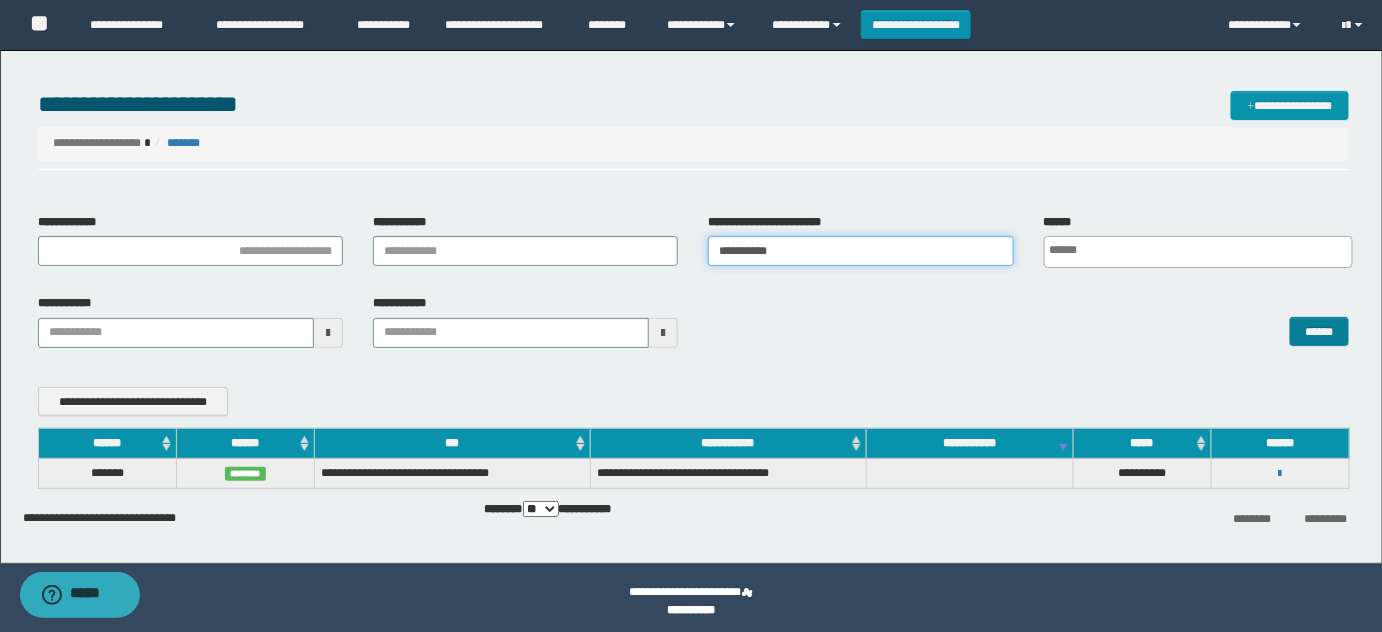 type on "**********" 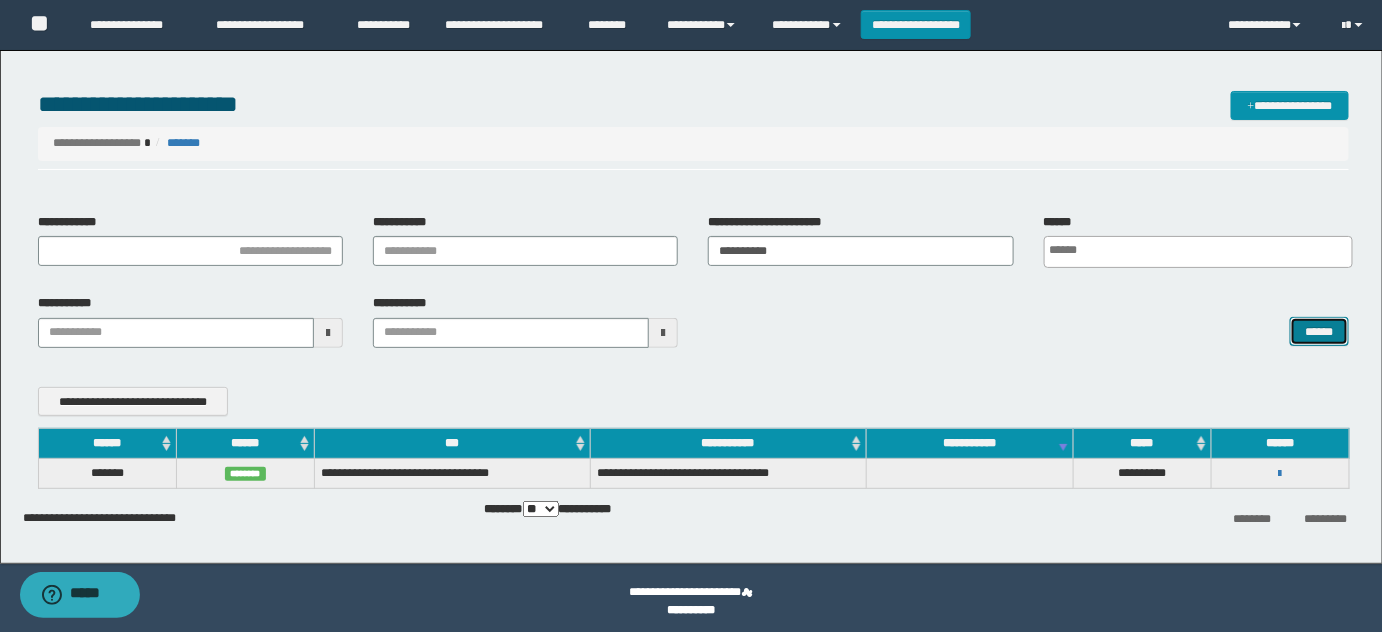 click on "******" at bounding box center (1319, 331) 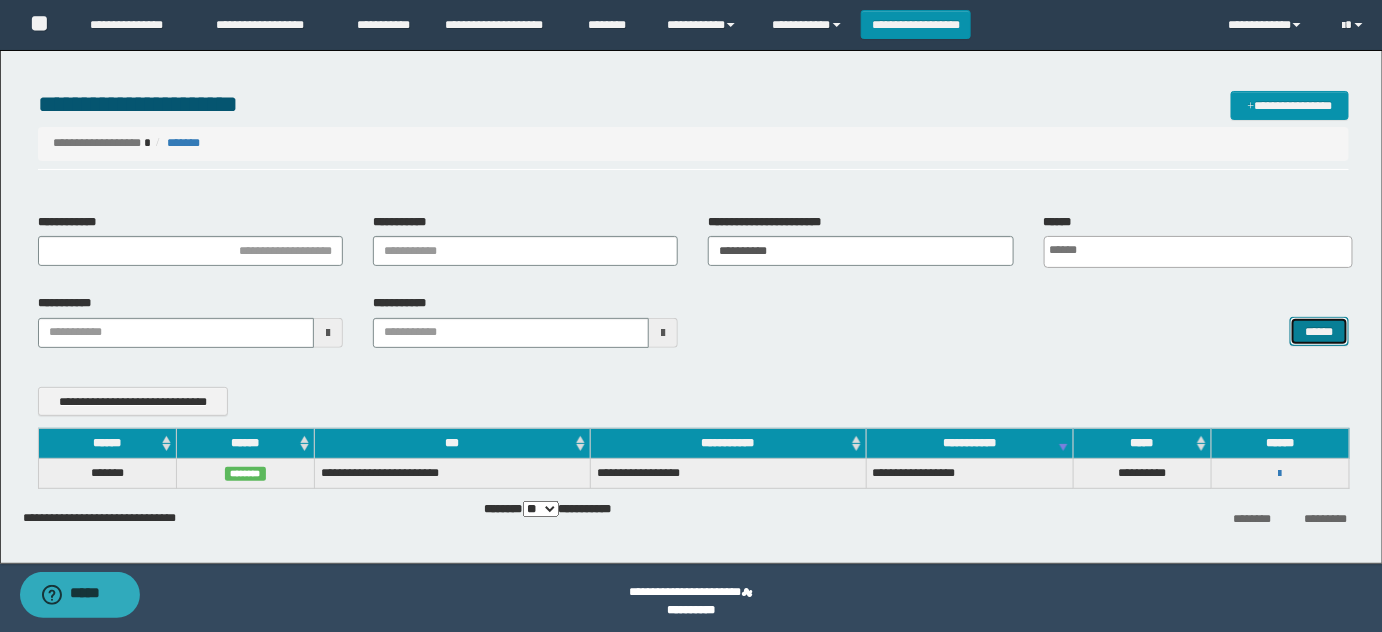 type 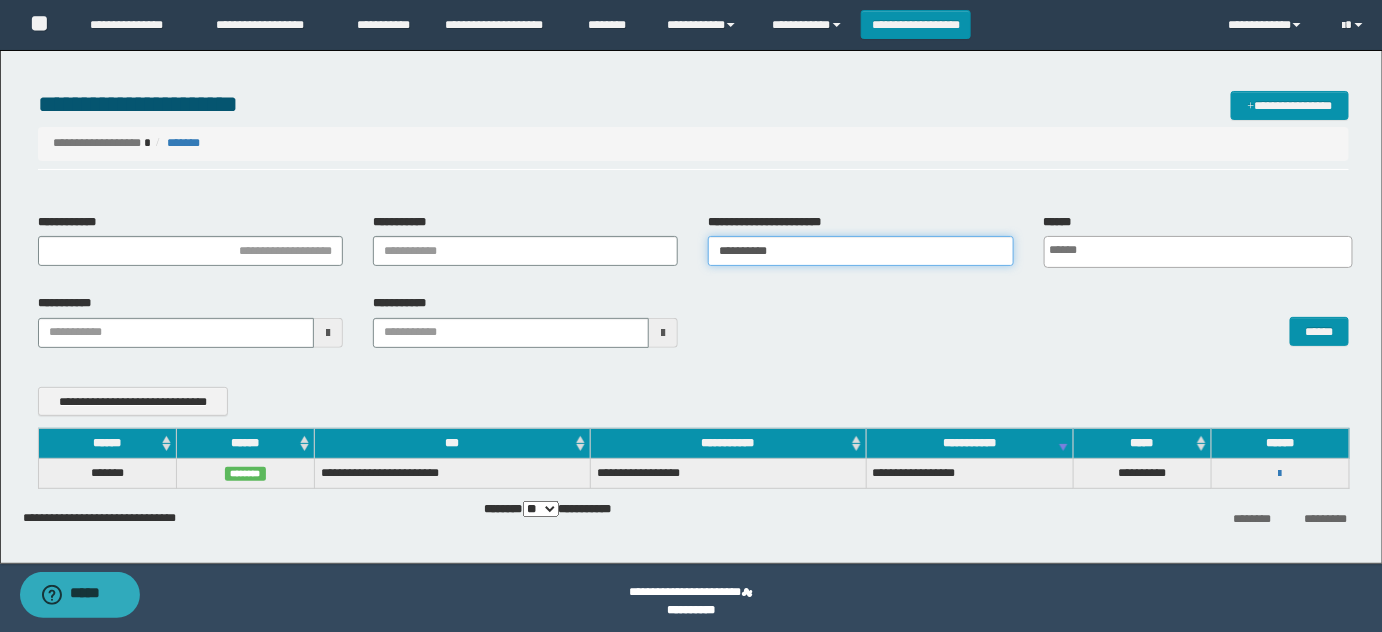 drag, startPoint x: 827, startPoint y: 252, endPoint x: 557, endPoint y: 249, distance: 270.01666 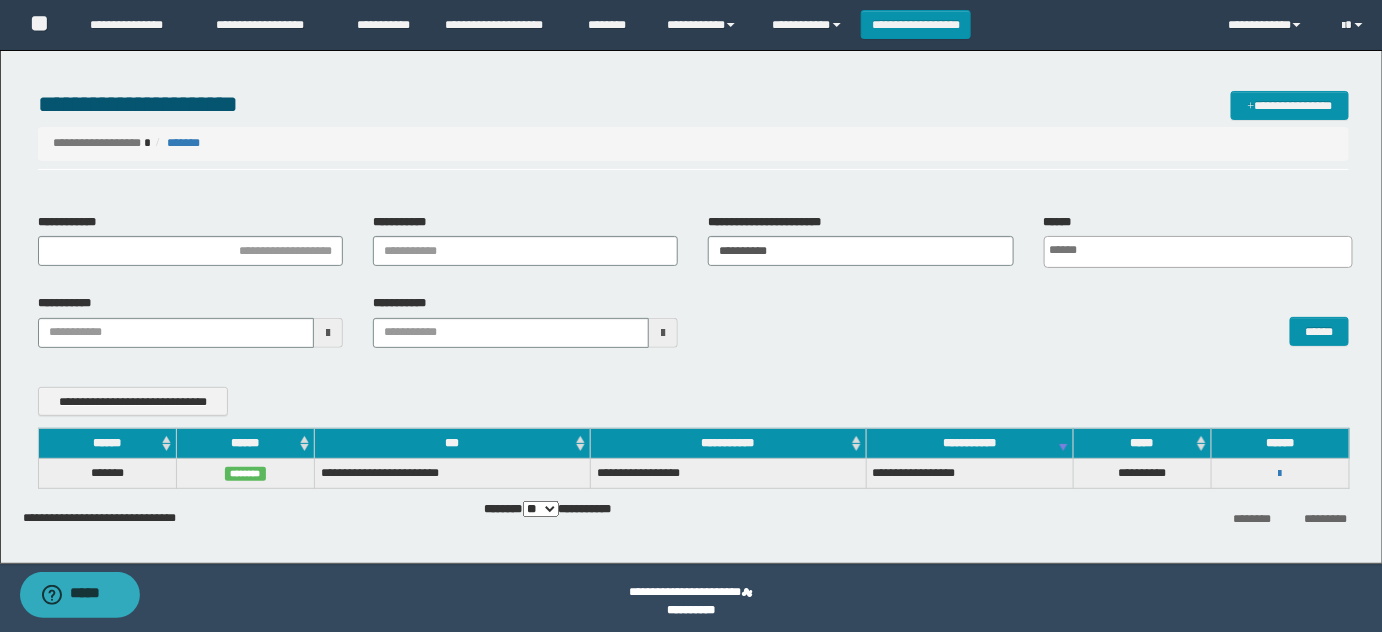 click on "**********" at bounding box center [694, 288] 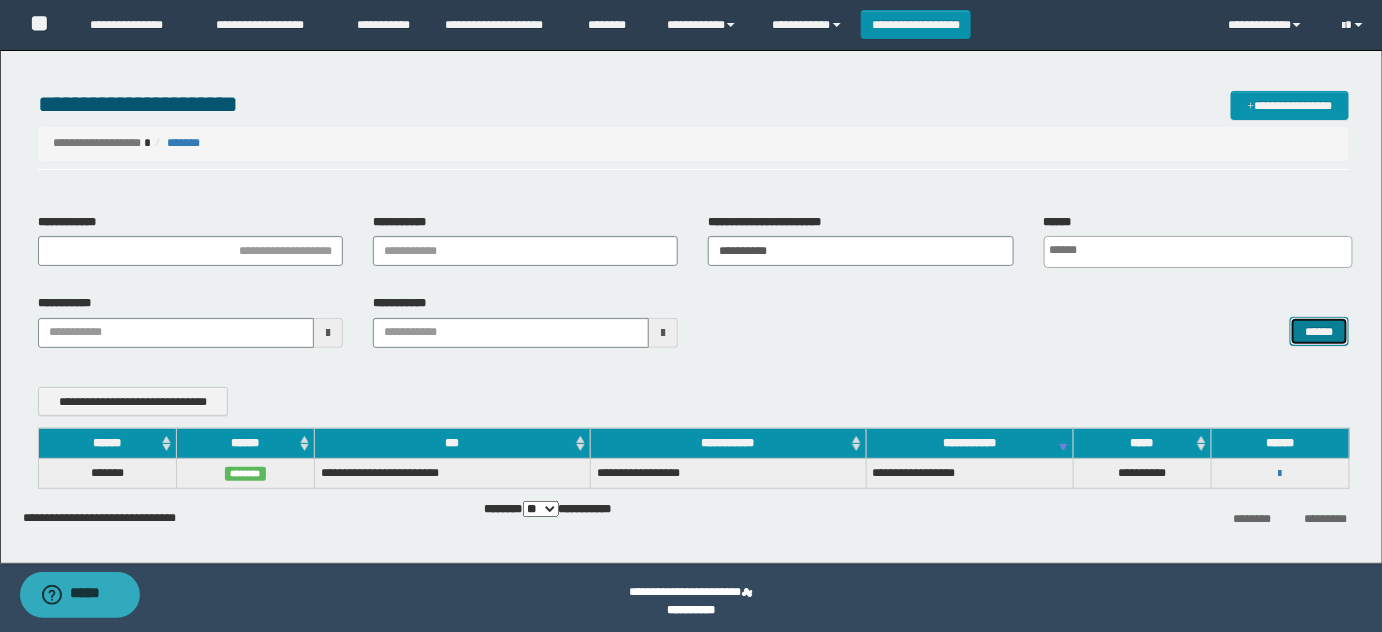 click on "******" at bounding box center (1319, 331) 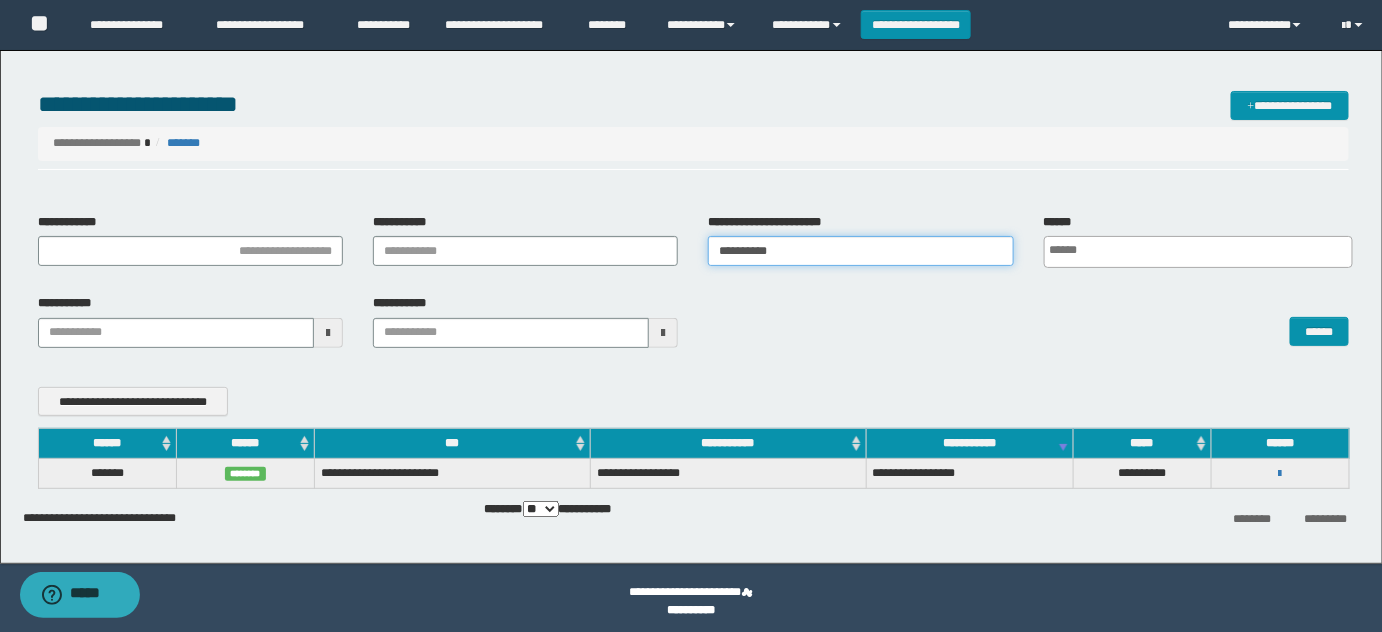 drag, startPoint x: 805, startPoint y: 246, endPoint x: 1103, endPoint y: 310, distance: 304.795 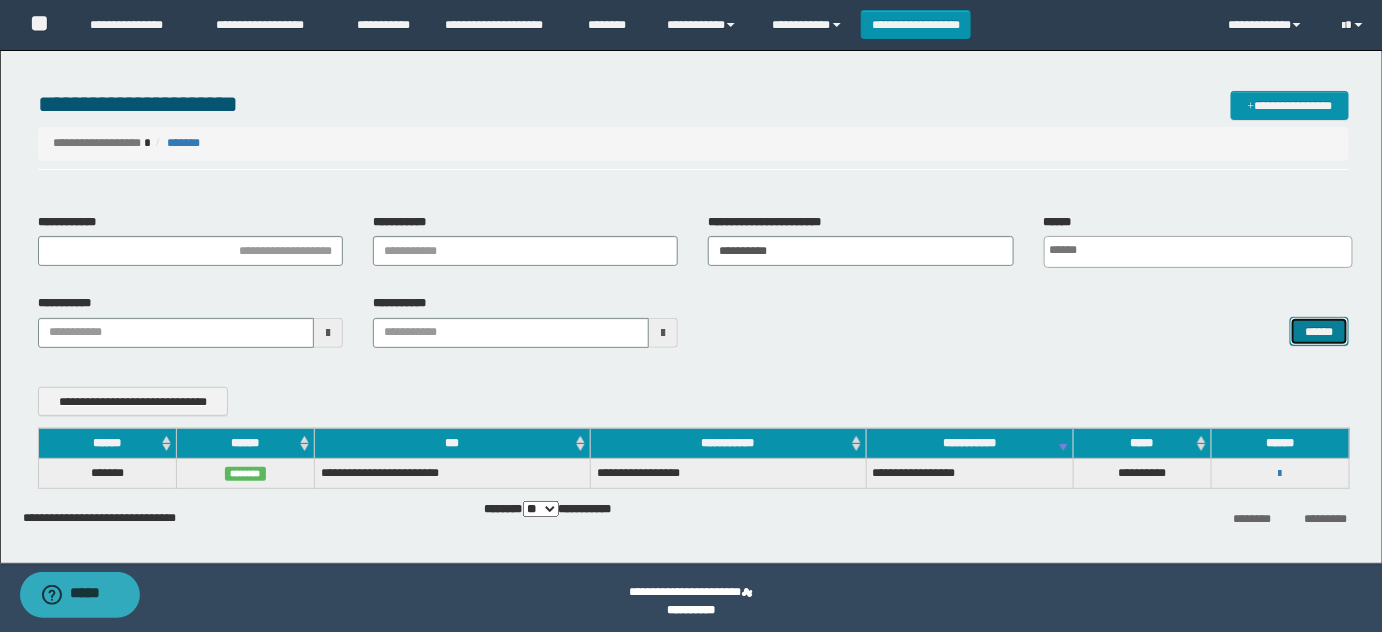 click on "******" at bounding box center (1319, 331) 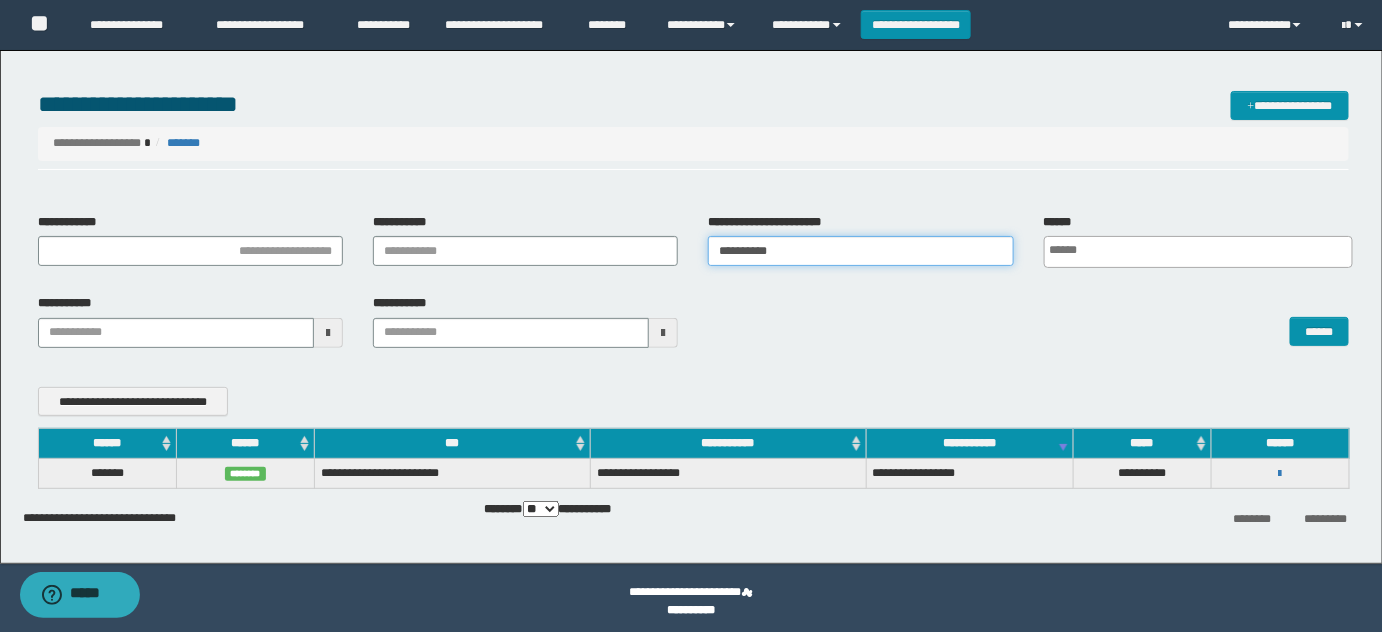 drag, startPoint x: 840, startPoint y: 249, endPoint x: 529, endPoint y: 269, distance: 311.64243 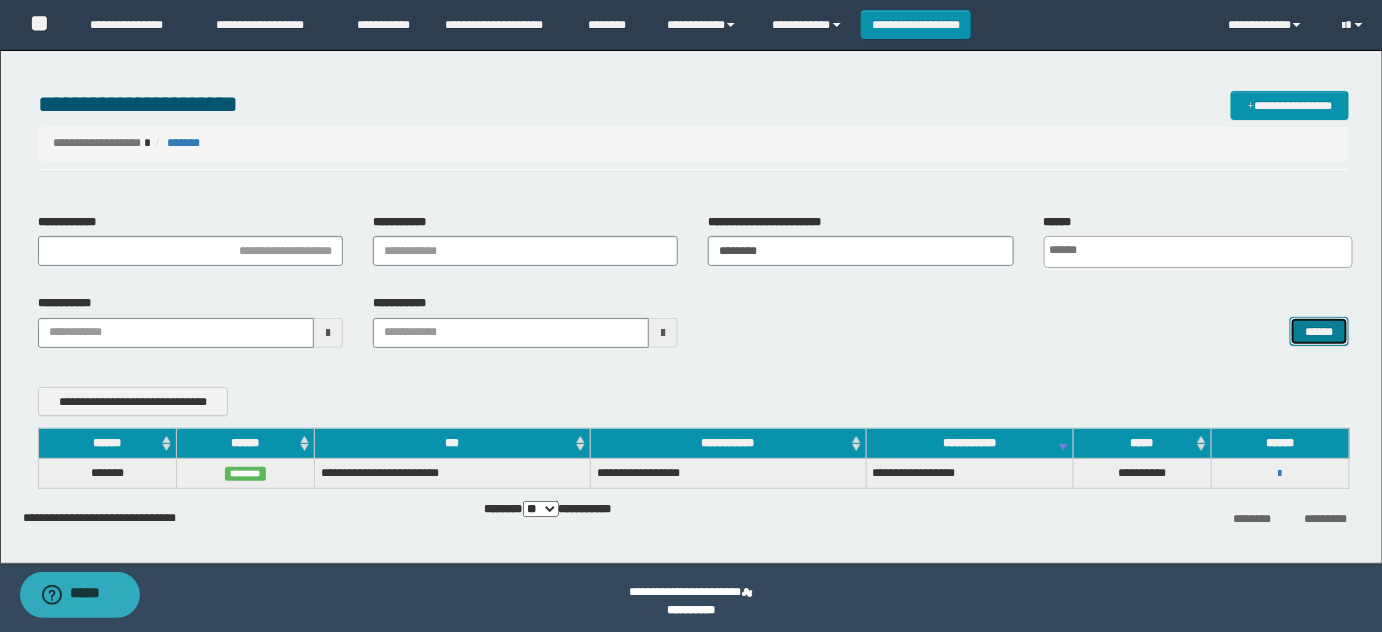 click on "******" at bounding box center (1319, 331) 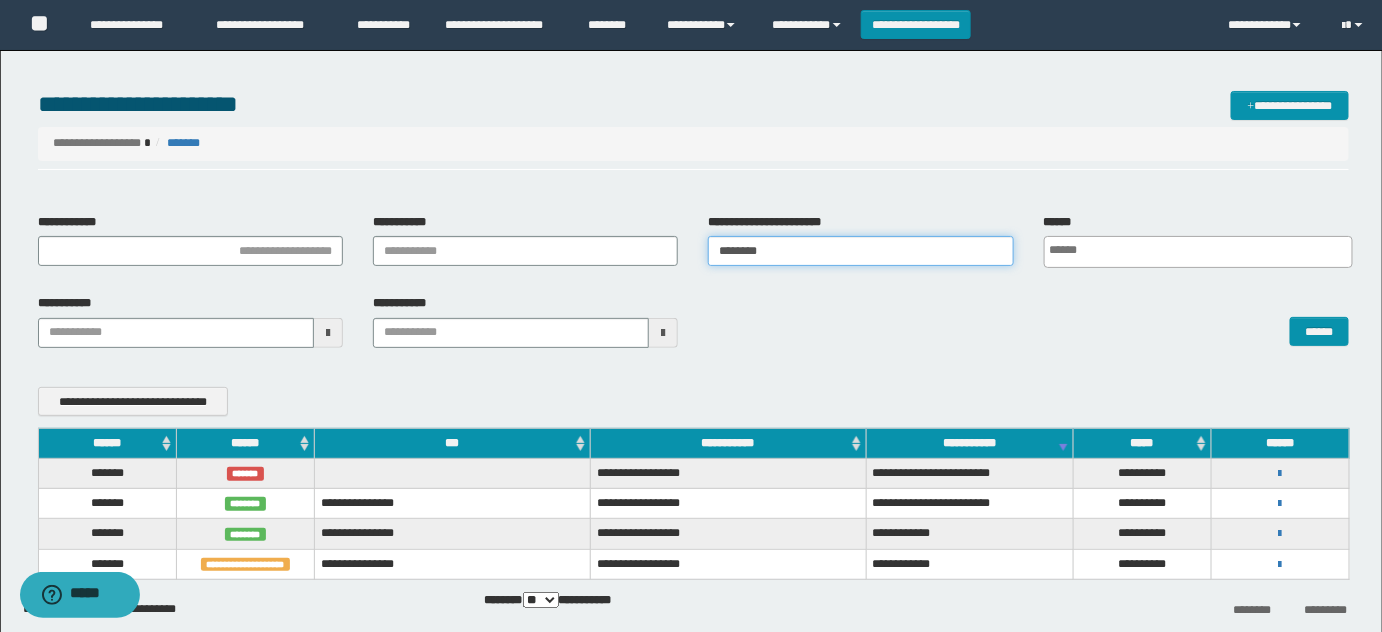 drag, startPoint x: 781, startPoint y: 238, endPoint x: 493, endPoint y: 238, distance: 288 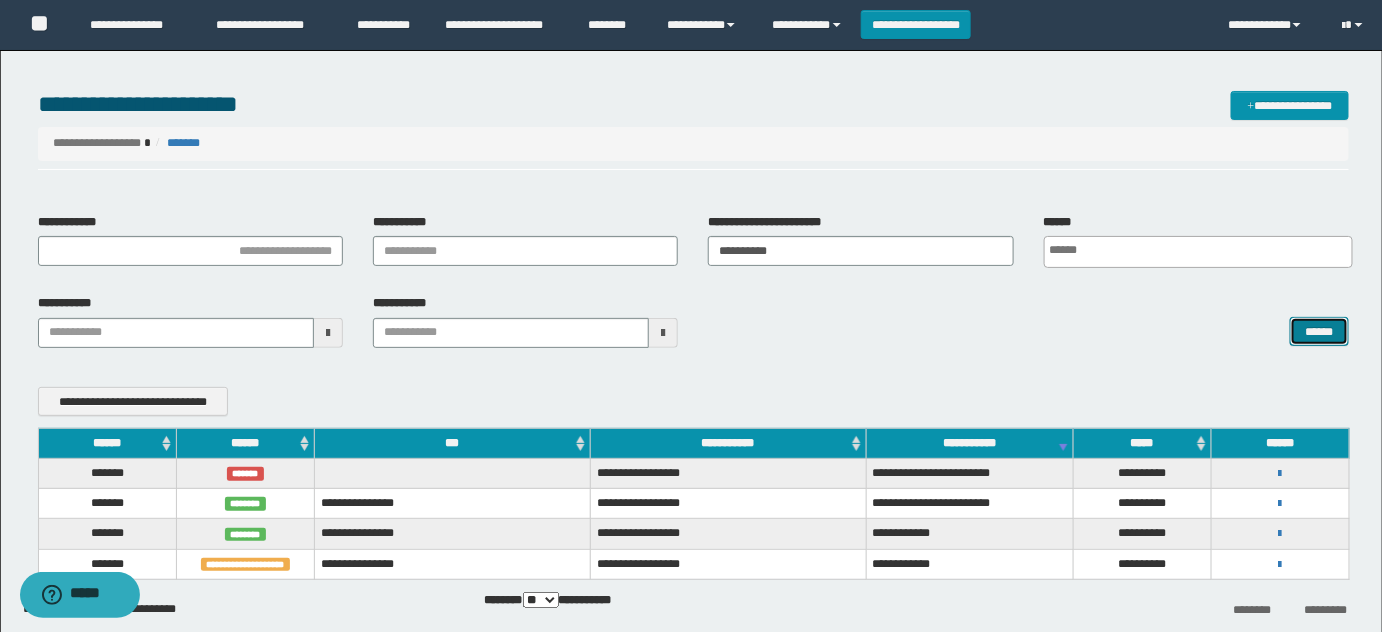 click on "******" at bounding box center (1319, 331) 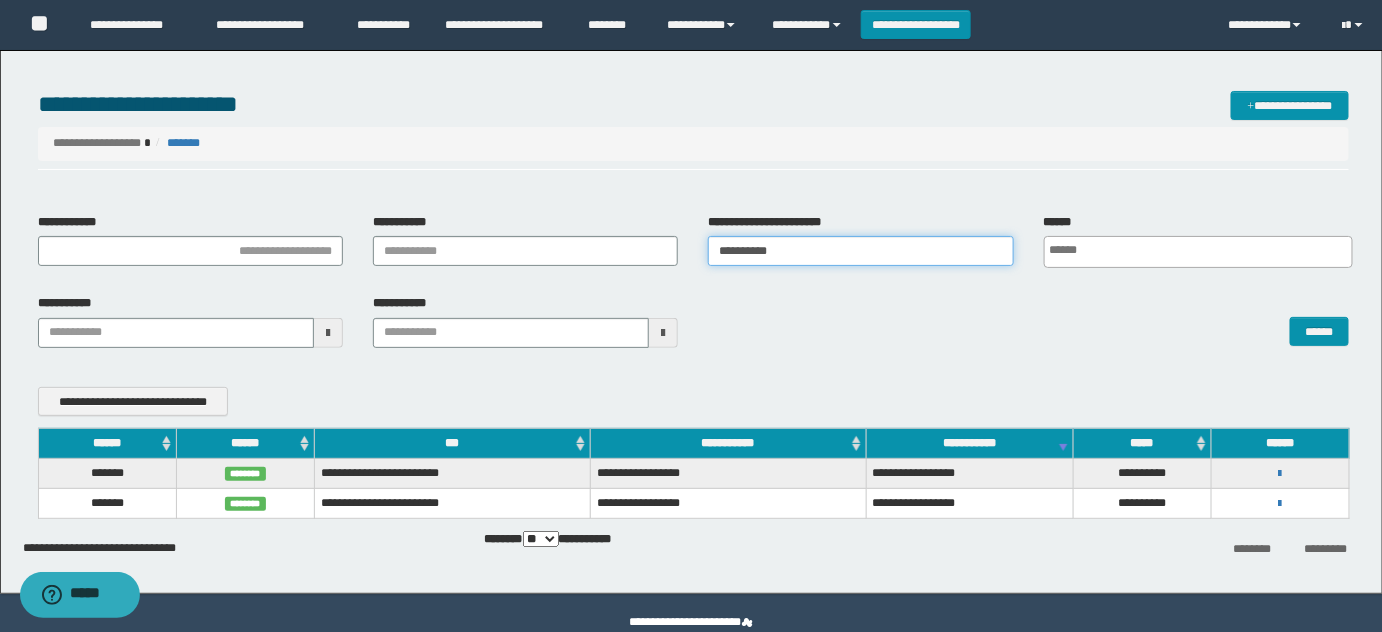 drag, startPoint x: 832, startPoint y: 250, endPoint x: 591, endPoint y: 266, distance: 241.53053 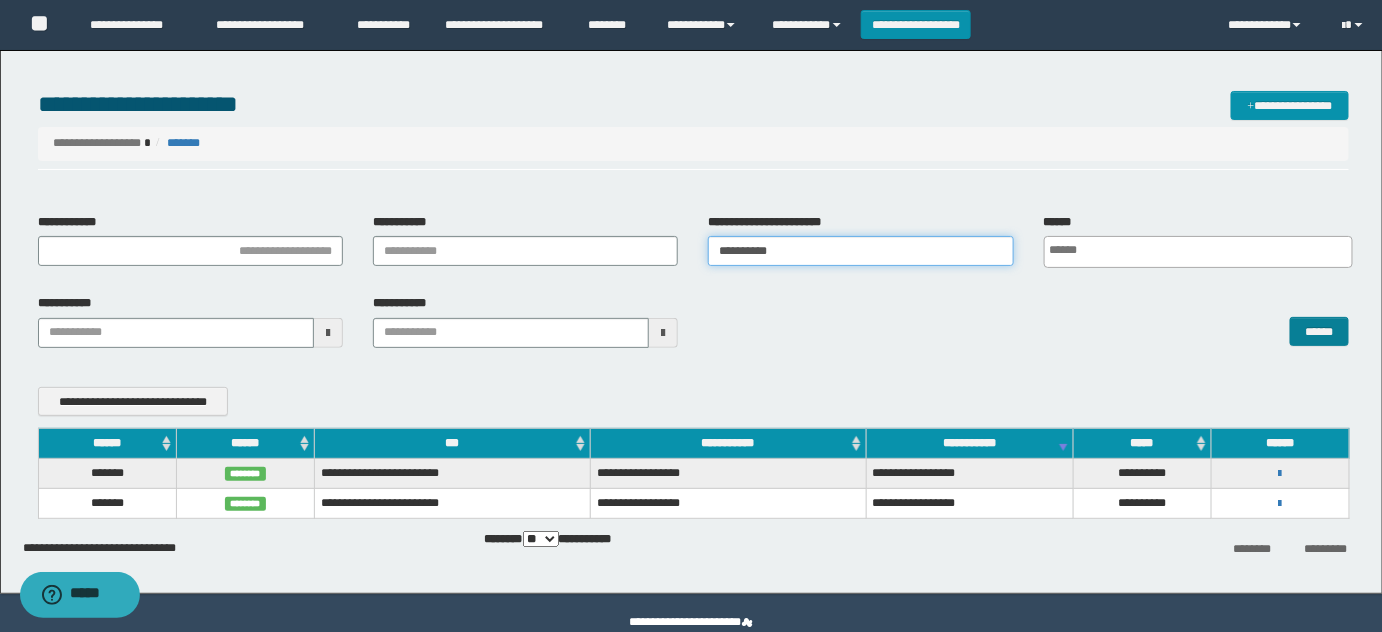 type on "**********" 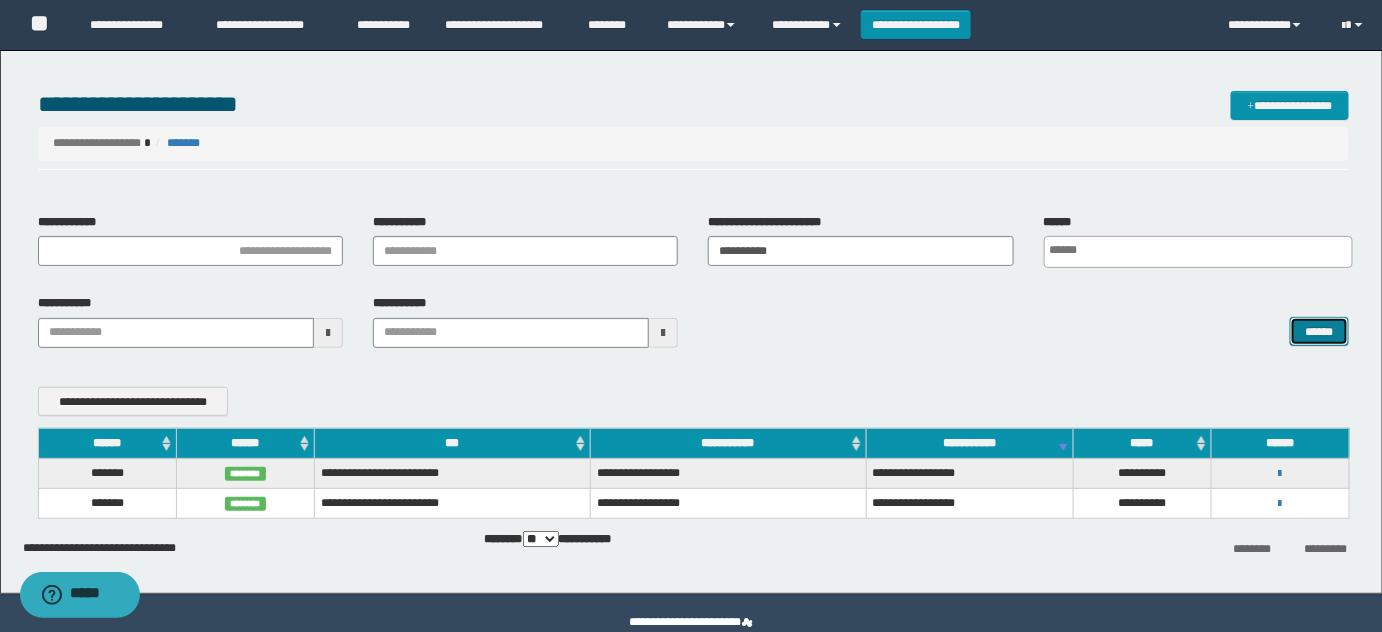 click on "******" at bounding box center (1319, 331) 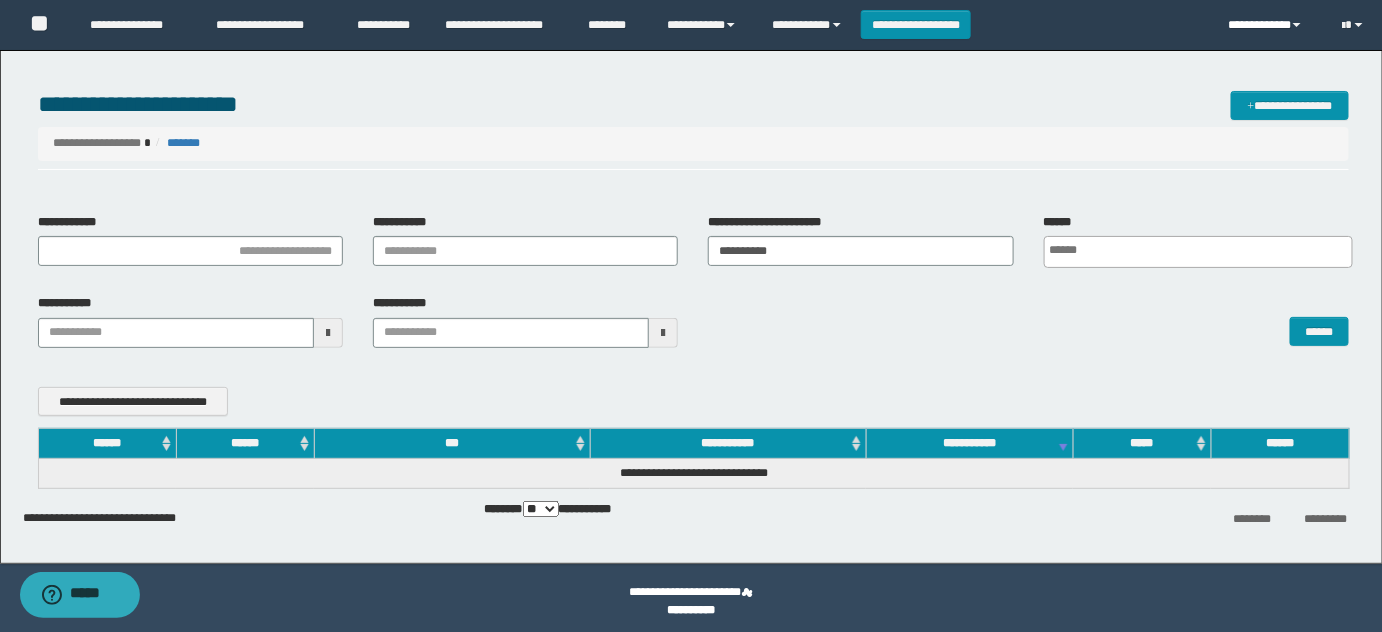 click on "**********" at bounding box center (1270, 25) 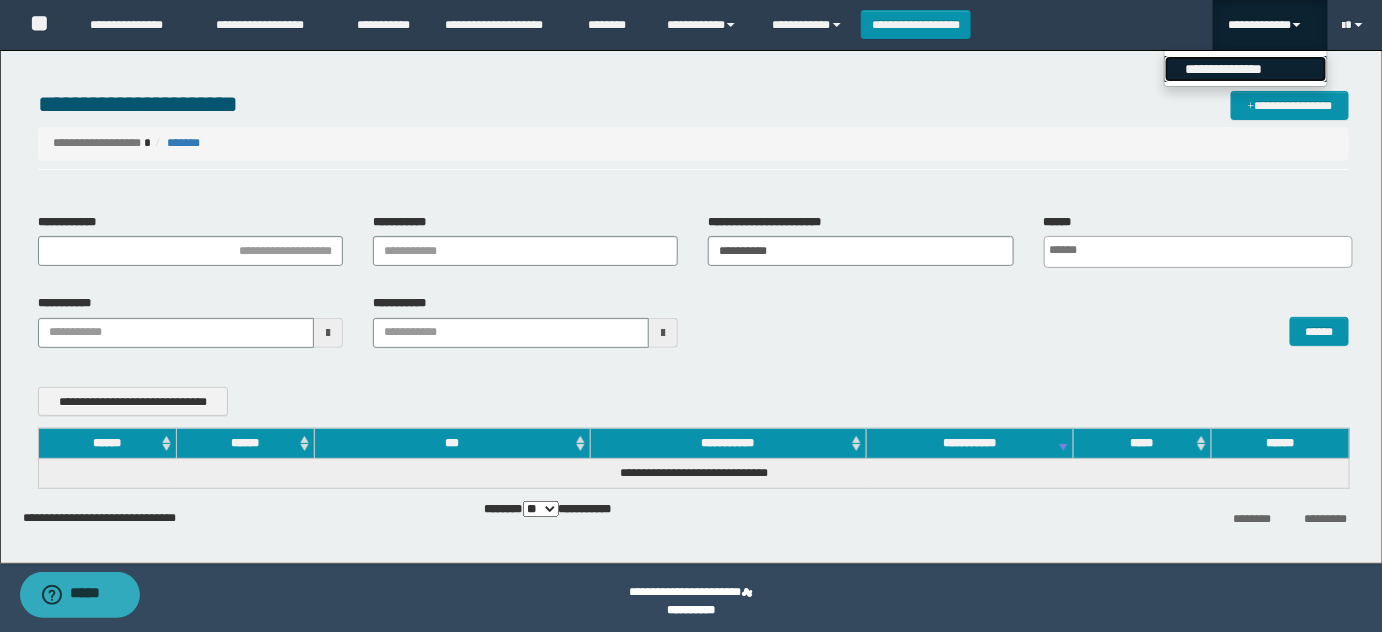 click on "**********" at bounding box center [1246, 69] 